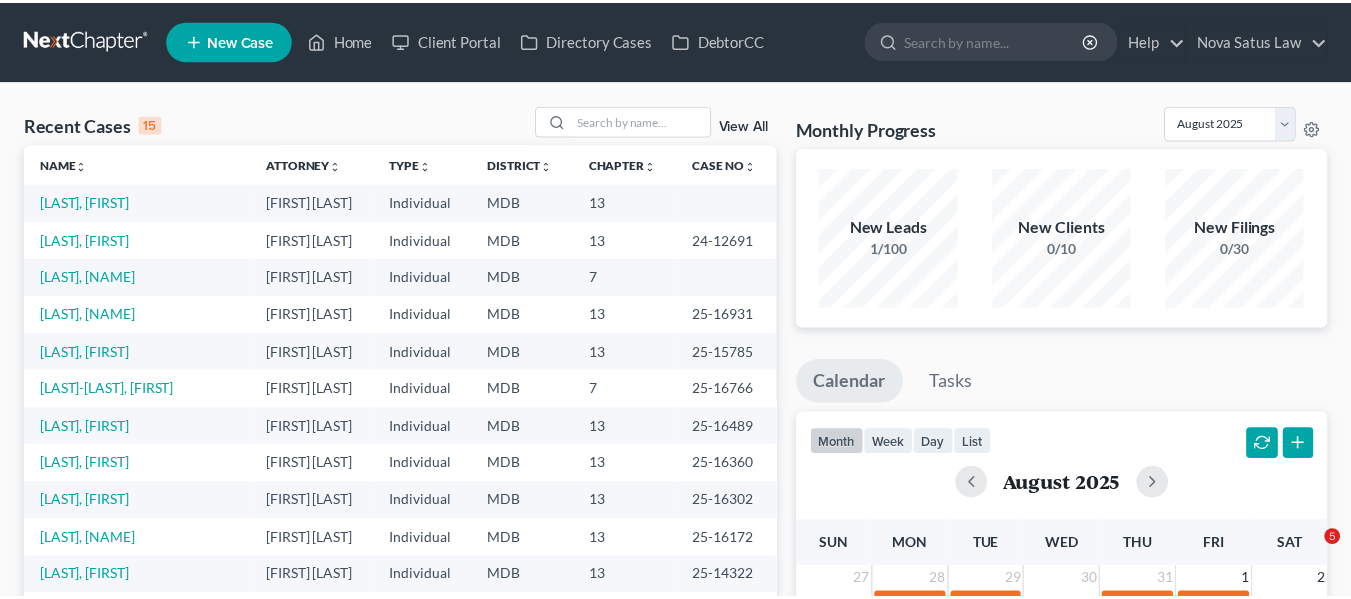 scroll, scrollTop: 0, scrollLeft: 0, axis: both 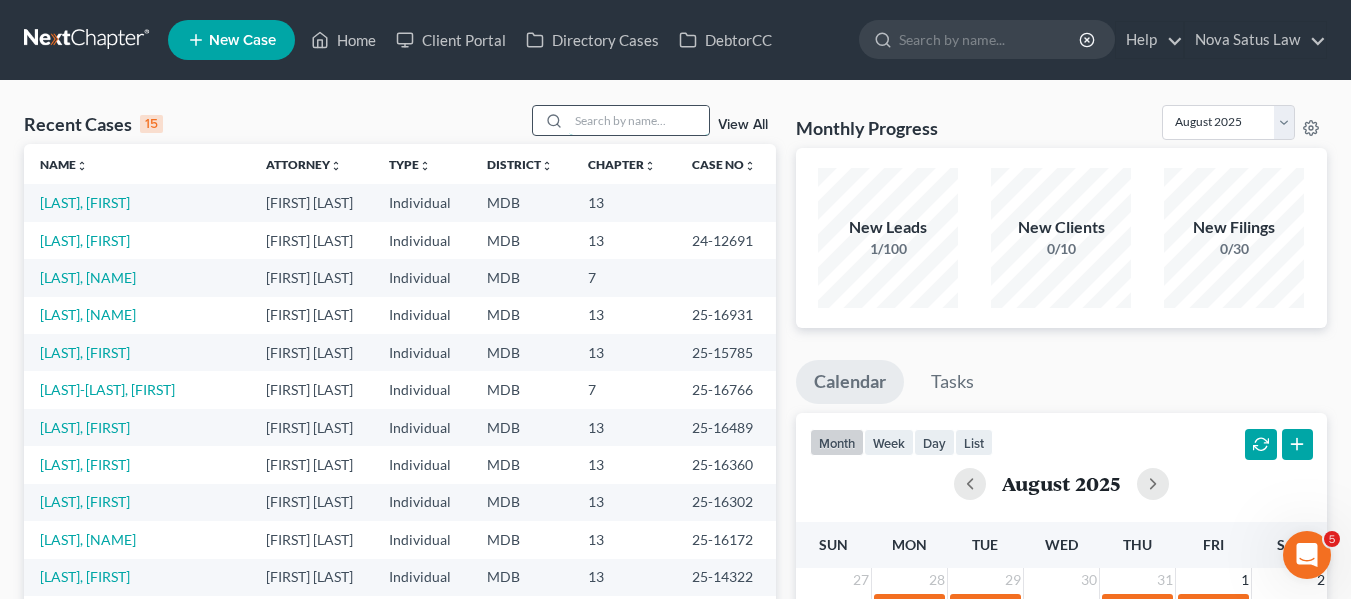 click at bounding box center (639, 120) 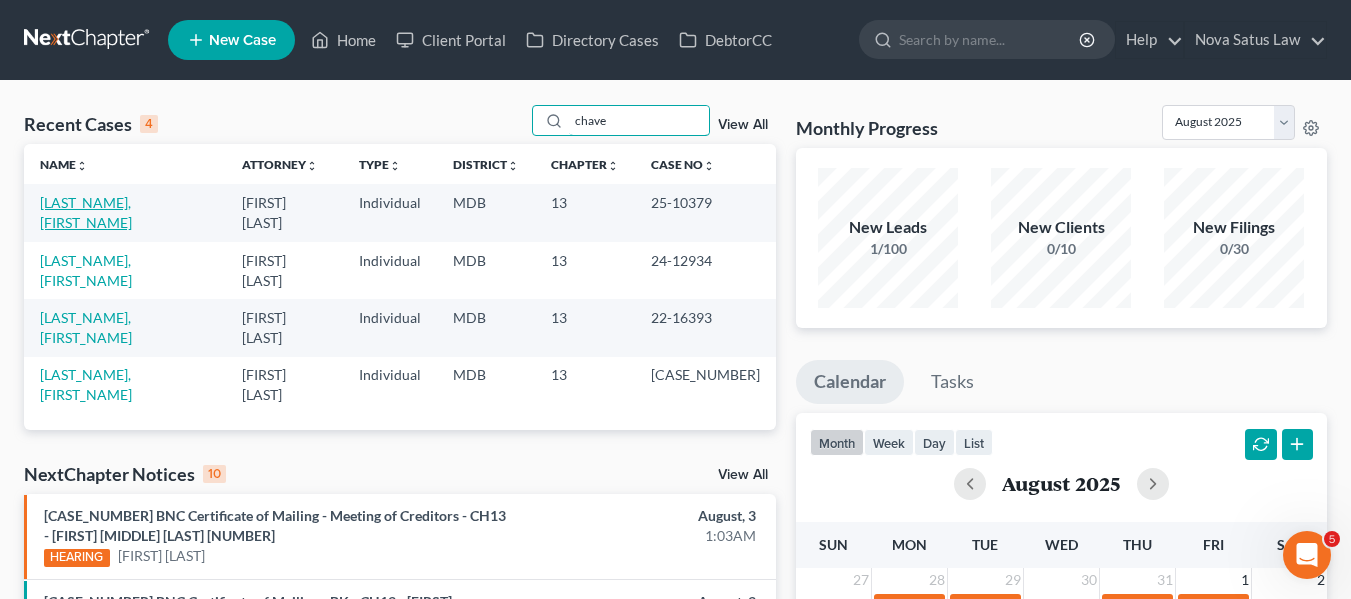 type on "chave" 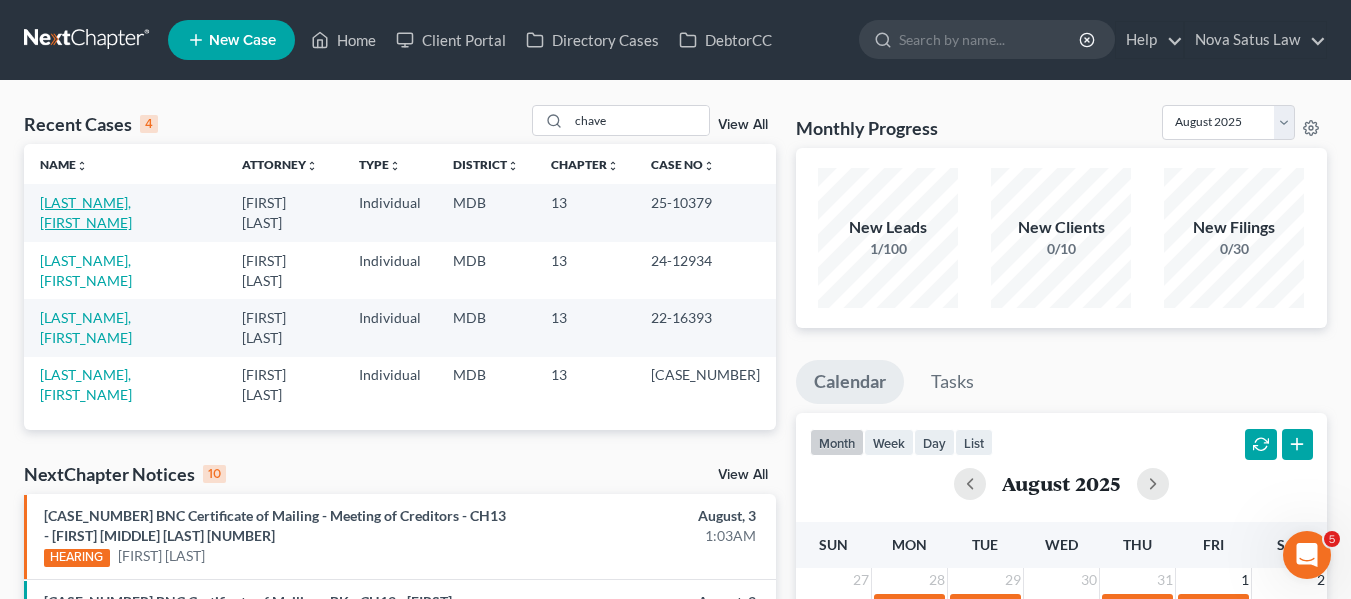 click on "[LAST_NAME], [FIRST_NAME]" at bounding box center (86, 212) 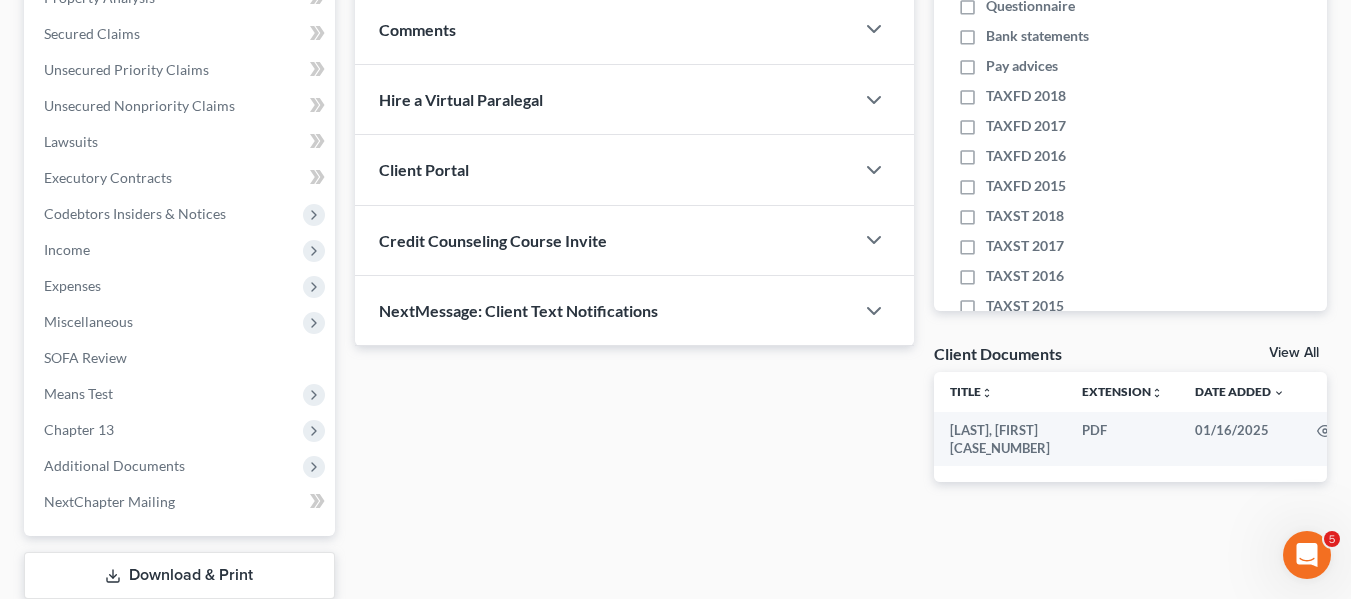 scroll, scrollTop: 536, scrollLeft: 0, axis: vertical 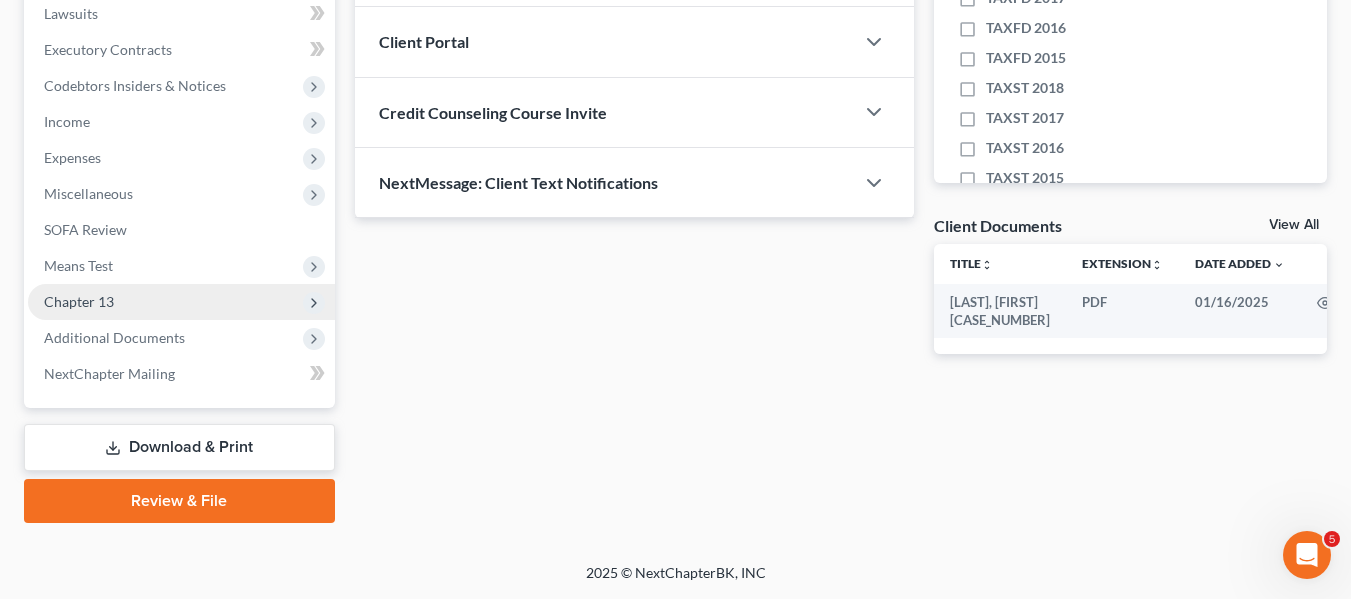click on "Chapter 13" at bounding box center [79, 301] 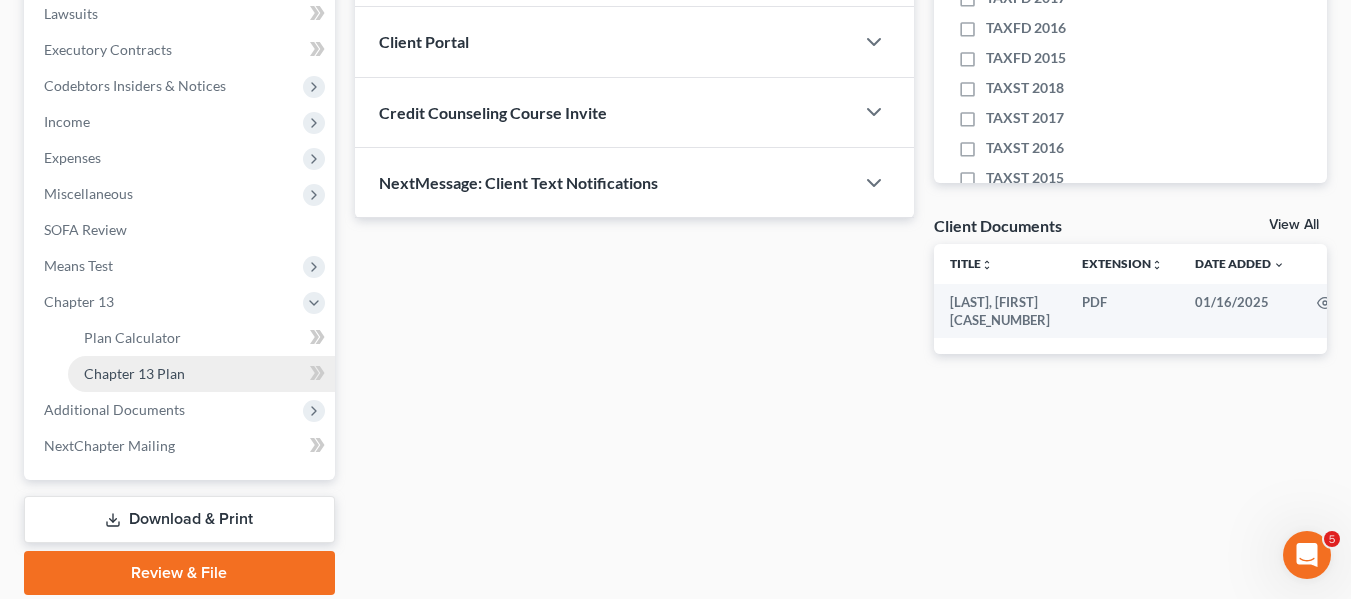 click on "Chapter 13 Plan" at bounding box center [134, 373] 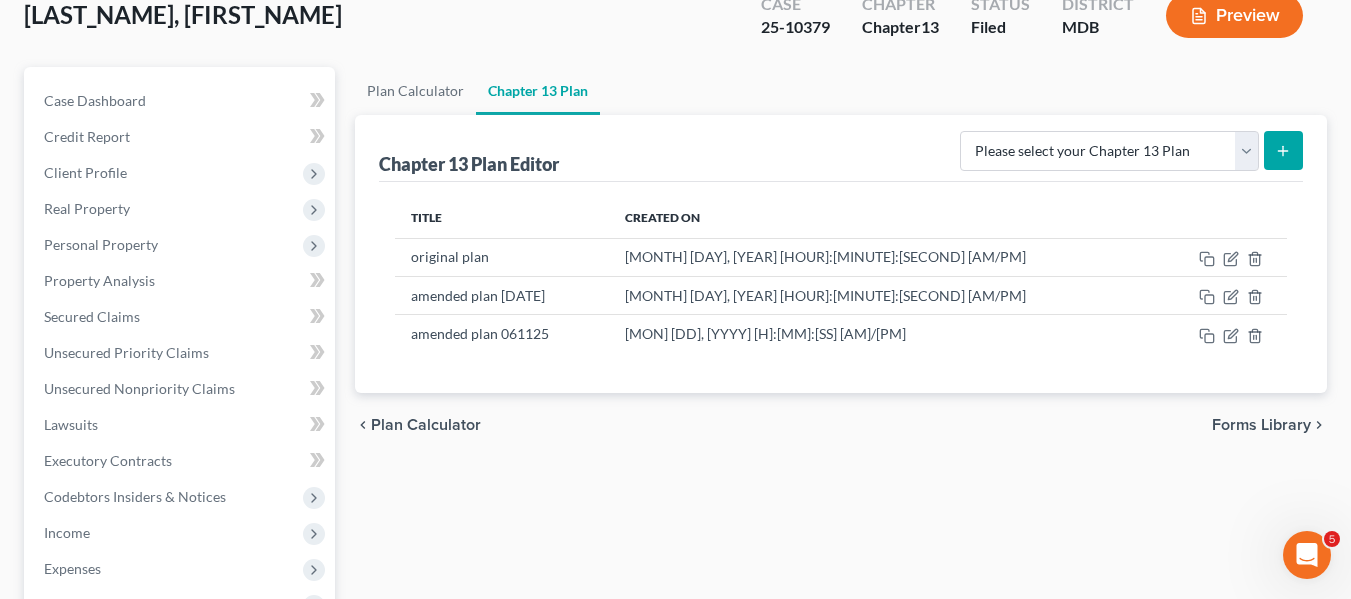 scroll, scrollTop: 126, scrollLeft: 0, axis: vertical 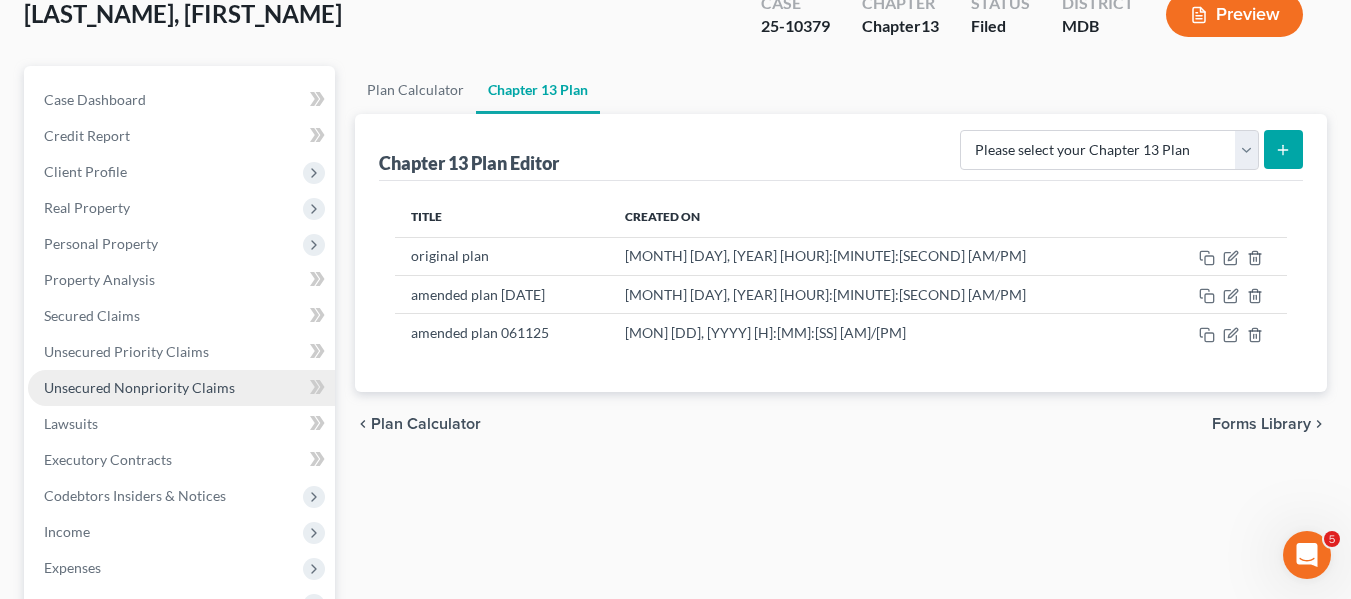 click on "Unsecured Nonpriority Claims" at bounding box center (139, 387) 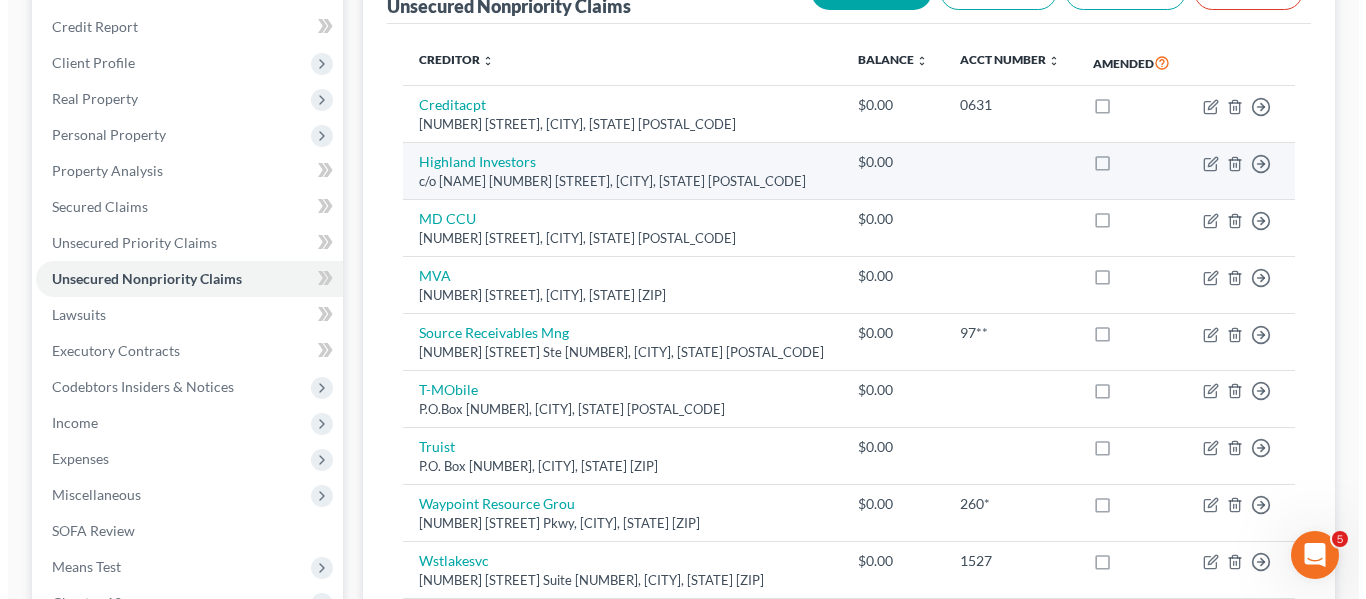 scroll, scrollTop: 234, scrollLeft: 0, axis: vertical 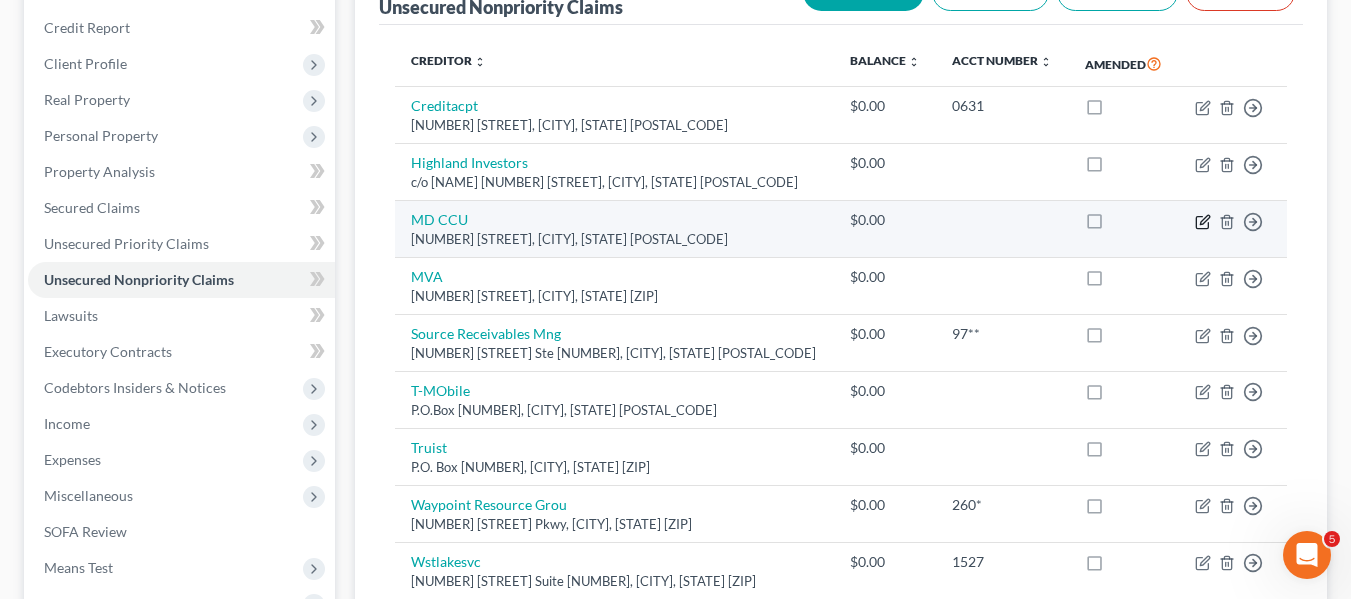 click 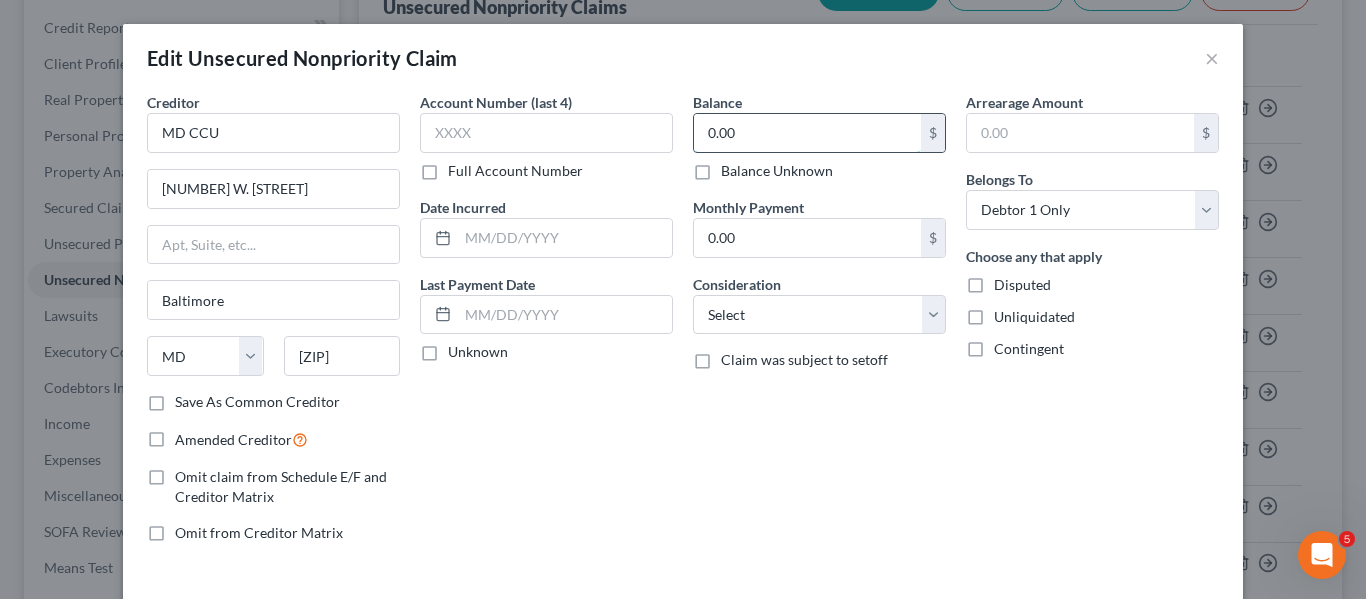 click on "0.00" at bounding box center (807, 133) 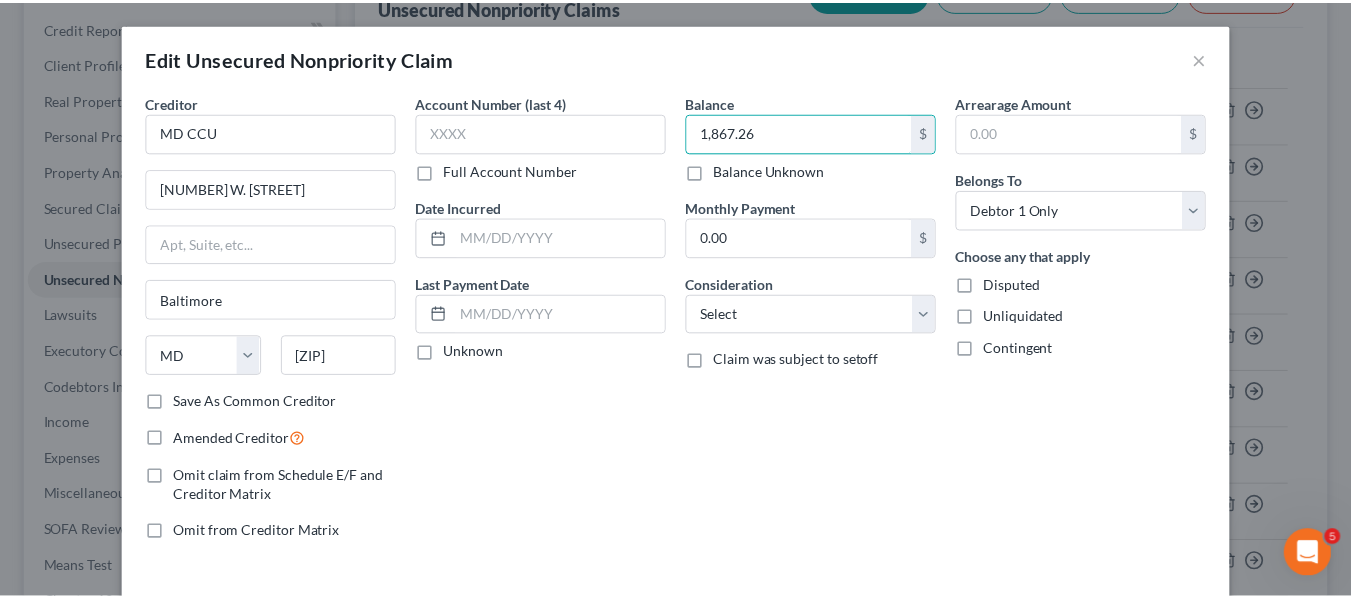 scroll, scrollTop: 143, scrollLeft: 0, axis: vertical 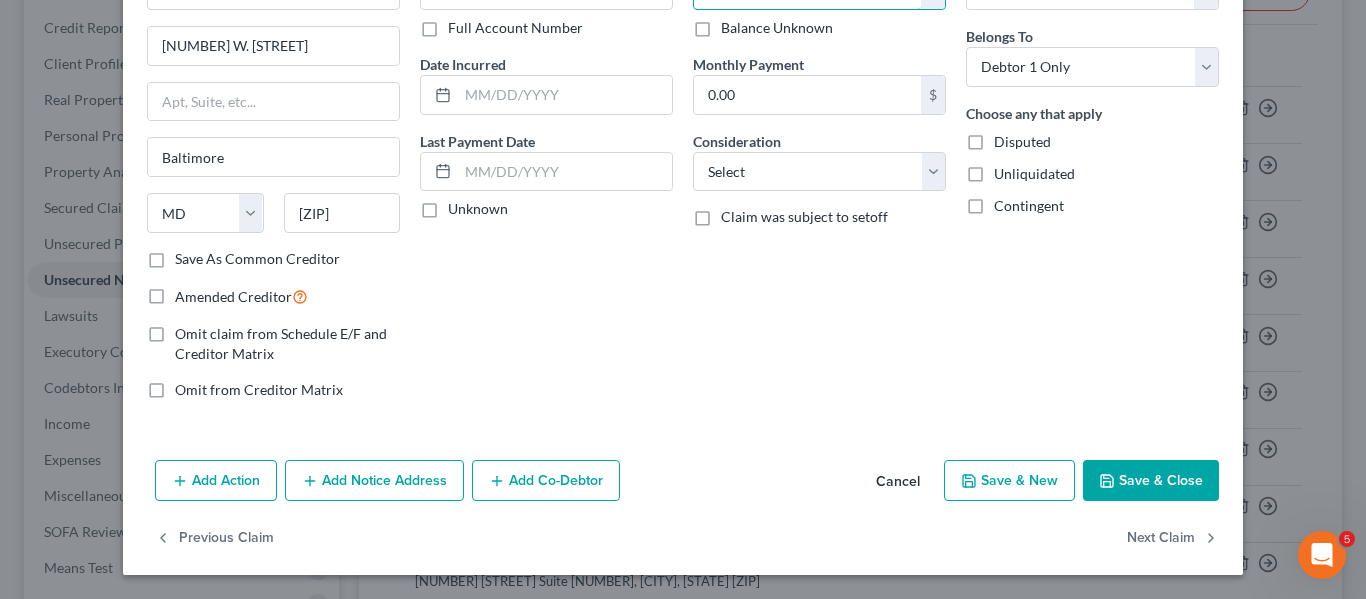 type on "1,867.26" 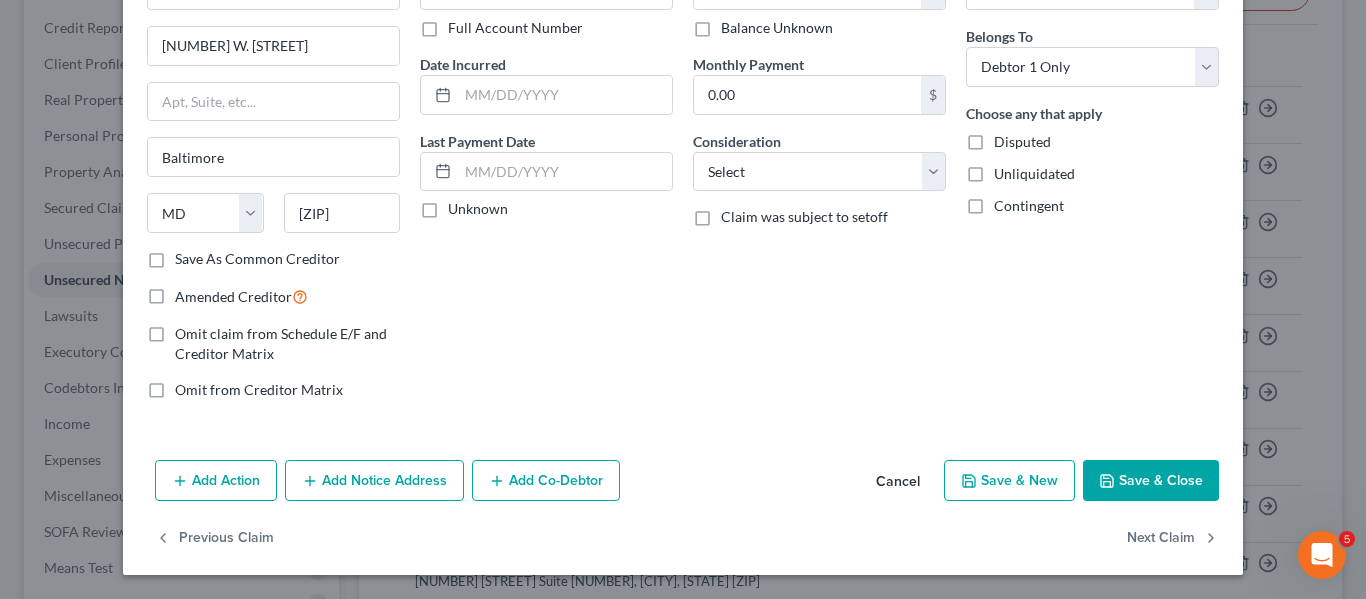 click on "Save & Close" at bounding box center (1151, 481) 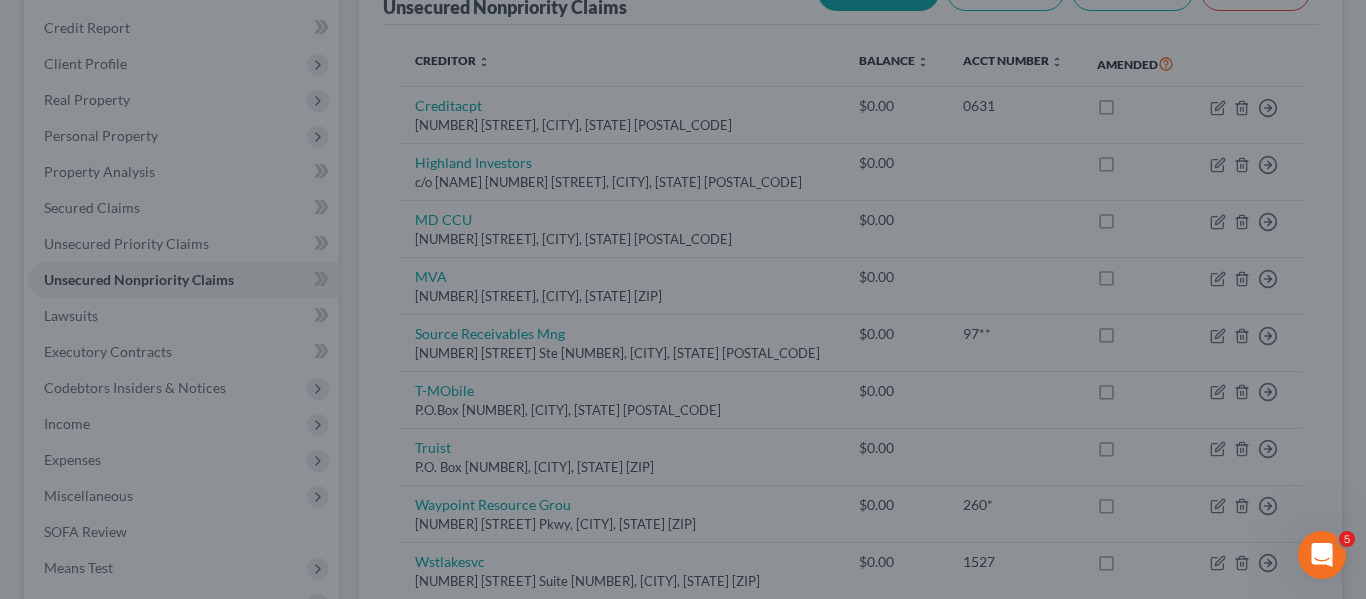type on "0" 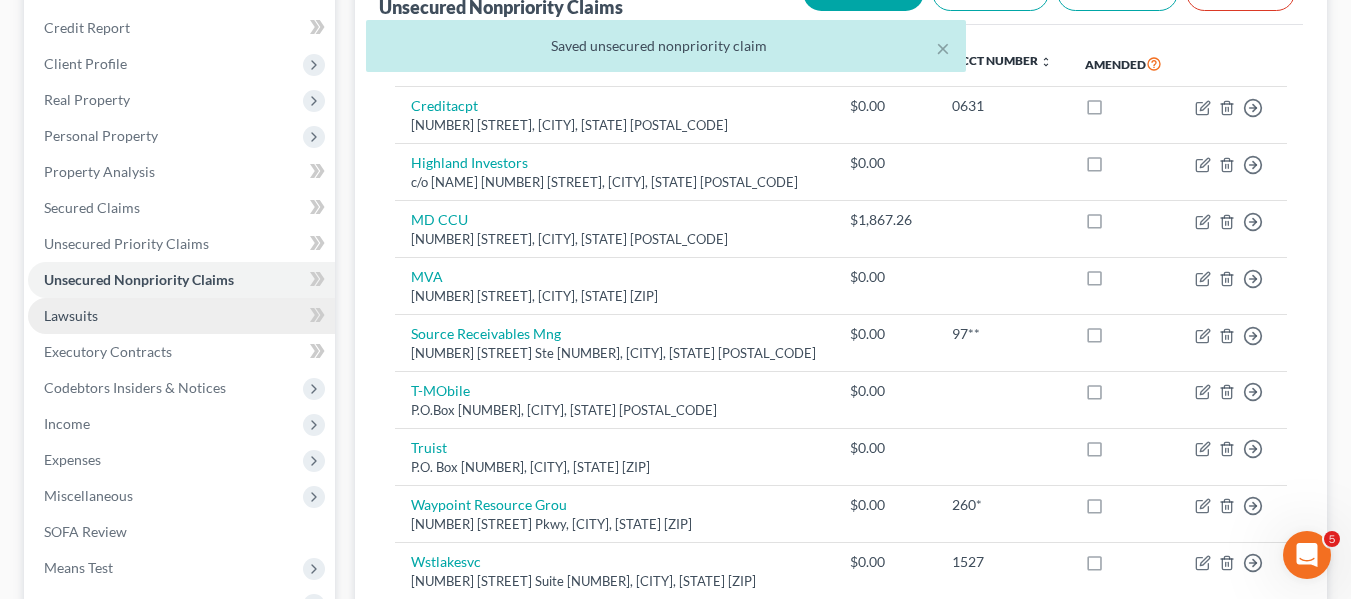 scroll, scrollTop: 536, scrollLeft: 0, axis: vertical 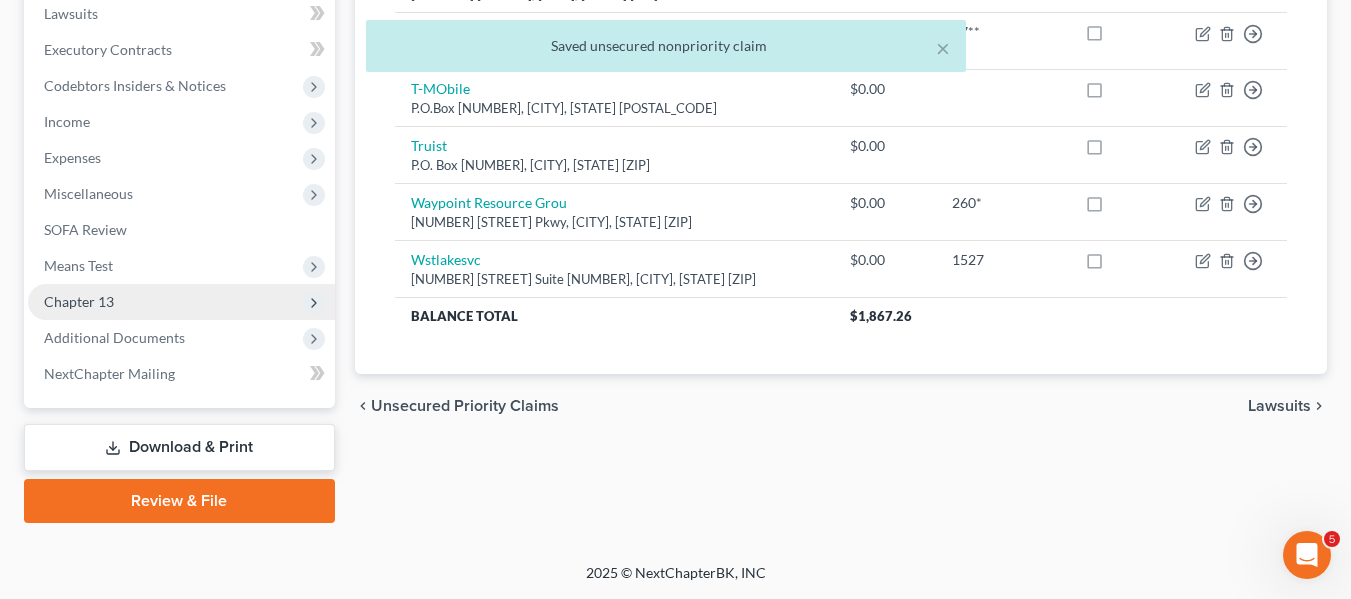 click on "Chapter 13" at bounding box center (79, 301) 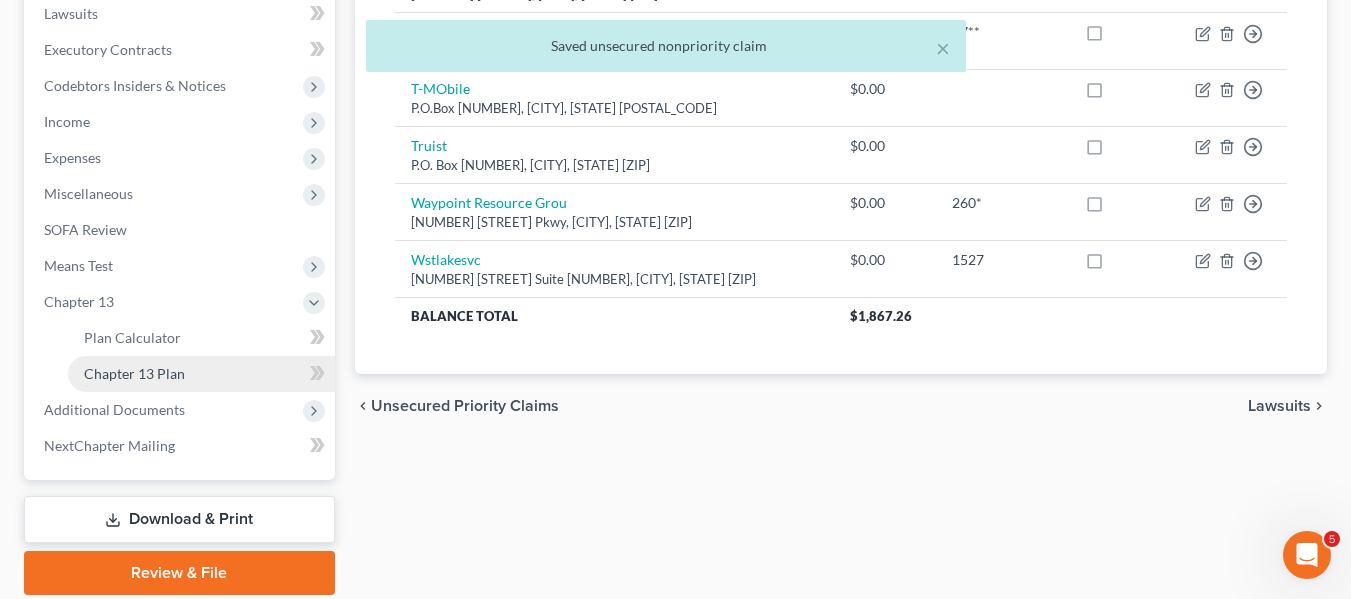 click on "Chapter 13 Plan" at bounding box center [134, 373] 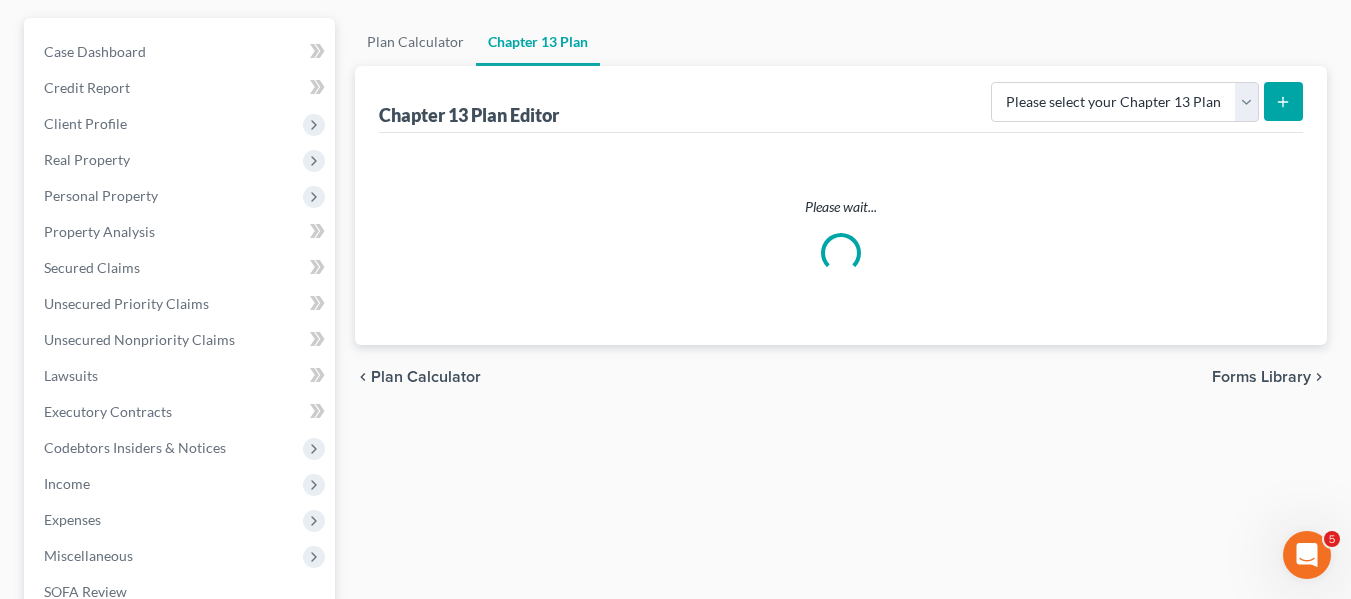 scroll, scrollTop: 0, scrollLeft: 0, axis: both 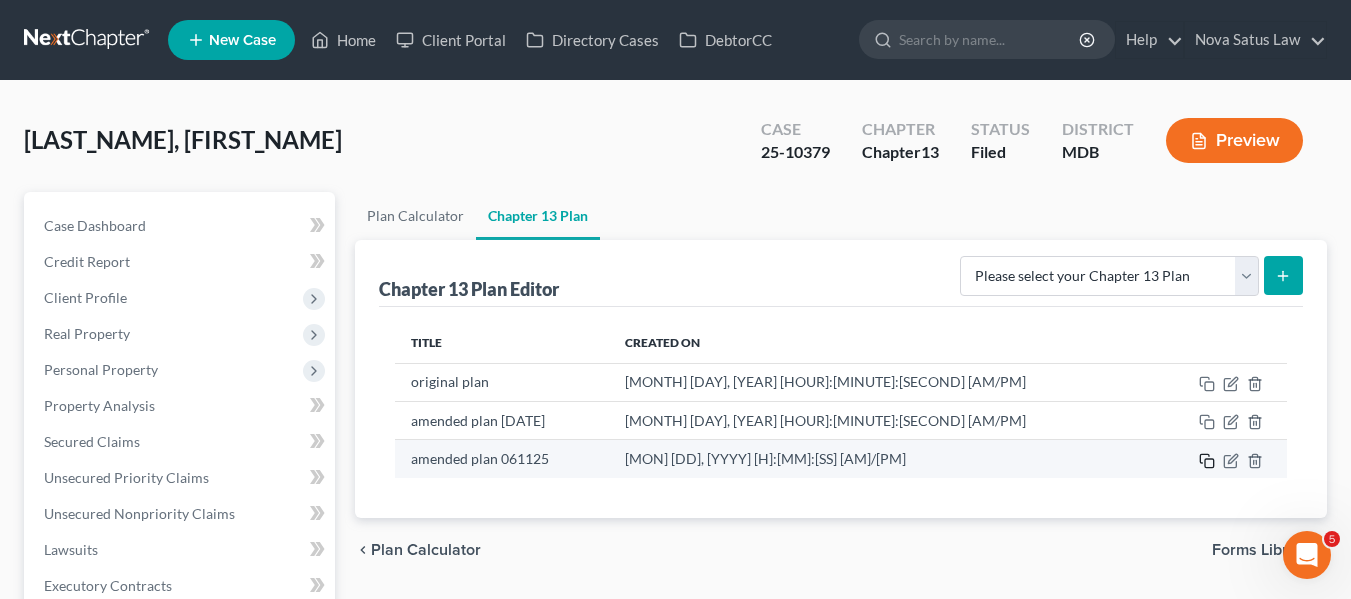 click 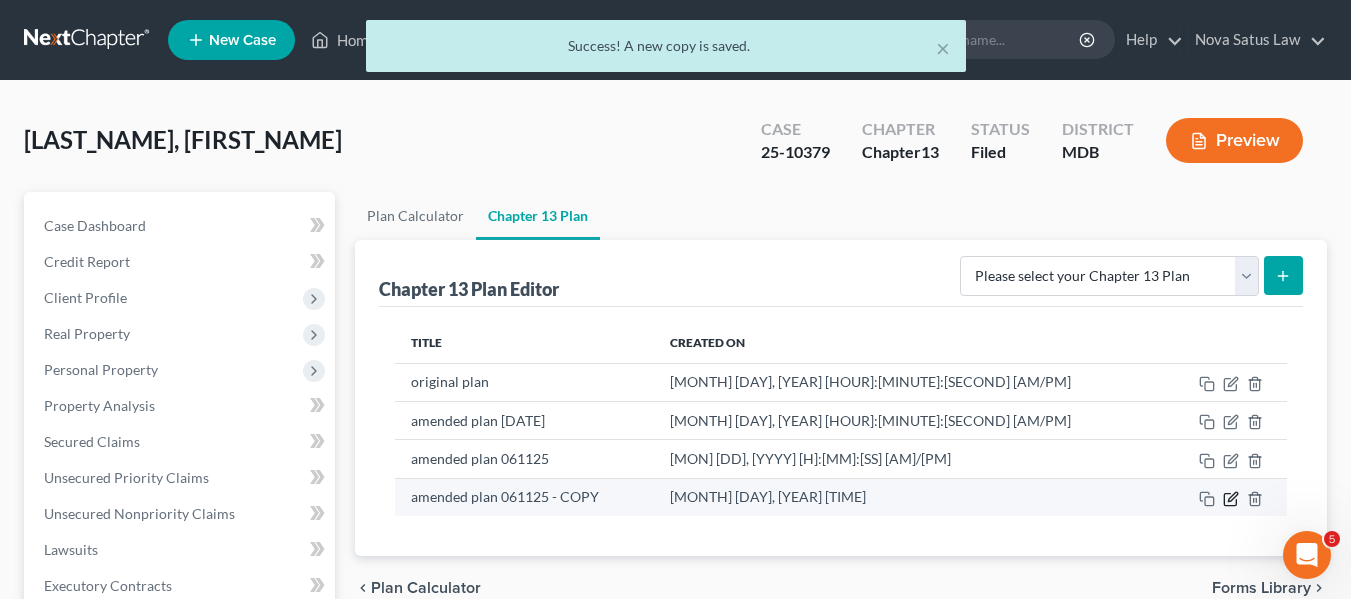 click 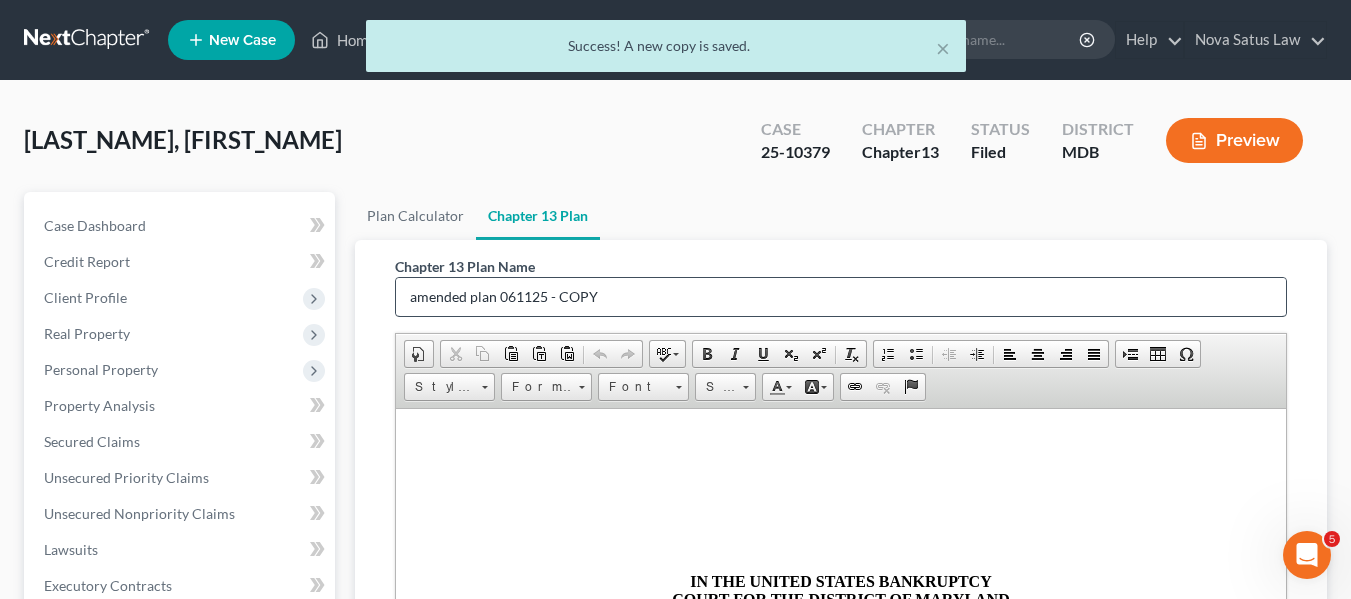 scroll, scrollTop: 0, scrollLeft: 0, axis: both 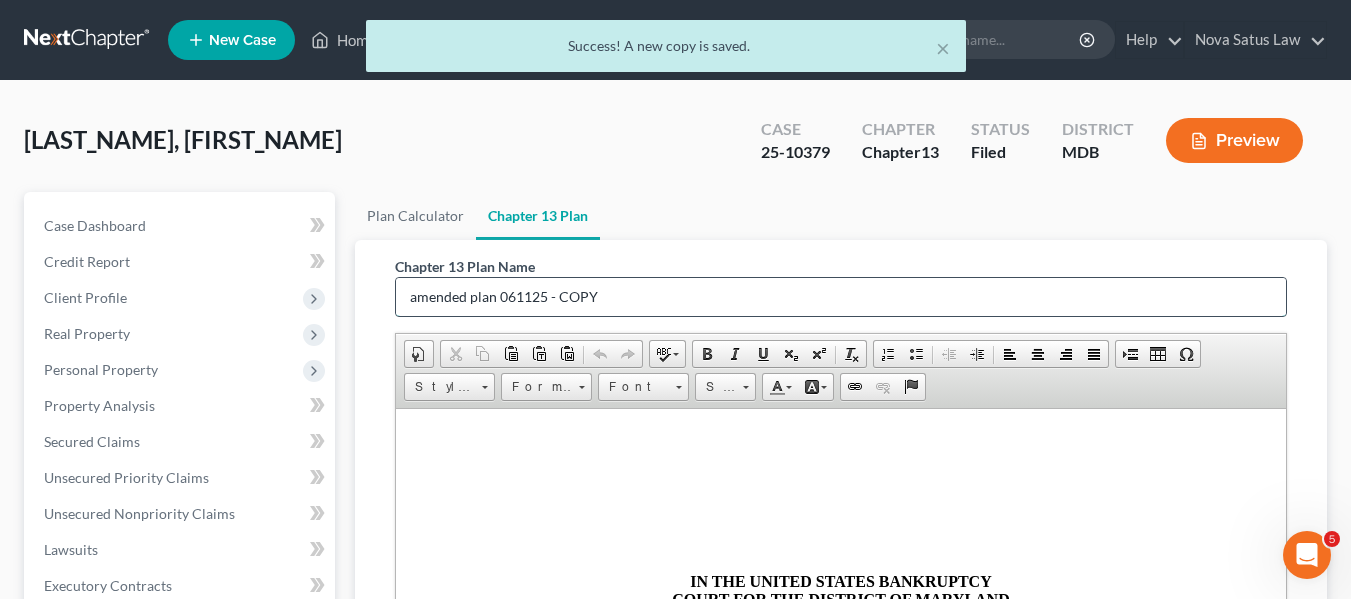 click on "amended plan 061125 - COPY" at bounding box center [841, 297] 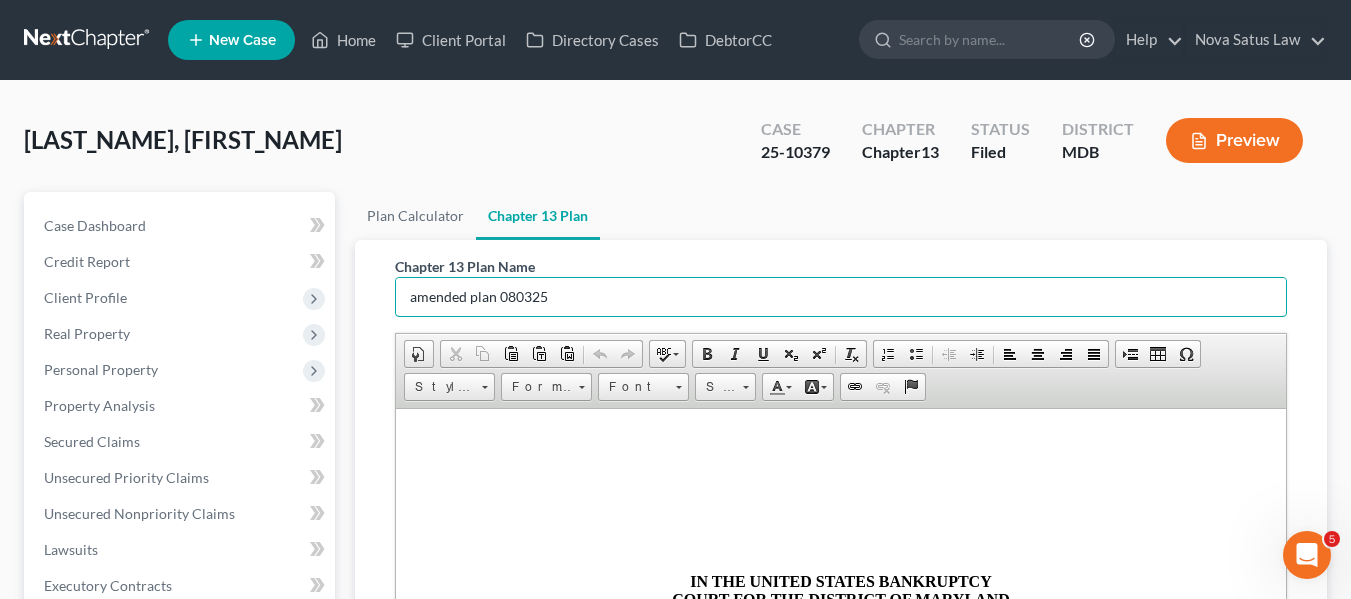 scroll, scrollTop: 524, scrollLeft: 0, axis: vertical 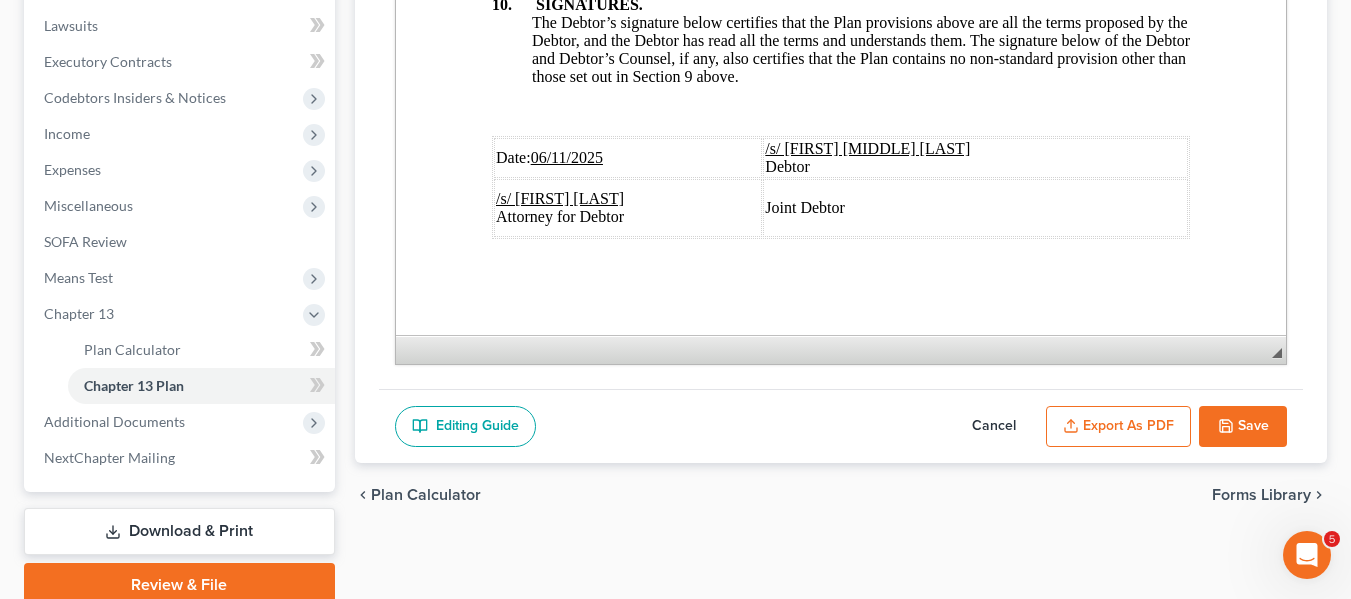 type on "amended plan 080325" 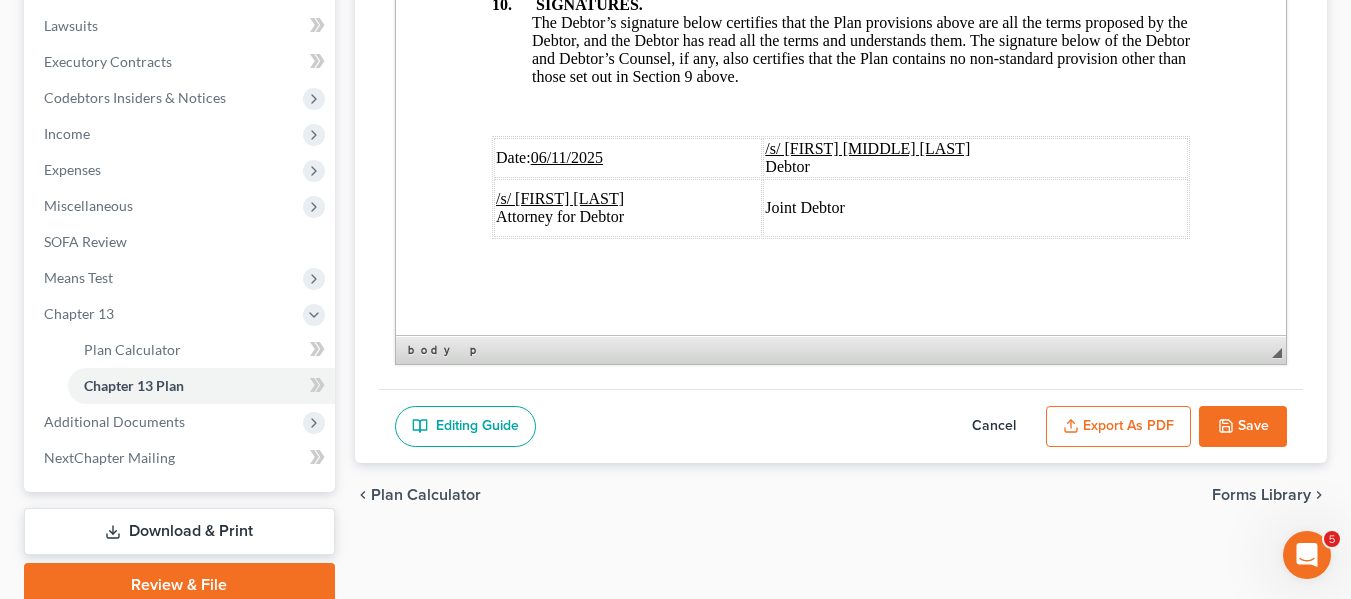 click on "06/11/2025" at bounding box center [566, 157] 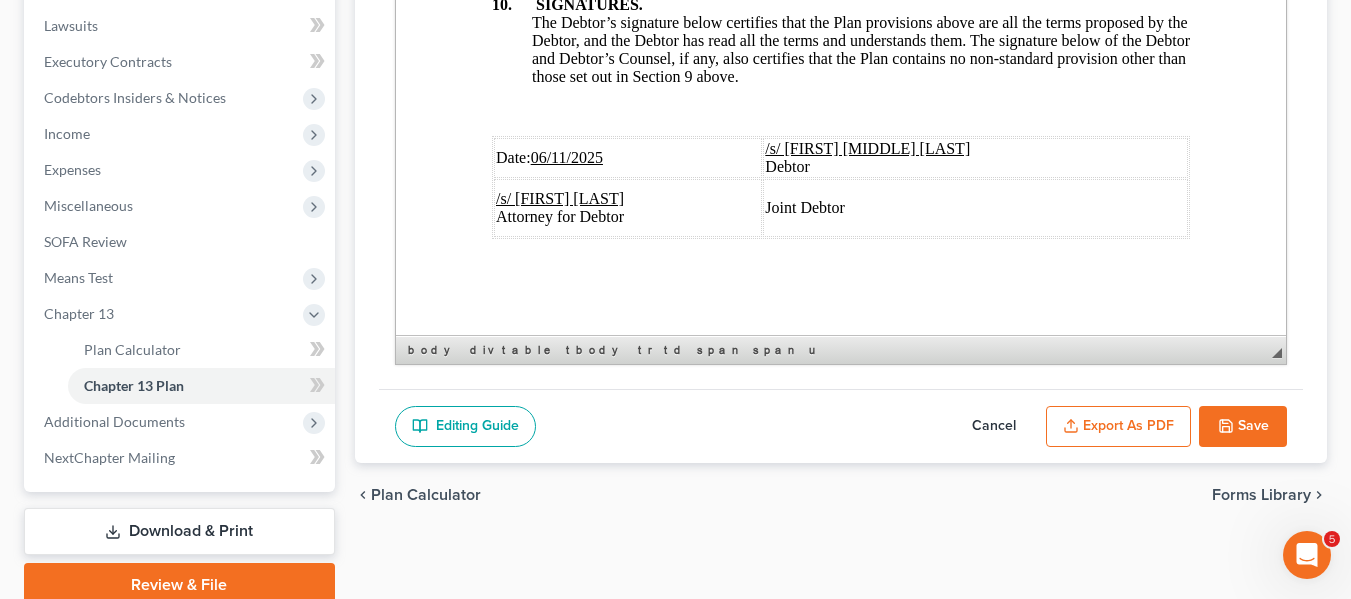 type 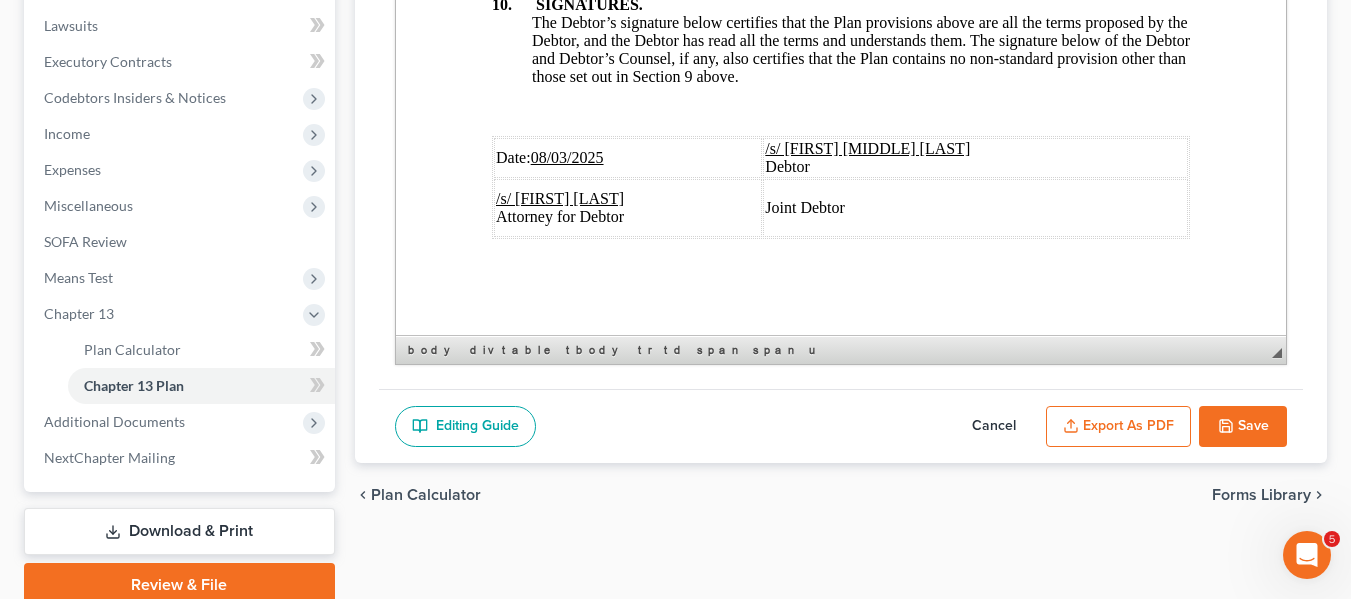click on "Export as PDF" at bounding box center (1118, 427) 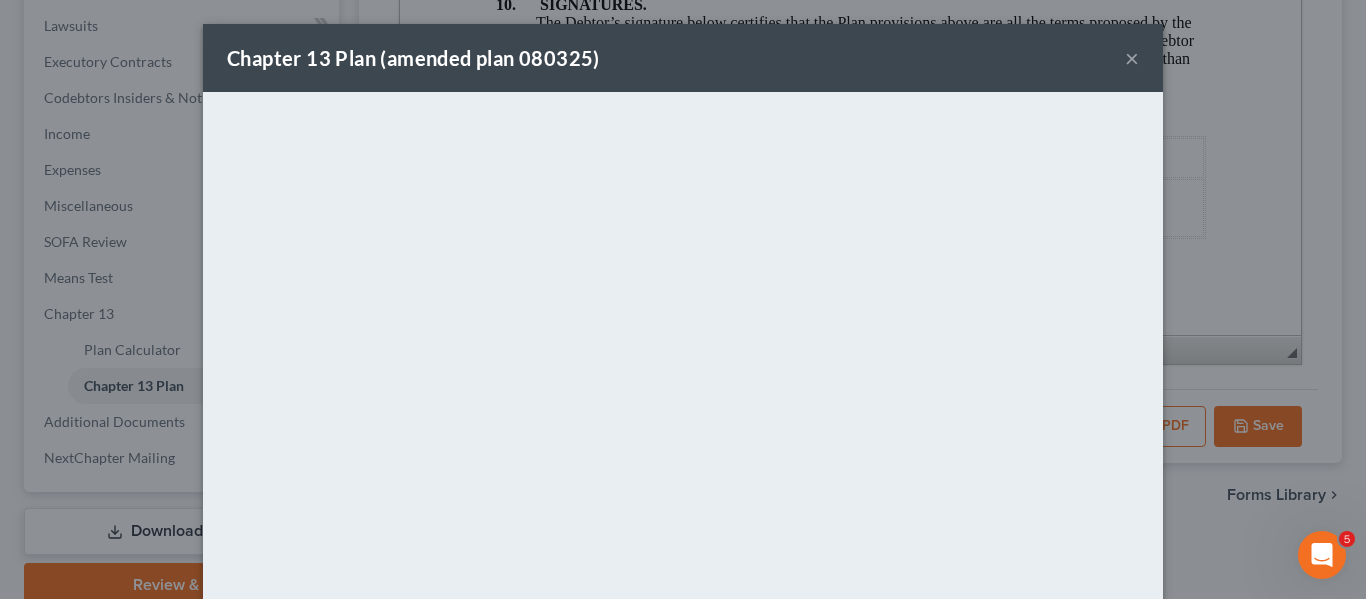 click on "Chapter 13 Plan (amended plan [DATE]) ×" at bounding box center [683, 58] 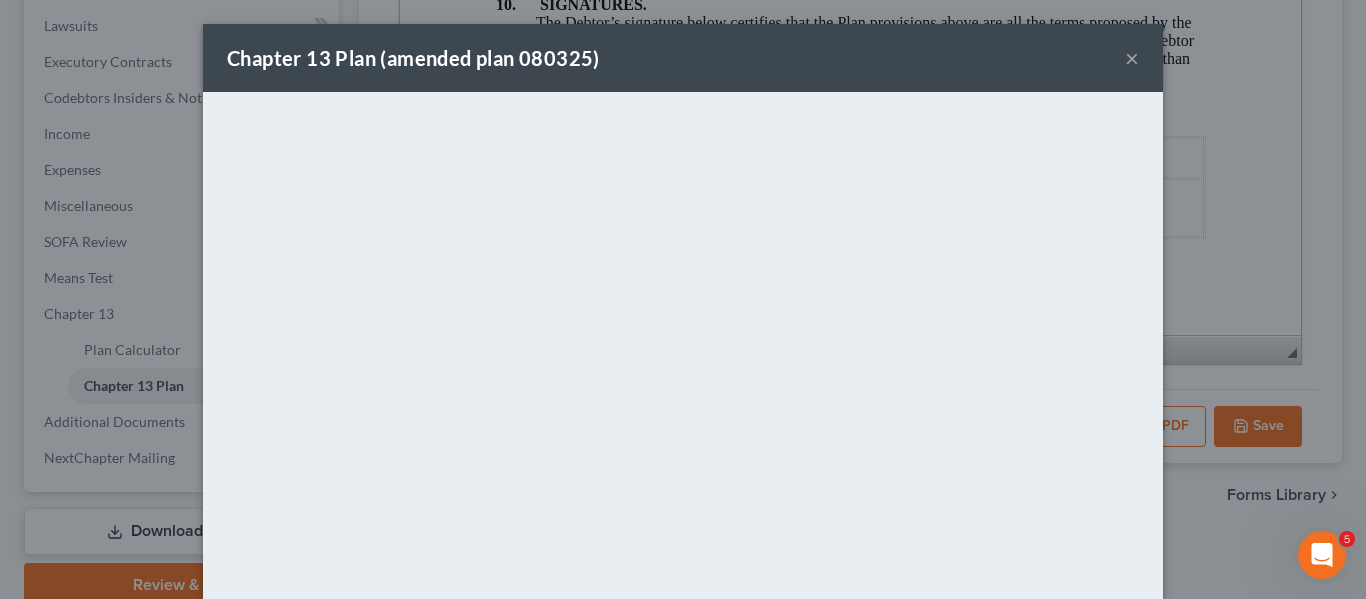 click on "×" at bounding box center (1132, 58) 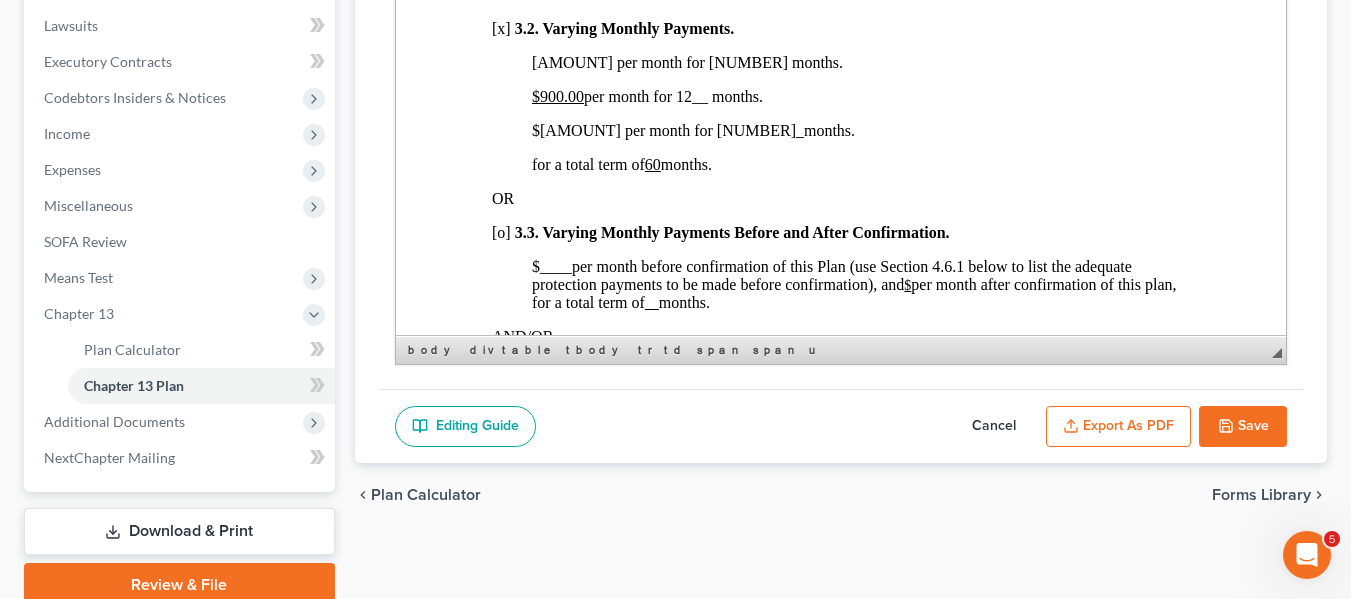 scroll, scrollTop: 1473, scrollLeft: 0, axis: vertical 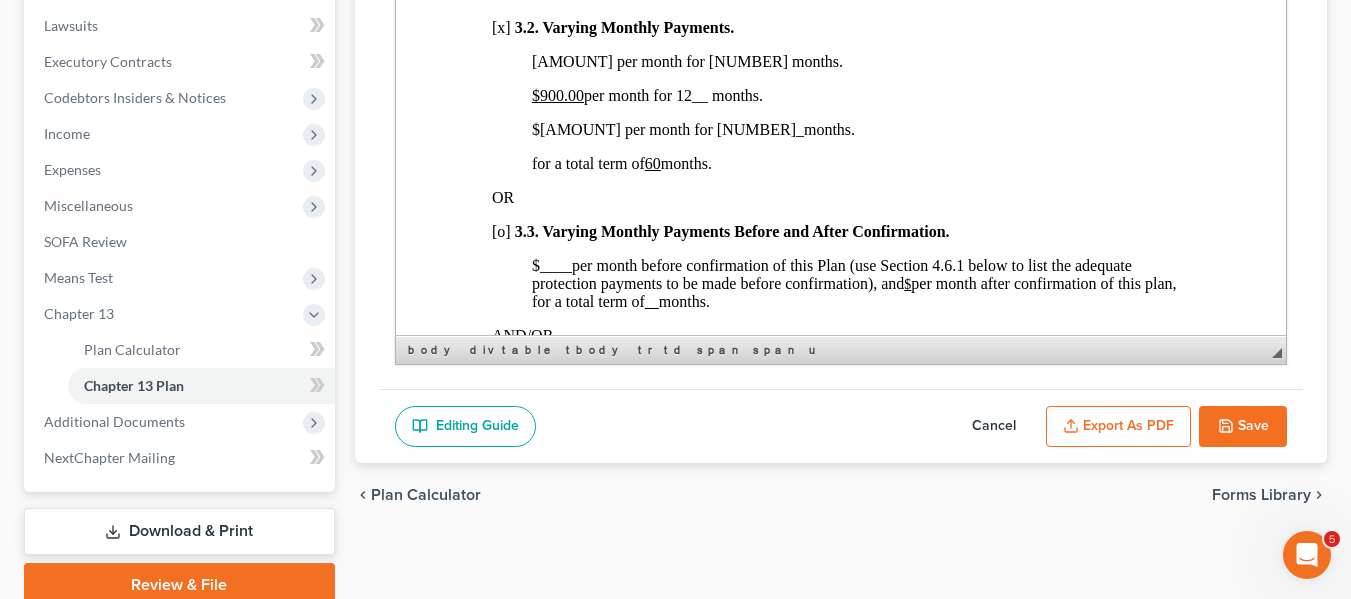 click 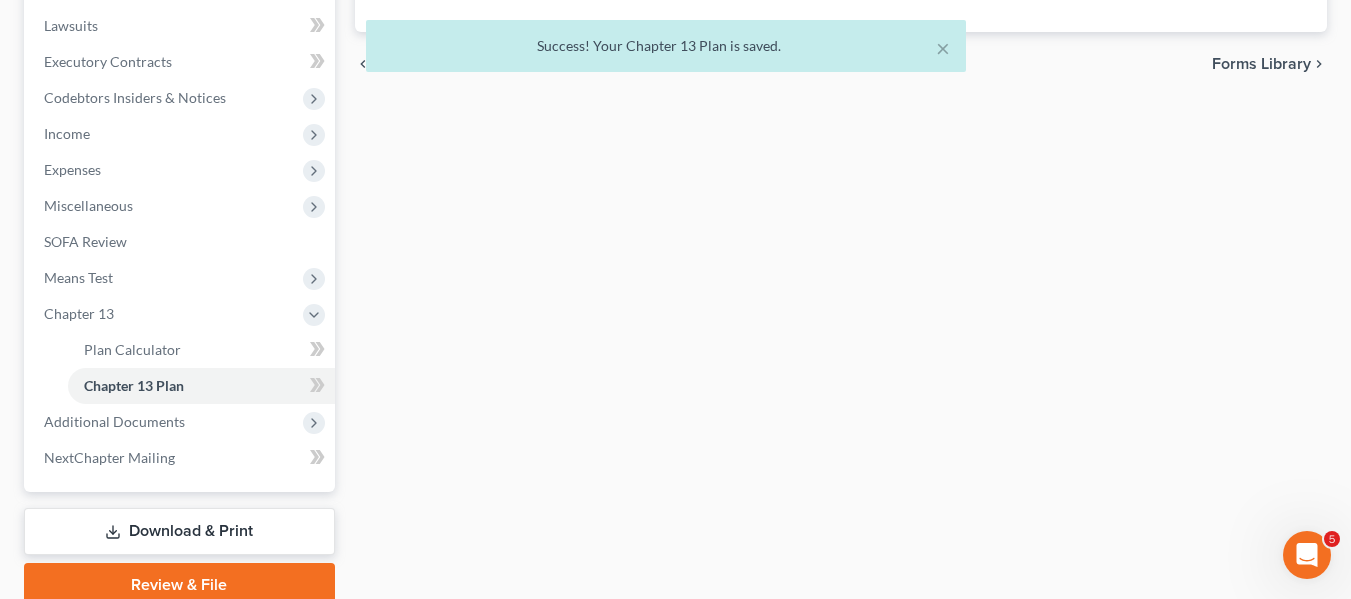 scroll, scrollTop: 0, scrollLeft: 0, axis: both 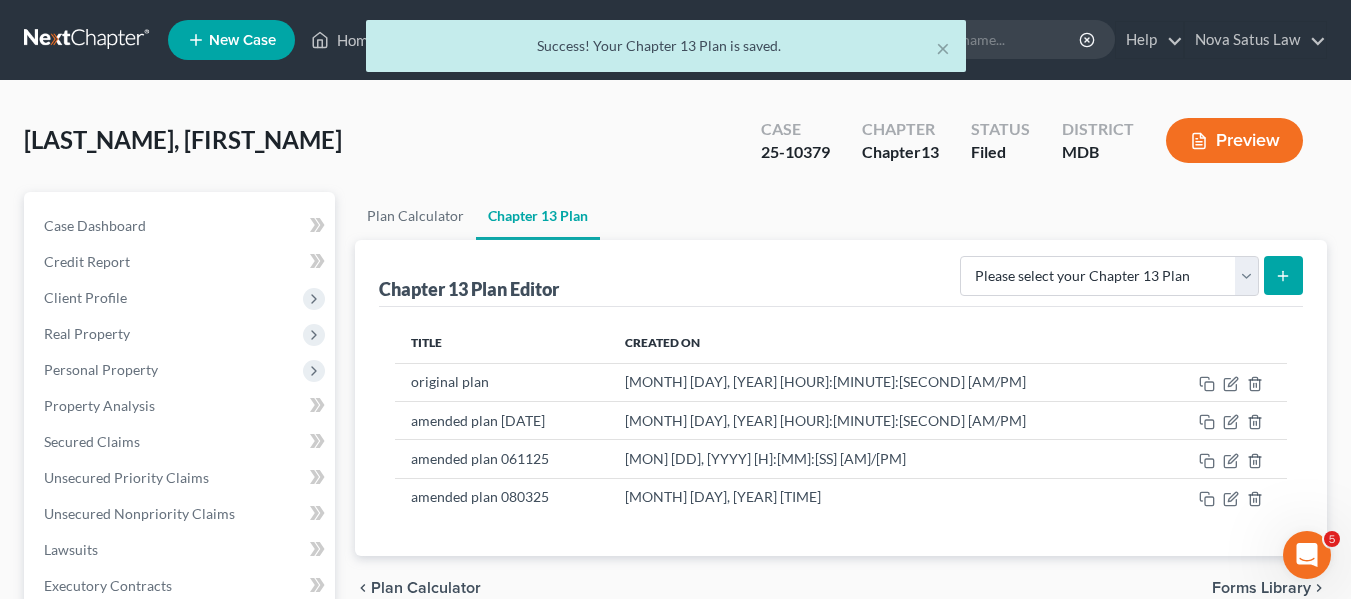 click on "×                     Success! Your Chapter 13 Plan is saved." at bounding box center [665, 51] 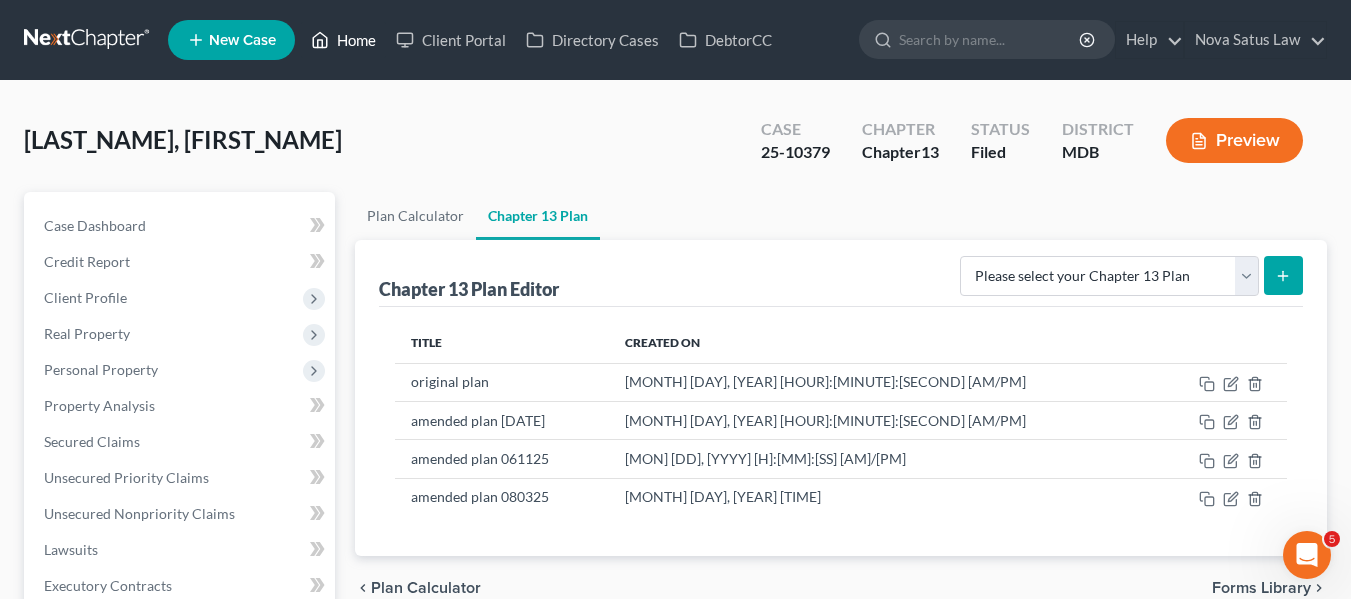 click on "Home" at bounding box center (343, 40) 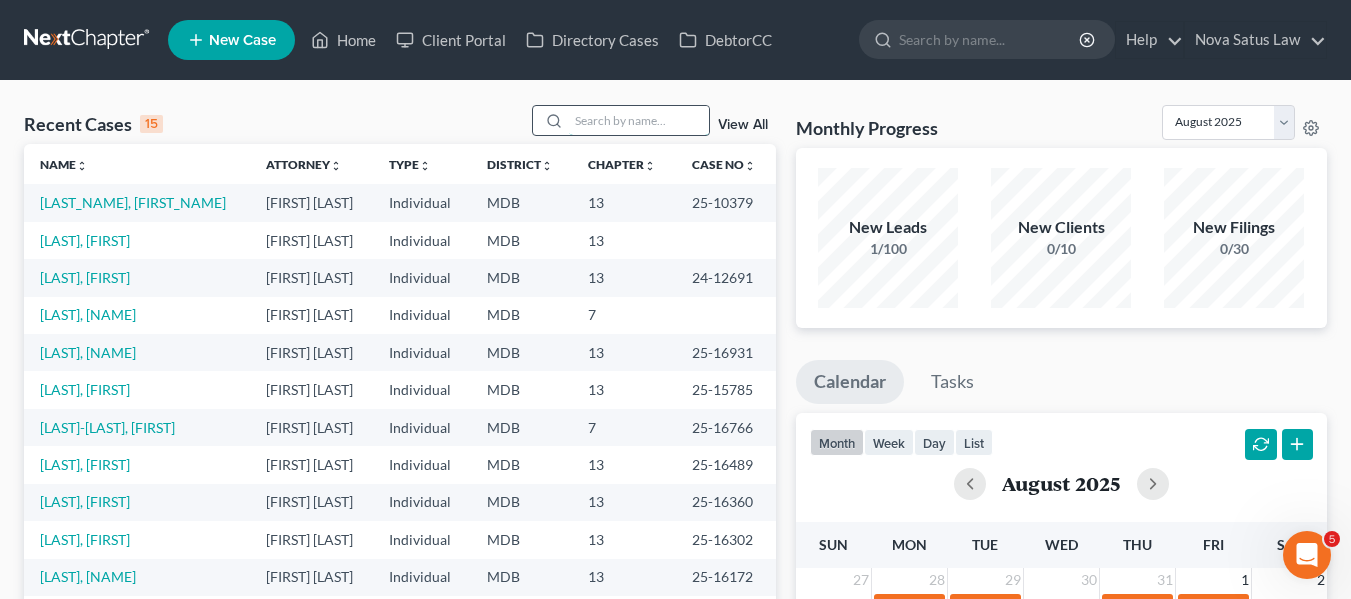 click at bounding box center [639, 120] 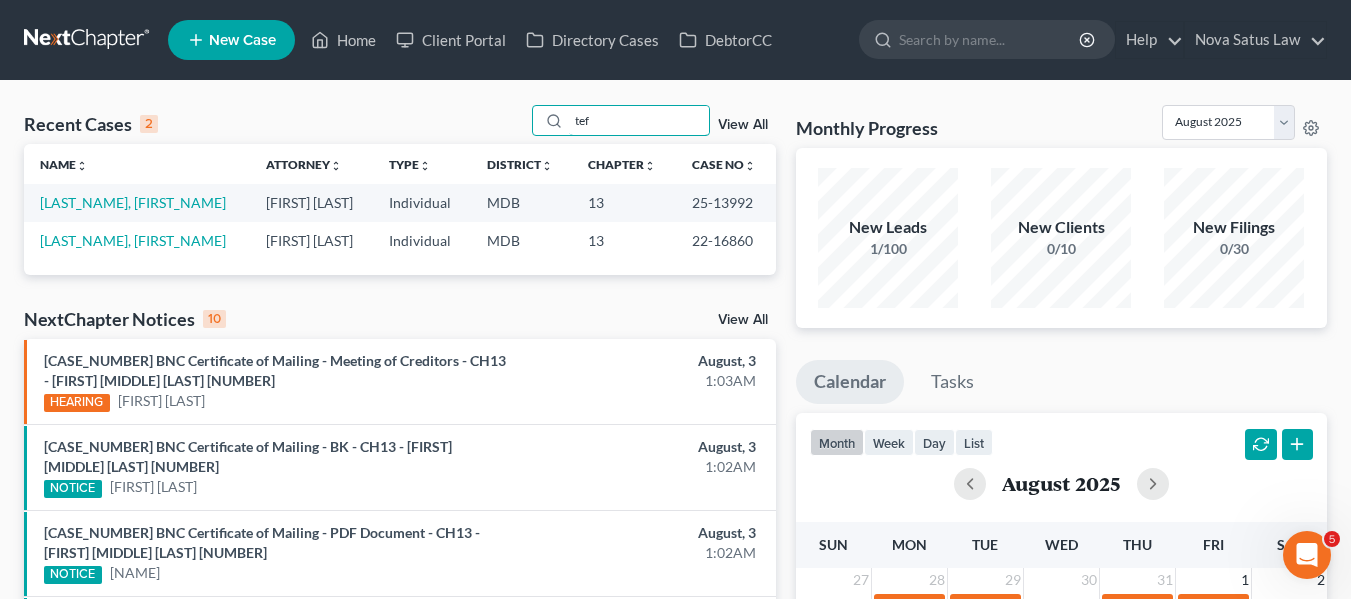 type on "tef" 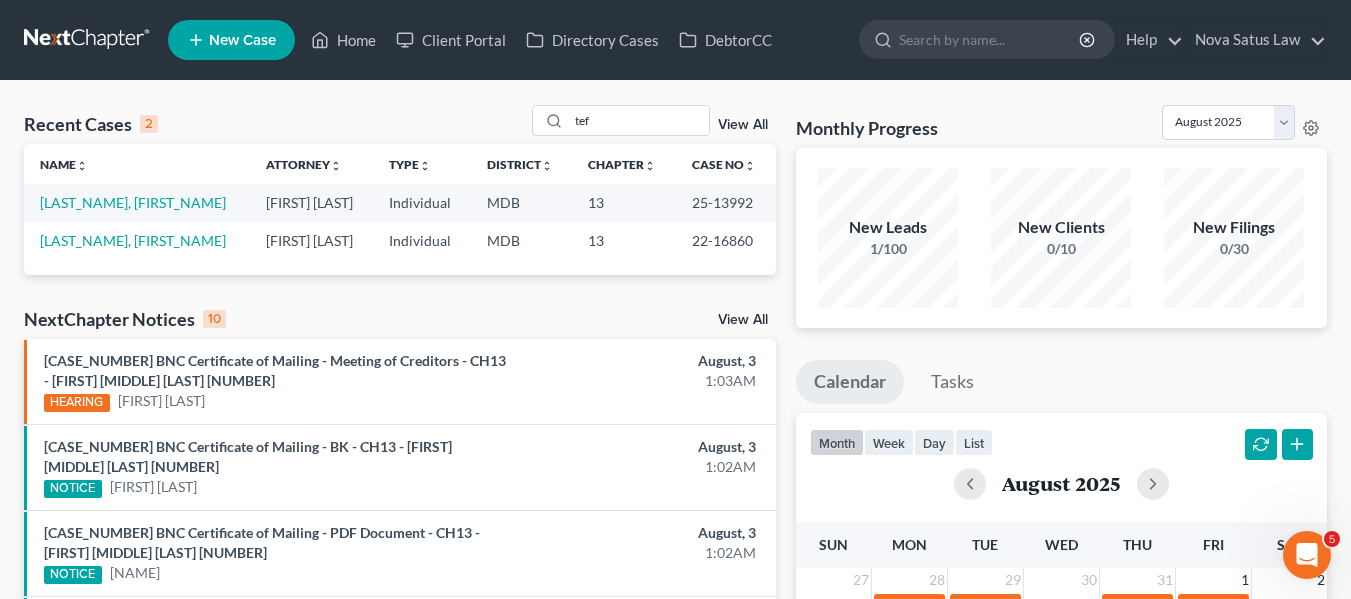 click on "[LAST_NAME], [FIRST_NAME]" at bounding box center [137, 240] 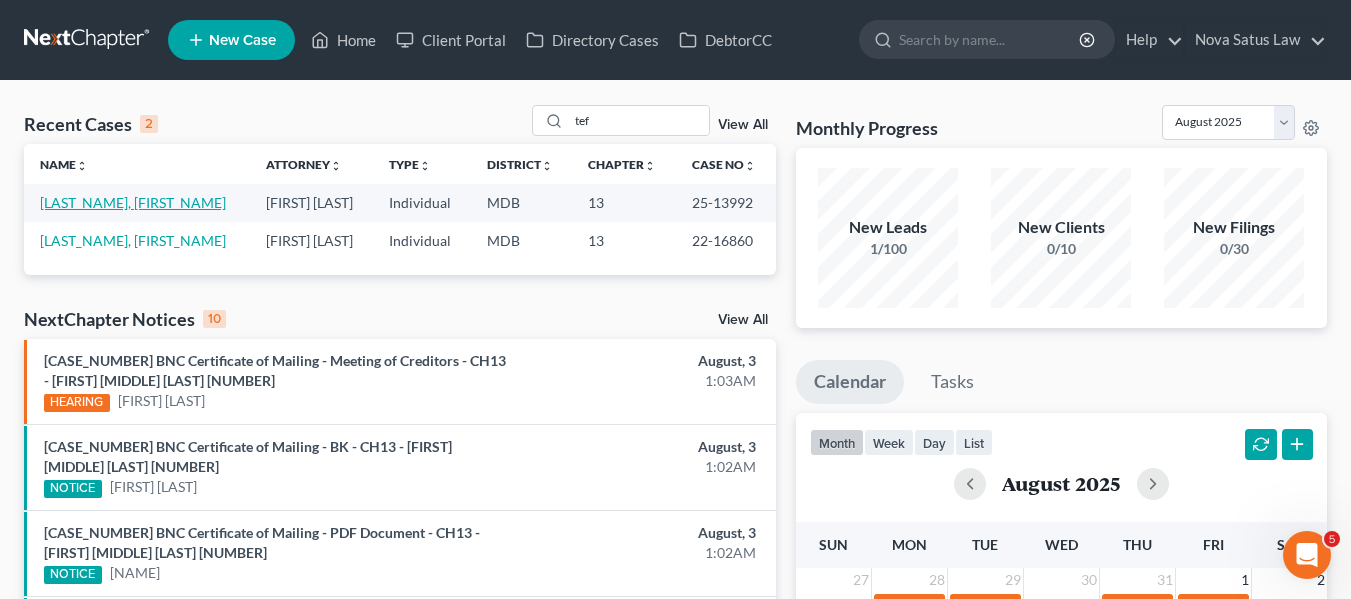 click on "[LAST_NAME], [FIRST_NAME]" at bounding box center [133, 202] 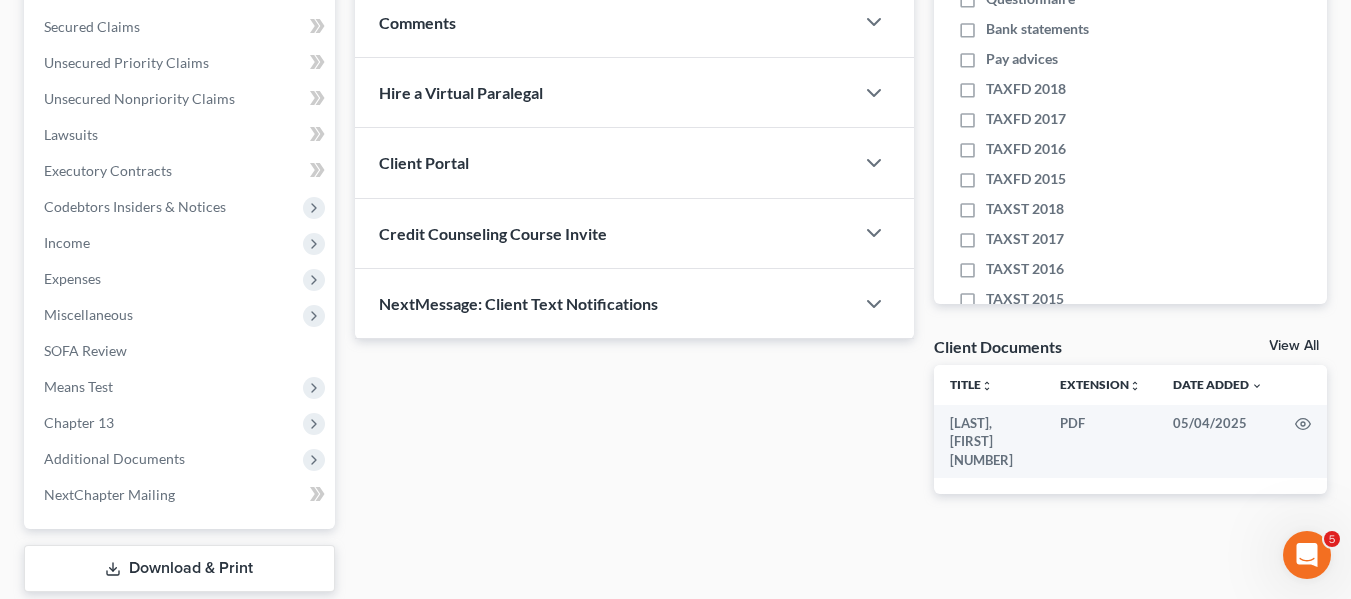 scroll, scrollTop: 407, scrollLeft: 0, axis: vertical 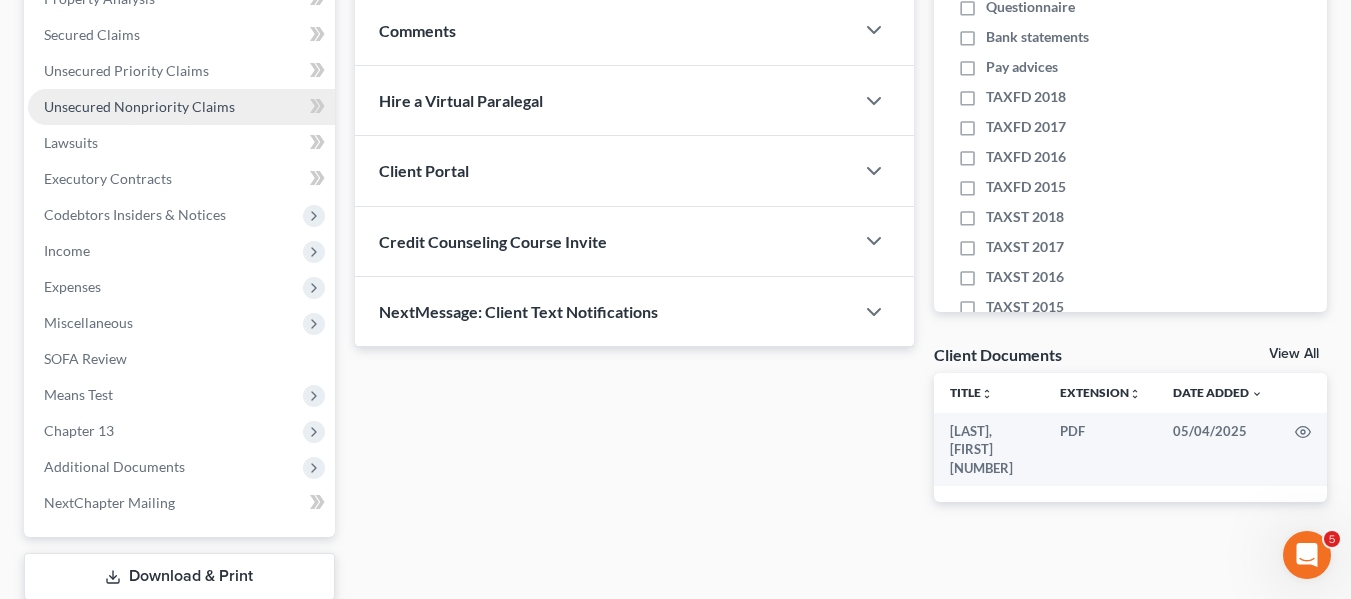 click on "Unsecured Nonpriority Claims" at bounding box center [139, 106] 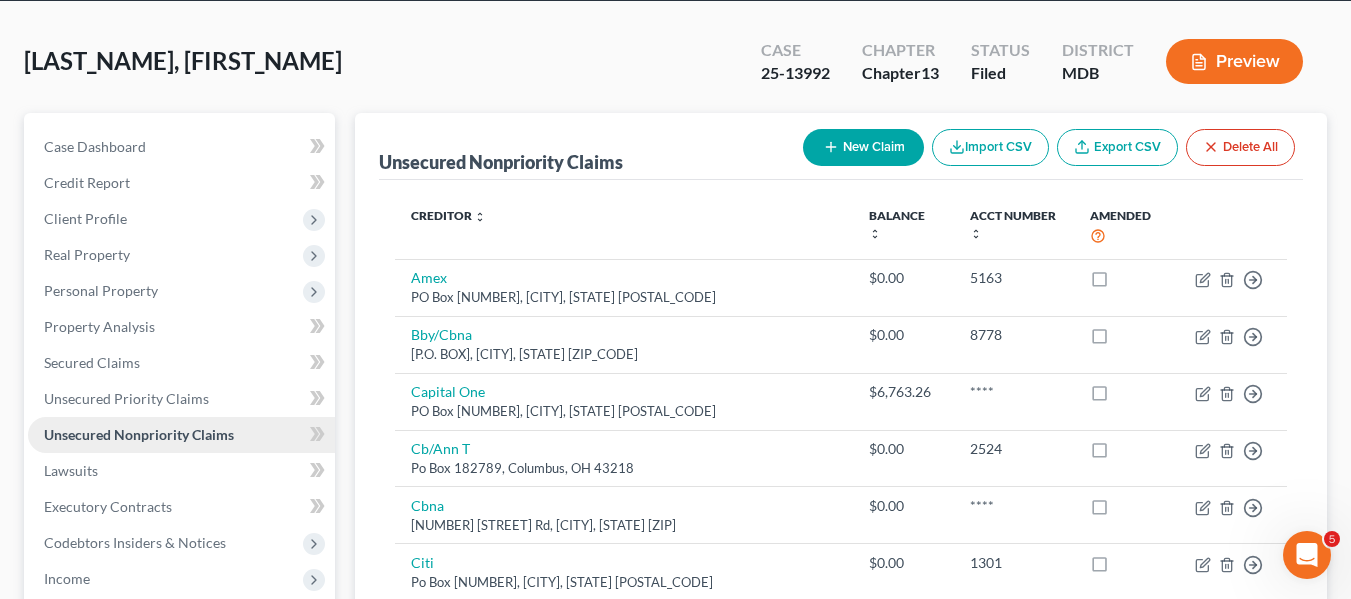 scroll, scrollTop: 0, scrollLeft: 0, axis: both 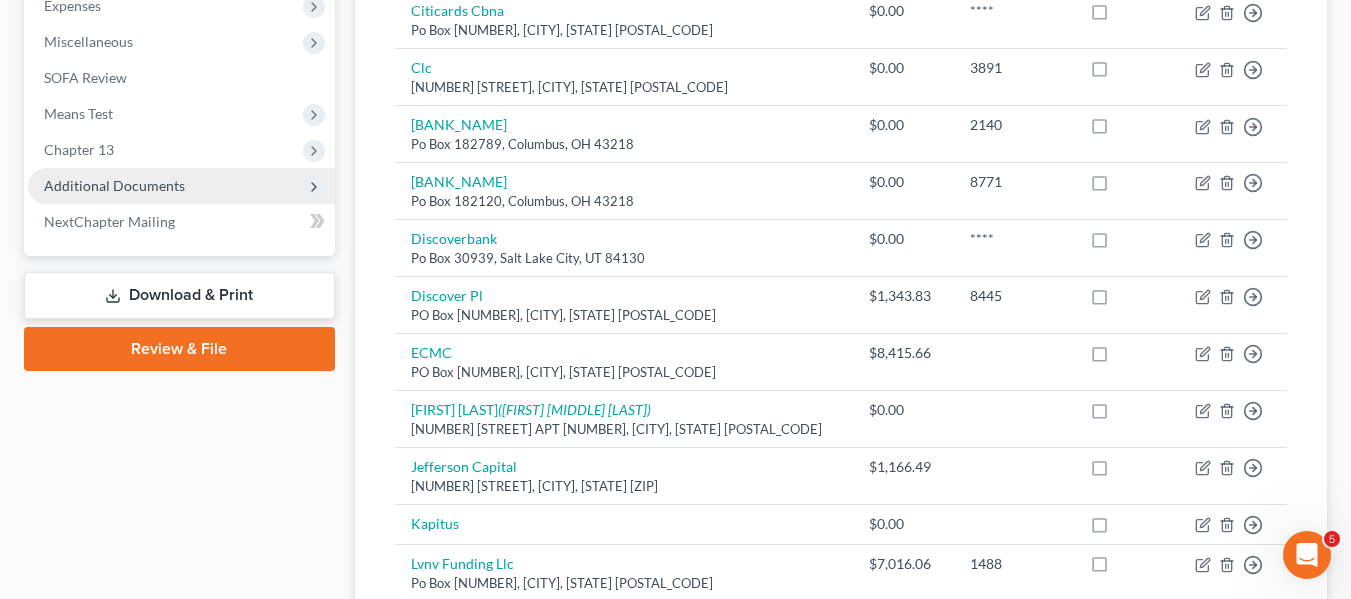 click on "Additional Documents" at bounding box center (114, 185) 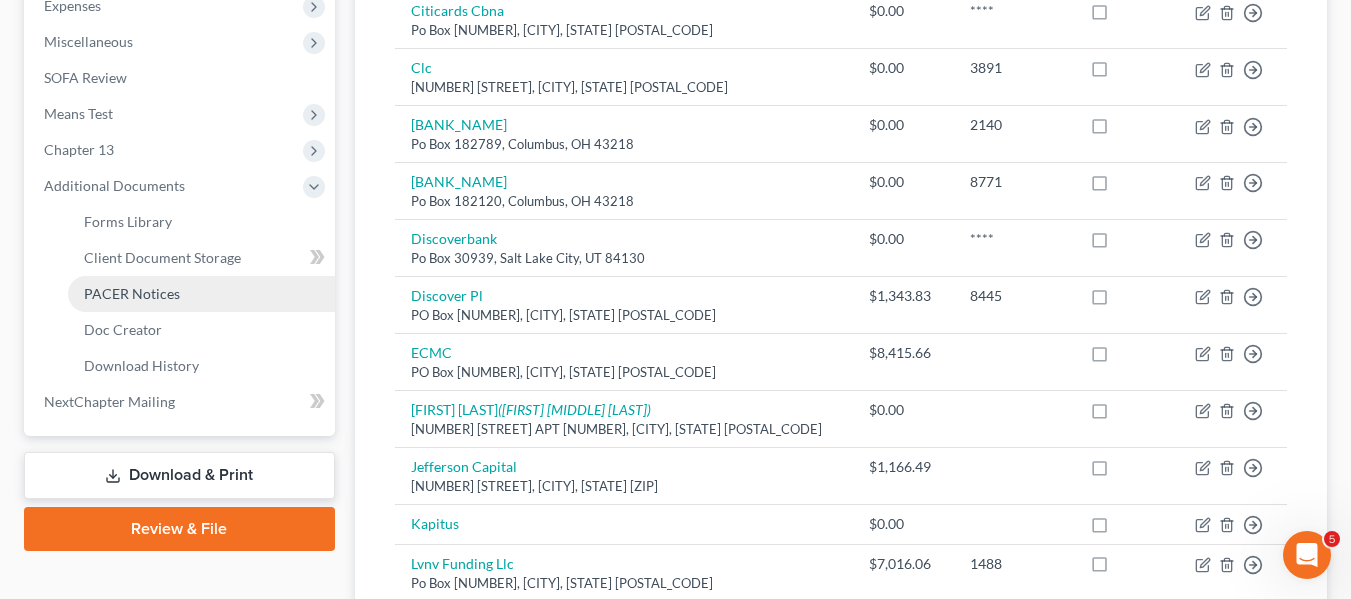 click on "PACER Notices" at bounding box center (132, 293) 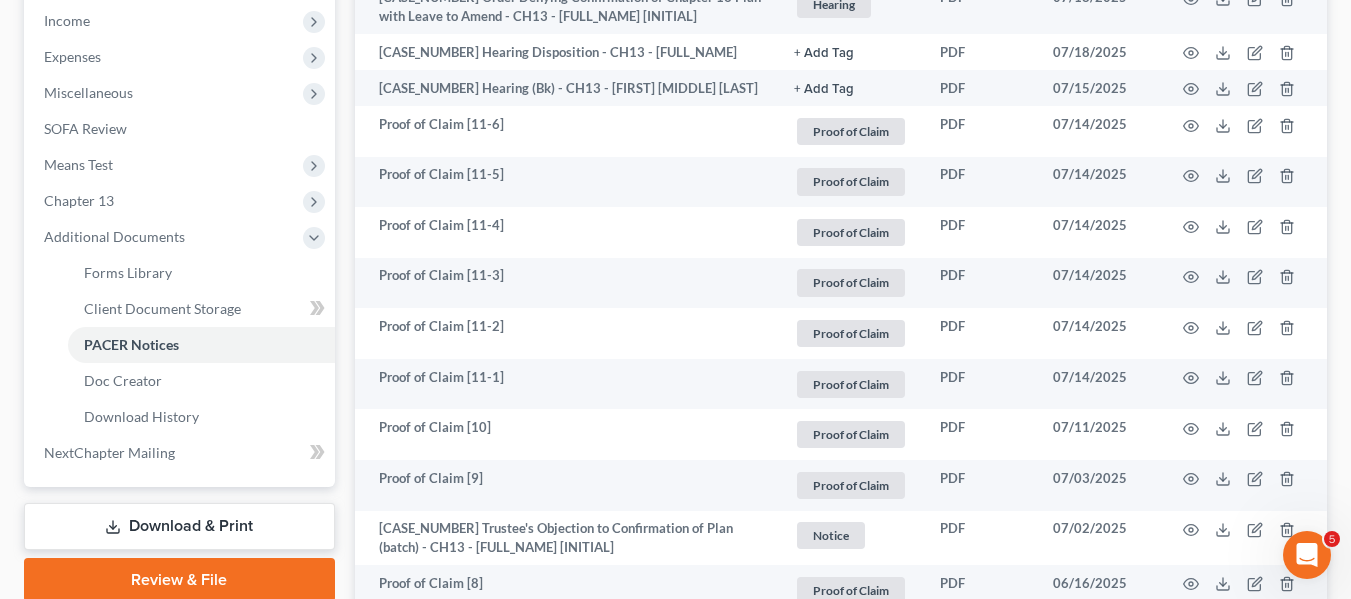 scroll, scrollTop: 641, scrollLeft: 0, axis: vertical 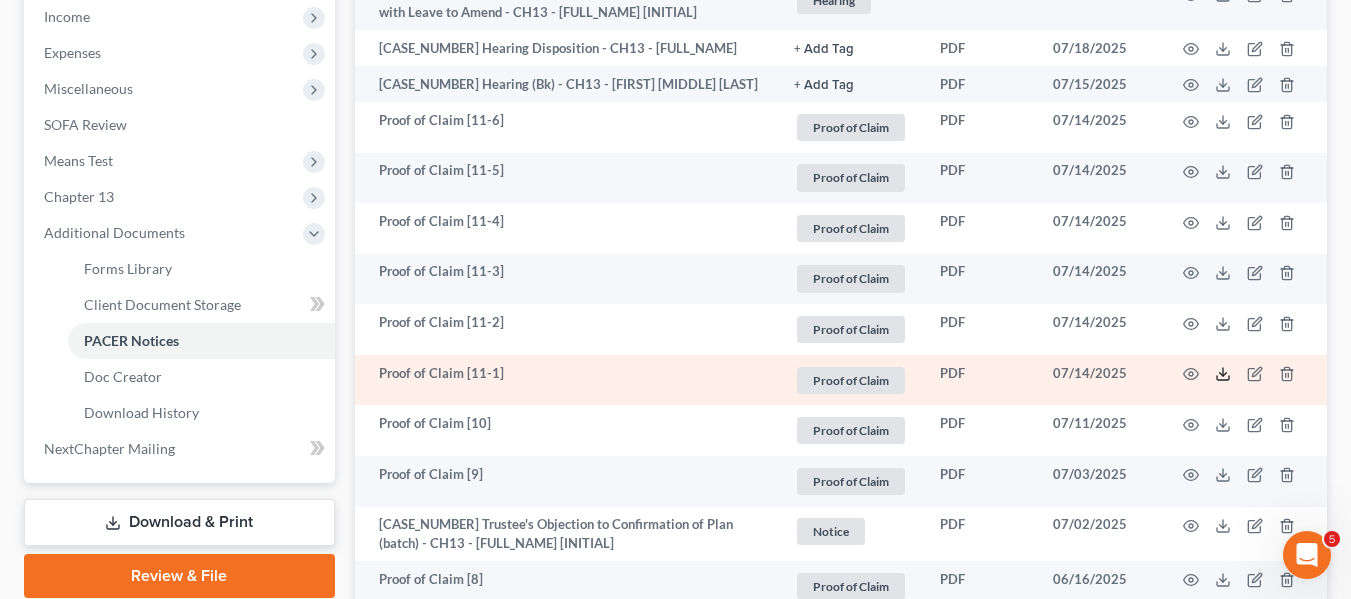 click 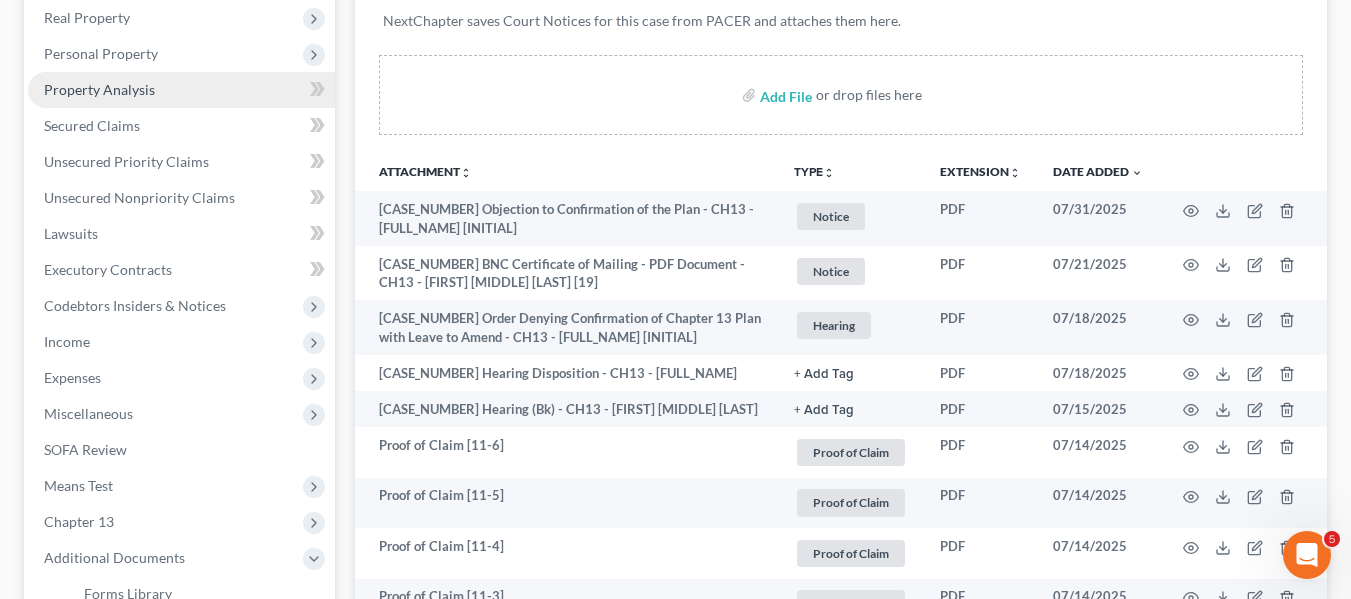 scroll, scrollTop: 314, scrollLeft: 0, axis: vertical 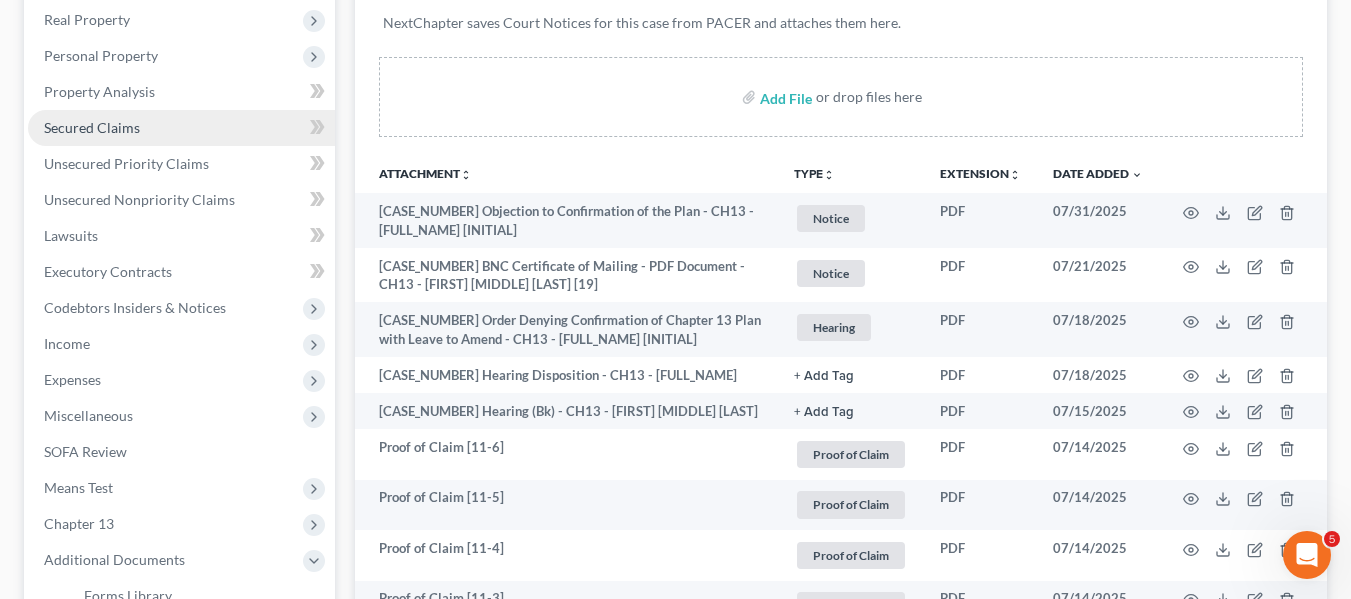 click on "Secured Claims" at bounding box center [181, 128] 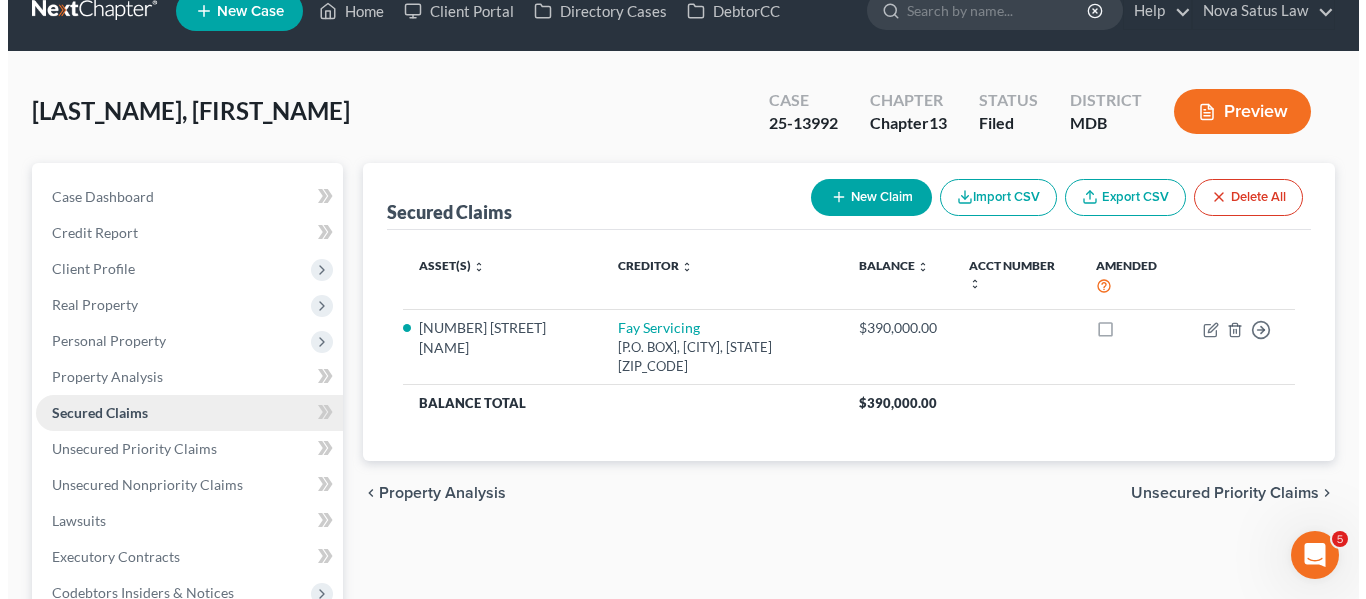 scroll, scrollTop: 0, scrollLeft: 0, axis: both 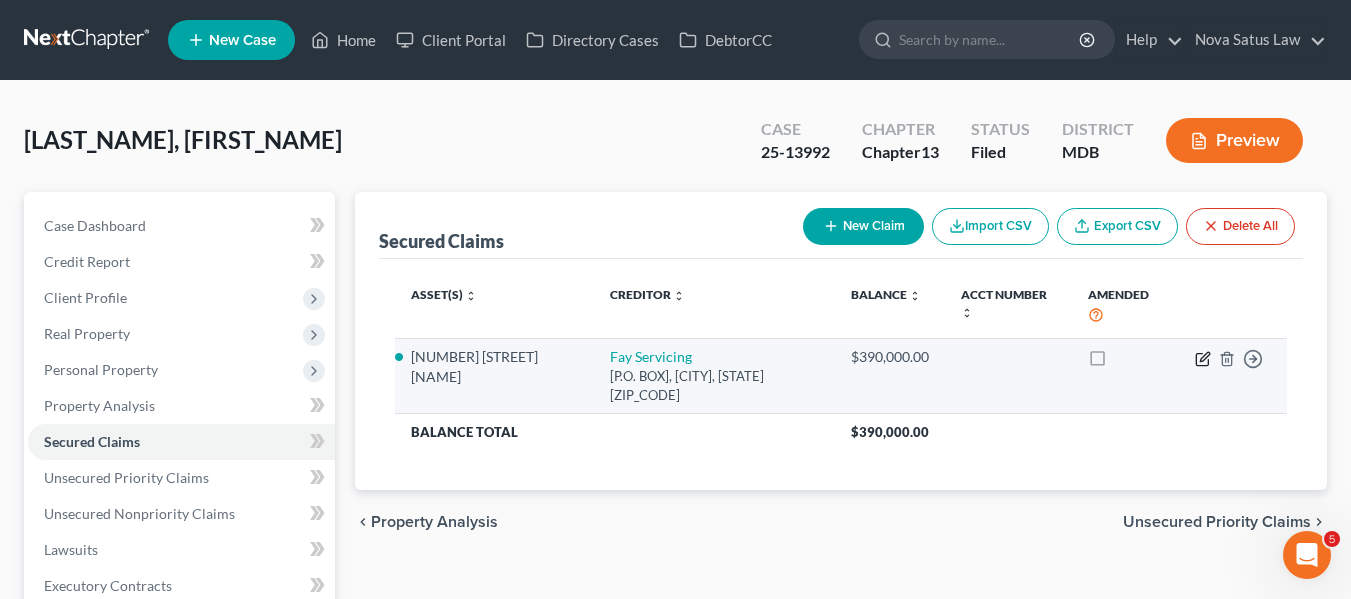 click 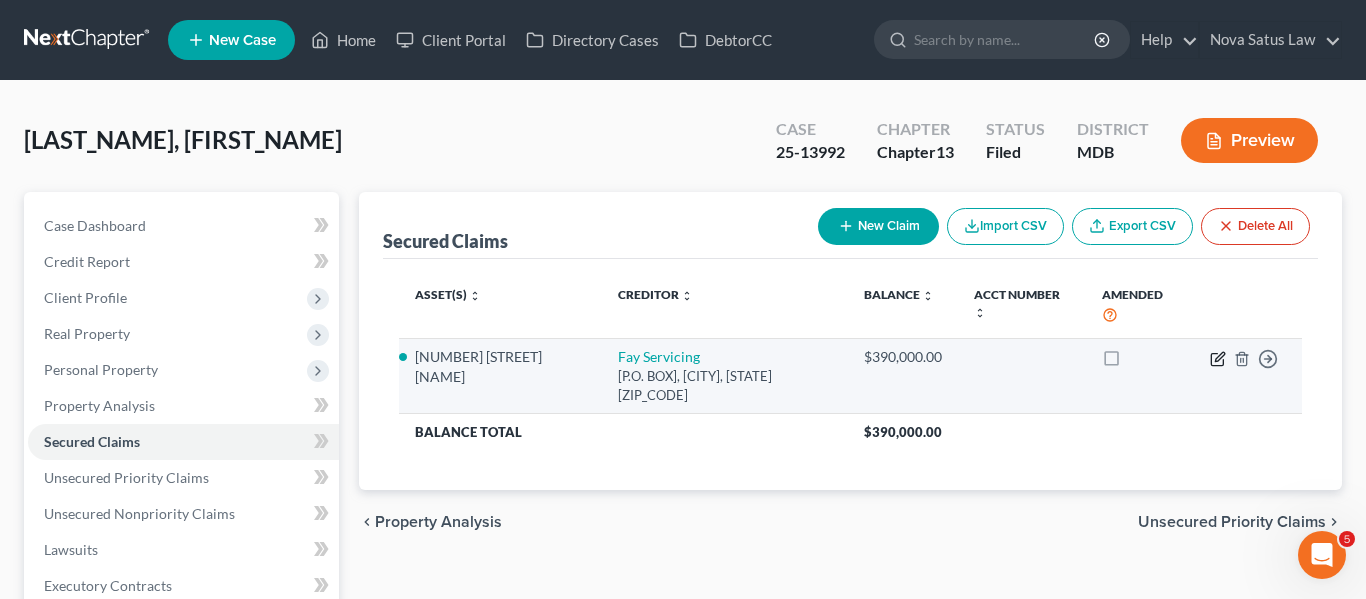 select on "14" 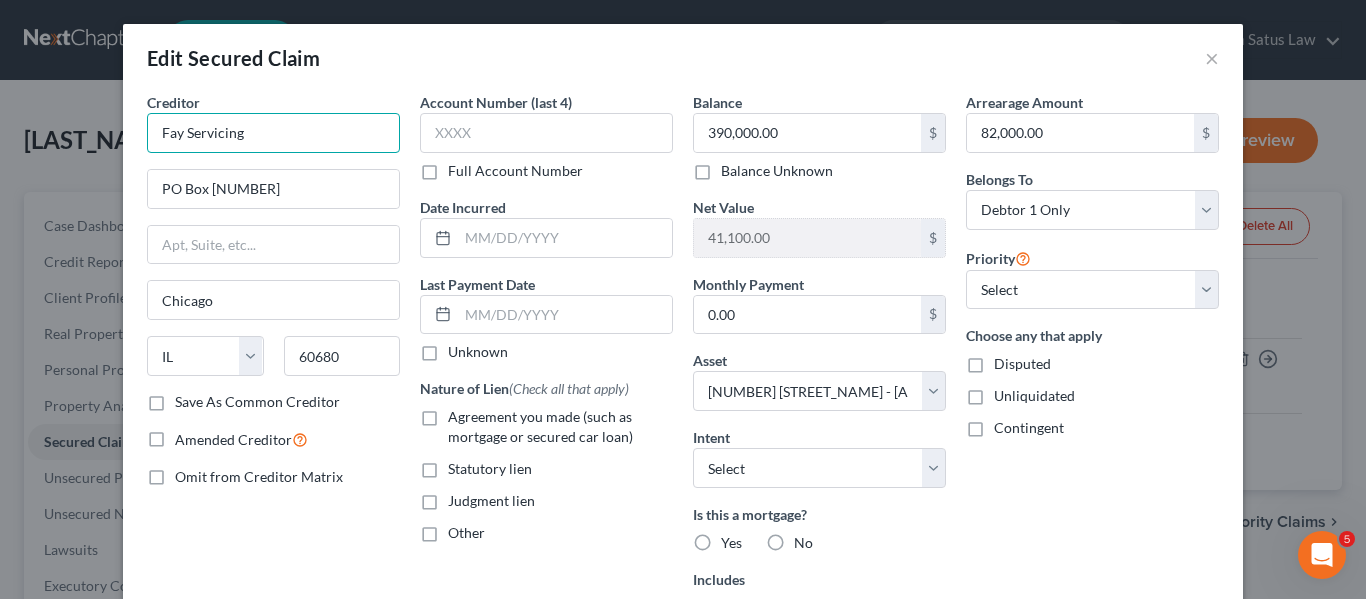 click on "Fay Servicing" at bounding box center (273, 133) 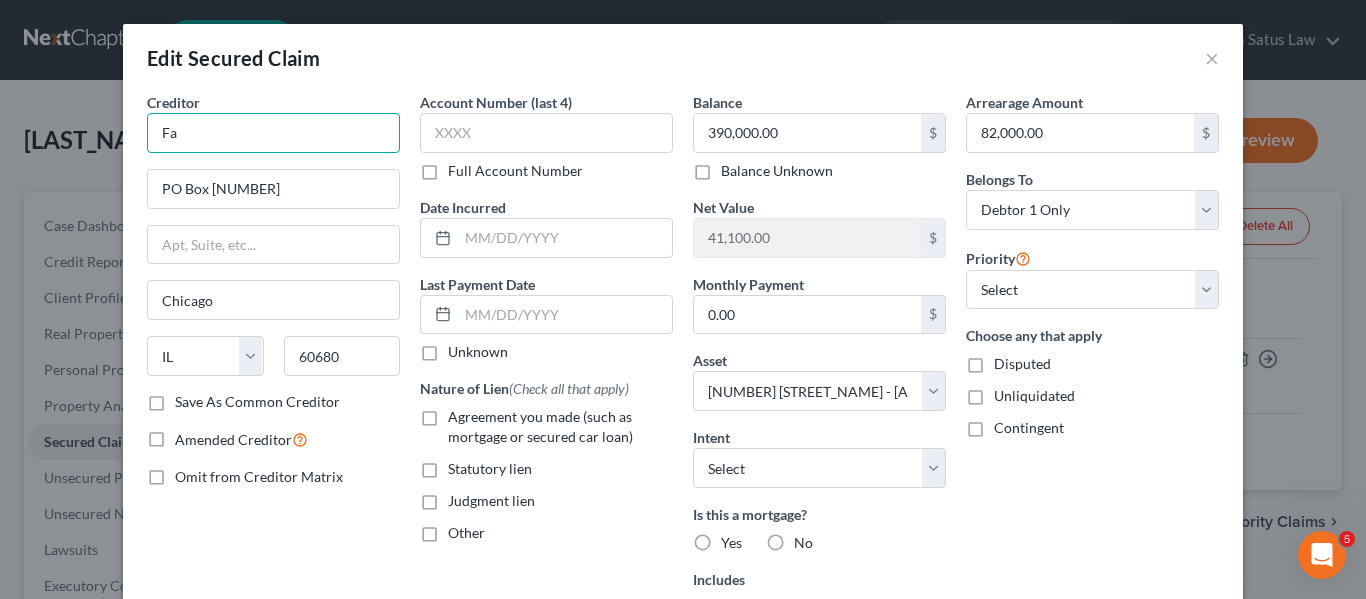 type on "F" 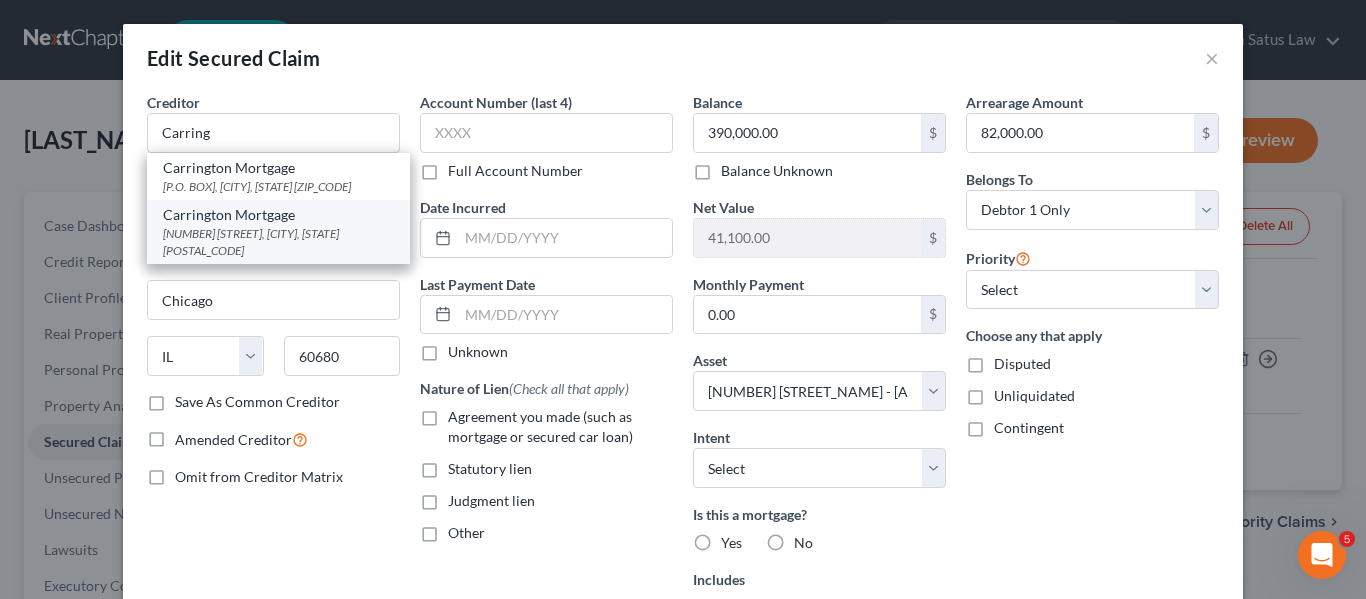 click on "Carrington Mortgage" at bounding box center (278, 215) 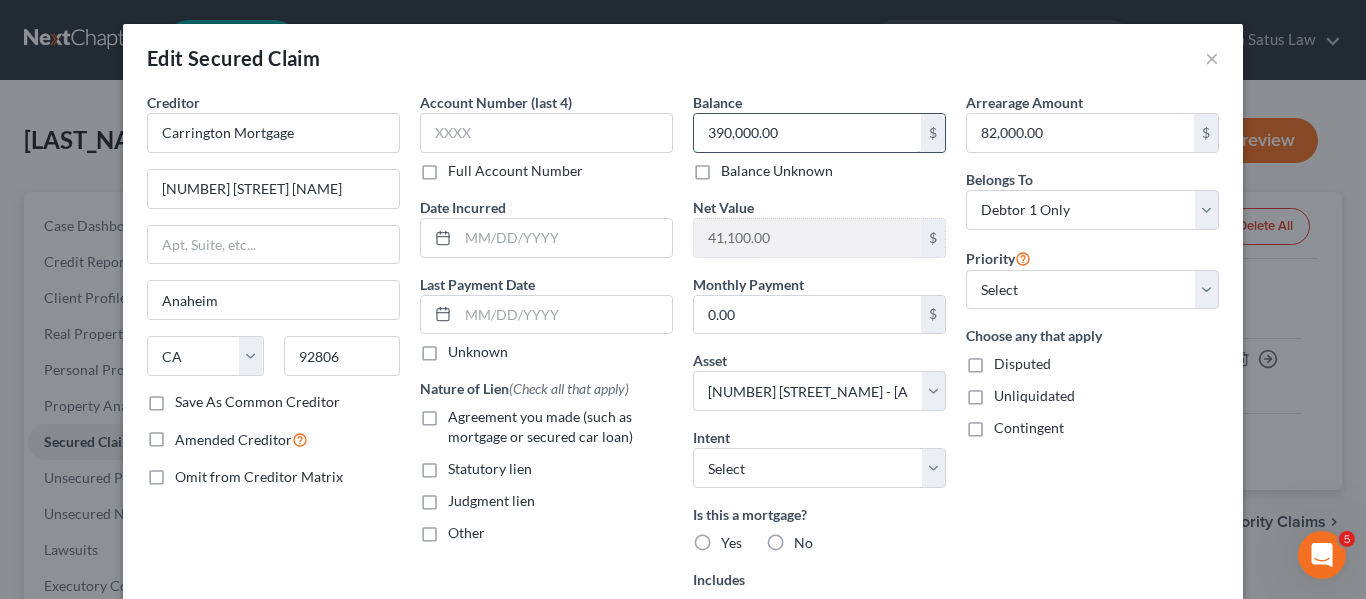 click on "390,000.00" at bounding box center (807, 133) 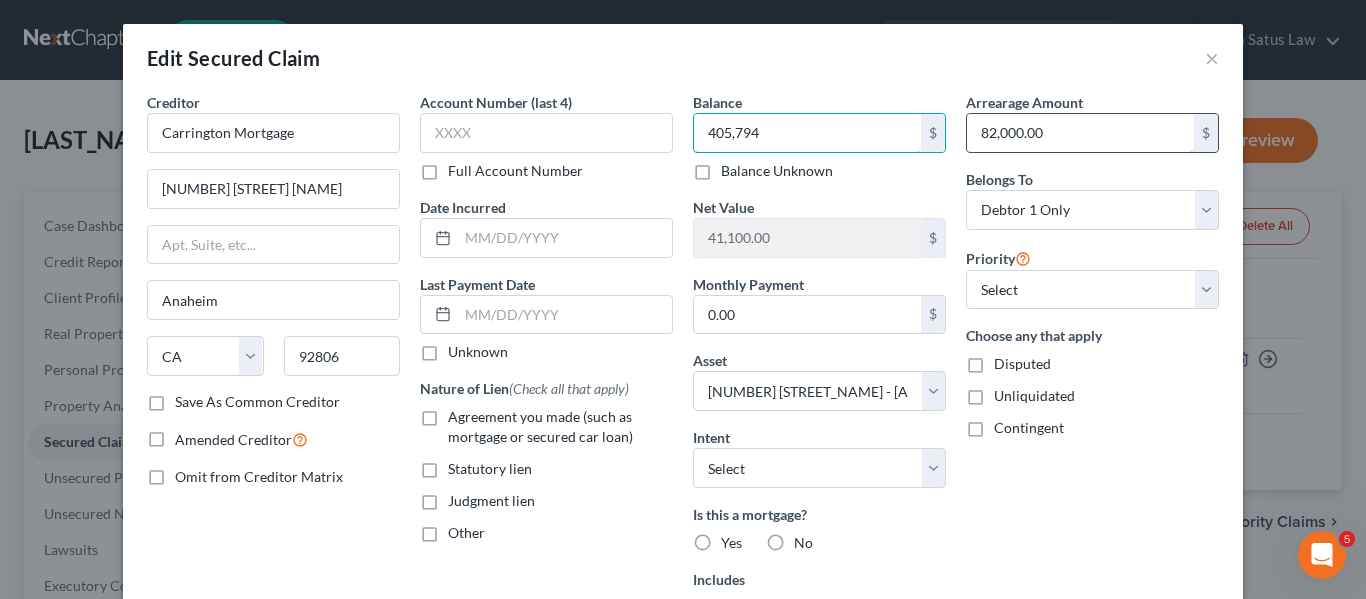 type on "405,794" 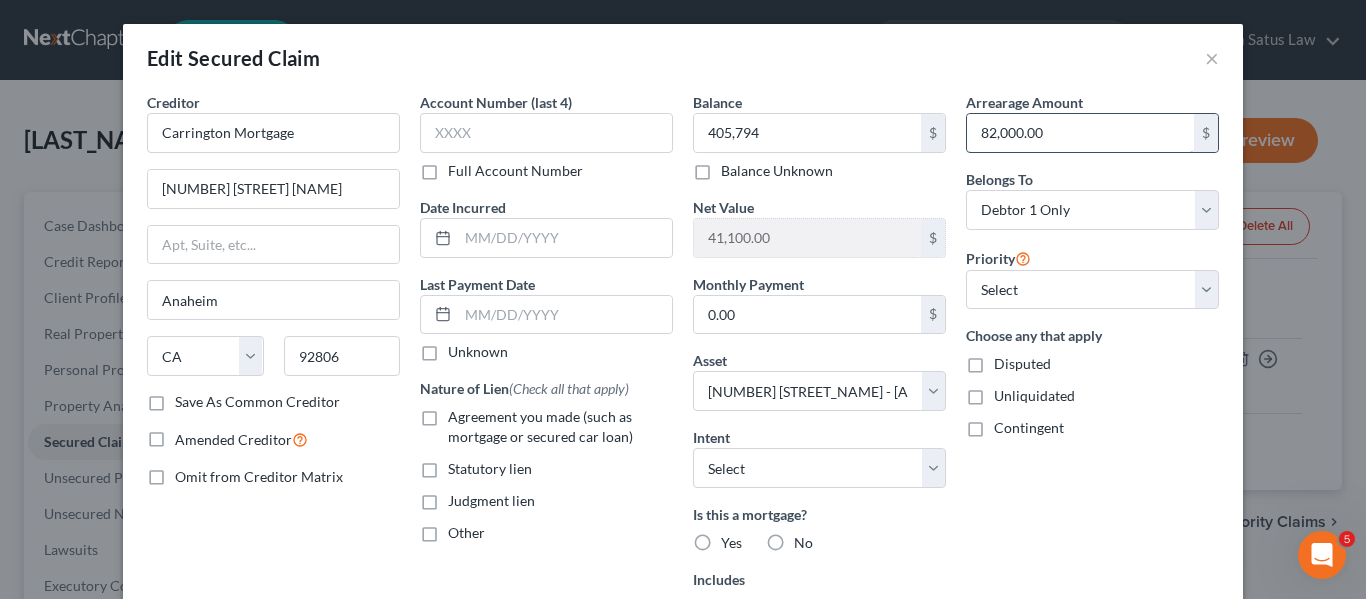 click on "82,000.00" at bounding box center (1080, 133) 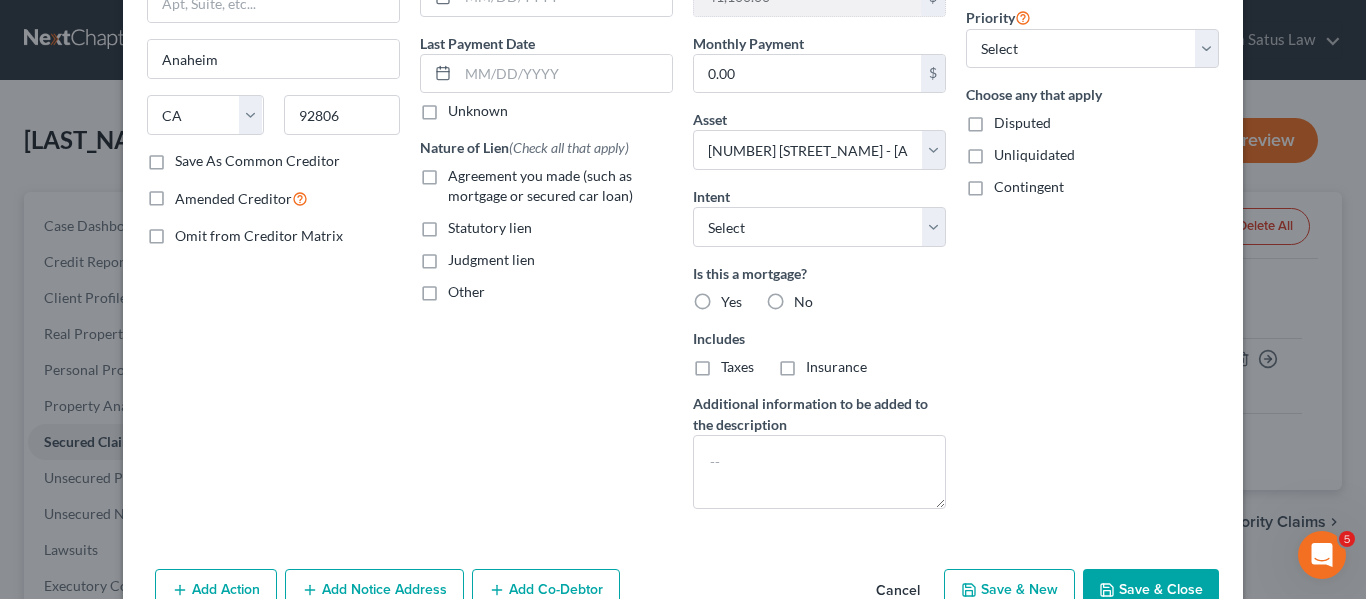 scroll, scrollTop: 309, scrollLeft: 0, axis: vertical 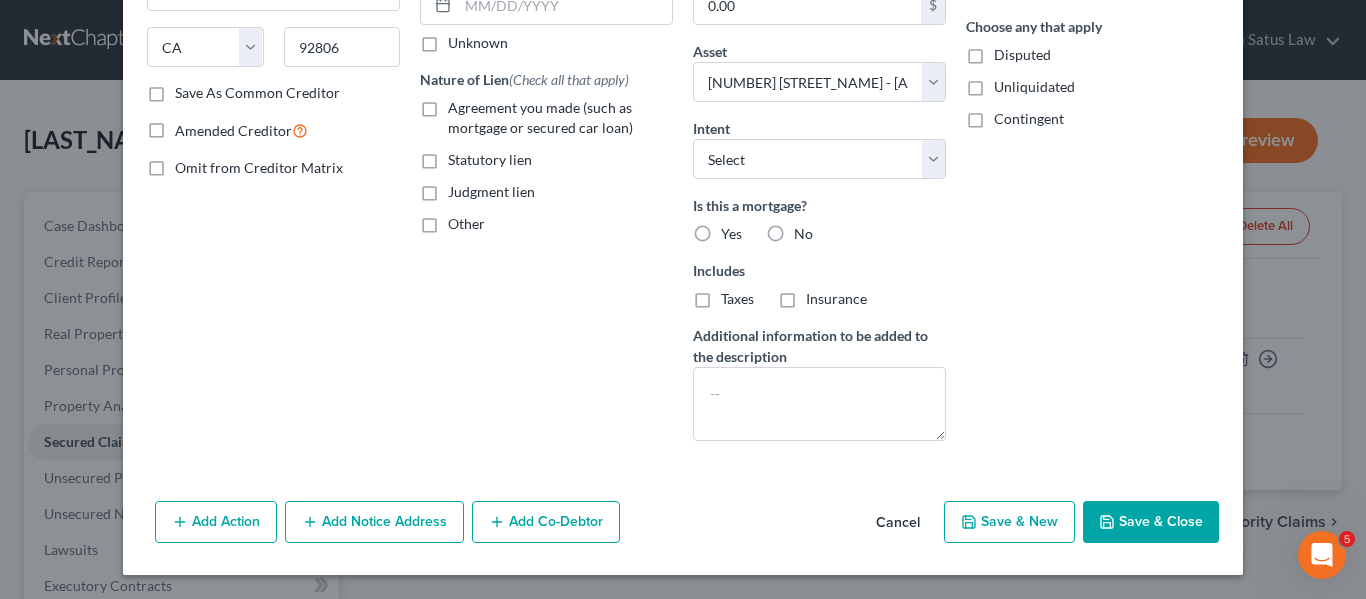 type on "91,638.65" 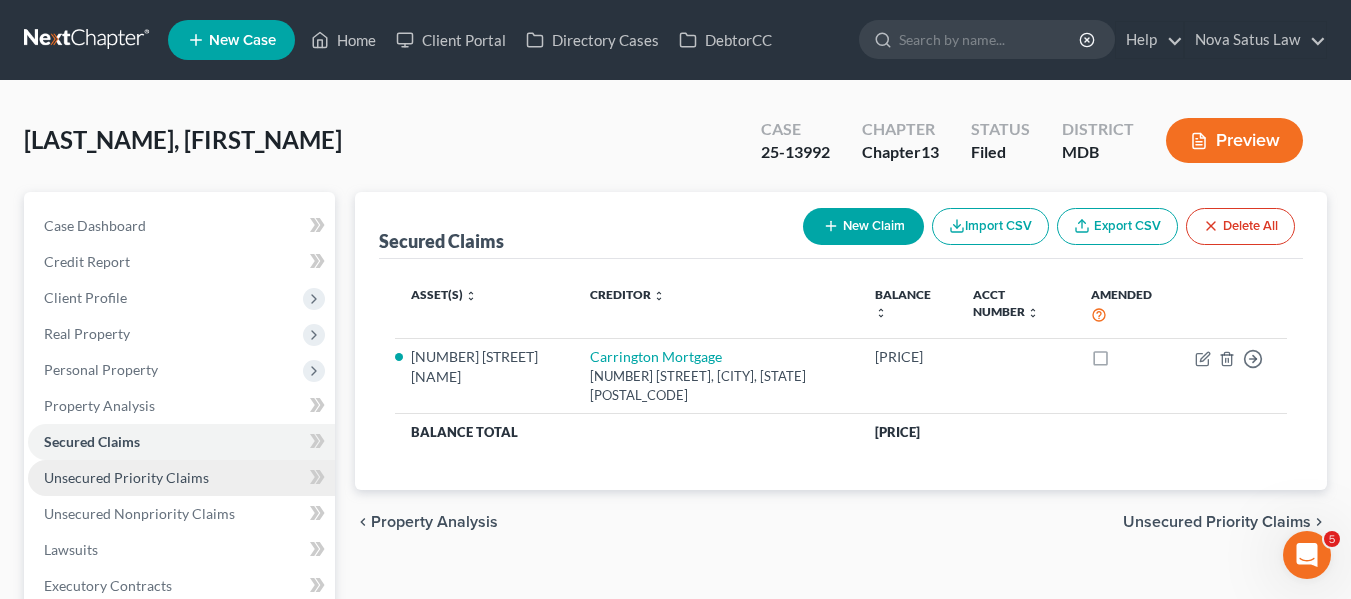 click on "Unsecured Priority Claims" at bounding box center (126, 477) 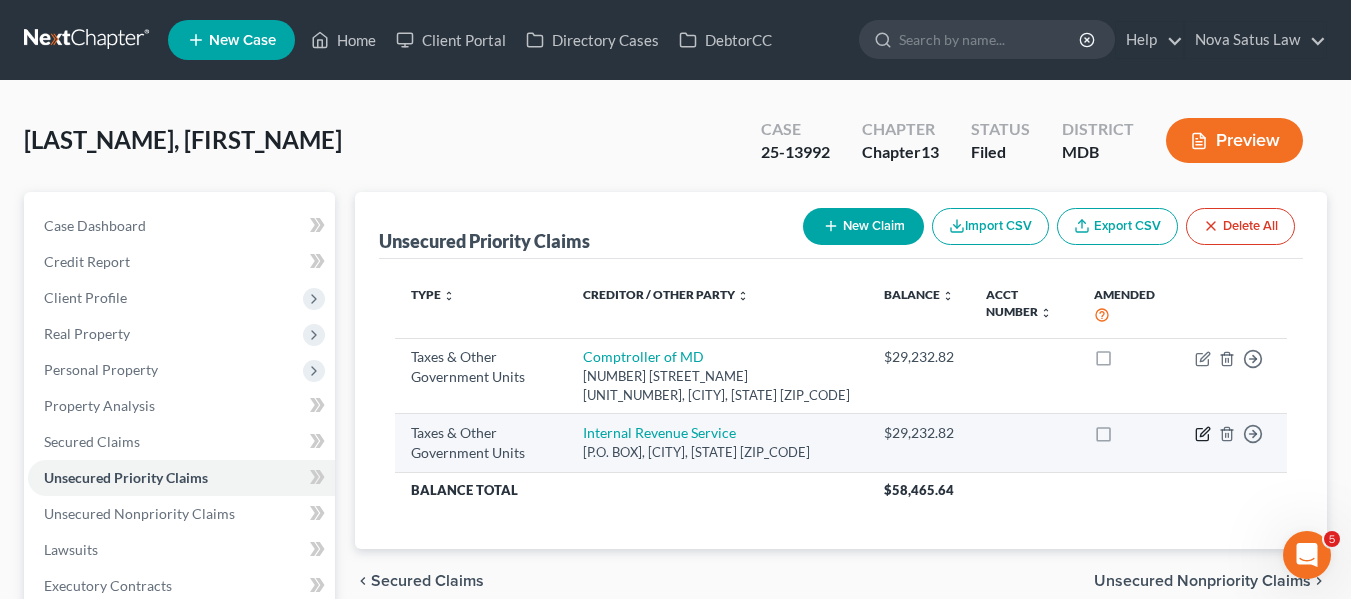 click 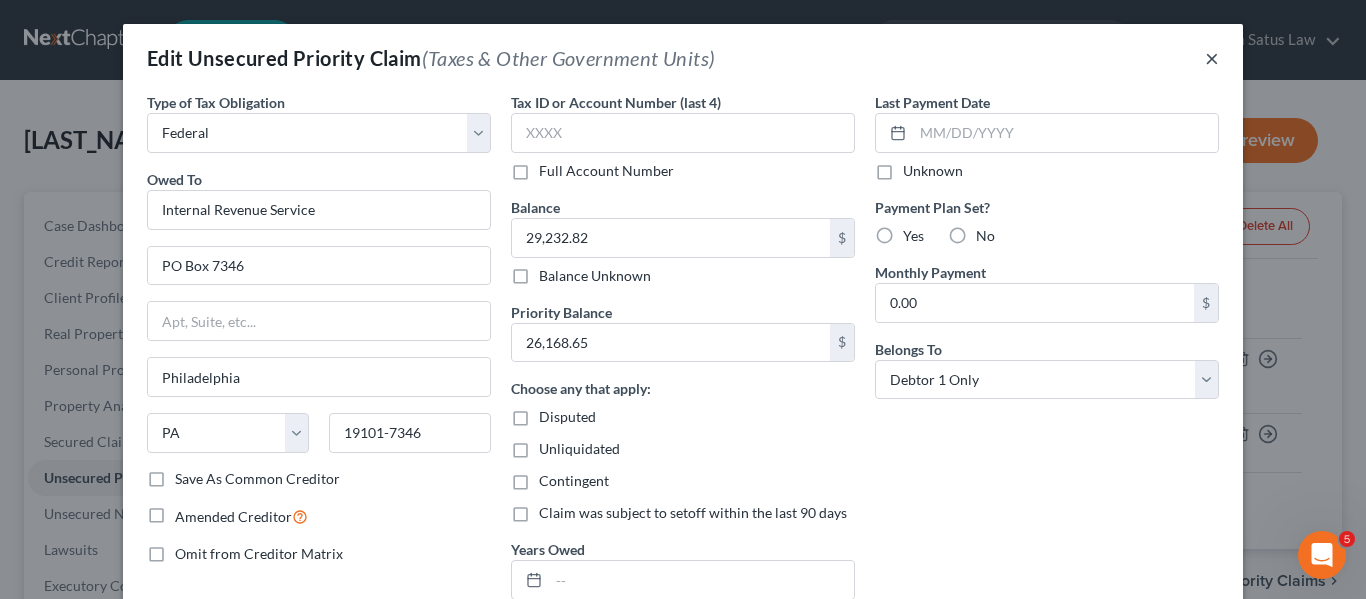 click on "×" at bounding box center [1212, 58] 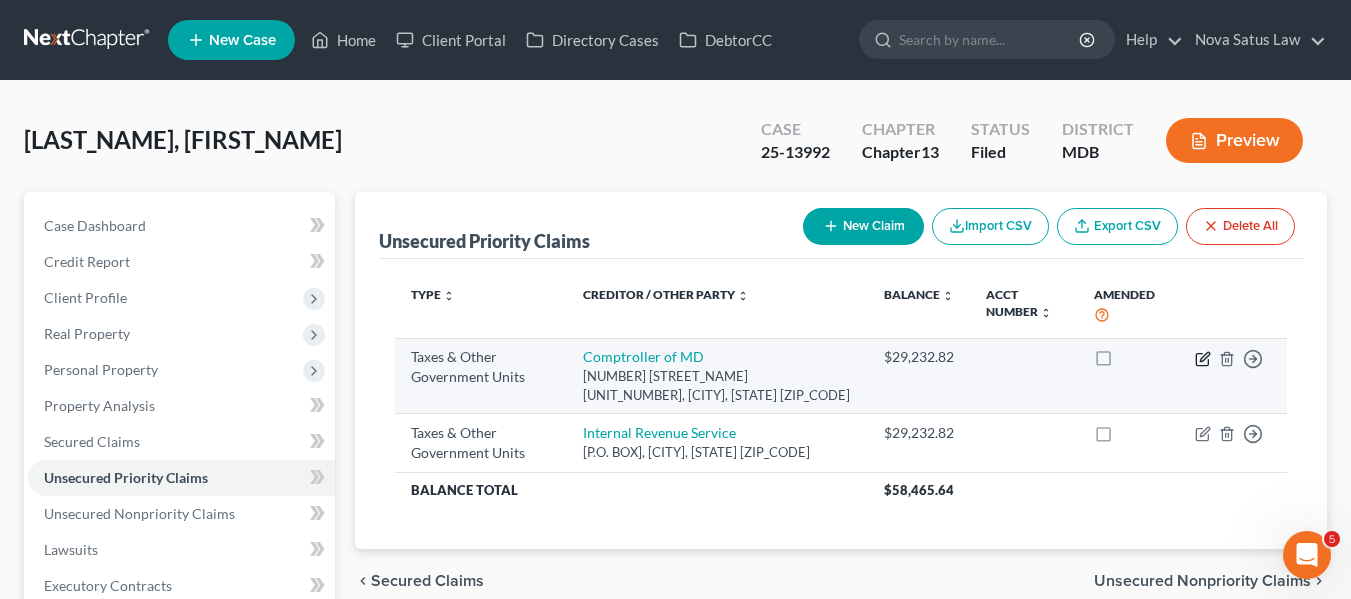 click 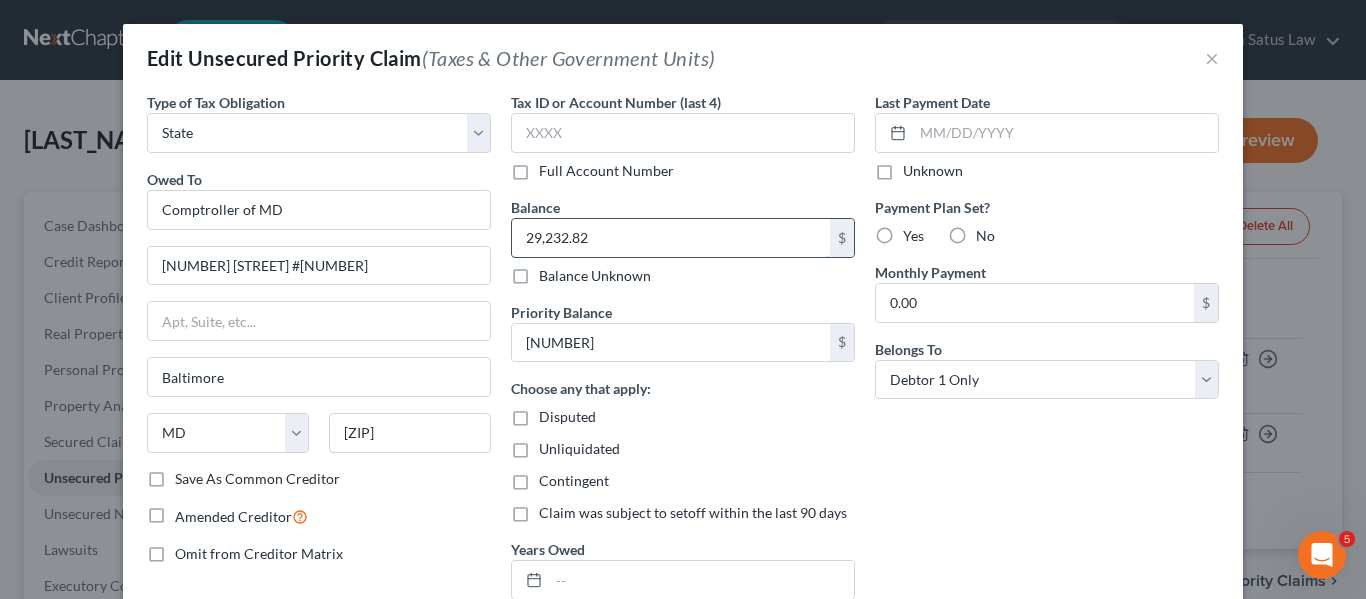 click on "29,232.82" at bounding box center (671, 238) 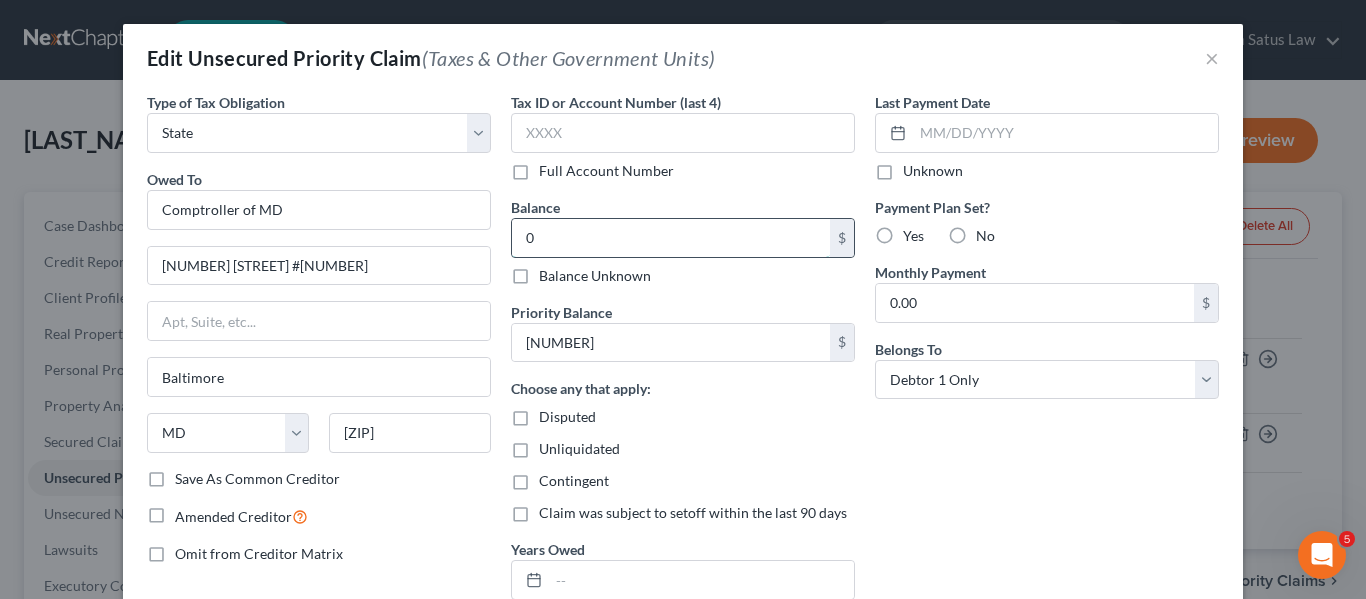type on "0" 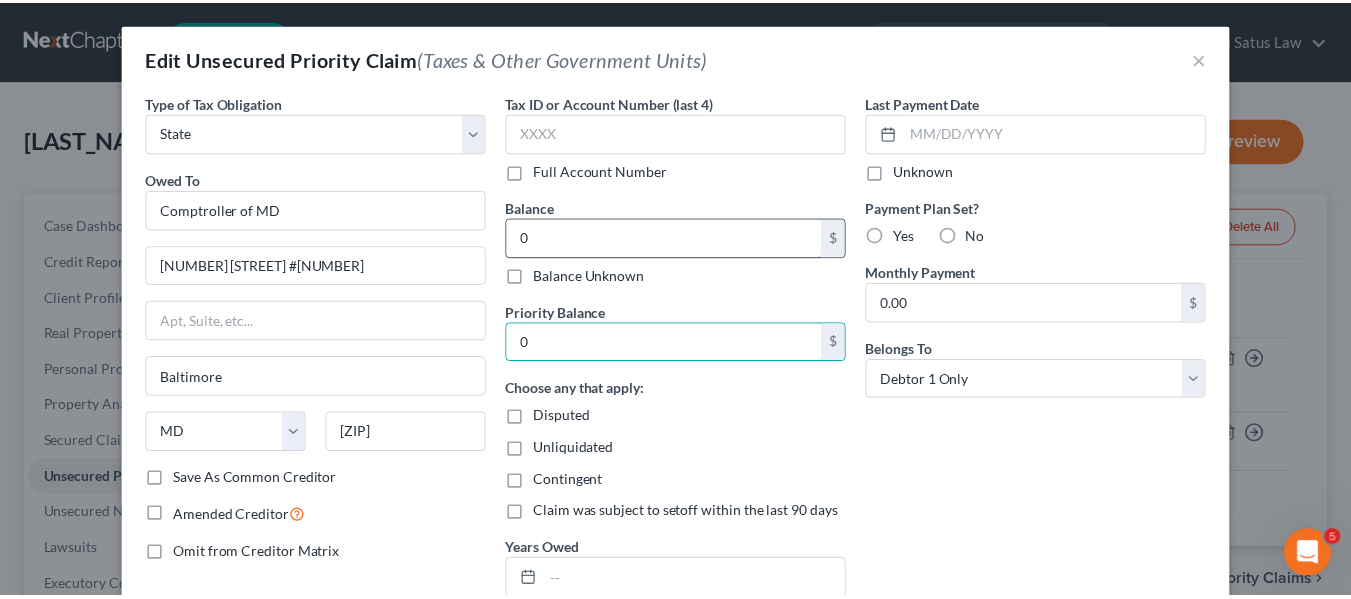 scroll, scrollTop: 200, scrollLeft: 0, axis: vertical 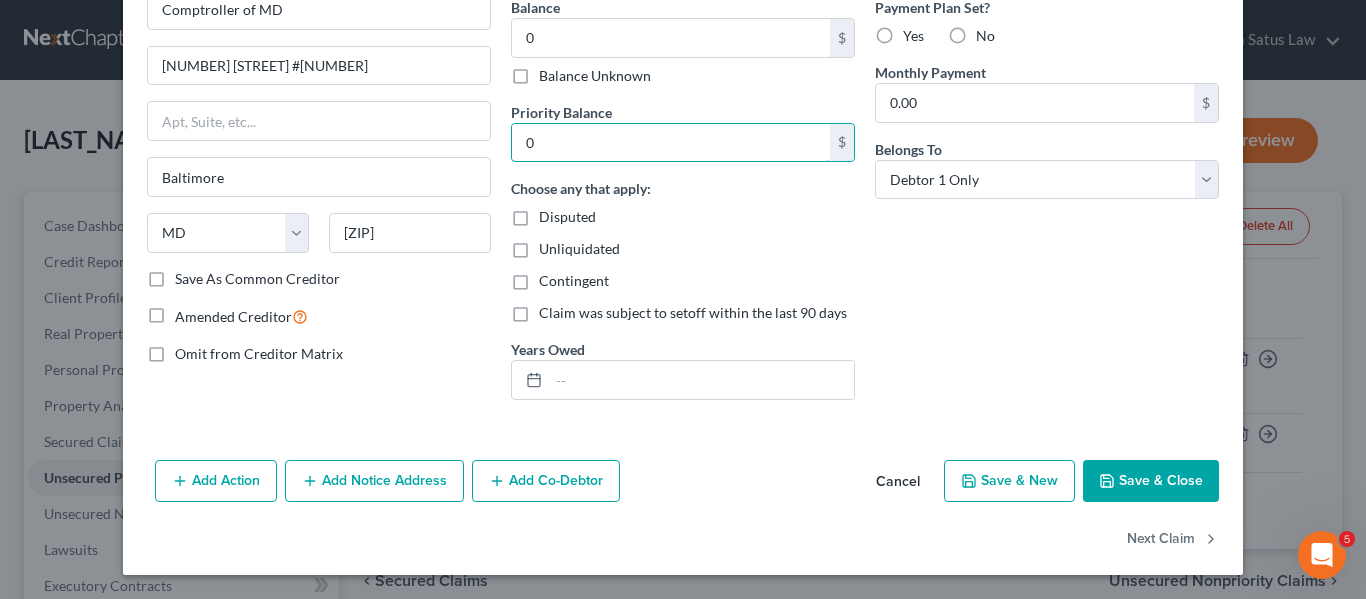 type on "0" 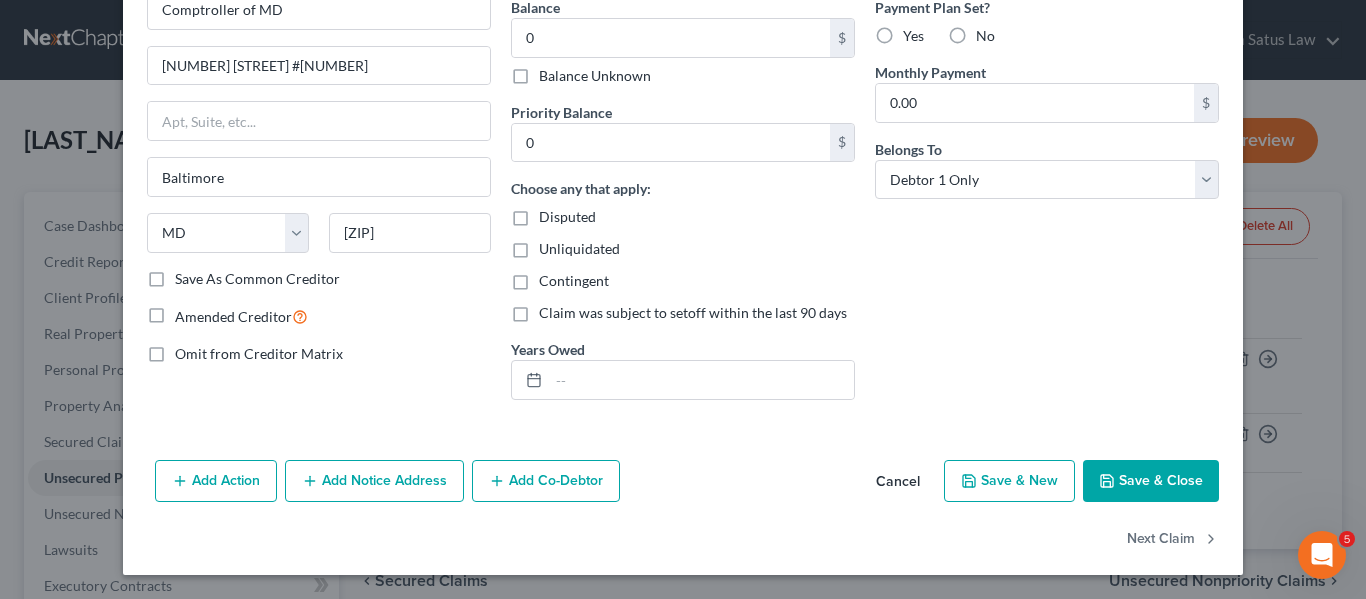 click on "Save & Close" at bounding box center [1151, 481] 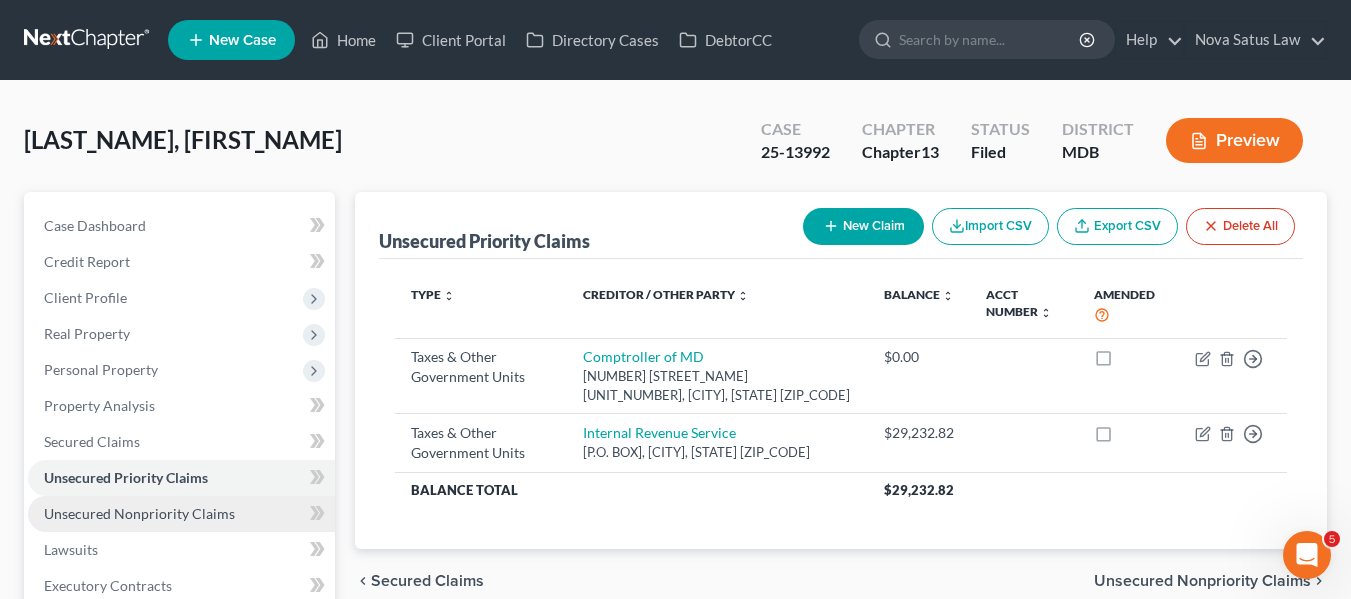 click on "Unsecured Nonpriority Claims" at bounding box center (139, 513) 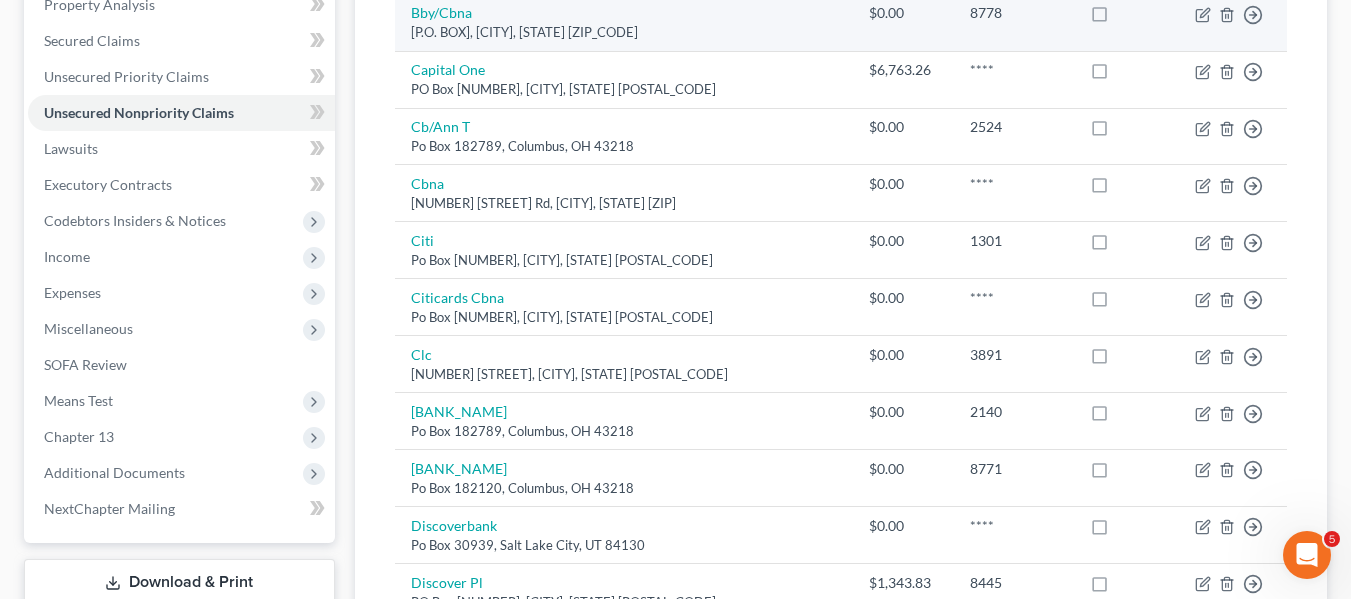 scroll, scrollTop: 508, scrollLeft: 0, axis: vertical 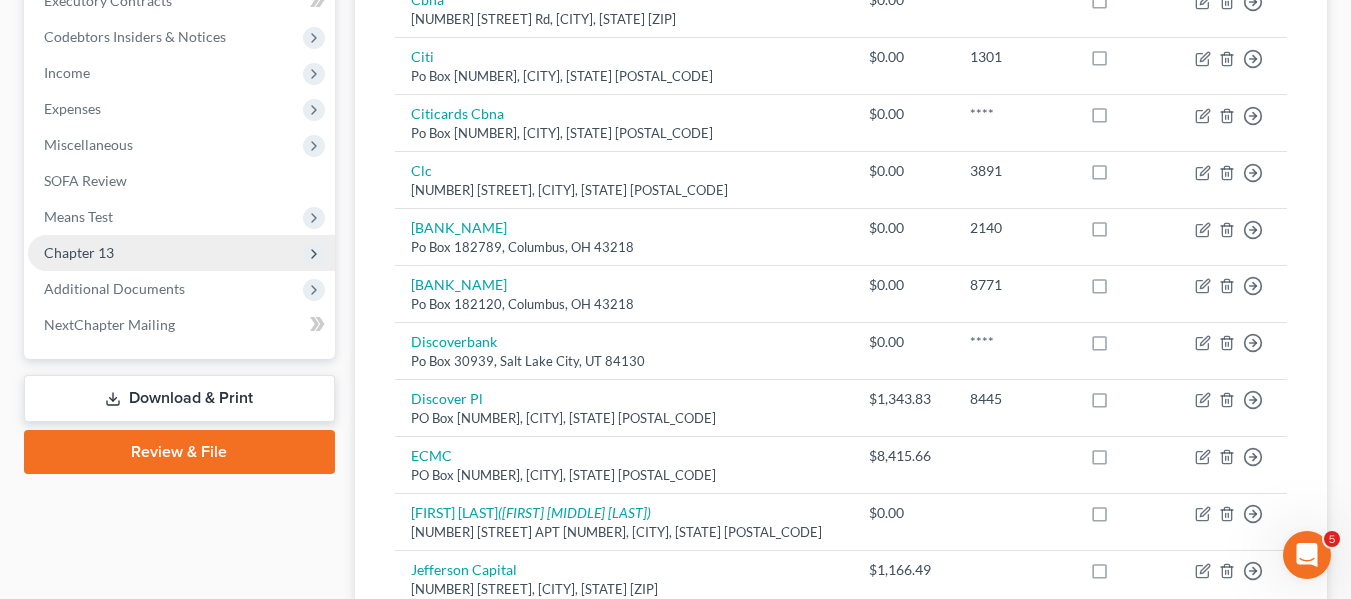 click on "Chapter 13" at bounding box center (181, 253) 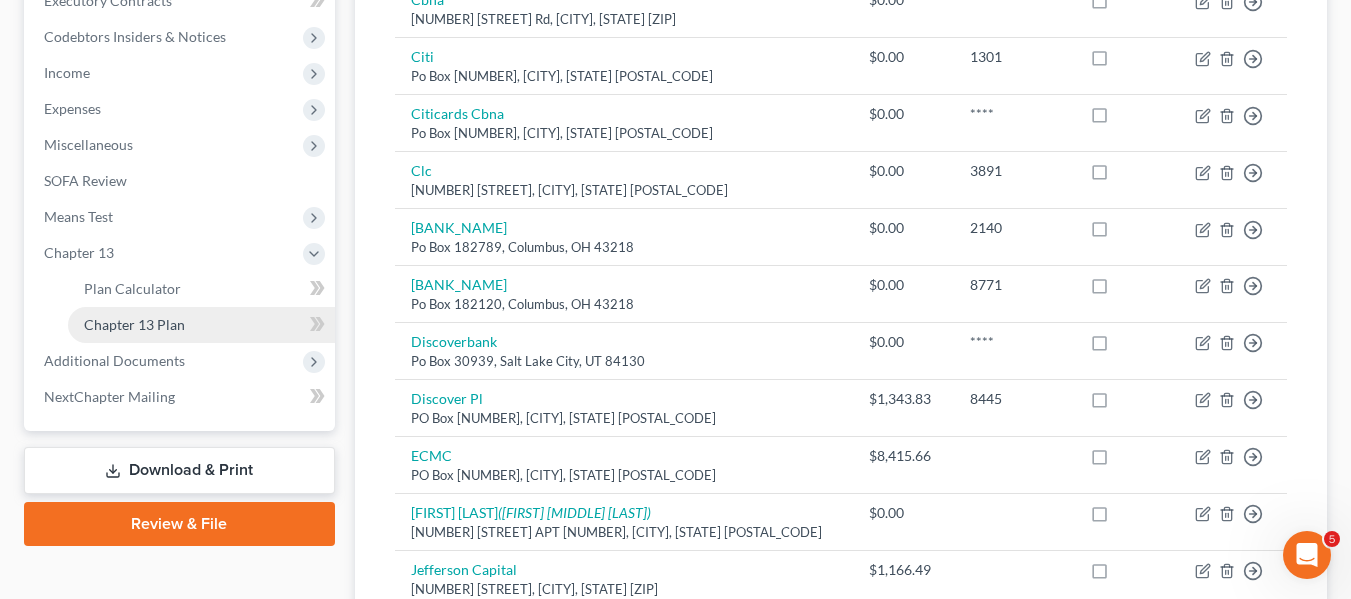 click on "Chapter 13 Plan" at bounding box center (134, 324) 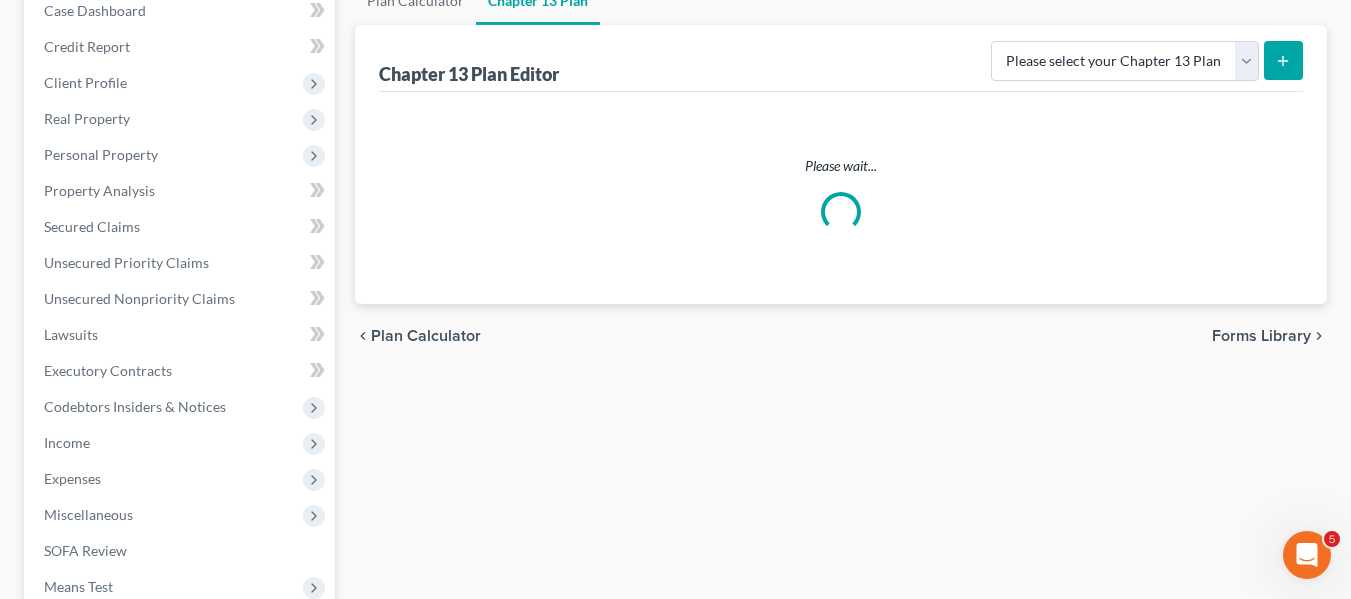 scroll, scrollTop: 0, scrollLeft: 0, axis: both 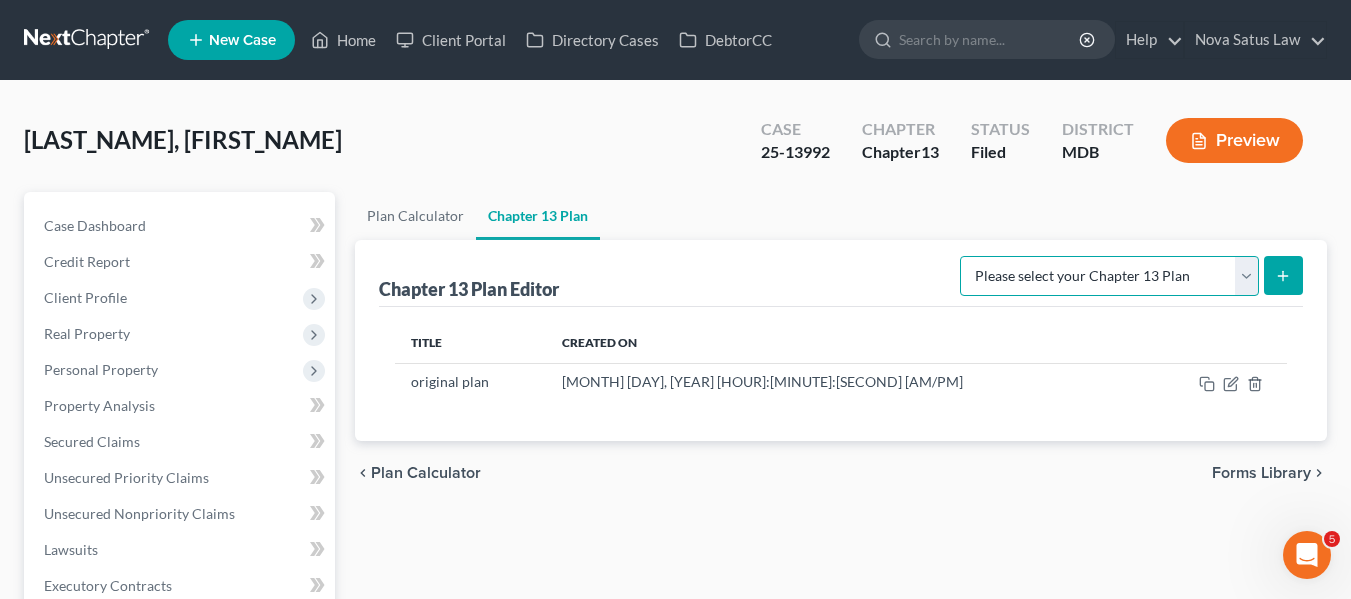 click on "Please select your Chapter 13 Plan District of Maryland District of Maryland - Effective [MM]/[DD]/[YY] District of Maryland - Effective [MM]/[DD]/[YY] National Form Plan - Official Form 113" at bounding box center (1109, 276) 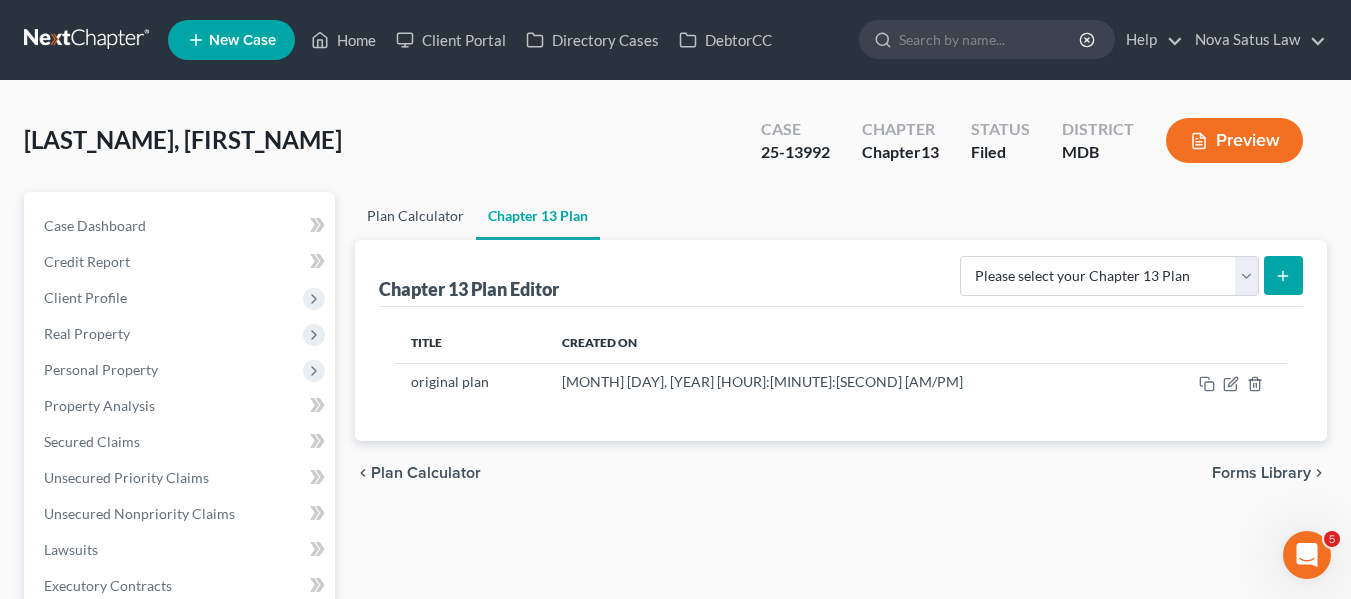click on "Plan Calculator" at bounding box center (415, 216) 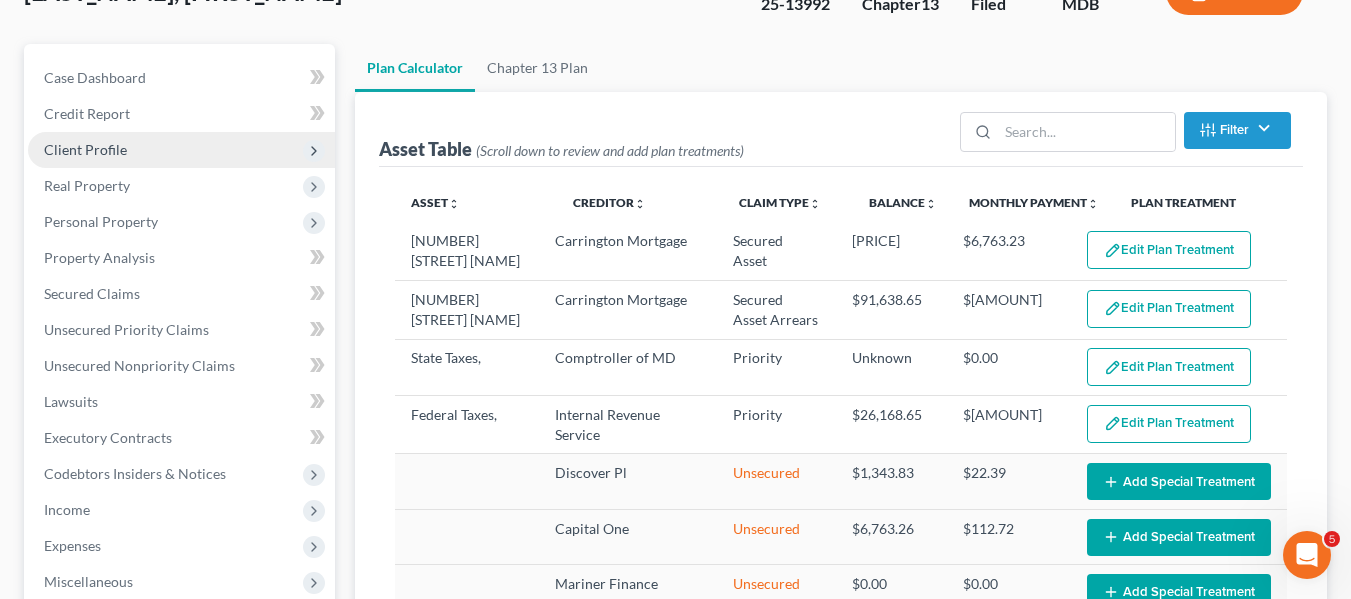 scroll, scrollTop: 148, scrollLeft: 0, axis: vertical 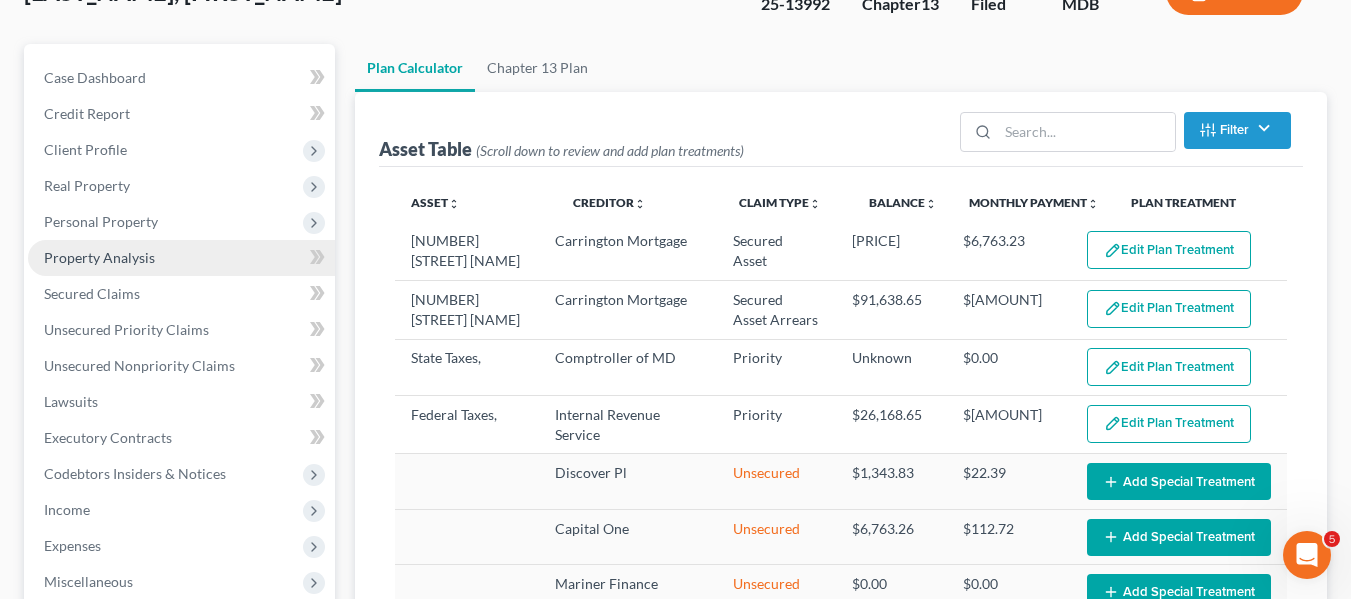 select on "59" 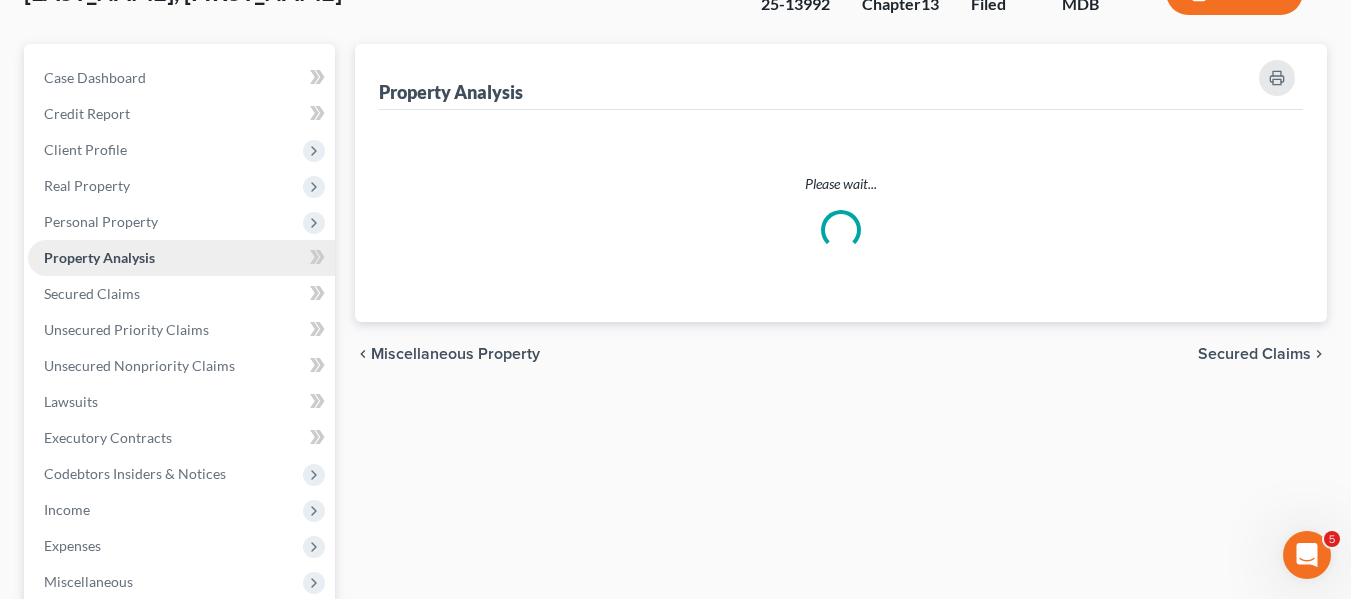 scroll, scrollTop: 0, scrollLeft: 0, axis: both 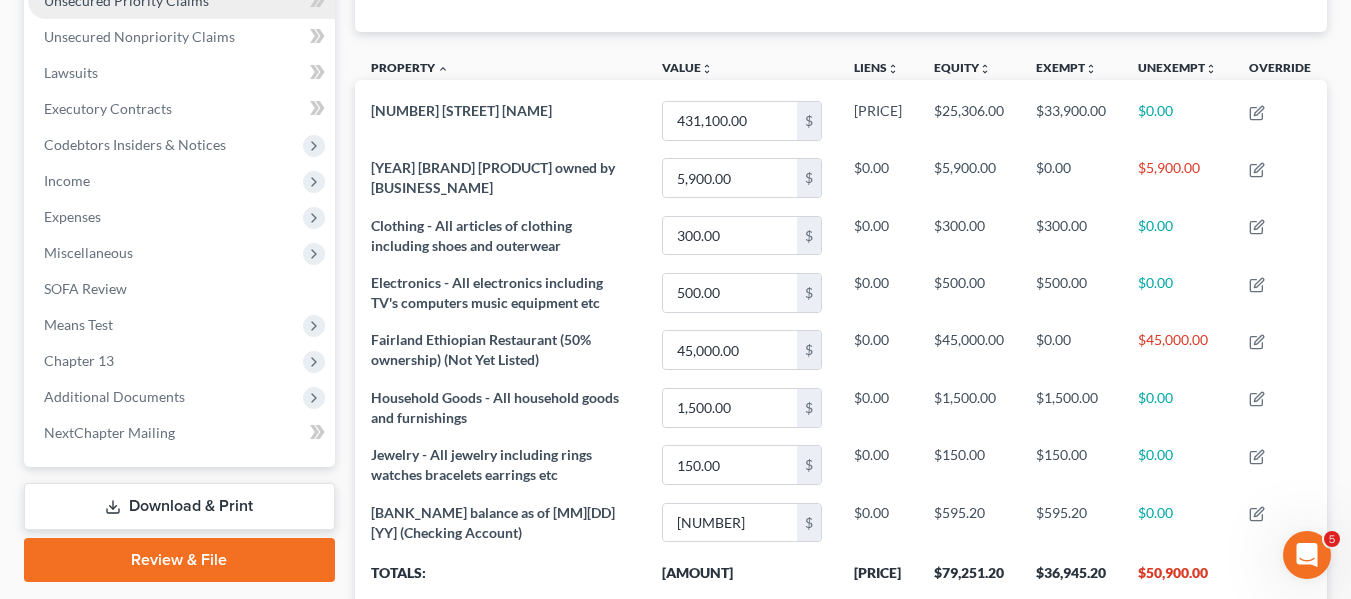 click on "Chapter 13" at bounding box center [181, 361] 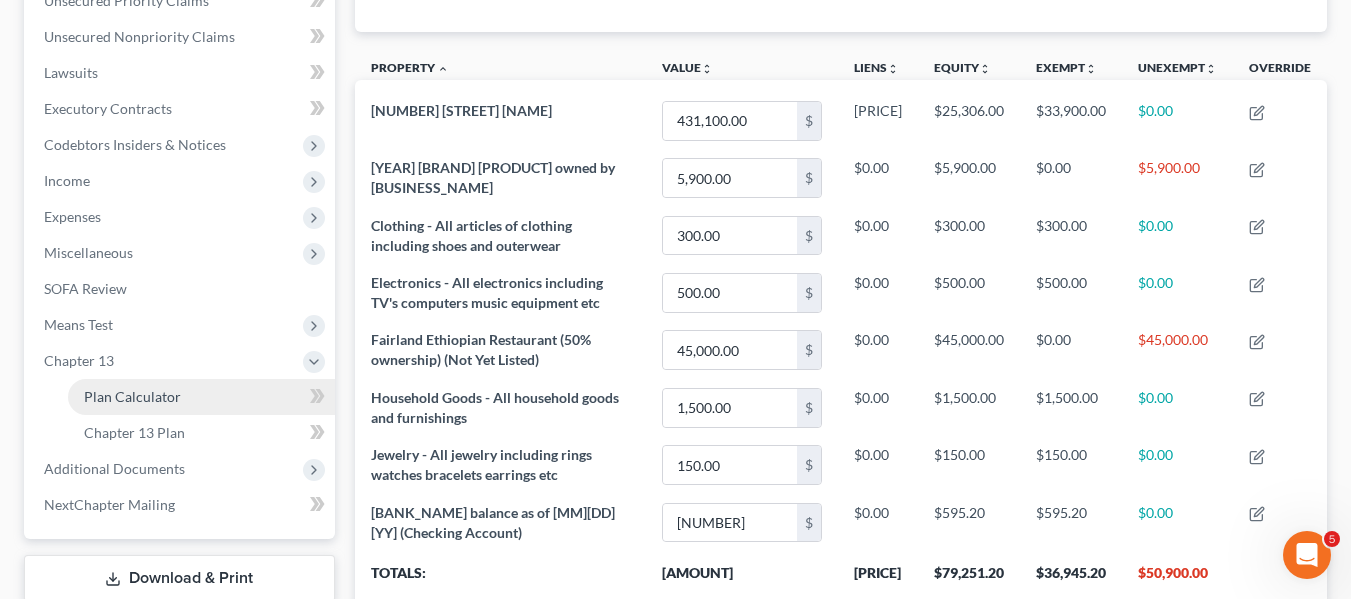 click on "Plan Calculator" at bounding box center (201, 397) 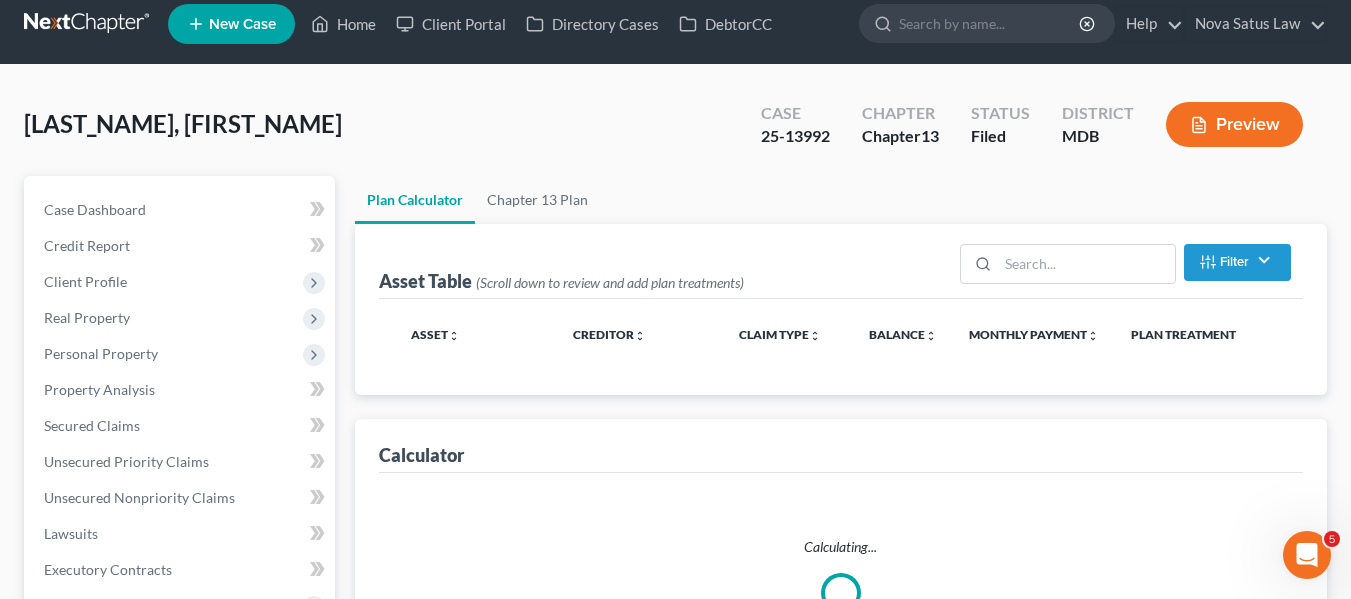 scroll, scrollTop: 0, scrollLeft: 0, axis: both 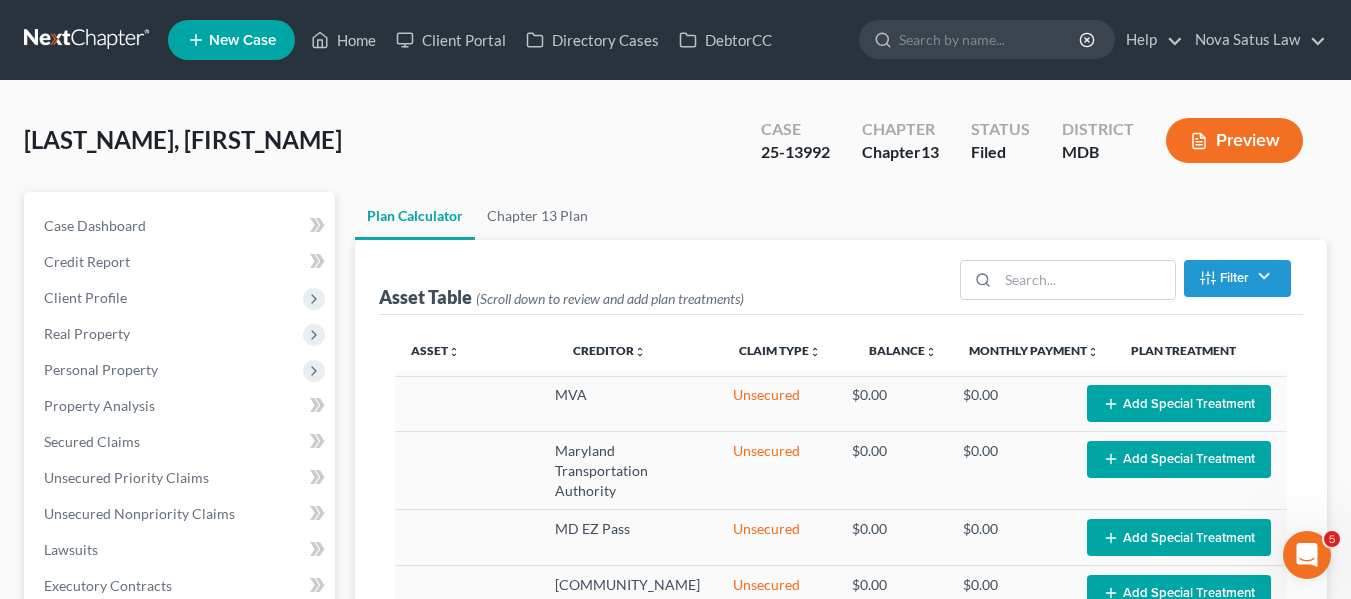 select on "59" 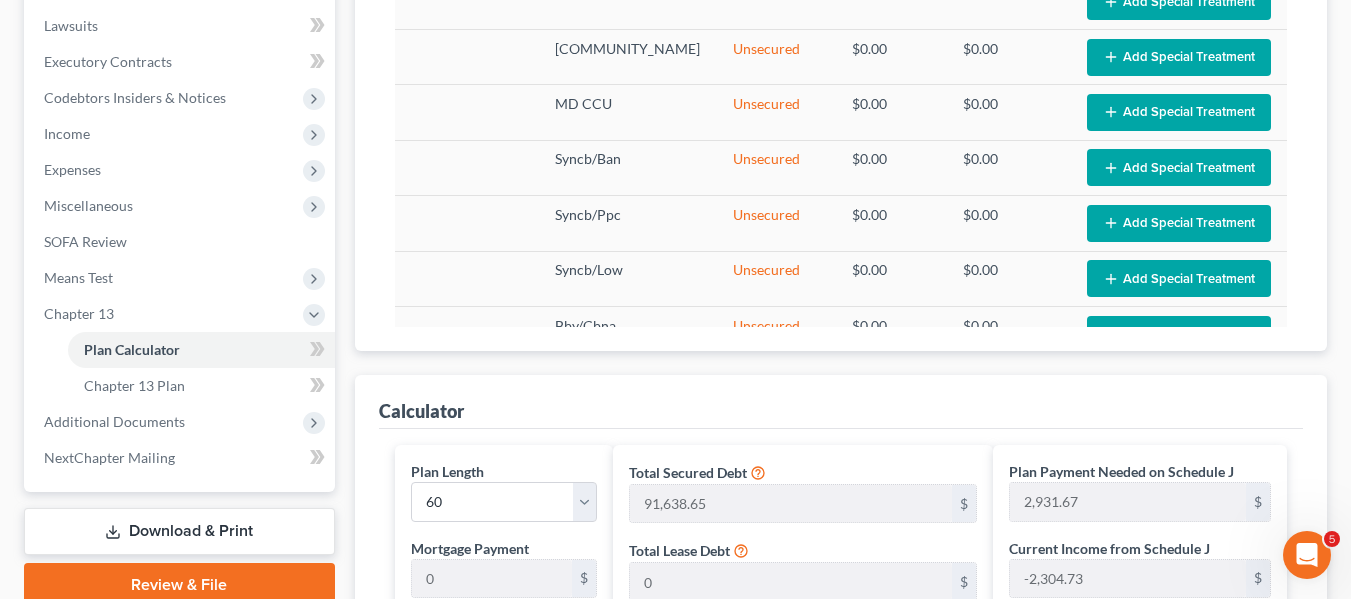 scroll, scrollTop: 1048, scrollLeft: 0, axis: vertical 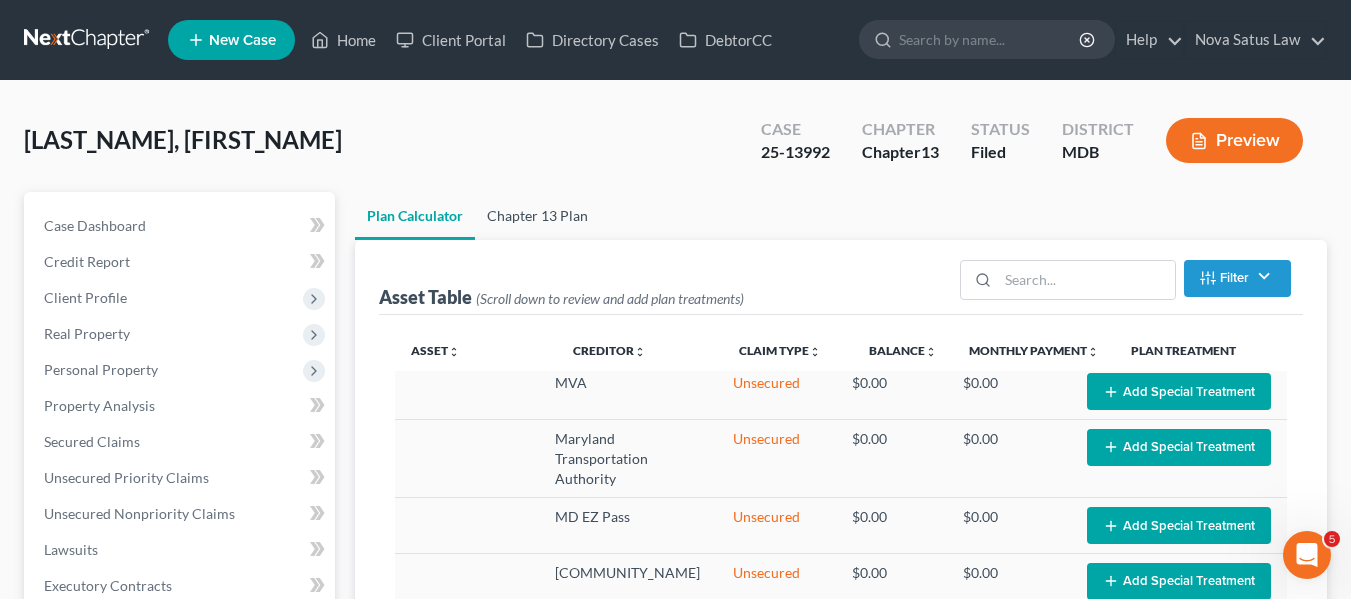 click on "Chapter 13 Plan" at bounding box center [537, 216] 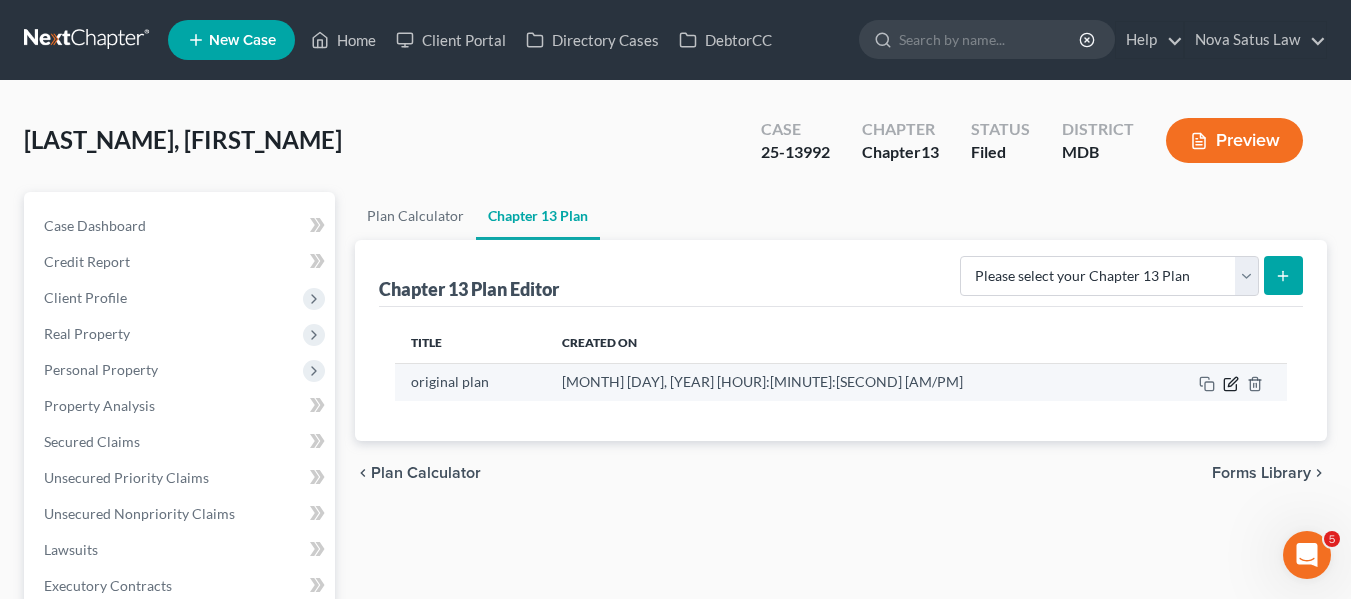 click 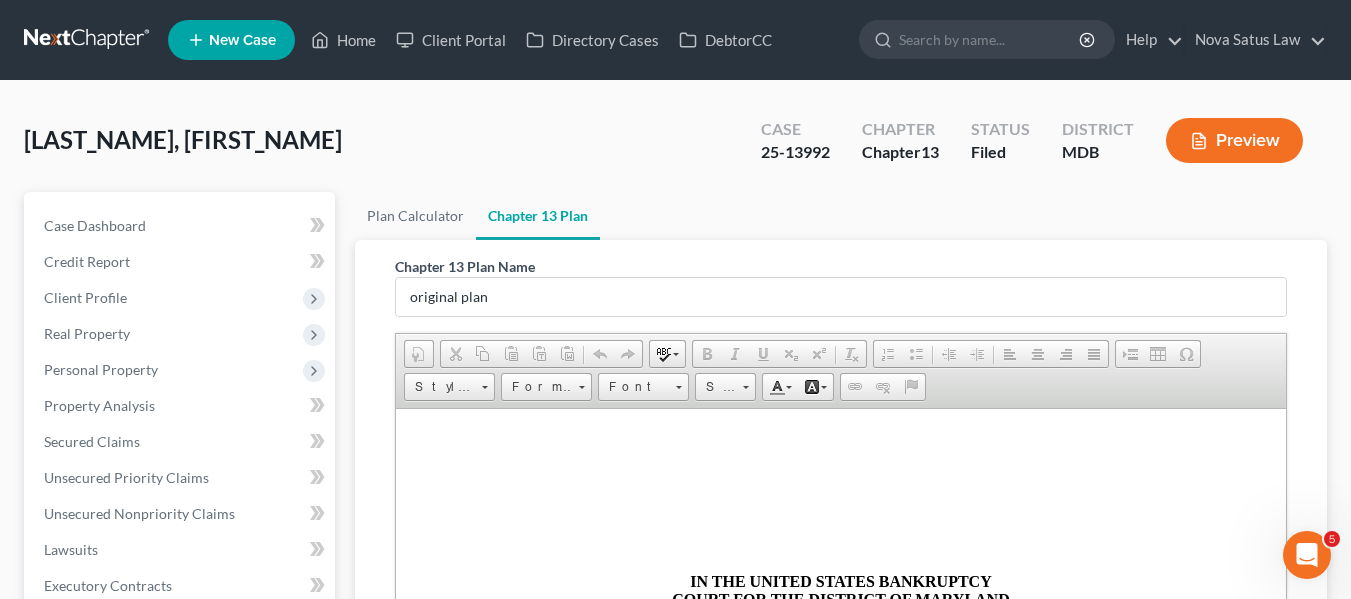 scroll, scrollTop: 0, scrollLeft: 0, axis: both 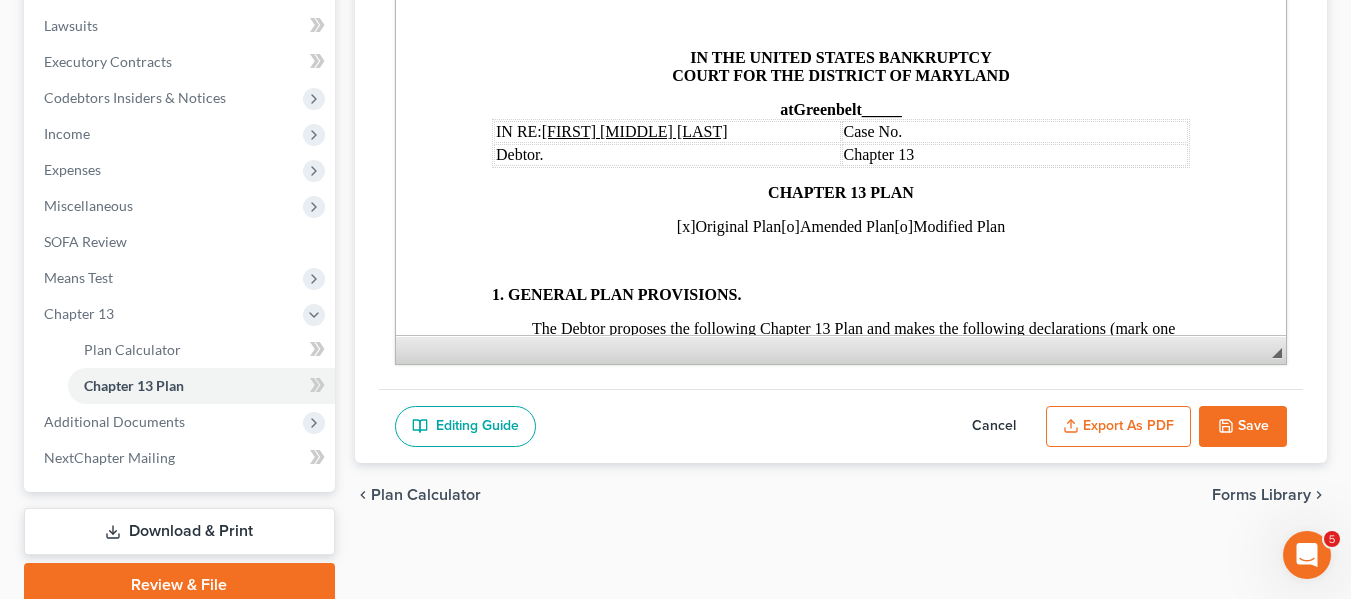 click on "Save" at bounding box center (1243, 427) 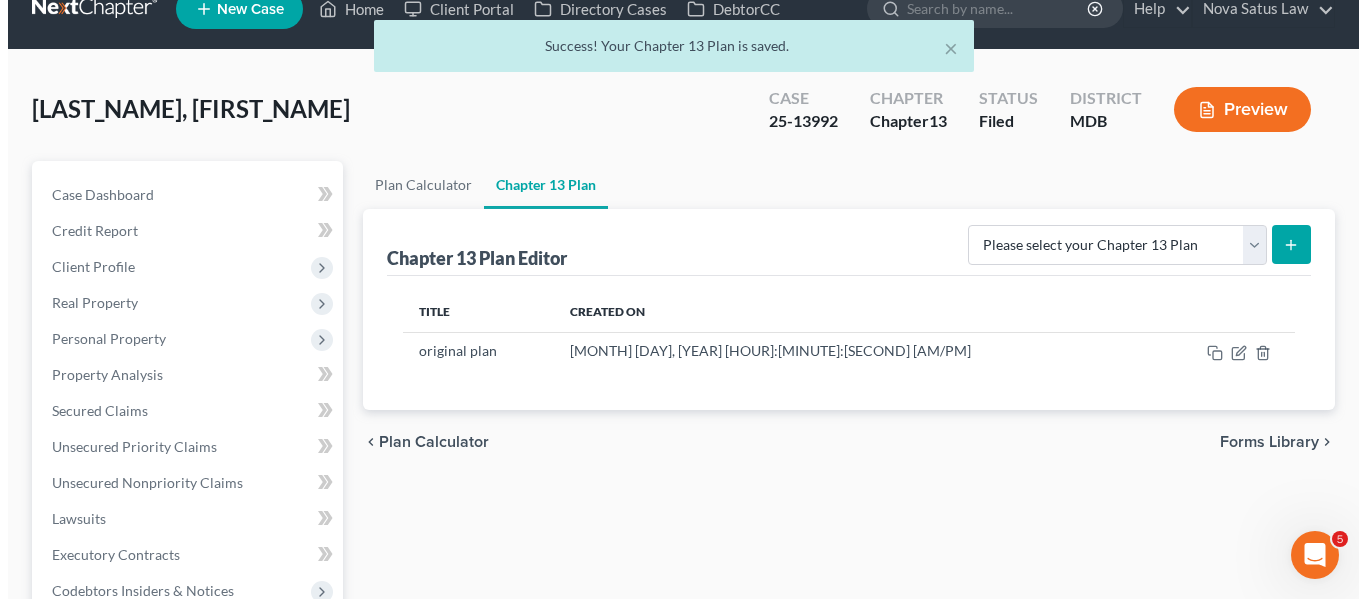 scroll, scrollTop: 0, scrollLeft: 0, axis: both 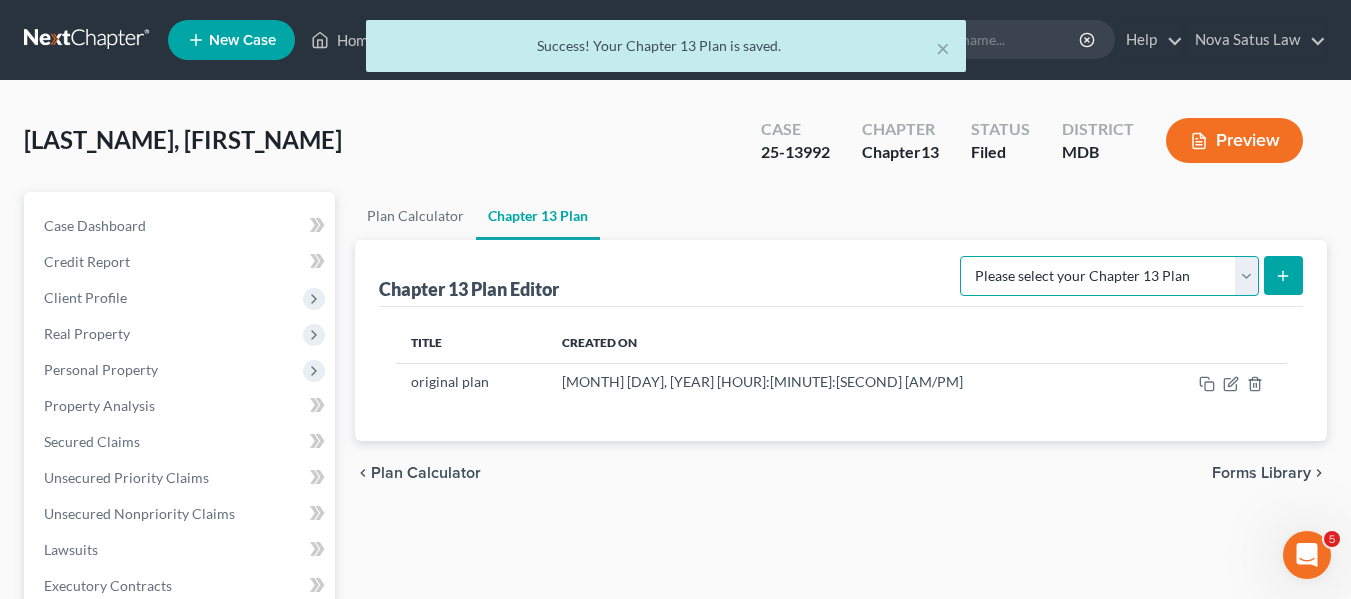 click on "Please select your Chapter 13 Plan District of Maryland District of Maryland - Effective [MM]/[DD]/[YY] District of Maryland - Effective [MM]/[DD]/[YY] National Form Plan - Official Form 113" at bounding box center [1109, 276] 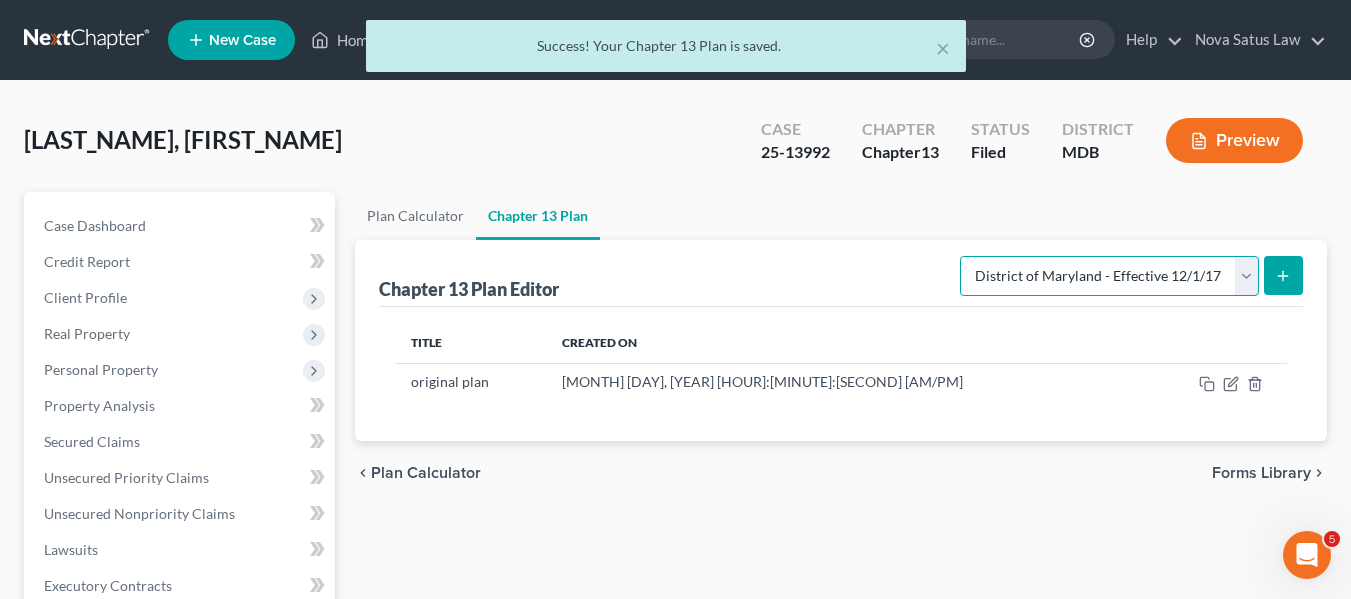 click on "Please select your Chapter 13 Plan District of Maryland District of Maryland - Effective [MM]/[DD]/[YY] District of Maryland - Effective [MM]/[DD]/[YY] National Form Plan - Official Form 113" at bounding box center [1109, 276] 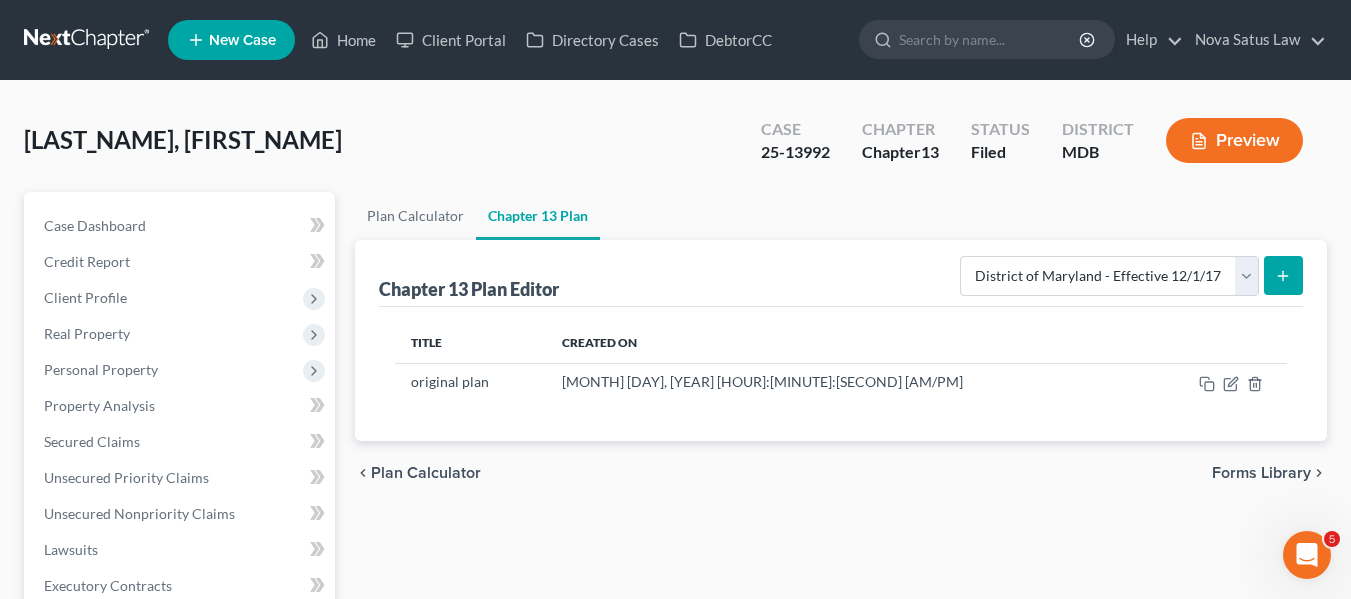 click at bounding box center (1283, 275) 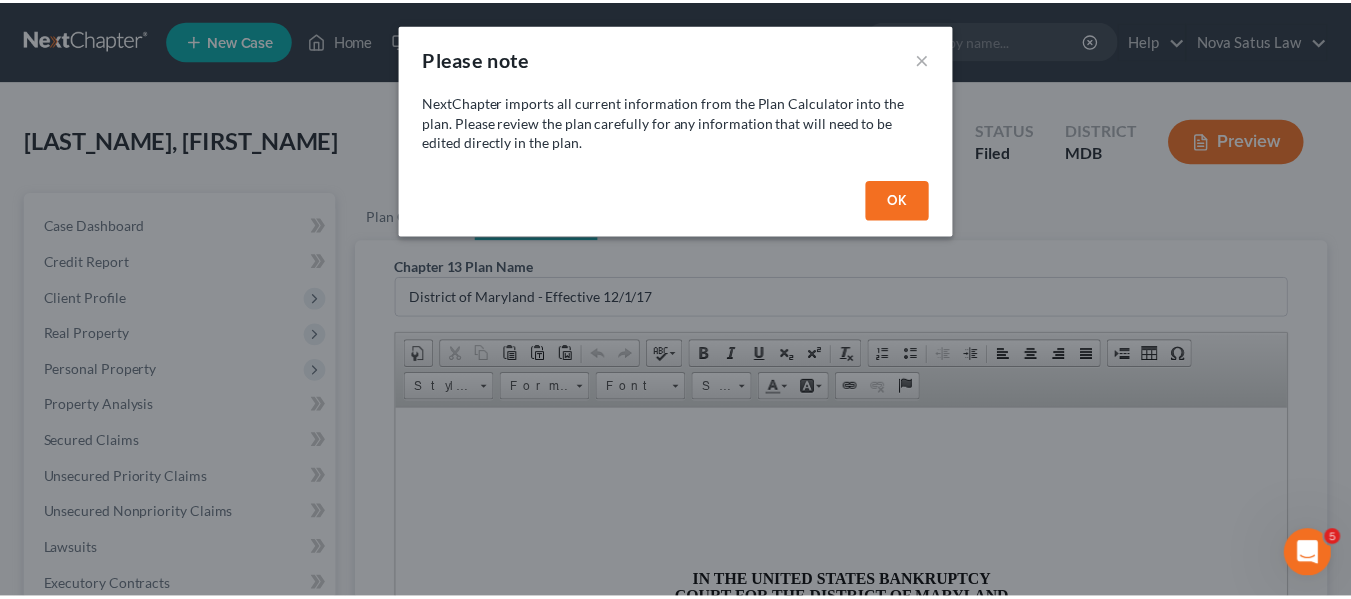 scroll, scrollTop: 0, scrollLeft: 0, axis: both 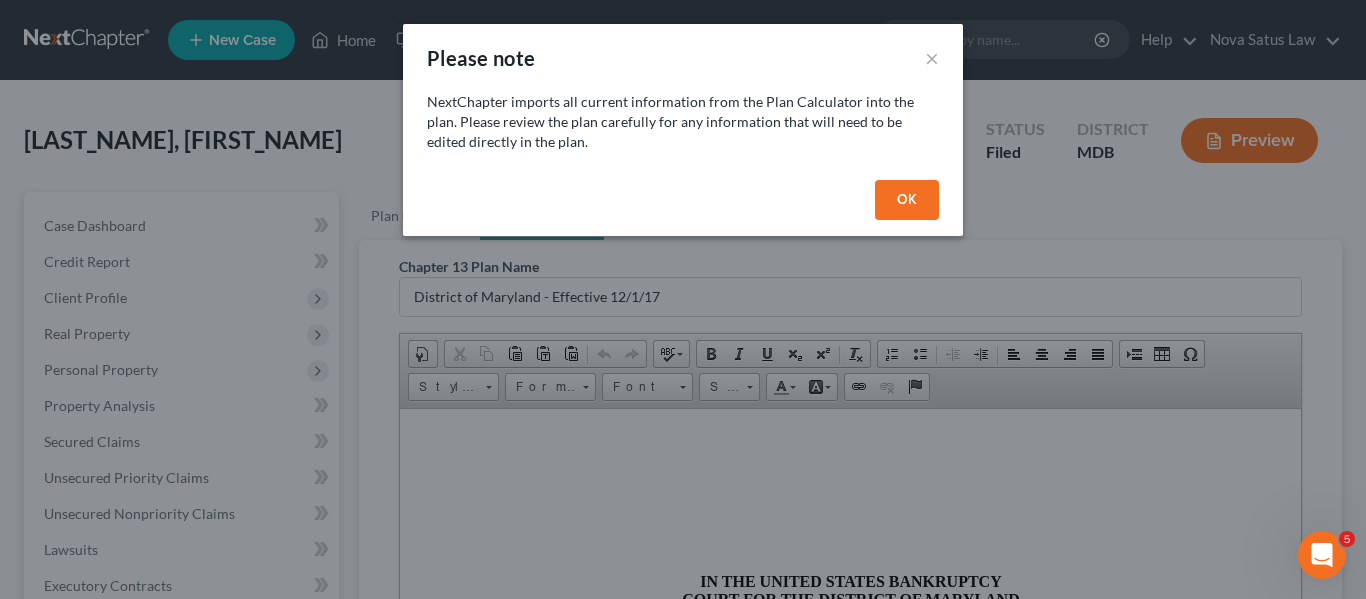 click on "OK" at bounding box center [907, 200] 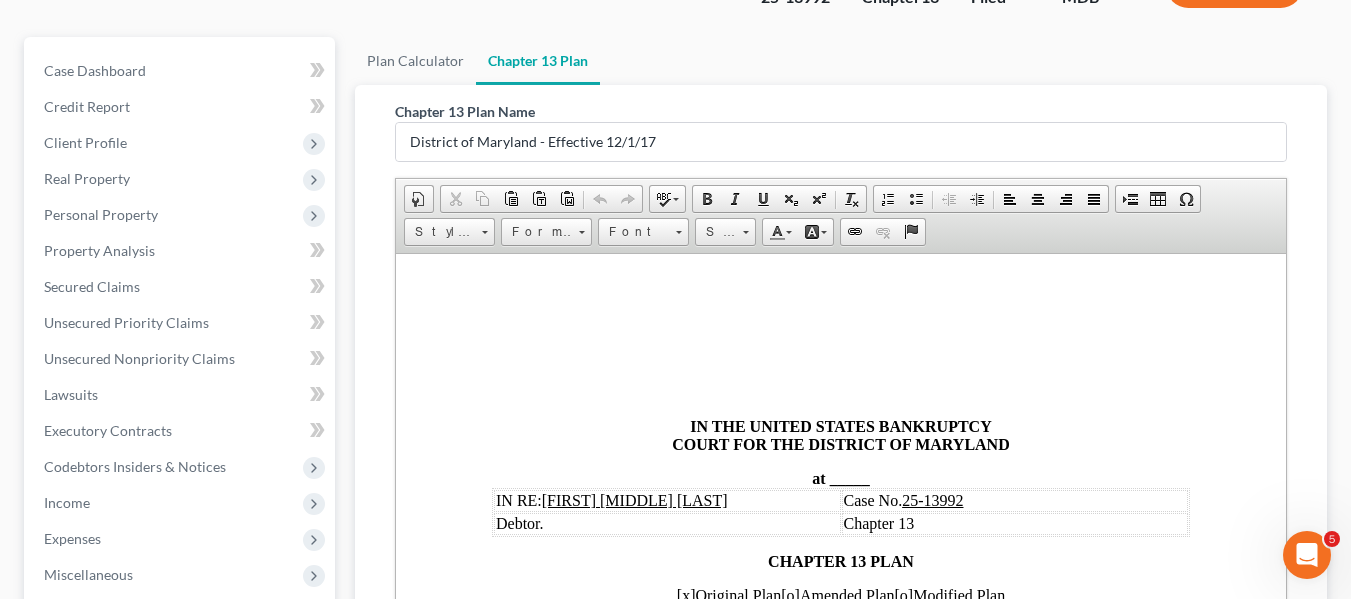 scroll, scrollTop: 156, scrollLeft: 0, axis: vertical 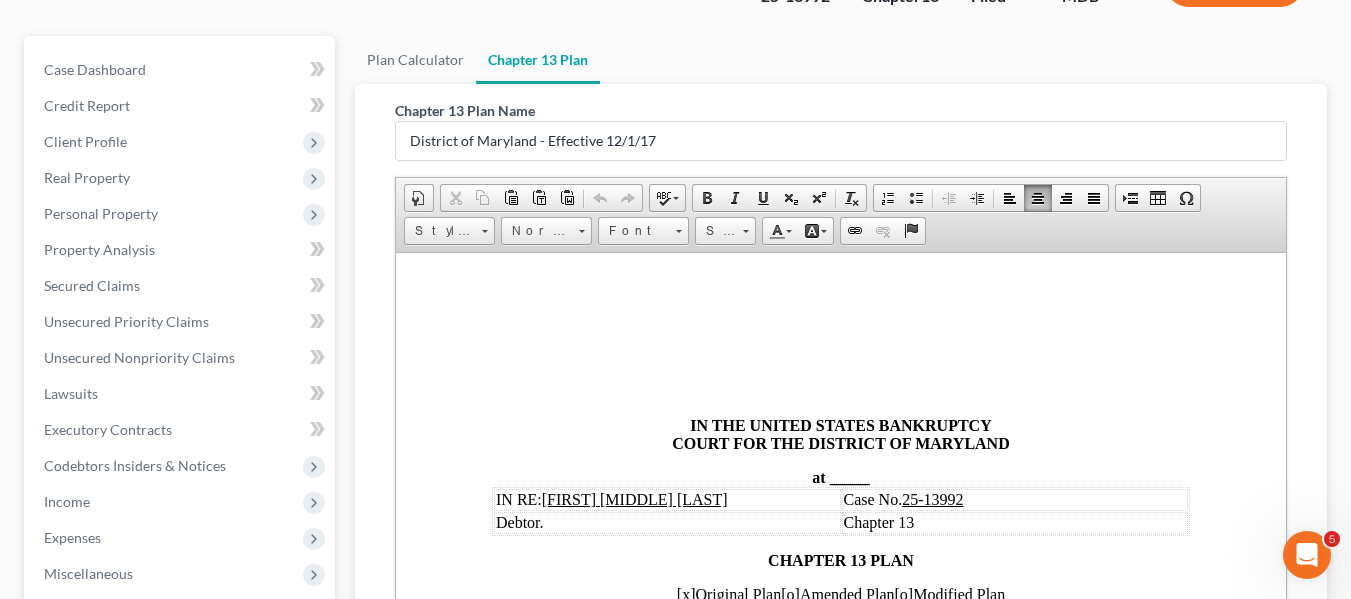 click on "_____" at bounding box center (849, 476) 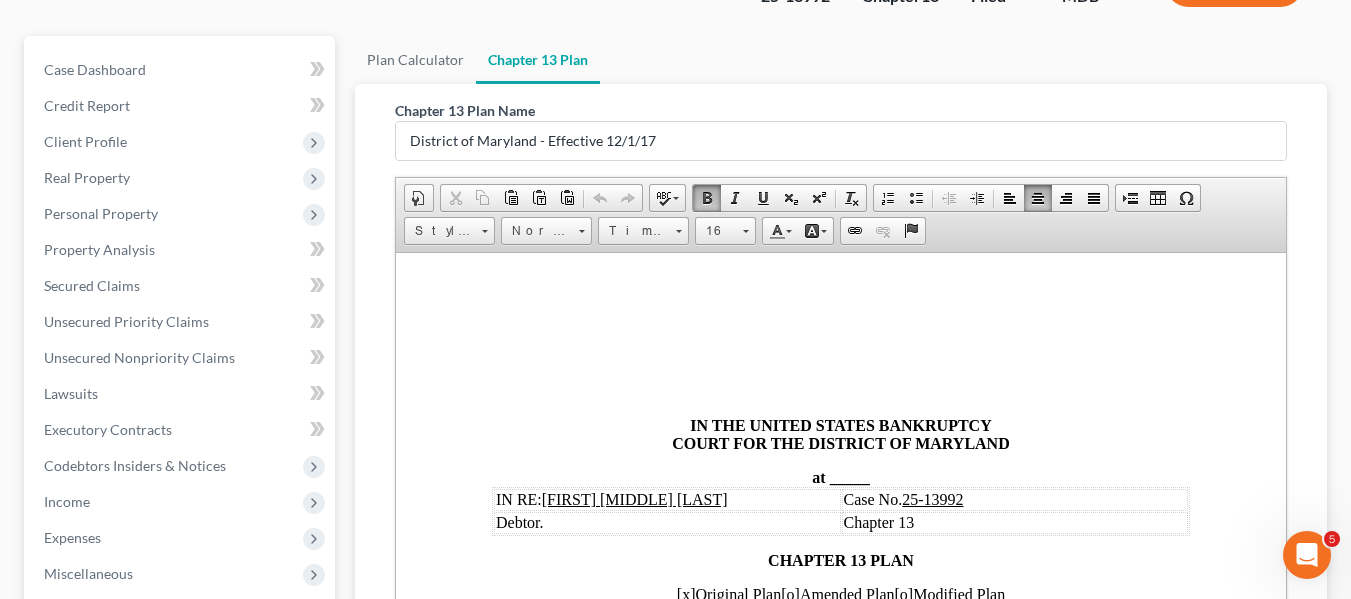 type 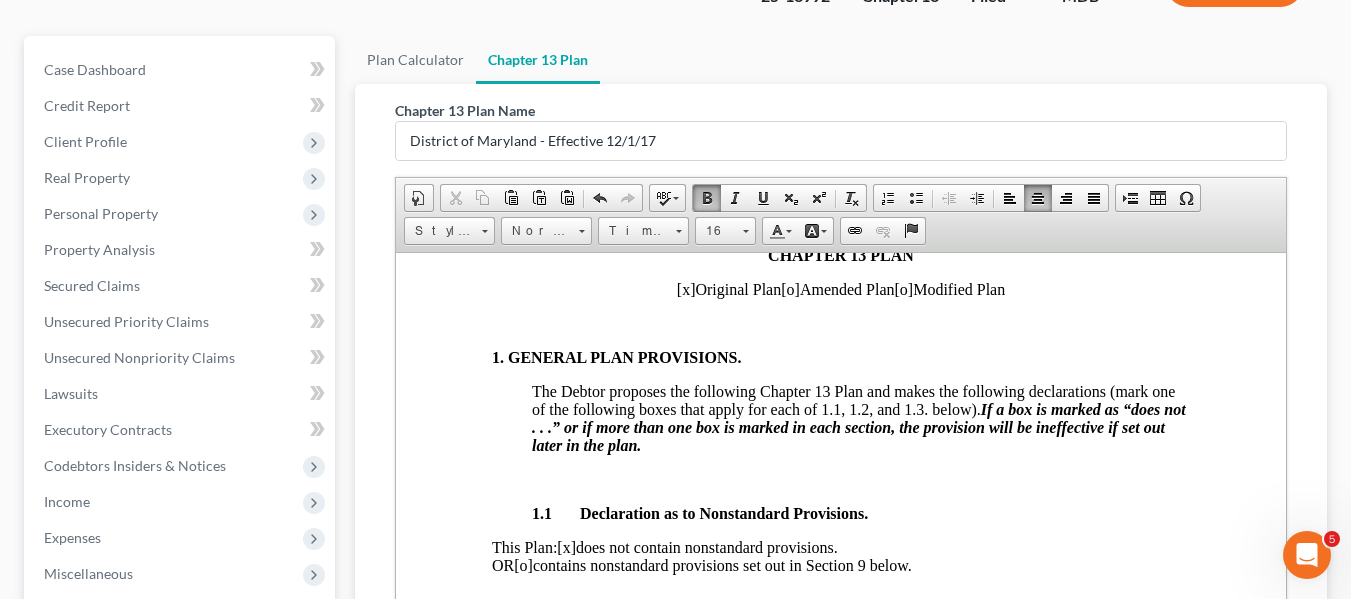 scroll, scrollTop: 306, scrollLeft: 0, axis: vertical 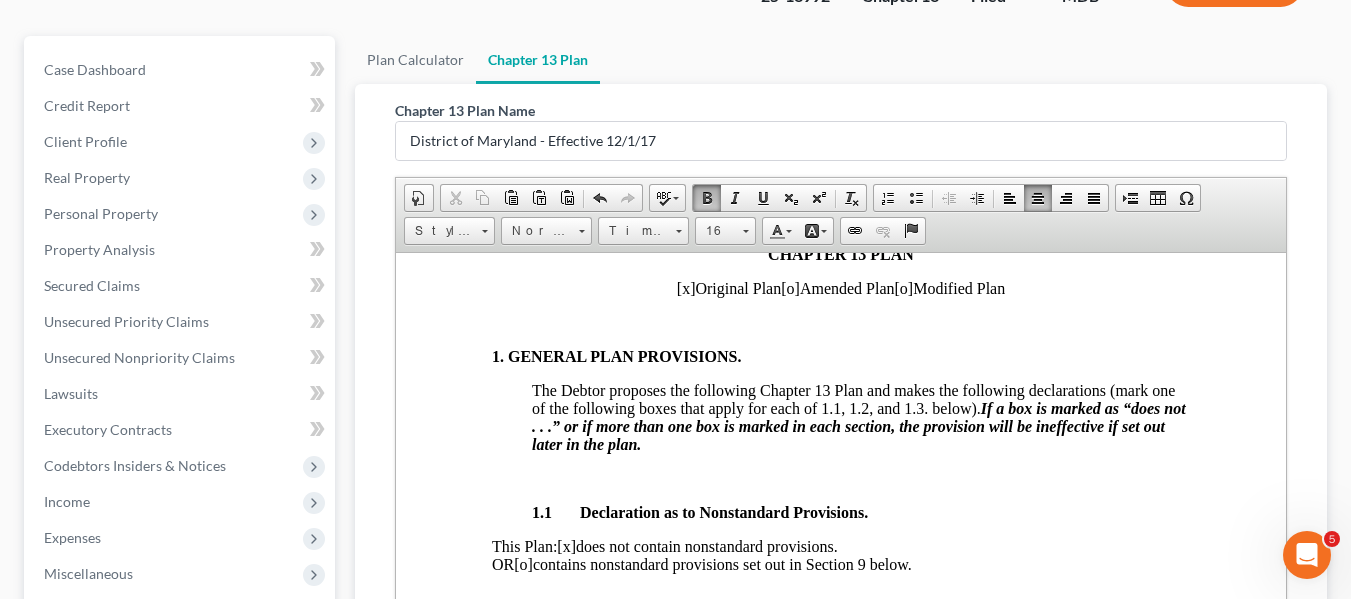 click on "[x]" at bounding box center [685, 287] 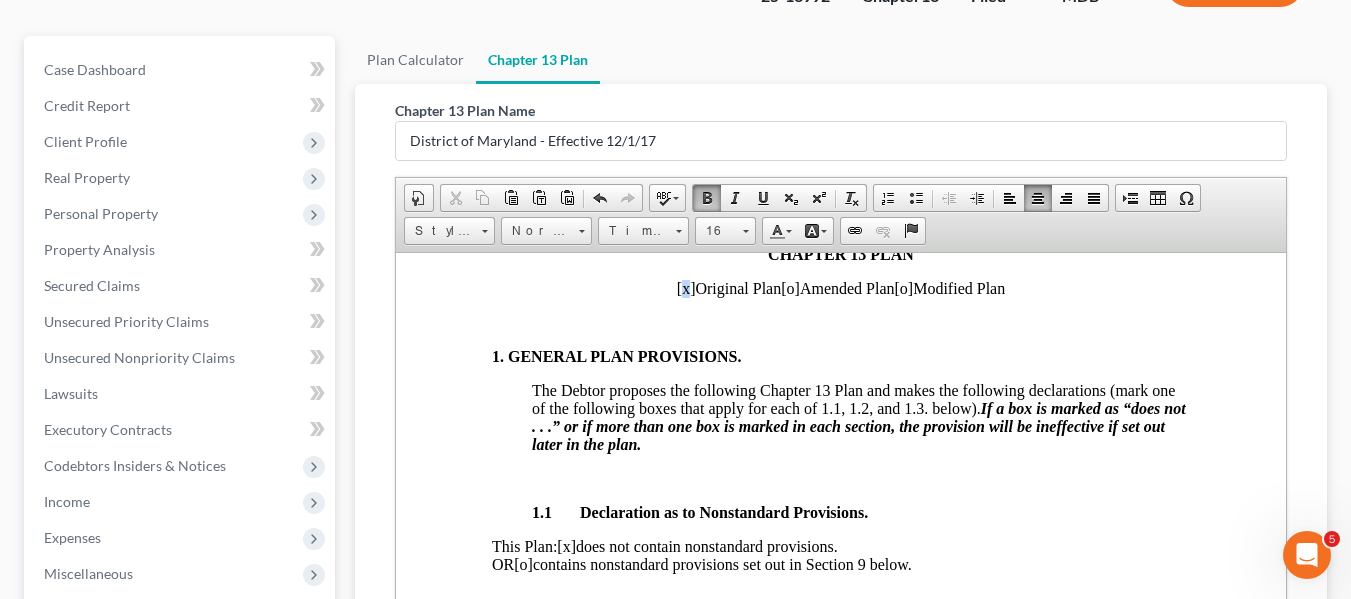 click on "[x]" at bounding box center (685, 287) 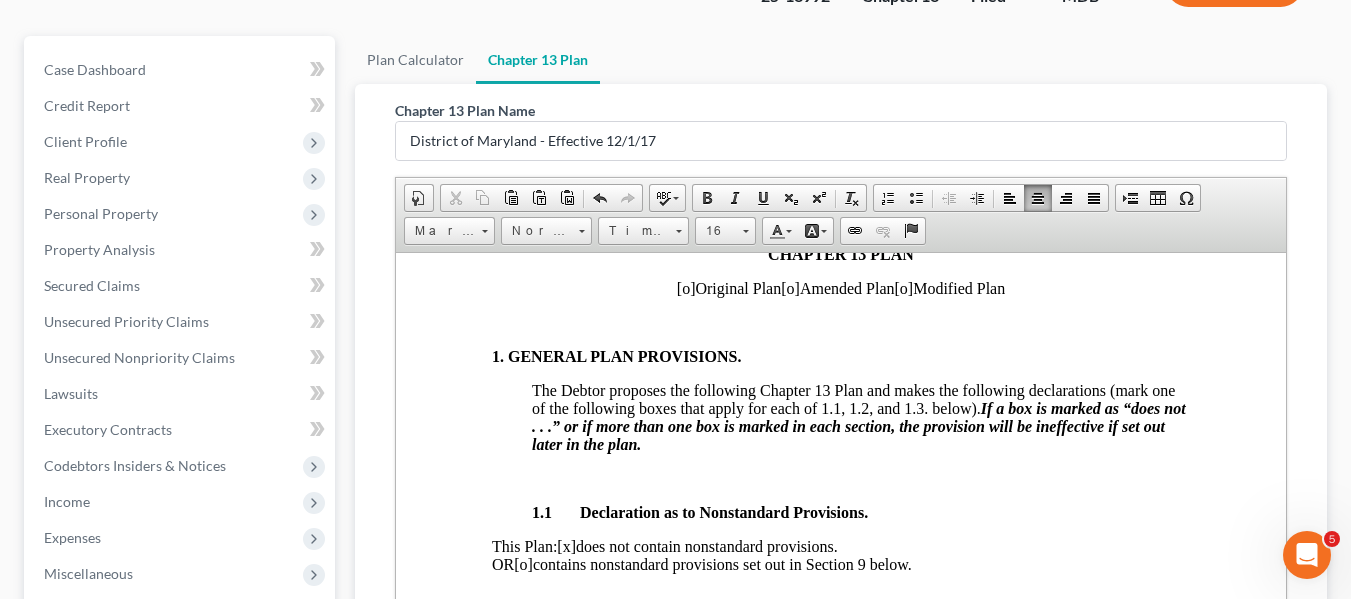 click on "[o]" at bounding box center (789, 287) 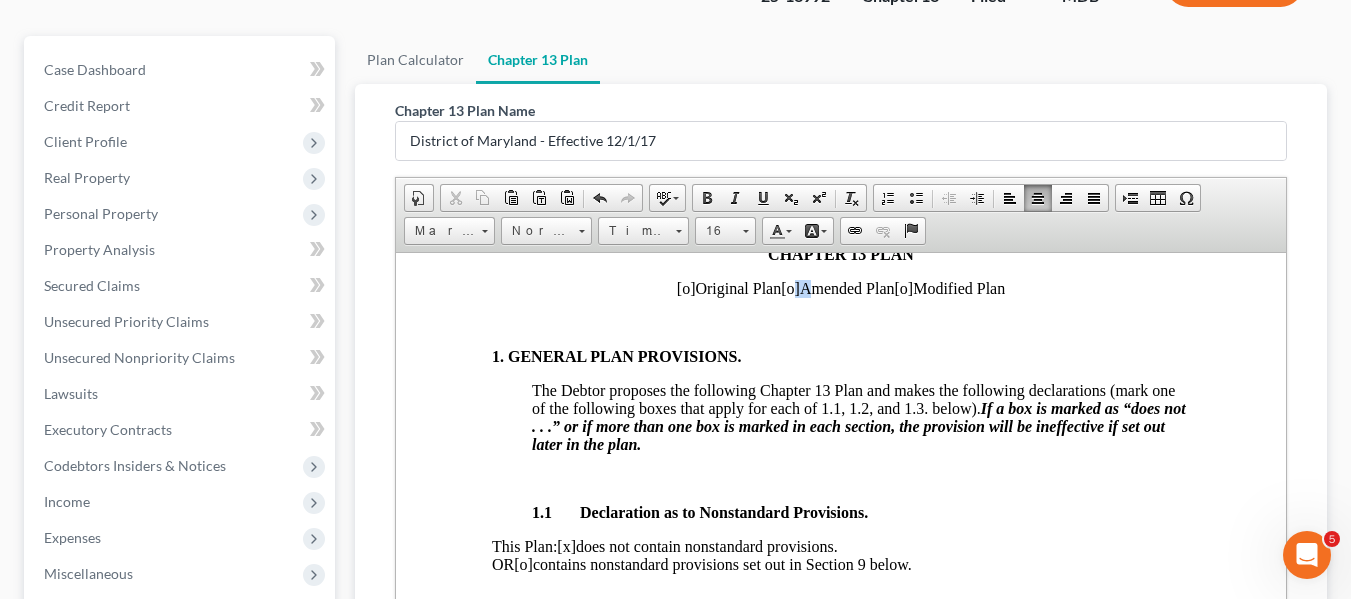 click on "[o]" at bounding box center (789, 287) 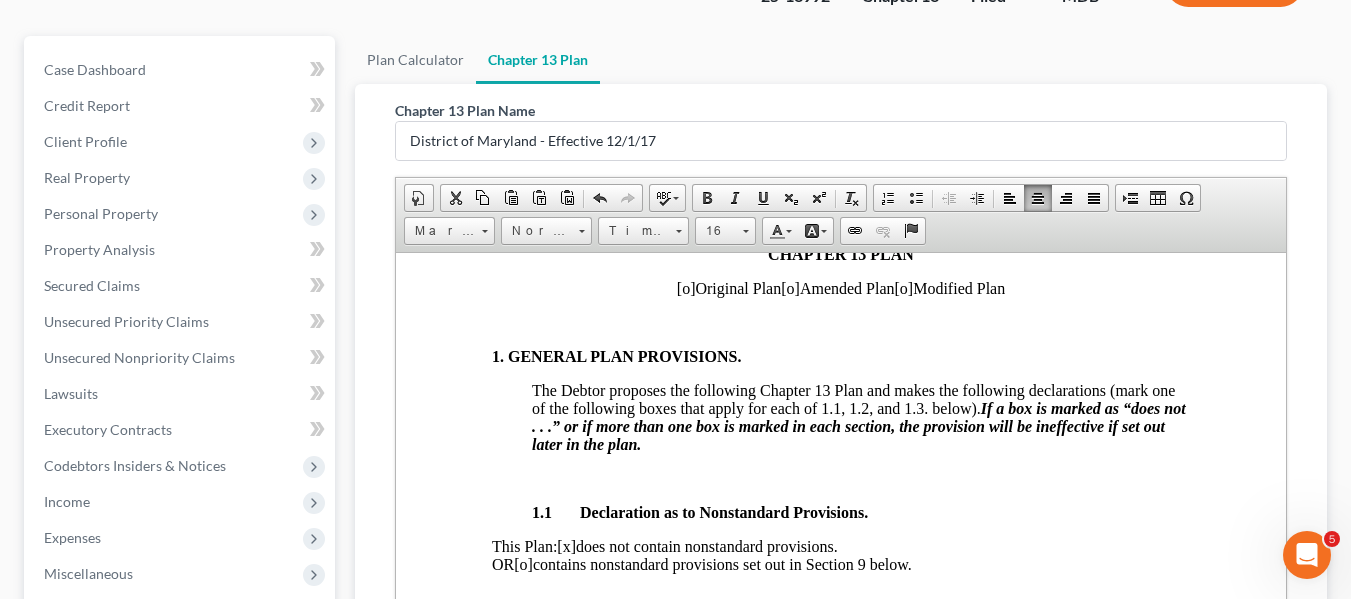 click on "[o]" at bounding box center [789, 287] 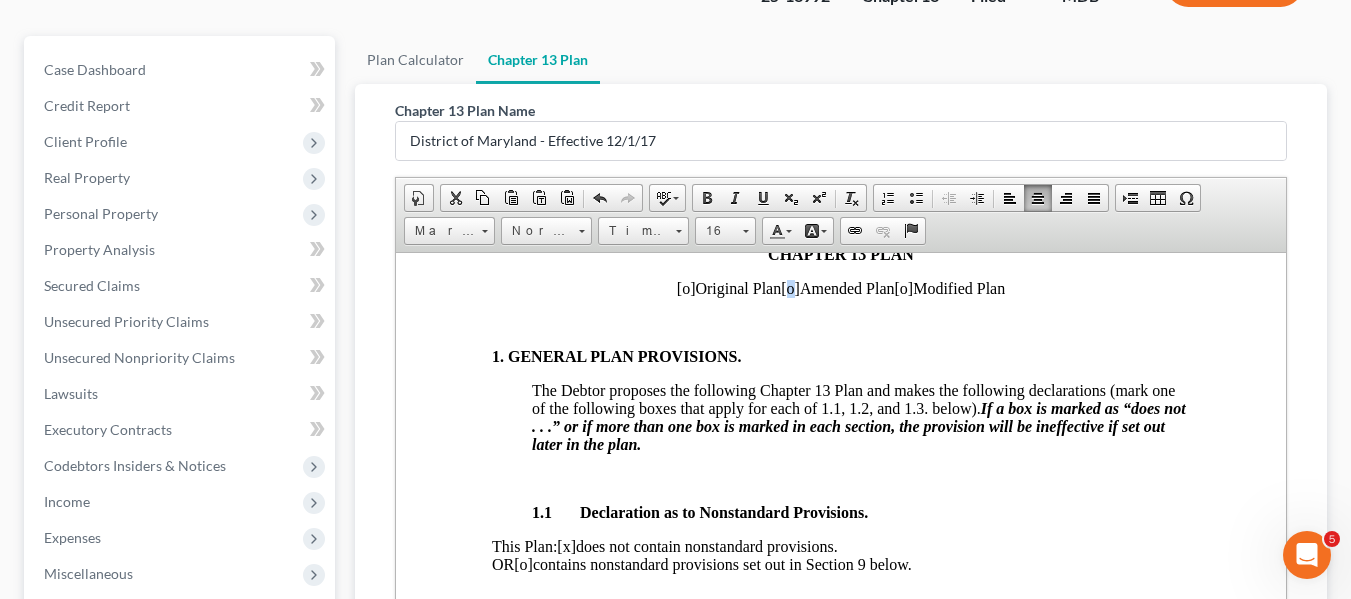 click on "[o]" at bounding box center [789, 287] 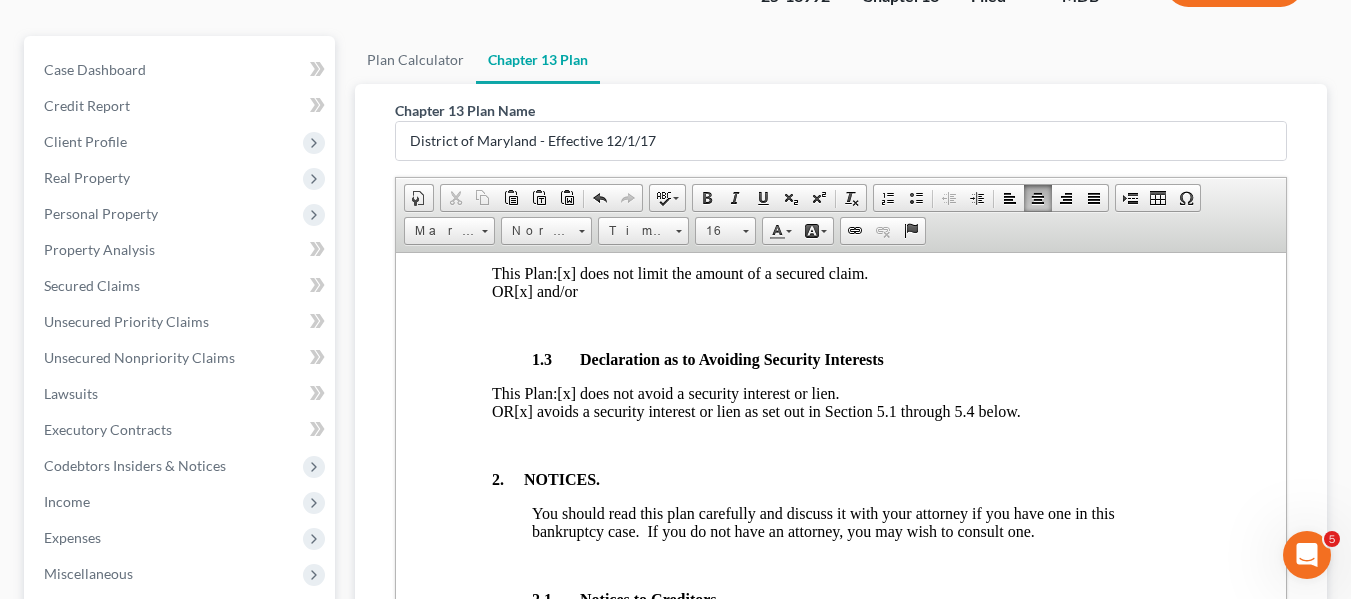 scroll, scrollTop: 701, scrollLeft: 0, axis: vertical 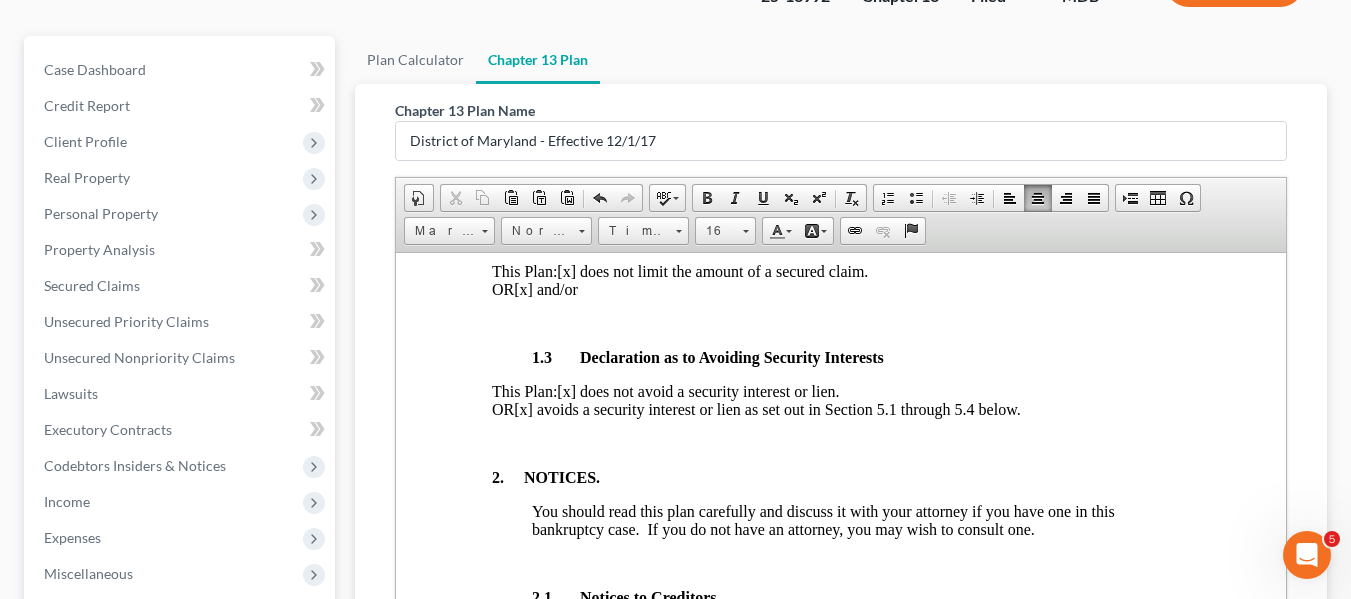 click on "[x] avoids a security interest or lien as set out in Section 5.1 through 5.4 below." at bounding box center [766, 408] 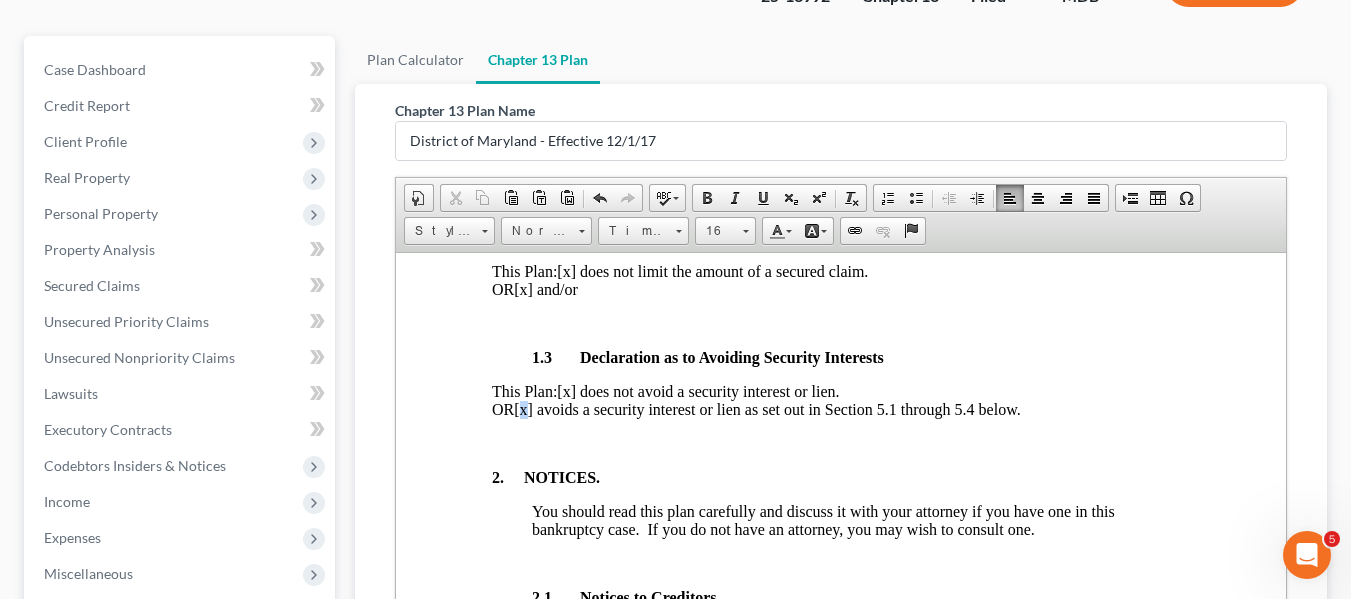 click on "[x] avoids a security interest or lien as set out in Section 5.1 through 5.4 below." at bounding box center (766, 408) 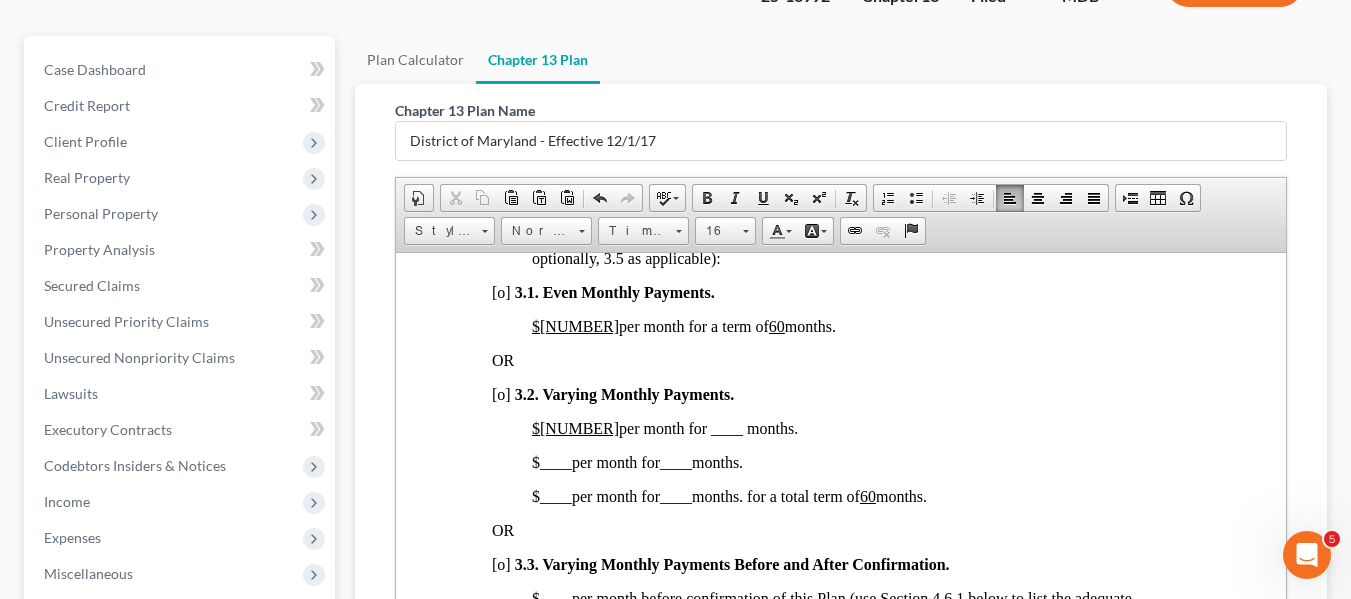 scroll, scrollTop: 1475, scrollLeft: 0, axis: vertical 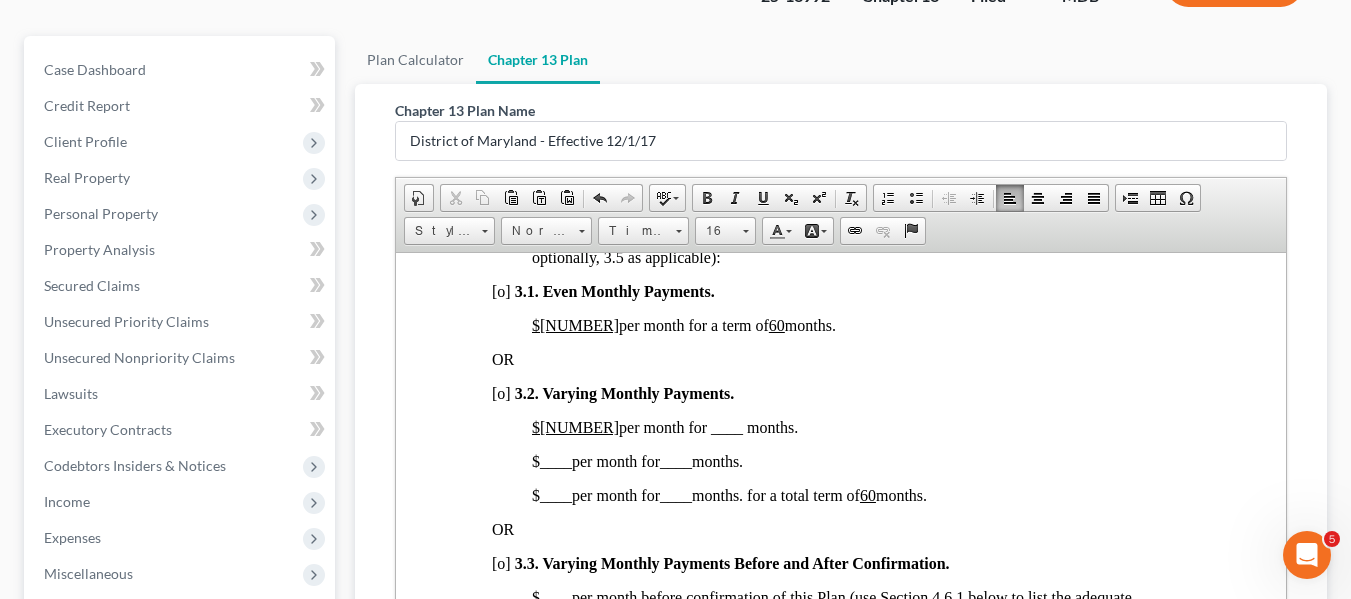 click on "$[NUMBER]" at bounding box center (574, 324) 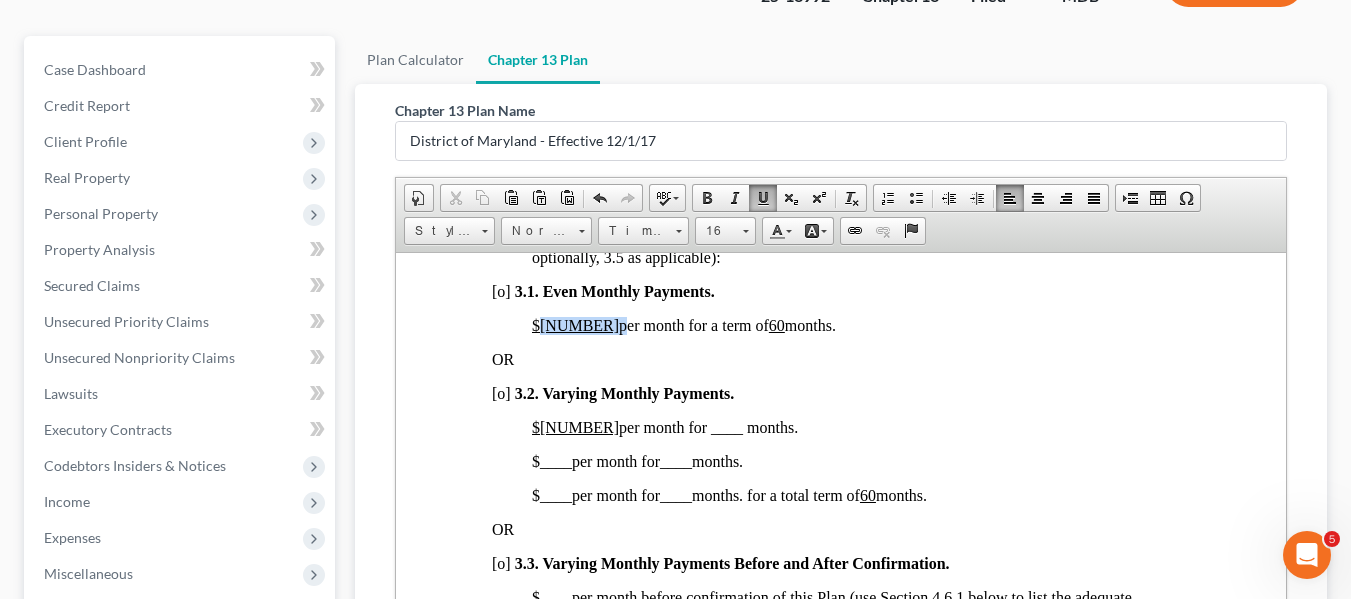 click on "$[NUMBER]" at bounding box center (574, 324) 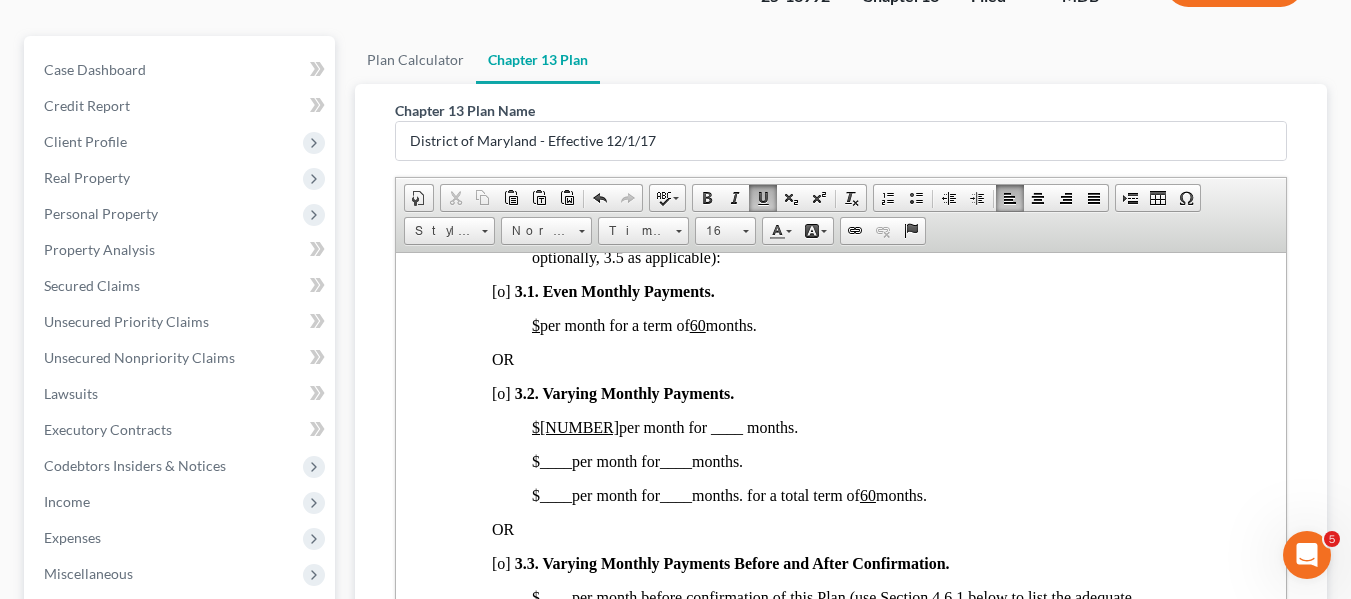 click on "60" at bounding box center [697, 324] 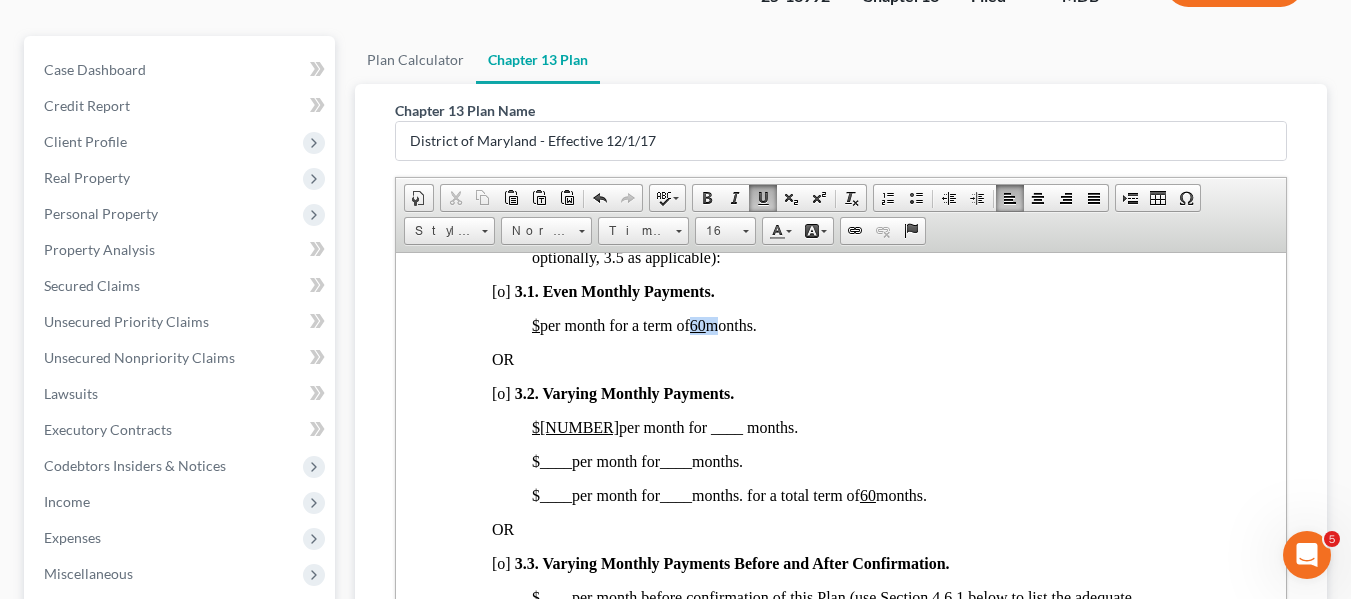 click on "60" at bounding box center [697, 324] 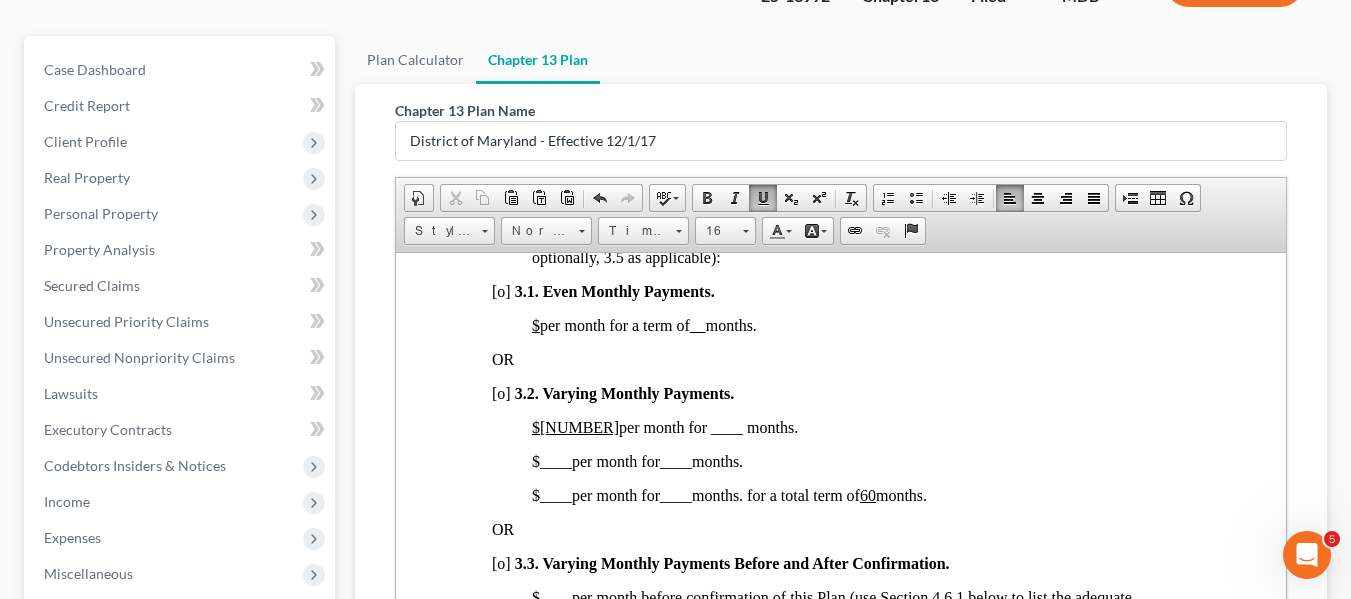 click on "[o]" at bounding box center [500, 392] 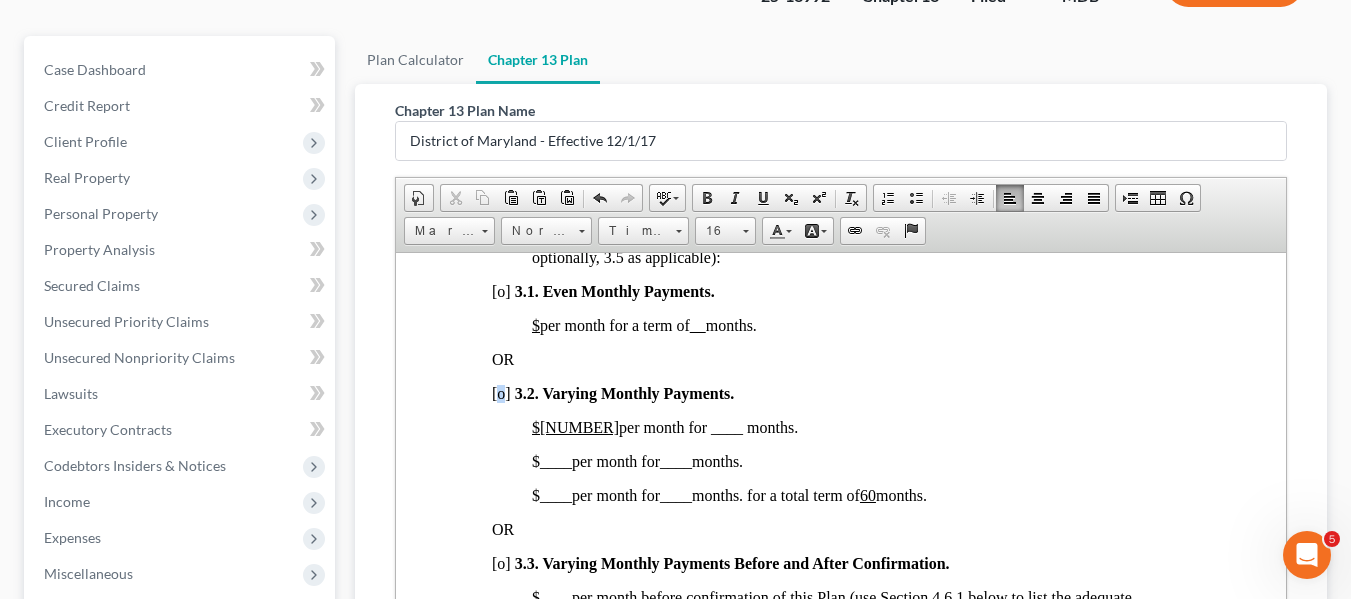 click on "[o]" at bounding box center (500, 392) 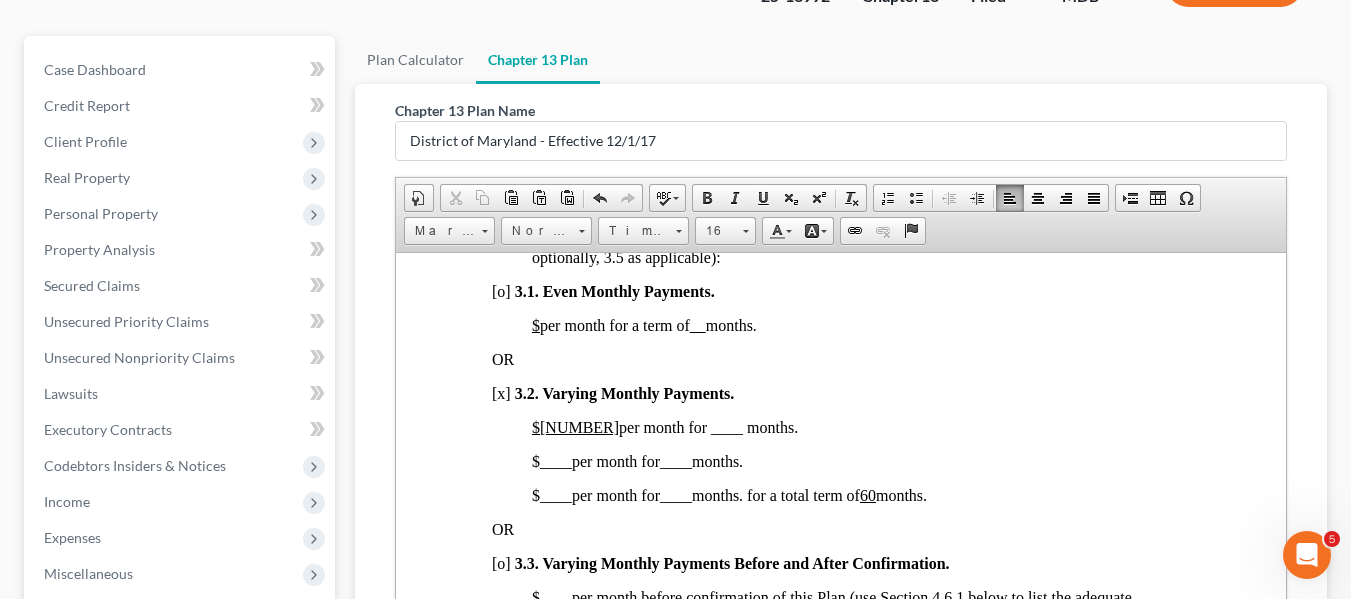 click on "$[NUMBER]" at bounding box center [574, 426] 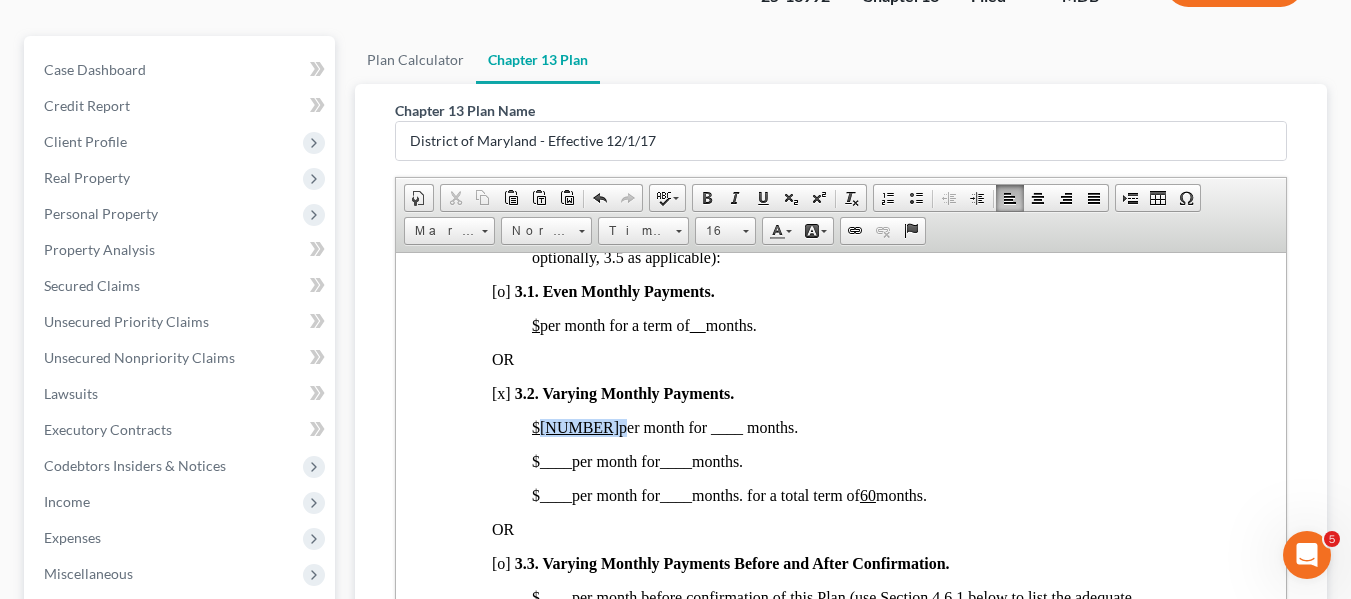 click on "$[NUMBER]" at bounding box center (574, 426) 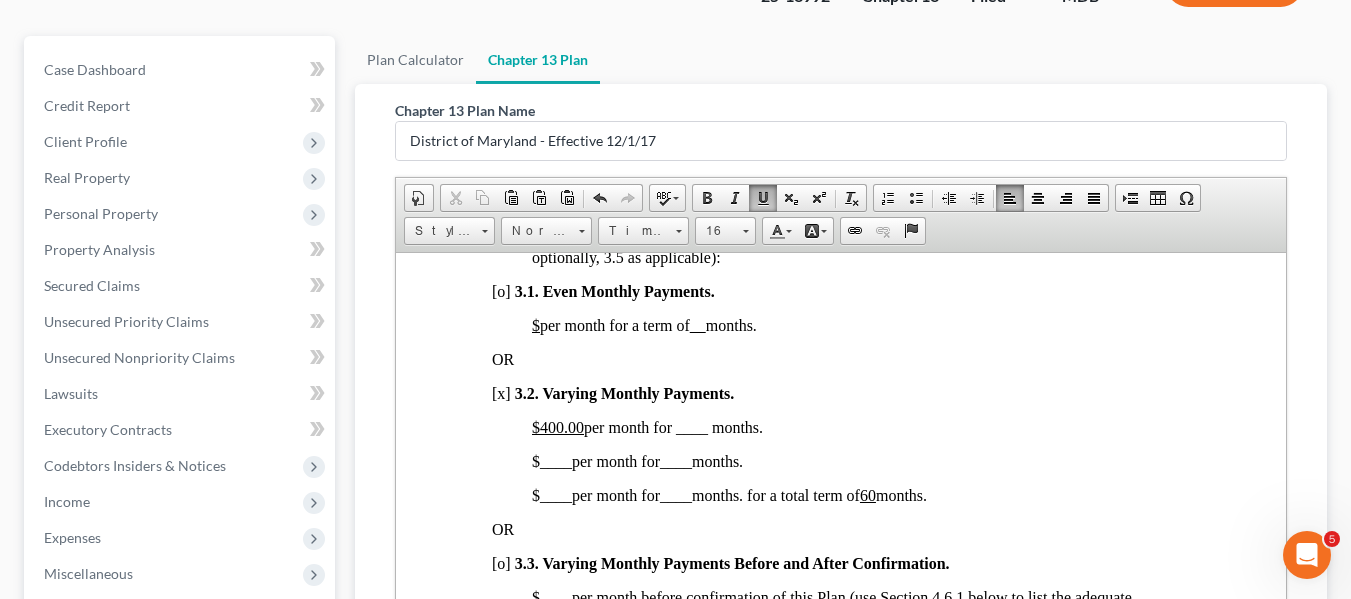 click on "$[AMOUNT] per month for ____ months." at bounding box center [646, 426] 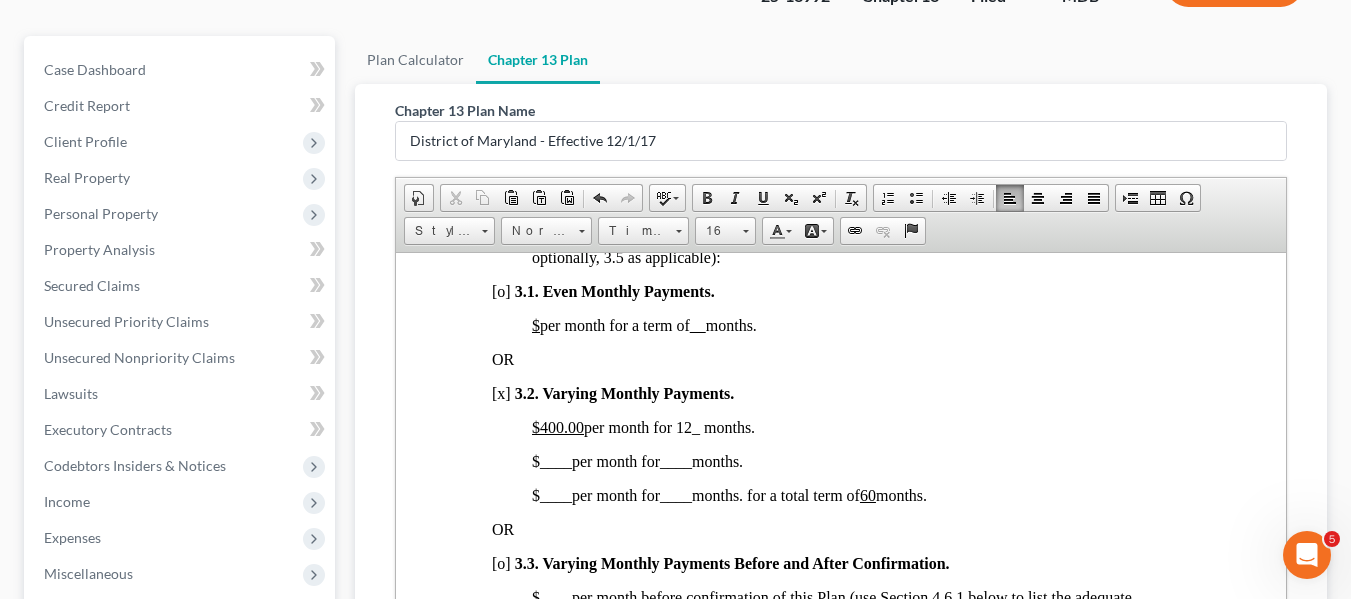 click on "____" at bounding box center [555, 460] 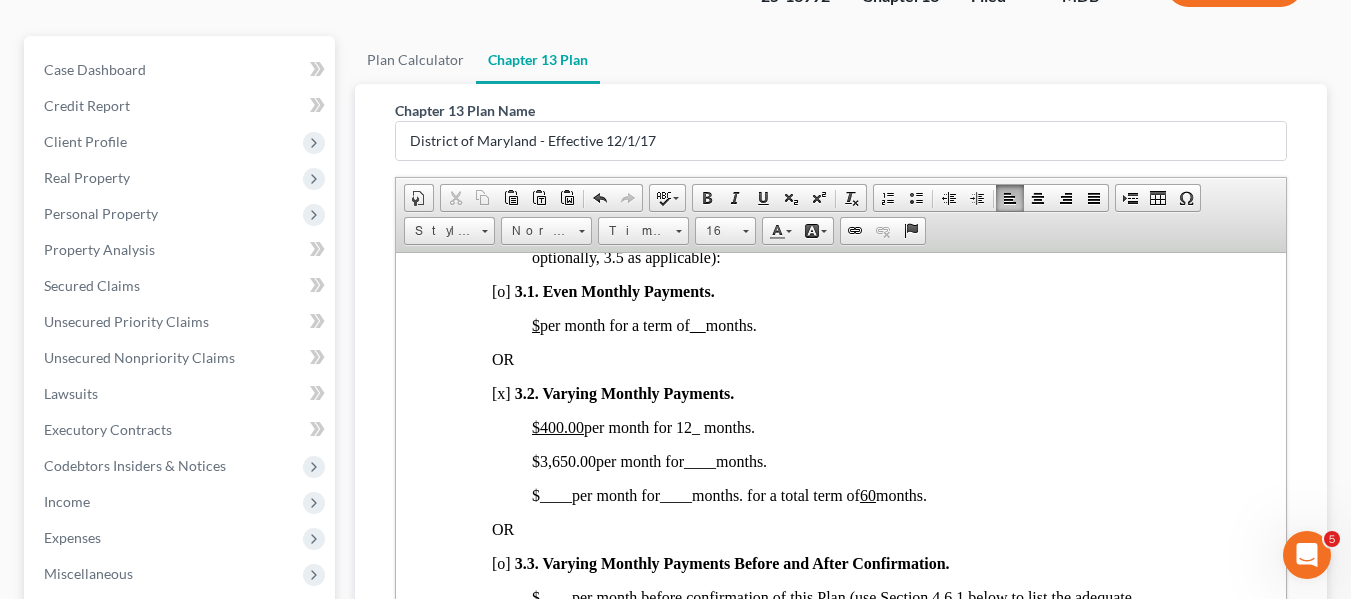 click on "____" at bounding box center (699, 460) 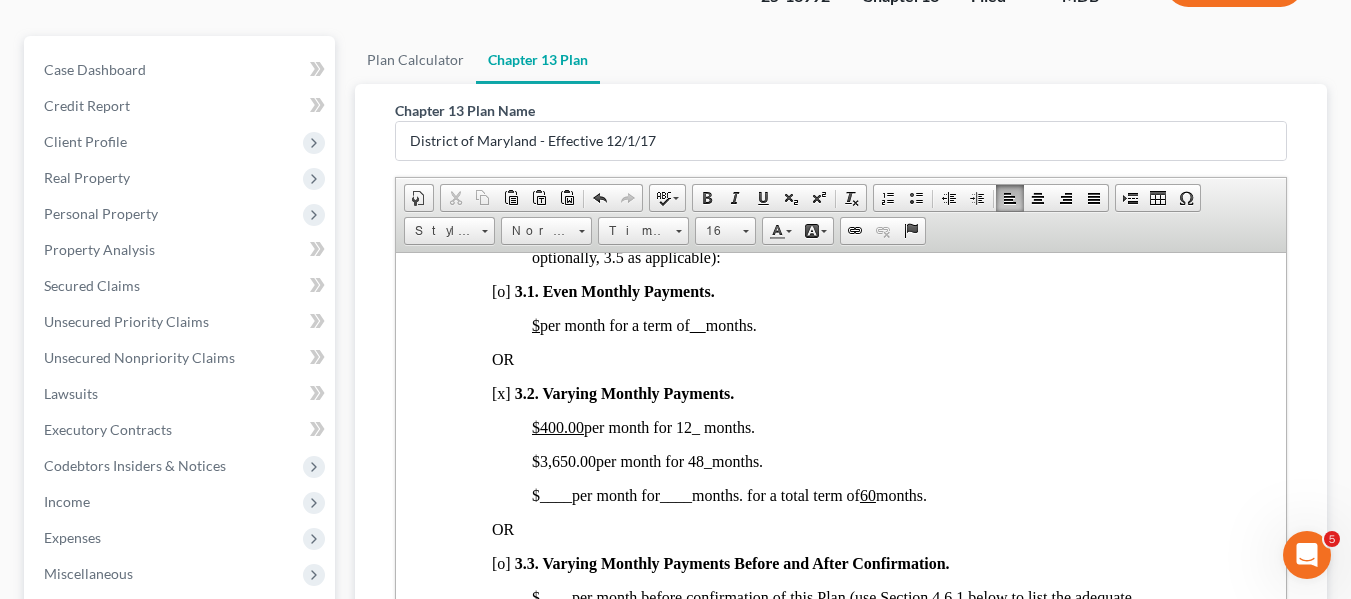 click on "$ ____  per month for  ____  months. for a total term of  [NUMBER]  months." at bounding box center [728, 494] 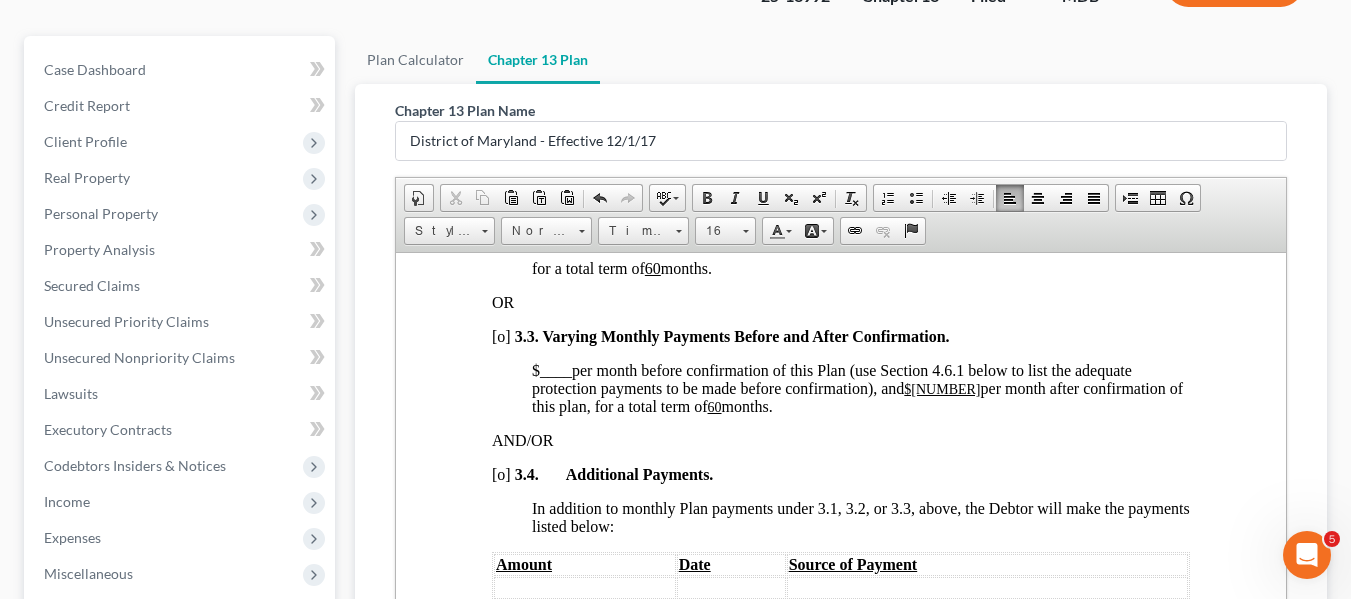 scroll, scrollTop: 1723, scrollLeft: 0, axis: vertical 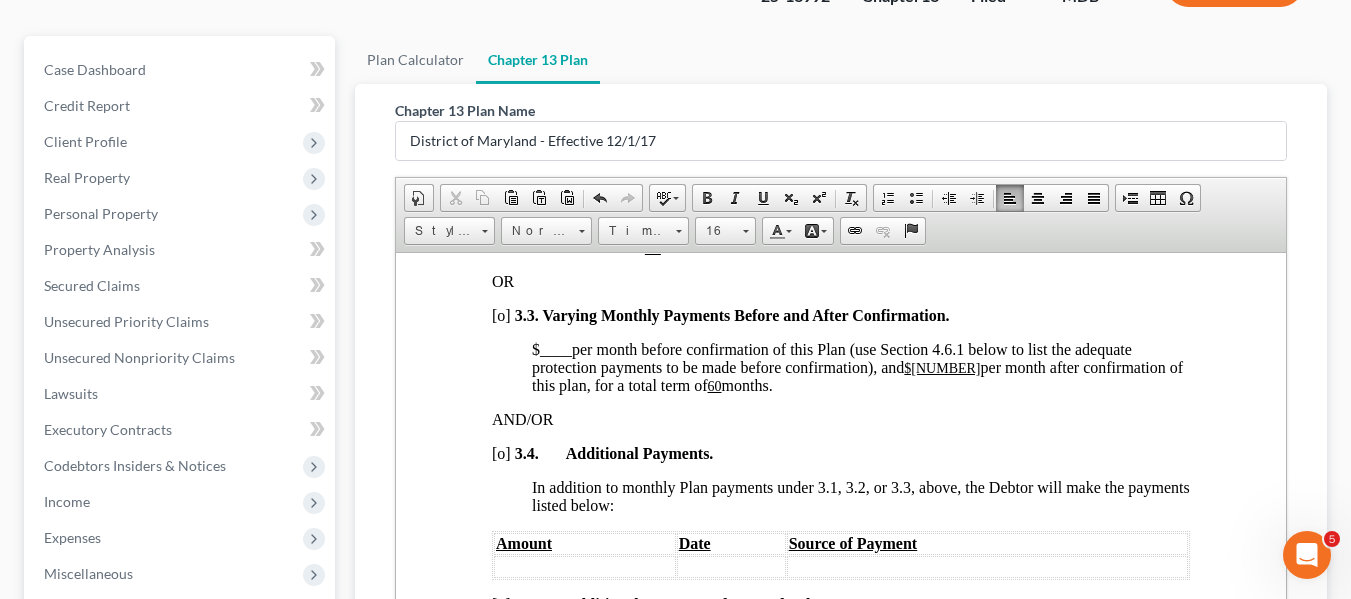 click on "$[NUMBER]" at bounding box center (941, 367) 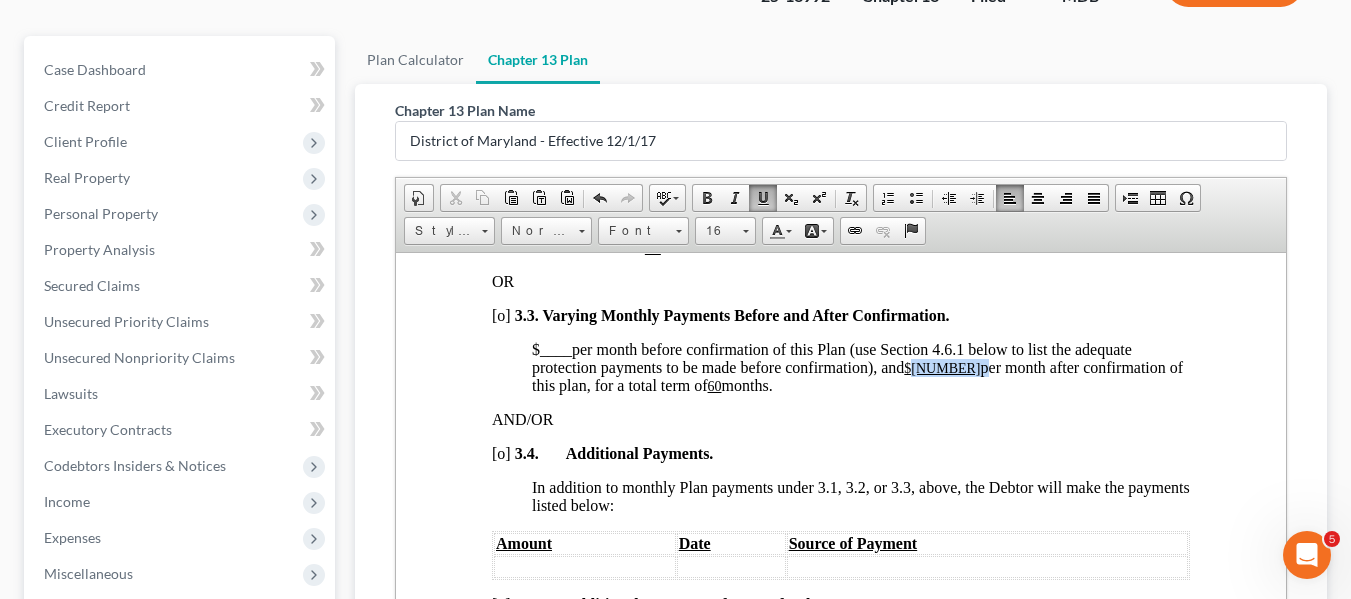 click on "$[NUMBER]" at bounding box center (941, 367) 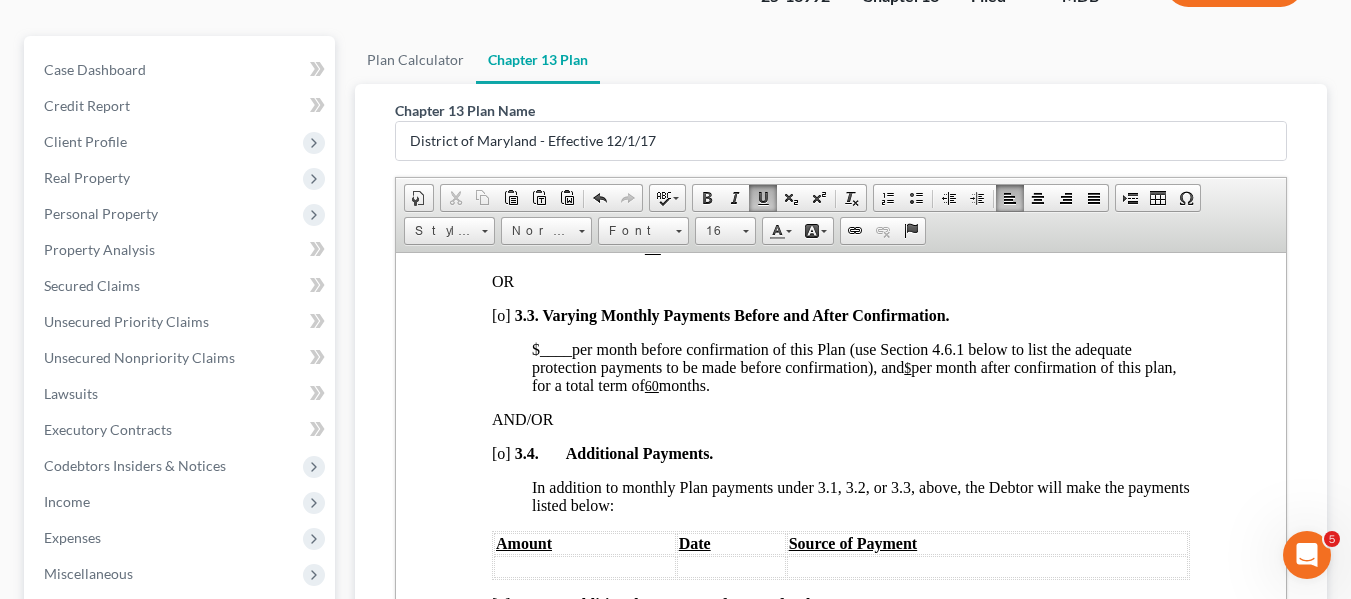 click on "60" at bounding box center (651, 385) 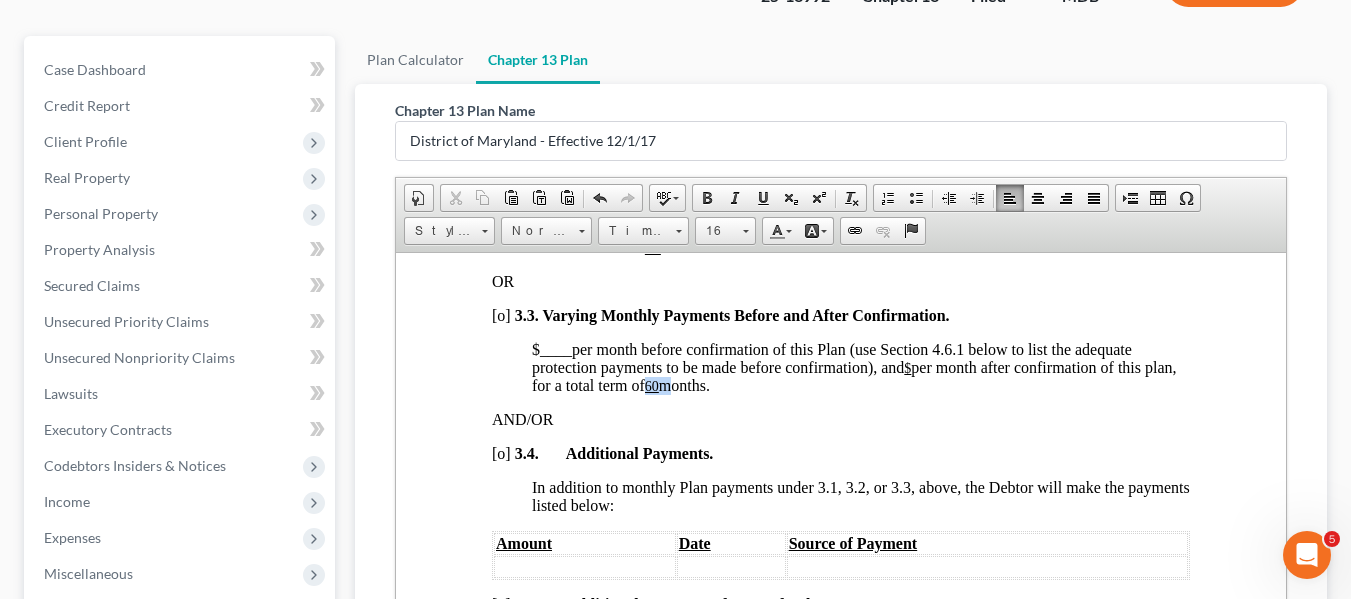click on "60" at bounding box center [651, 385] 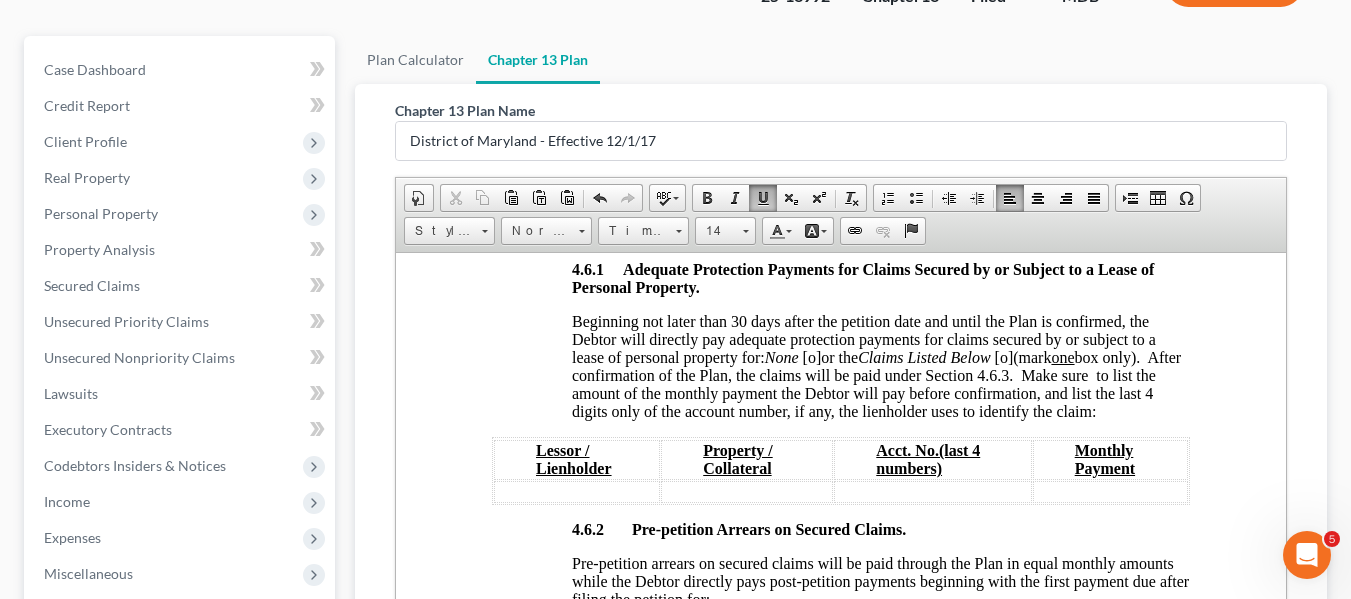 scroll, scrollTop: 3329, scrollLeft: 0, axis: vertical 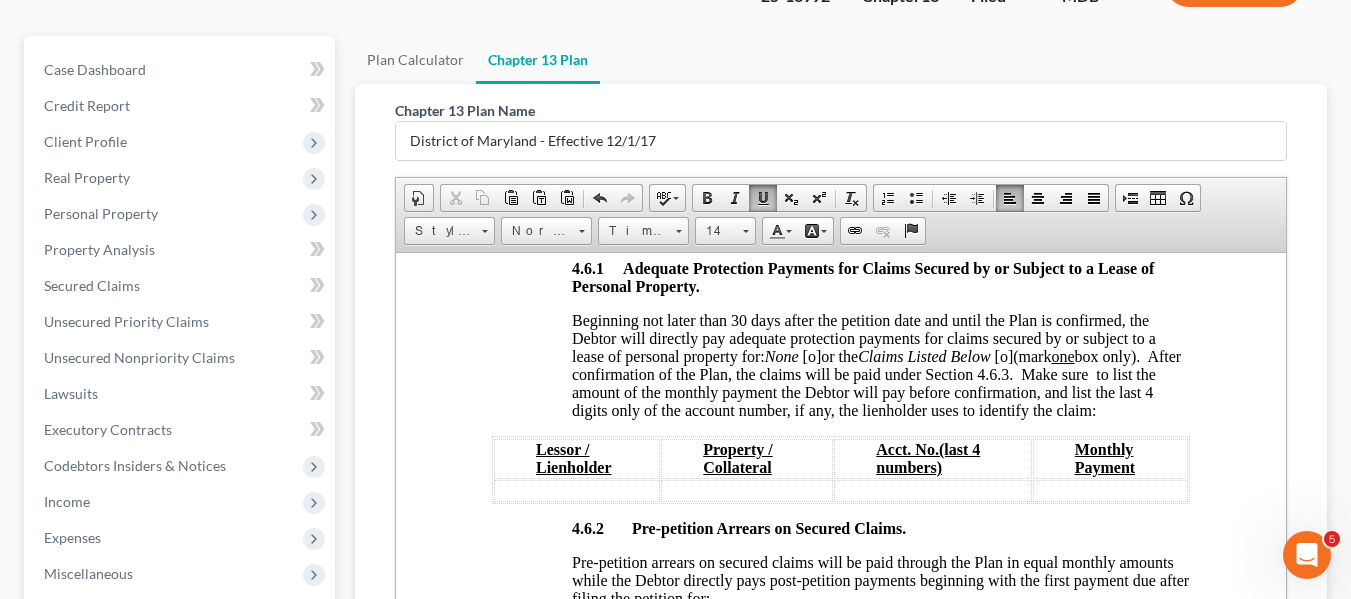click on "[o]" at bounding box center (811, 355) 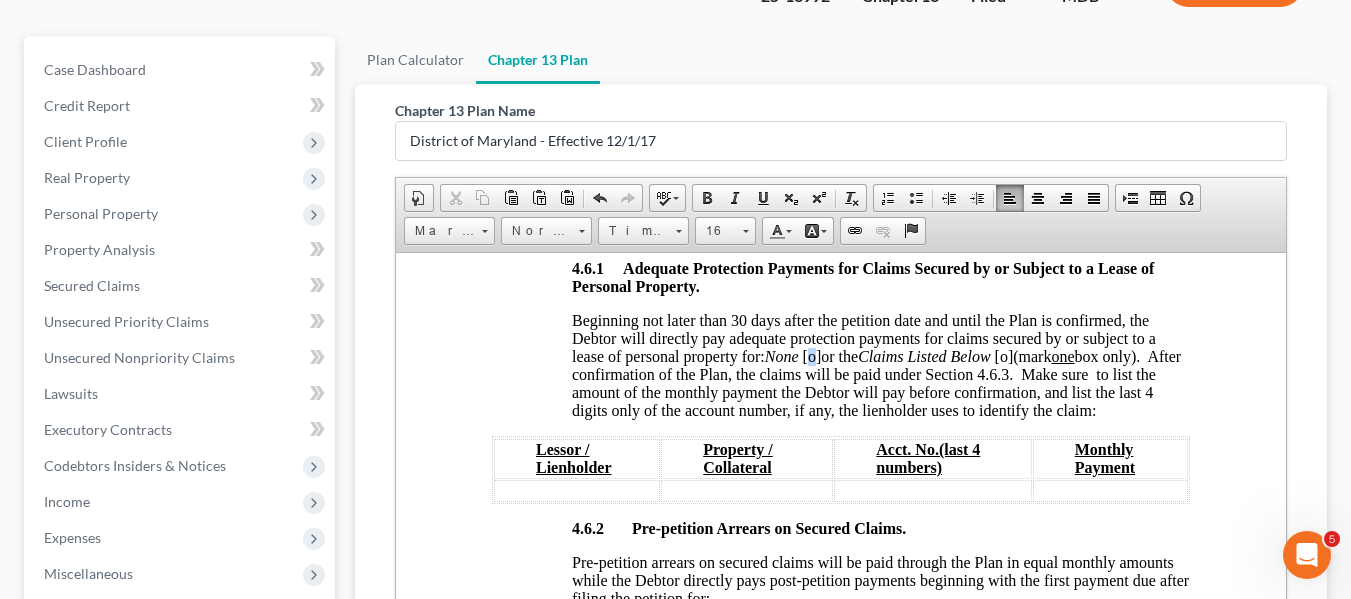 click on "[o]" at bounding box center [811, 355] 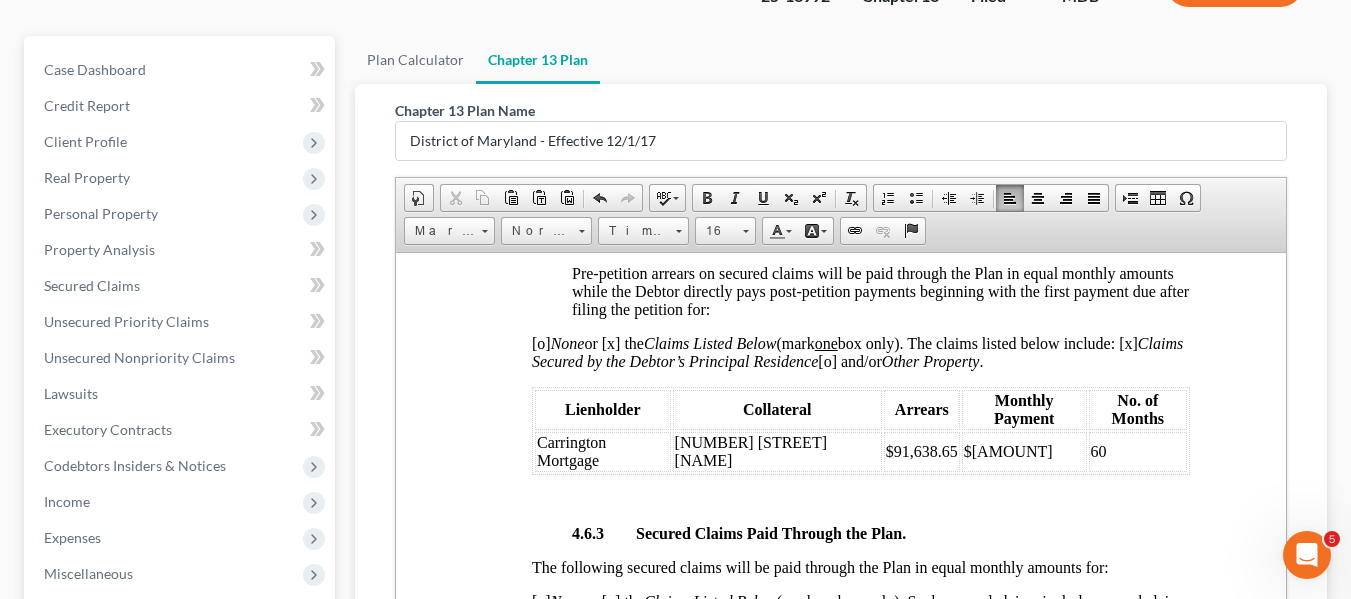 scroll, scrollTop: 3620, scrollLeft: 0, axis: vertical 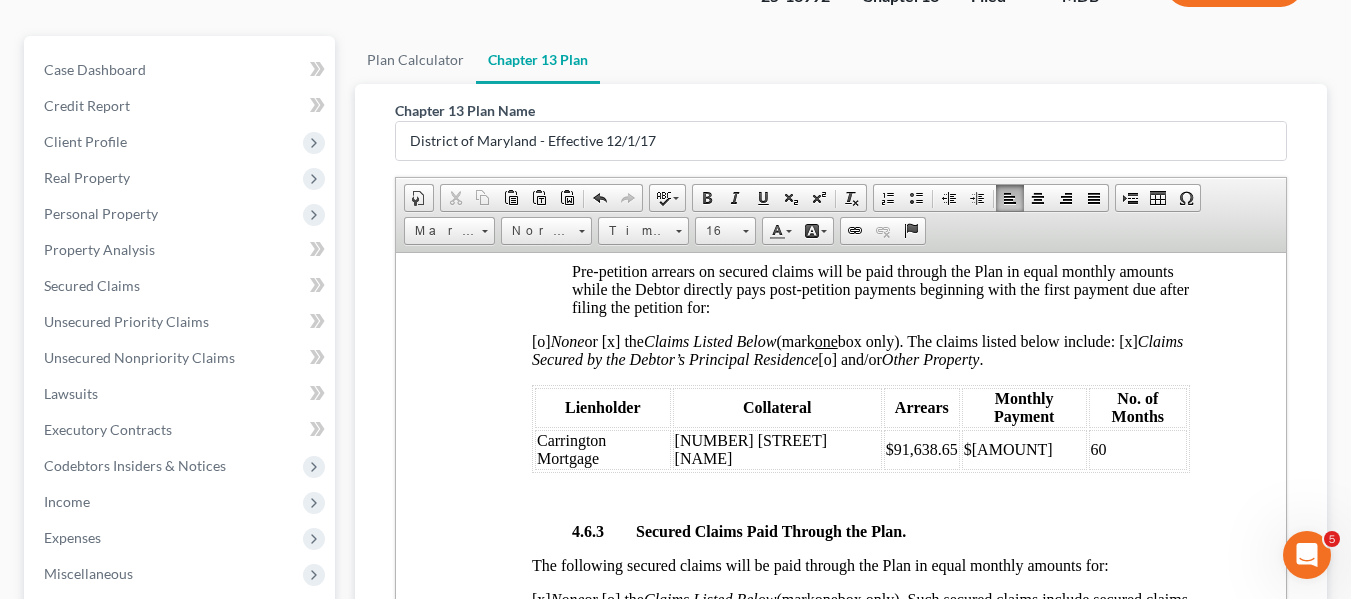 click on "$[AMOUNT]" at bounding box center (1023, 449) 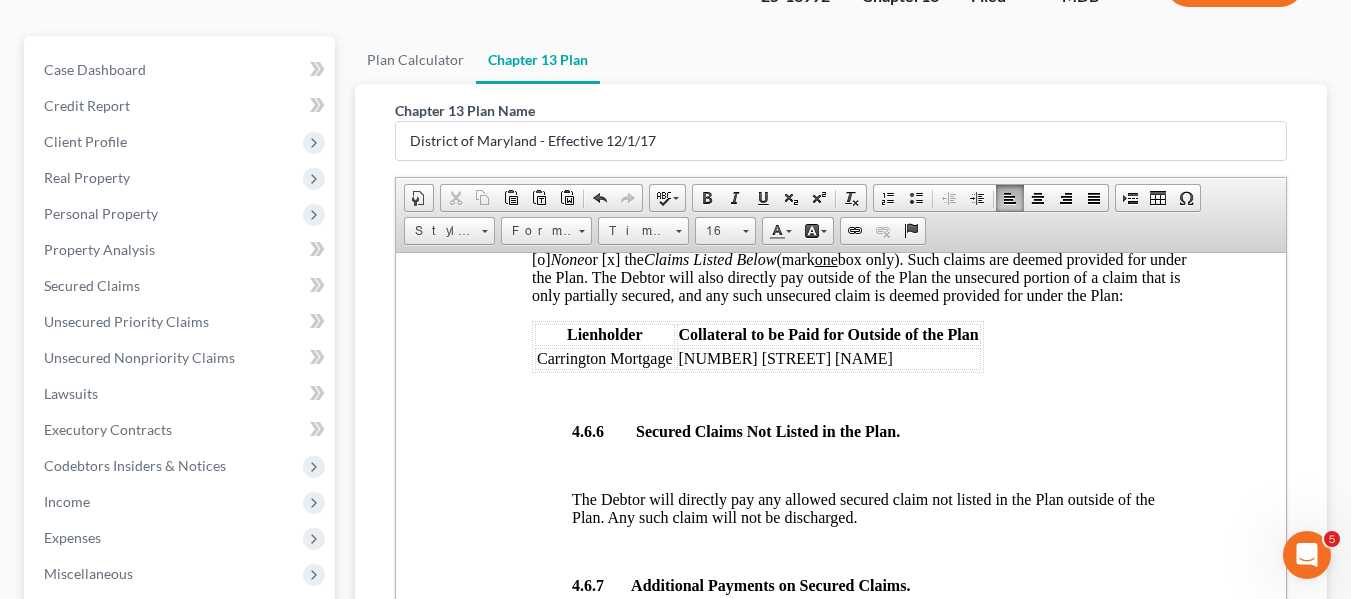 scroll, scrollTop: 4529, scrollLeft: 0, axis: vertical 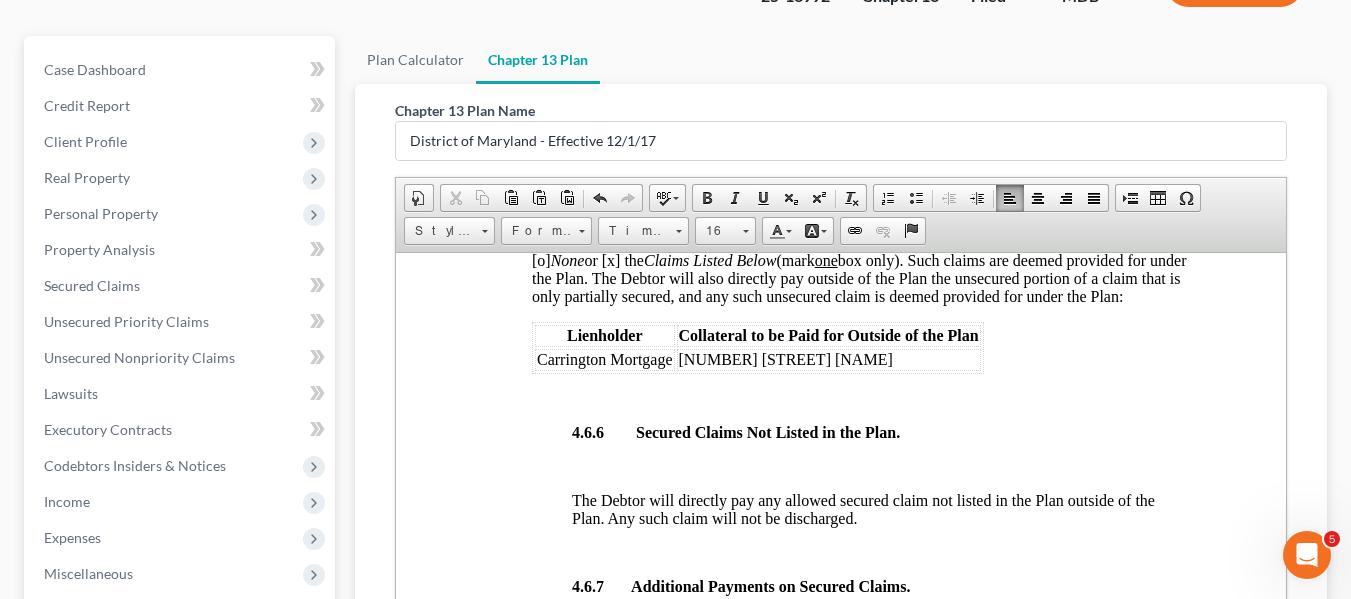 click on "[x] the Claims Listed Below (mark one box only). Such claims are deemed provided for under the Plan. The Debtor will also directly pay outside of the Plan the unsecured portion of a claim that is only partially secured, and any such unsecured claim is deemed provided for under the Plan:" at bounding box center [858, 277] 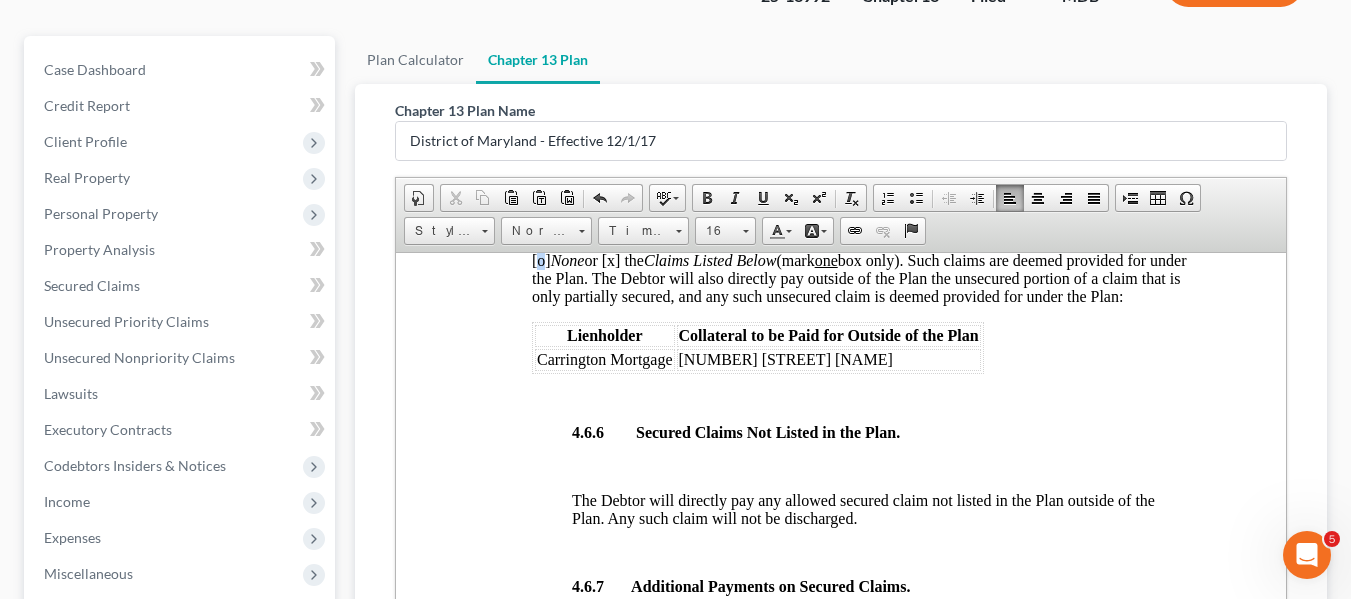 click on "[x] the Claims Listed Below (mark one box only). Such claims are deemed provided for under the Plan. The Debtor will also directly pay outside of the Plan the unsecured portion of a claim that is only partially secured, and any such unsecured claim is deemed provided for under the Plan:" at bounding box center [858, 277] 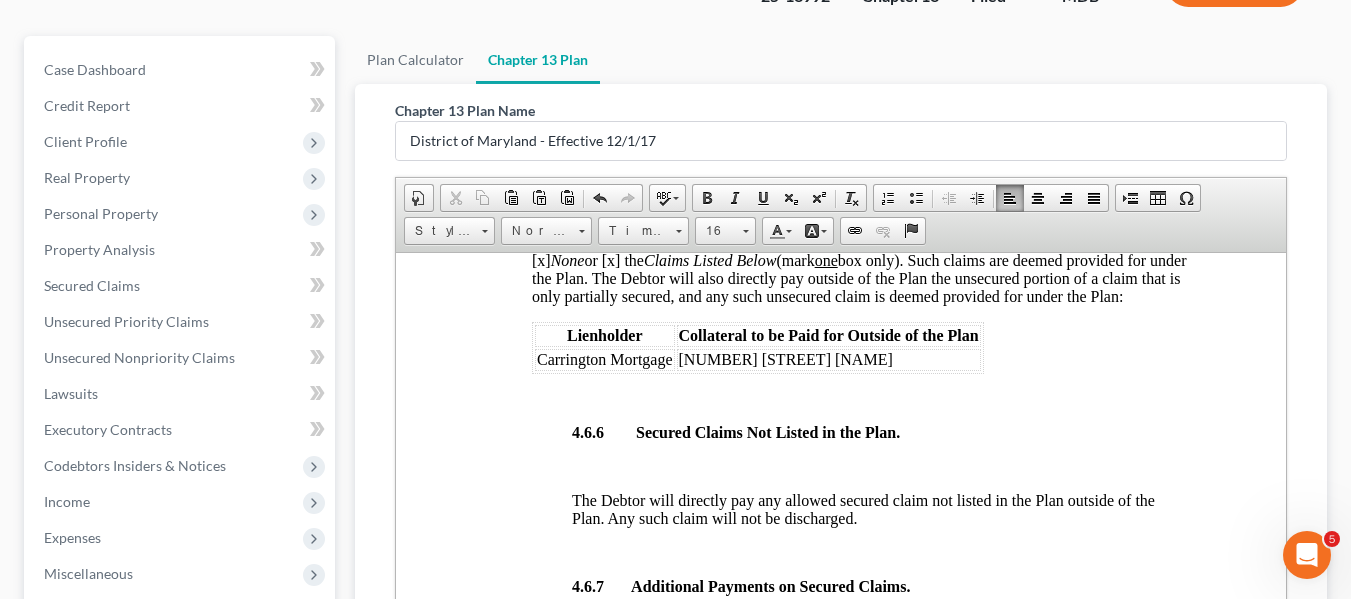 click on "[x]  None  or [x] the  Claims Listed Below  (mark  one  box only). Such claims are deemed provided for under the Plan. The Debtor will also directly pay outside of the Plan the unsecured portion of a claim that is only partially secured, and any such unsecured claim is deemed provided for under the Plan:" at bounding box center (858, 277) 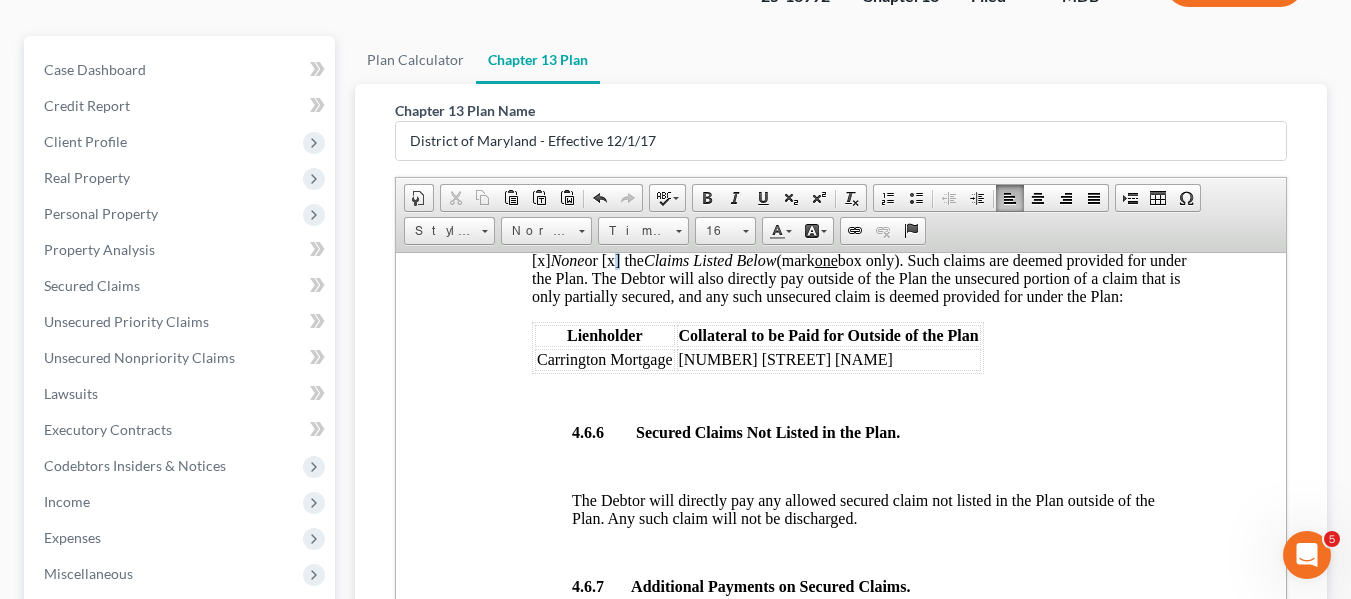 click on "[x]  None  or [x] the  Claims Listed Below  (mark  one  box only). Such claims are deemed provided for under the Plan. The Debtor will also directly pay outside of the Plan the unsecured portion of a claim that is only partially secured, and any such unsecured claim is deemed provided for under the Plan:" at bounding box center (858, 277) 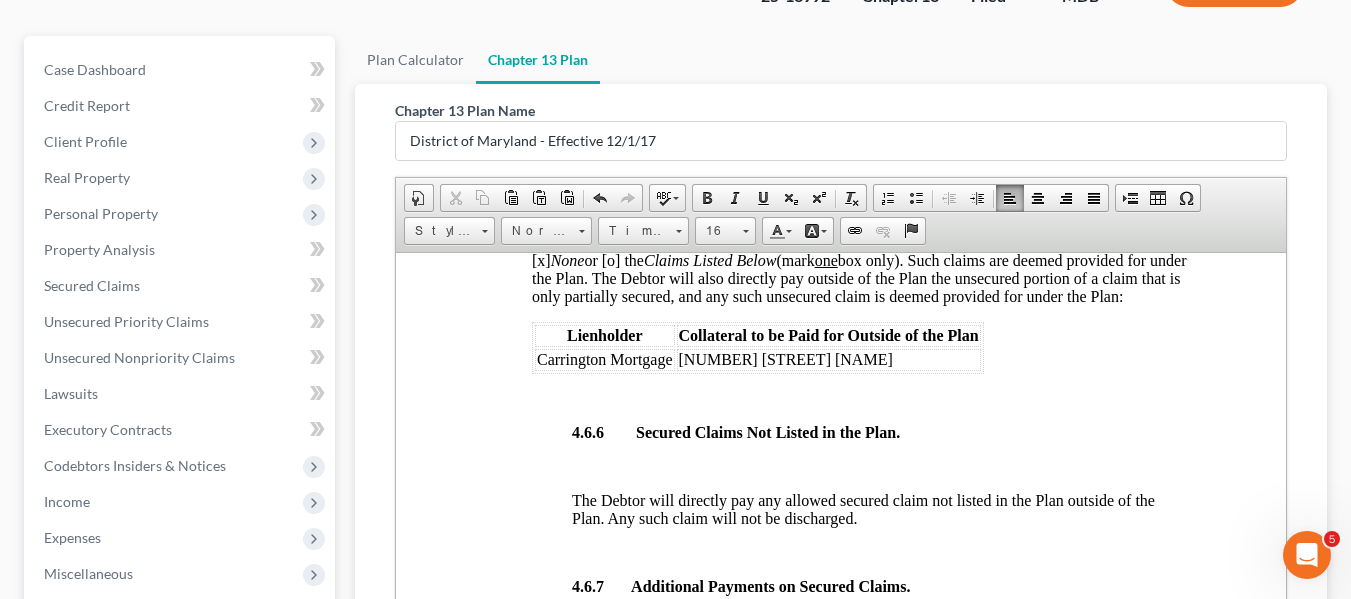 click on "Carrington Mortgage" at bounding box center (604, 358) 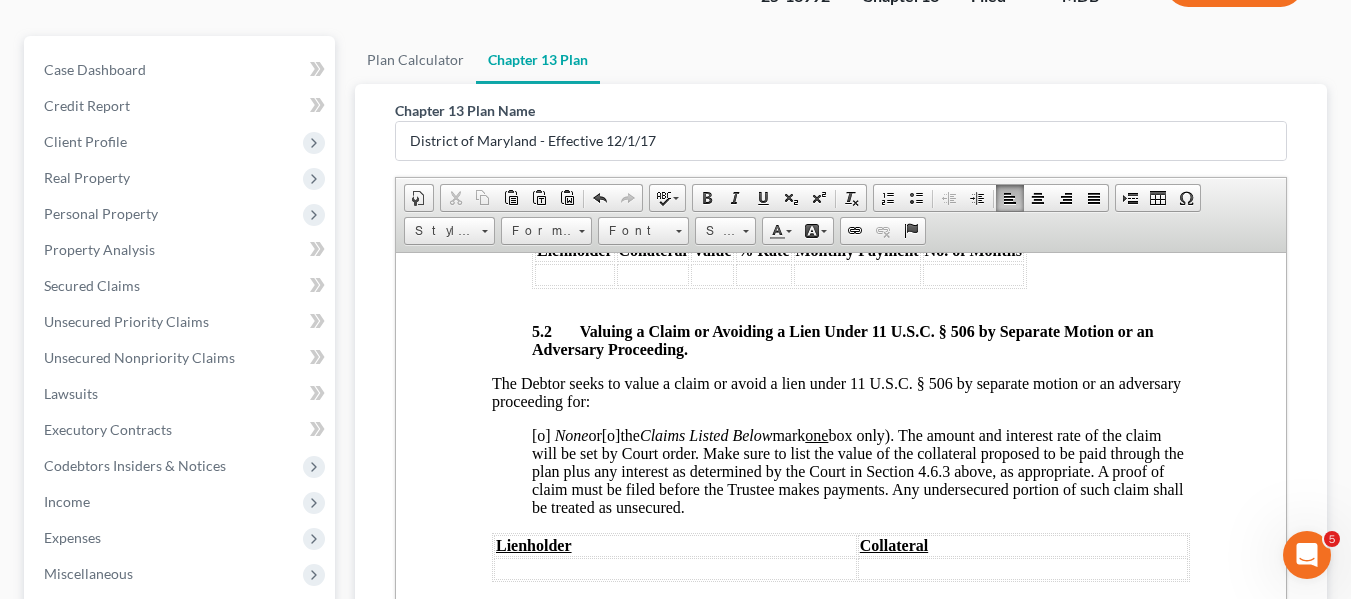 scroll, scrollTop: 5769, scrollLeft: 0, axis: vertical 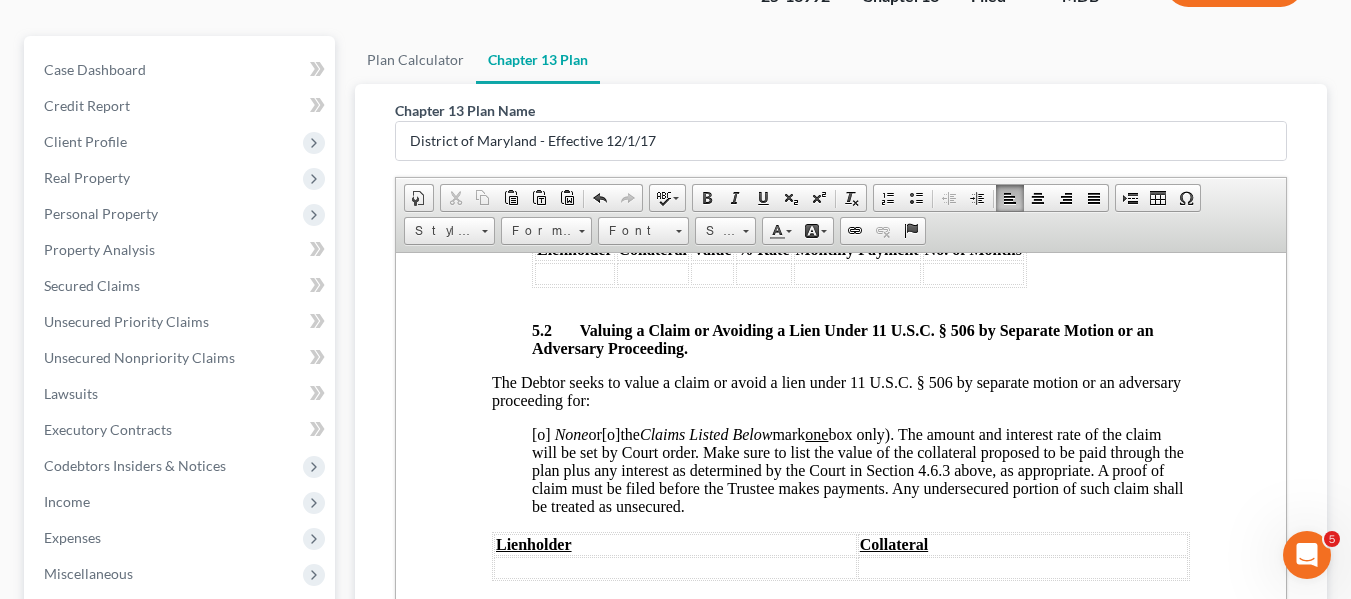 click on "[o]" at bounding box center [540, 433] 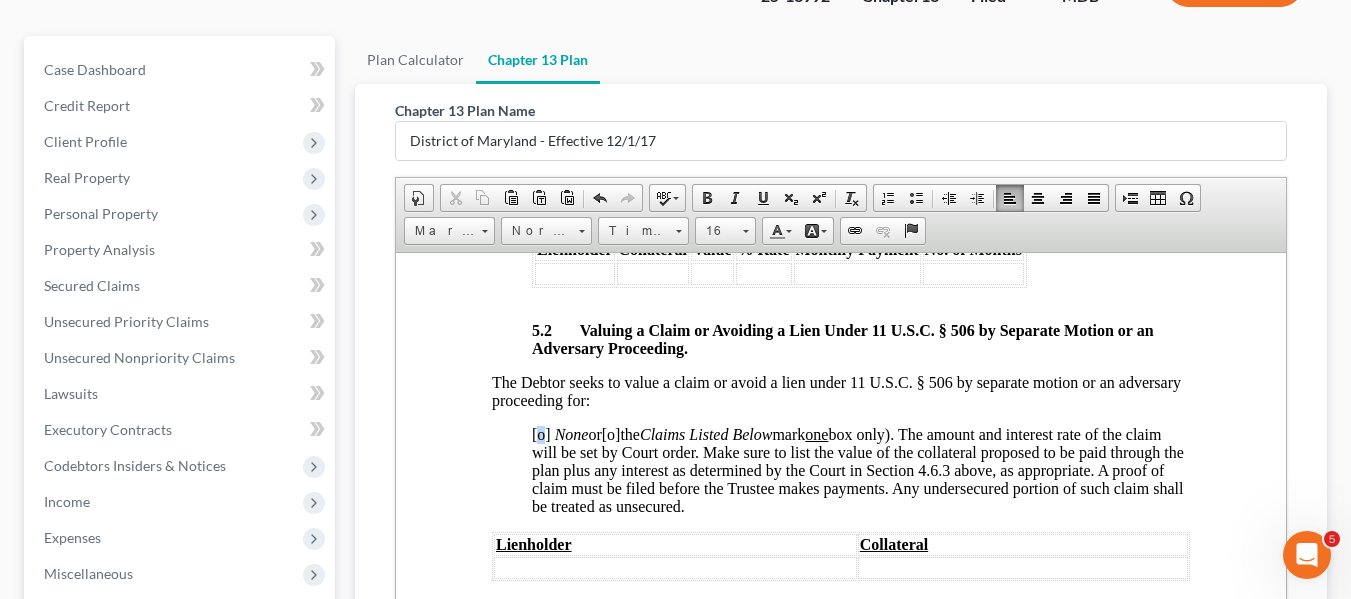 click on "[o]" at bounding box center [540, 433] 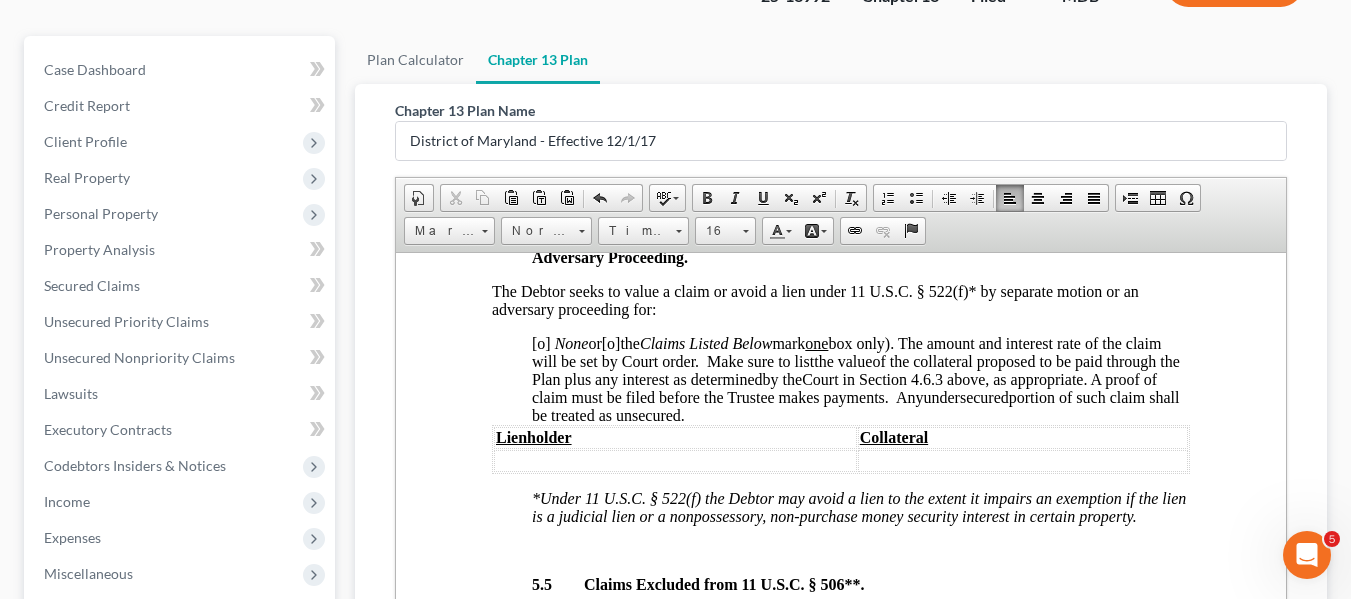 scroll, scrollTop: 6469, scrollLeft: 0, axis: vertical 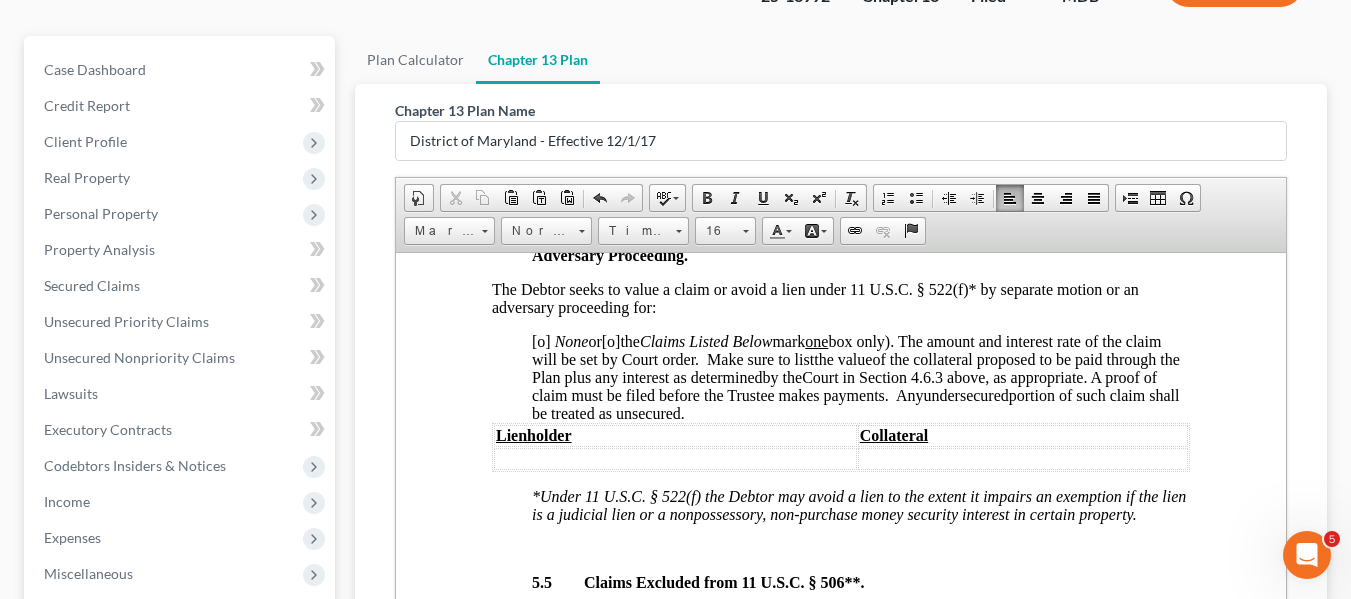 click on "[o]" at bounding box center (540, 340) 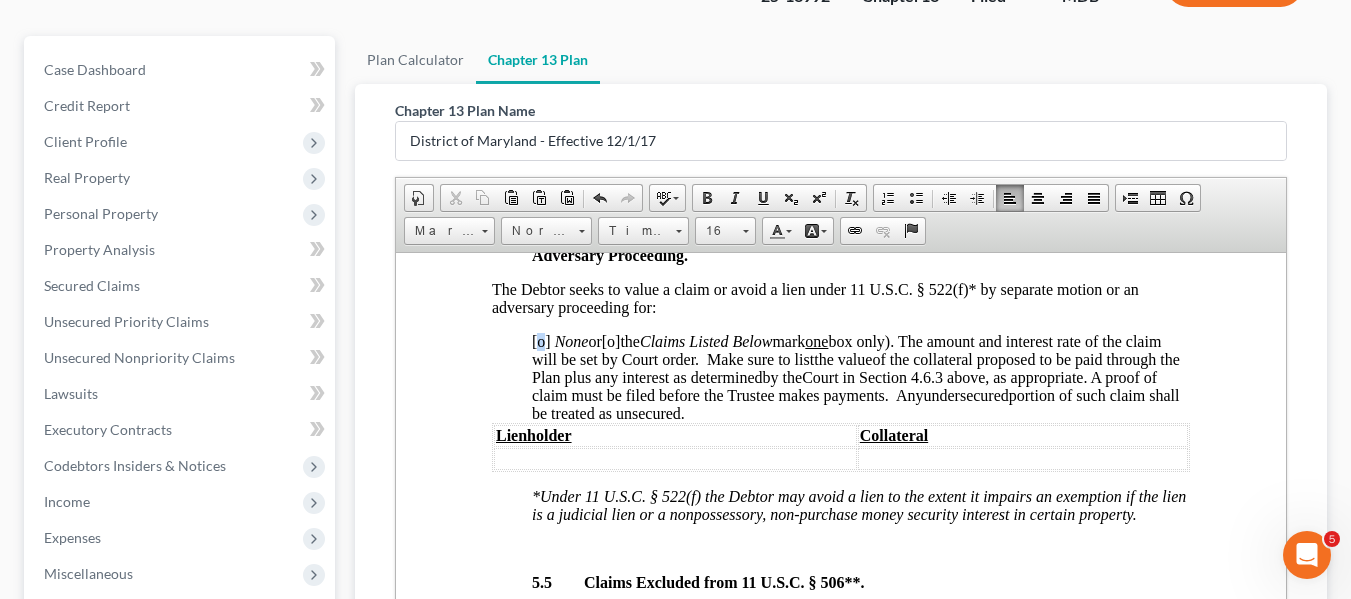 click on "[o]" at bounding box center [540, 340] 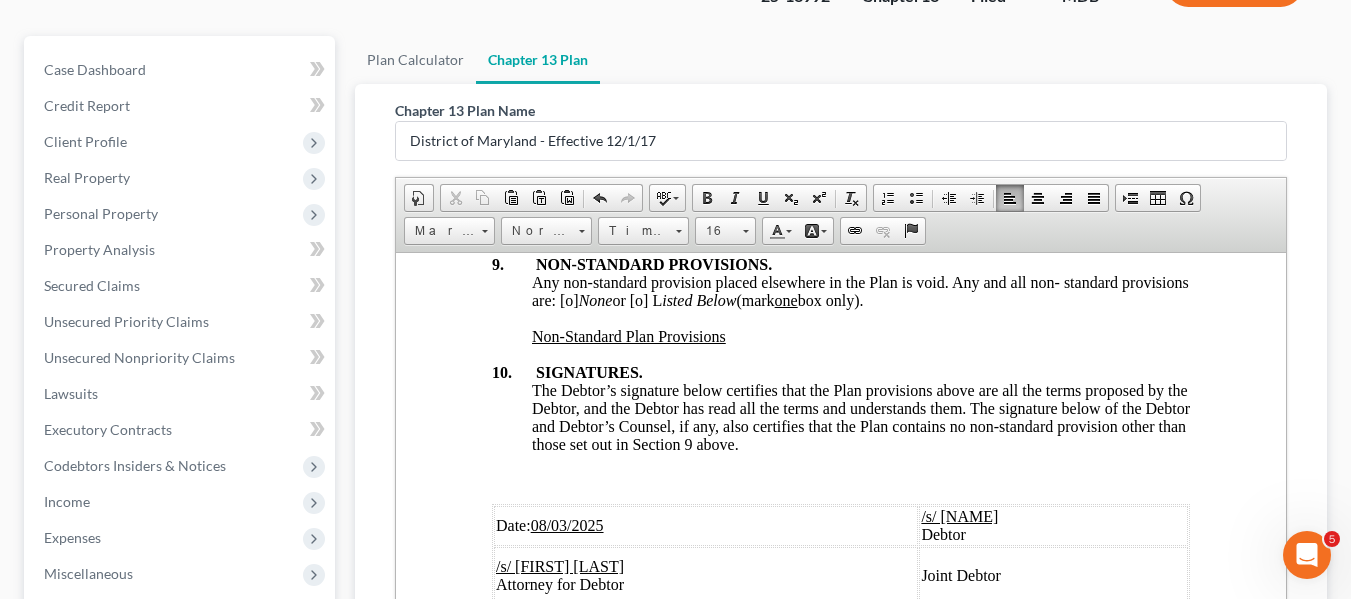 scroll, scrollTop: 7718, scrollLeft: 0, axis: vertical 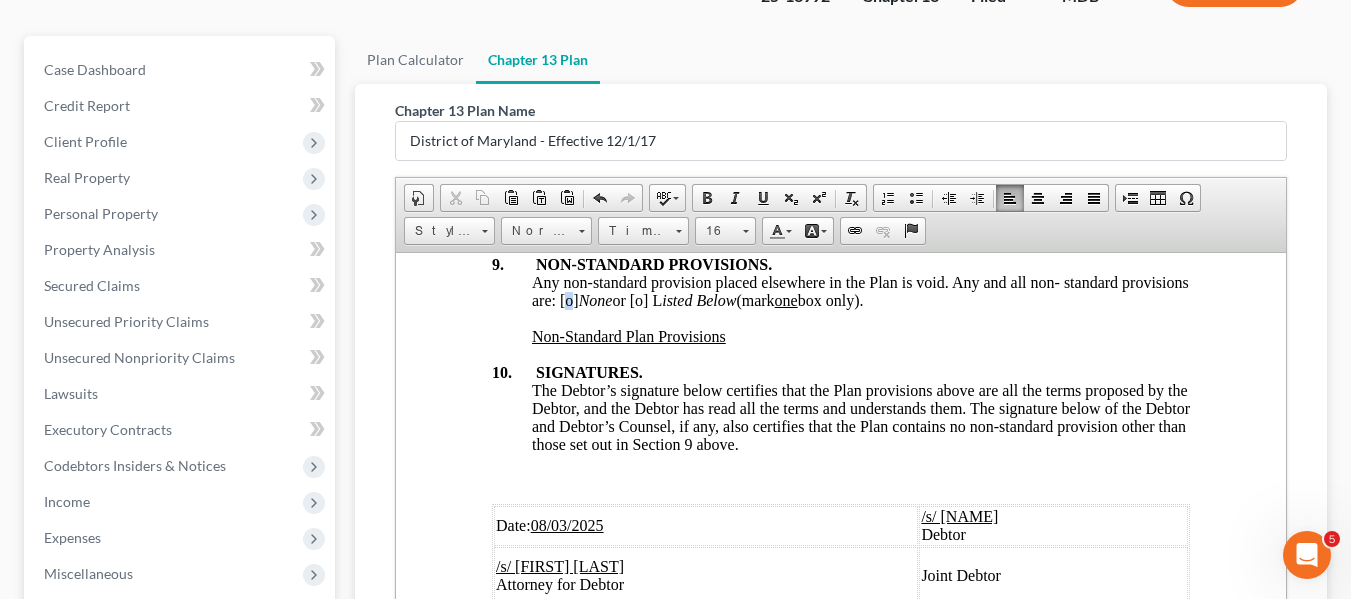 click on "Any non-standard provision placed elsewhere in the Plan is void. Any and all non- standard provisions are: [o]  None  or [o] L isted Below  (mark  one  box only)." at bounding box center [859, 290] 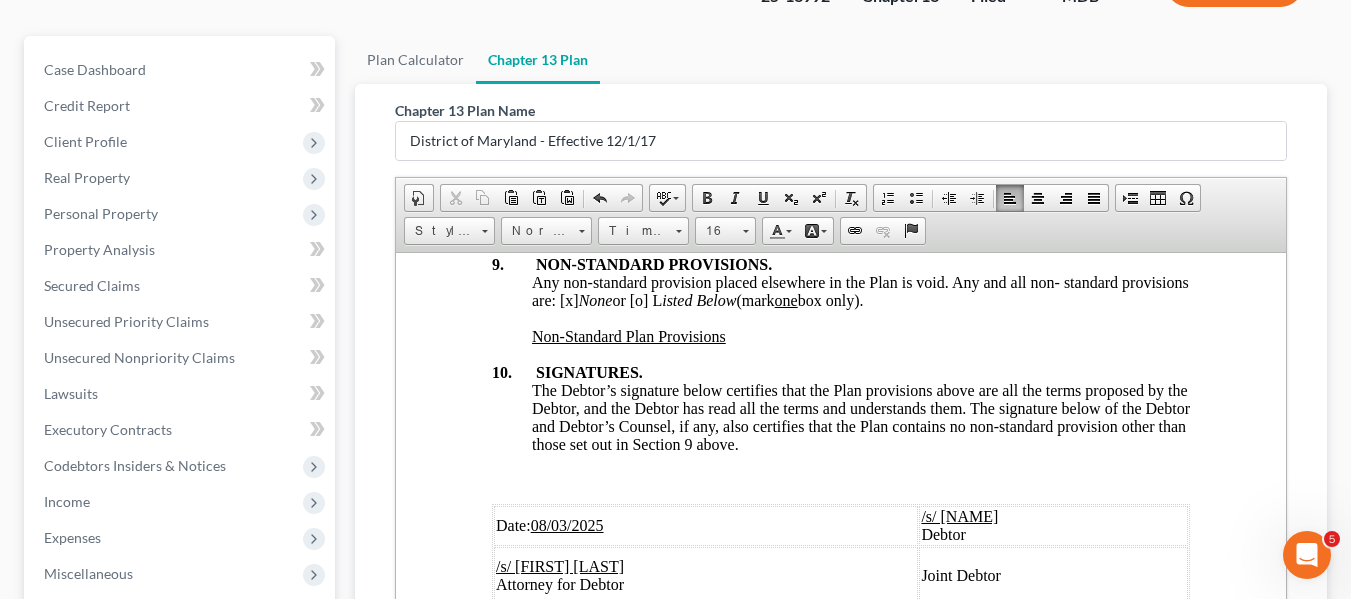 scroll, scrollTop: 608, scrollLeft: 0, axis: vertical 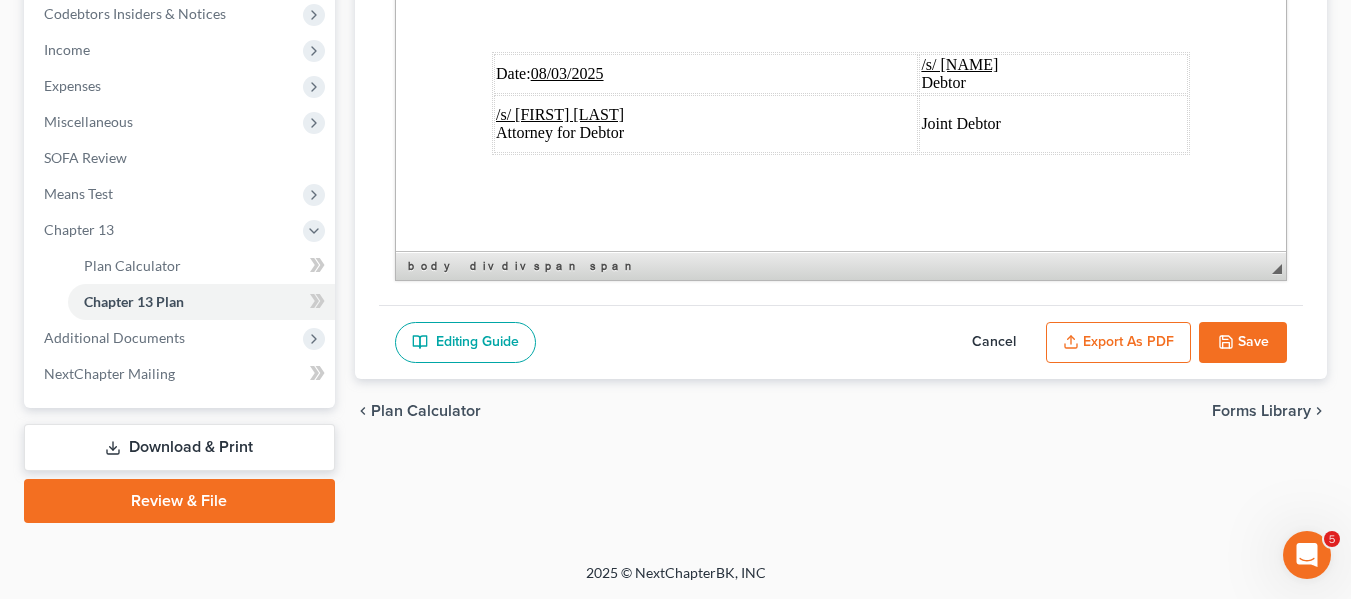 click on "Export as PDF" at bounding box center [1118, 343] 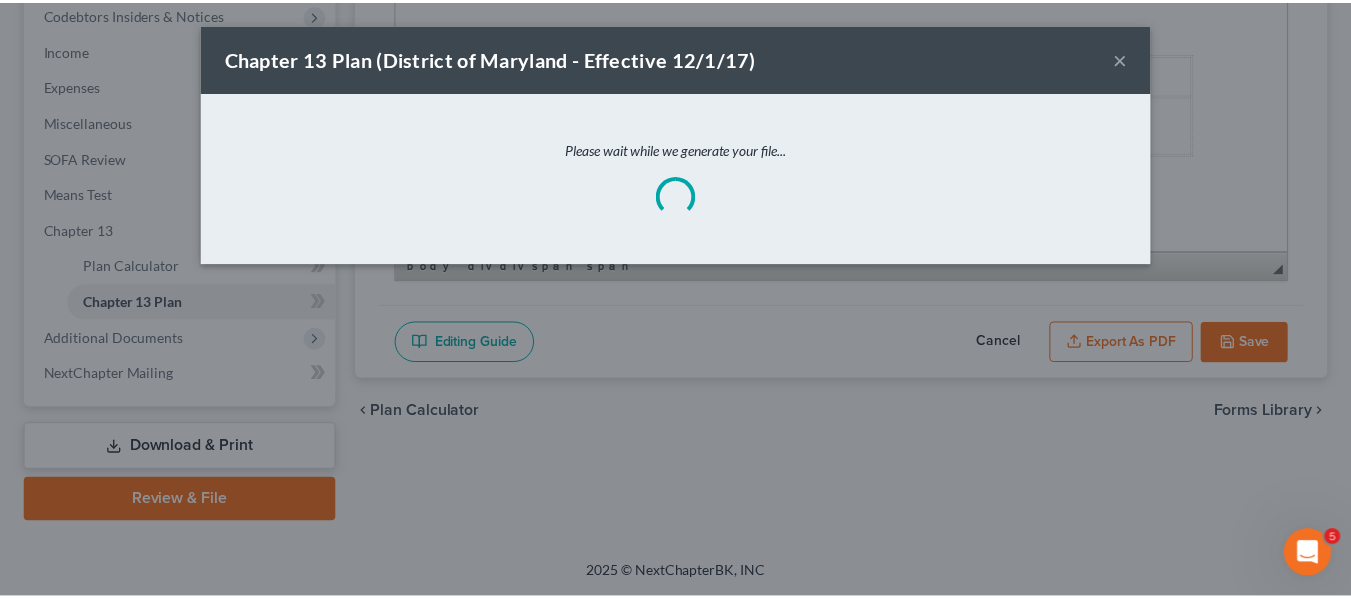 scroll, scrollTop: 7646, scrollLeft: 0, axis: vertical 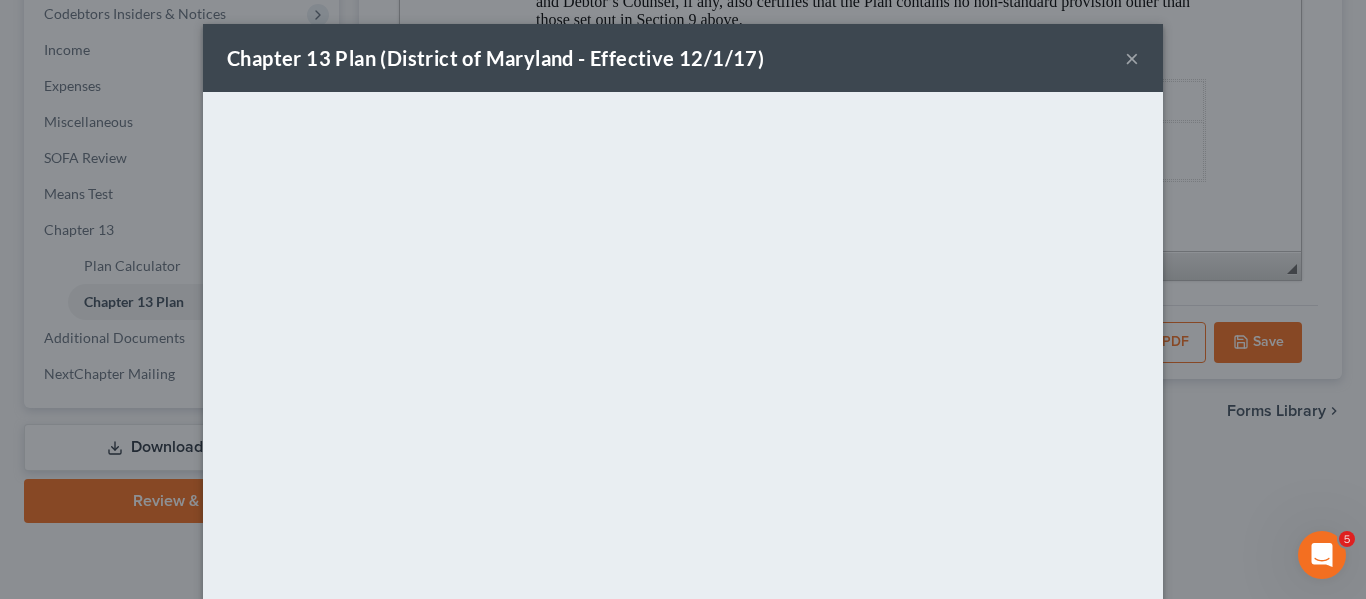 click on "Chapter 13 Plan (District of Maryland - Effective [DATE]) ×" at bounding box center [683, 58] 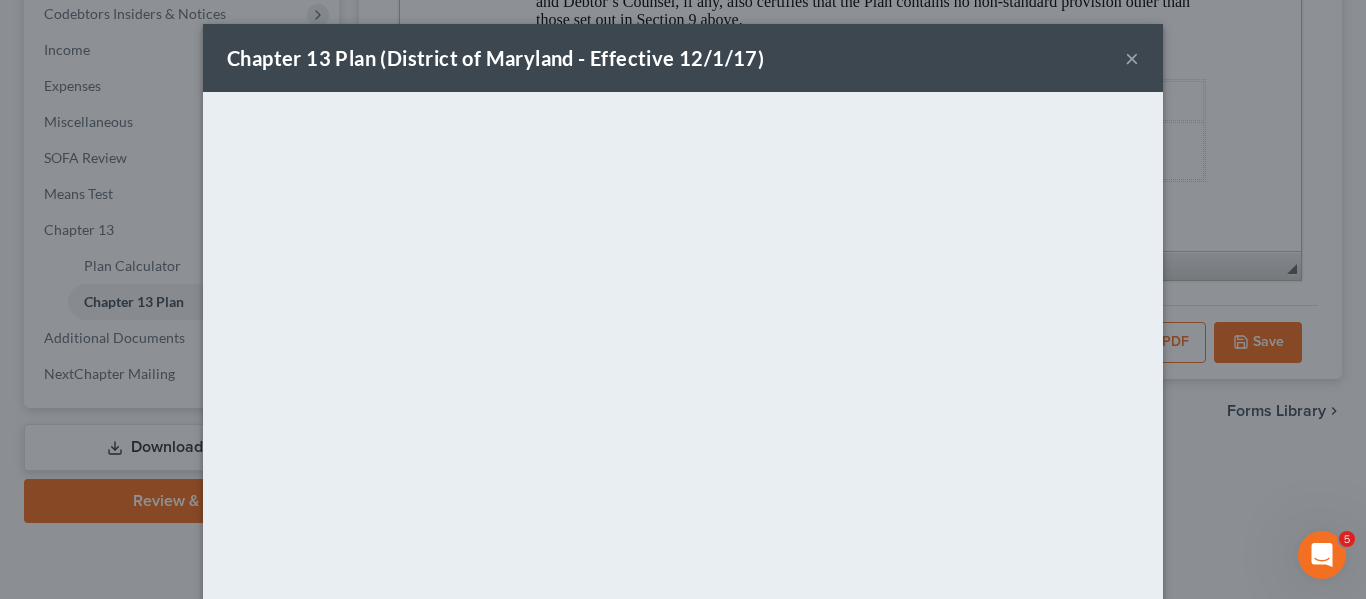 click on "×" at bounding box center [1132, 58] 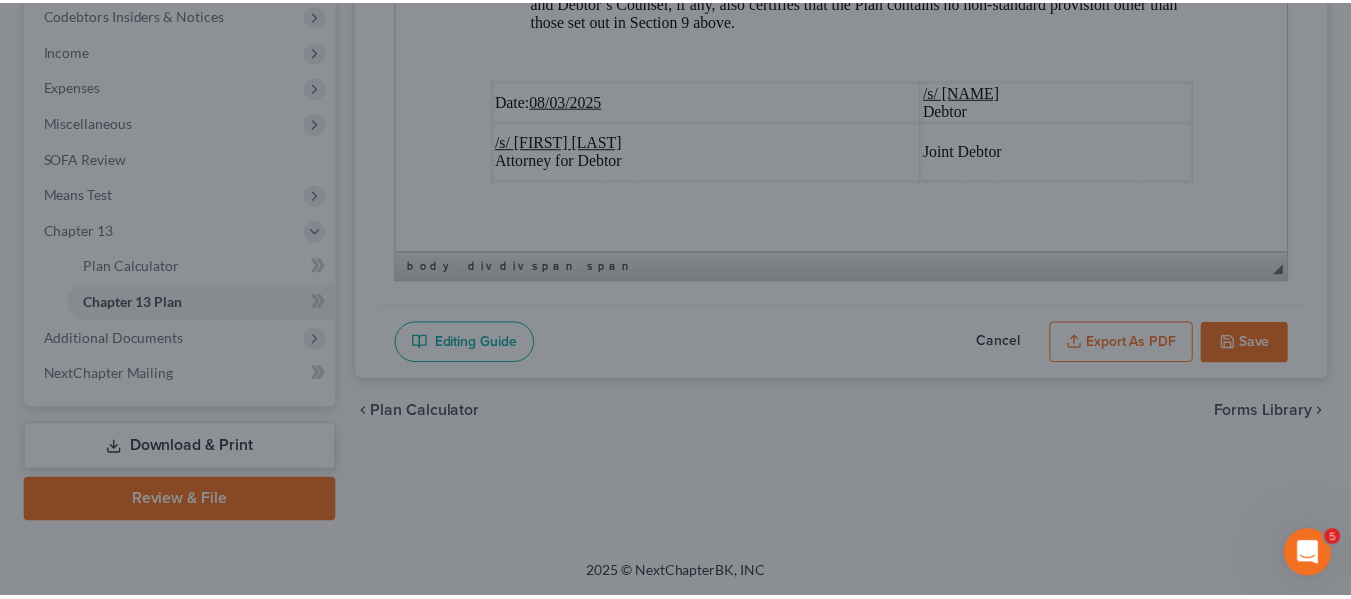 scroll, scrollTop: 7718, scrollLeft: 0, axis: vertical 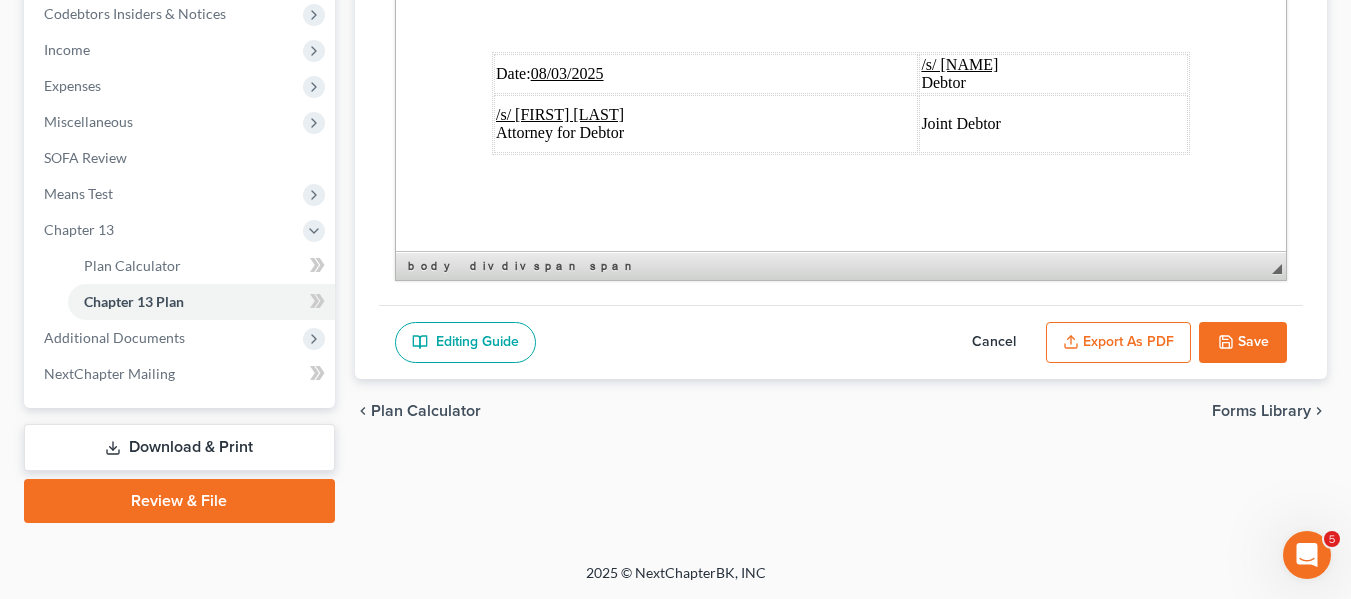 click 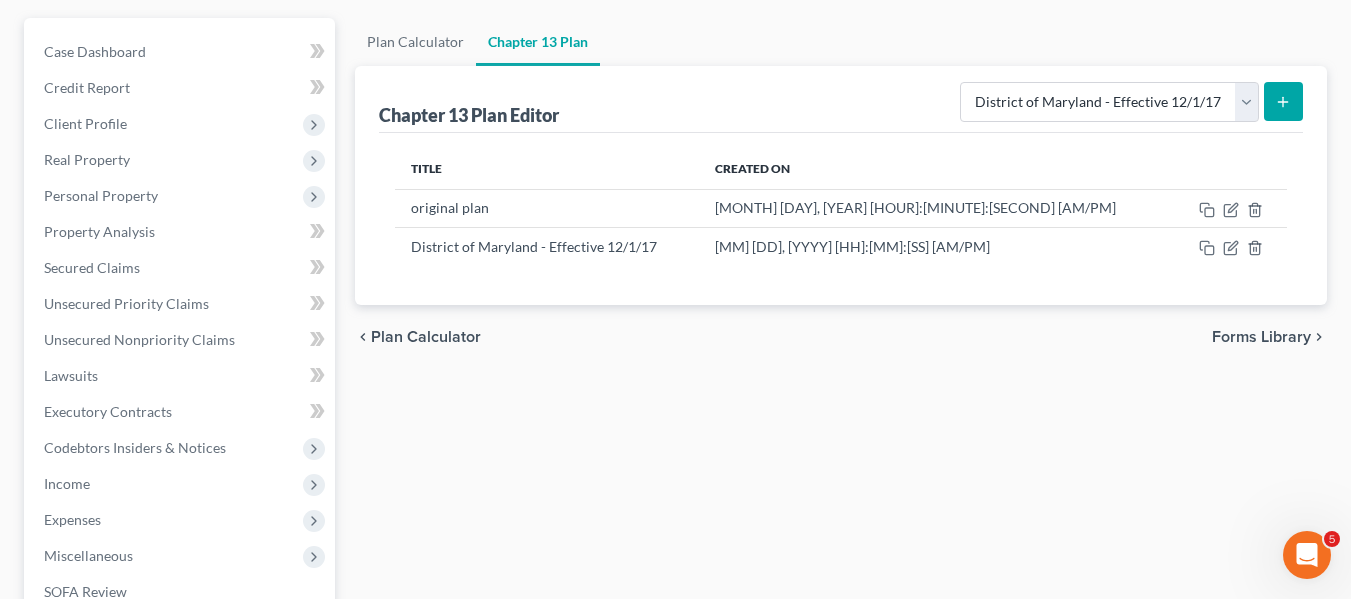 scroll, scrollTop: 0, scrollLeft: 0, axis: both 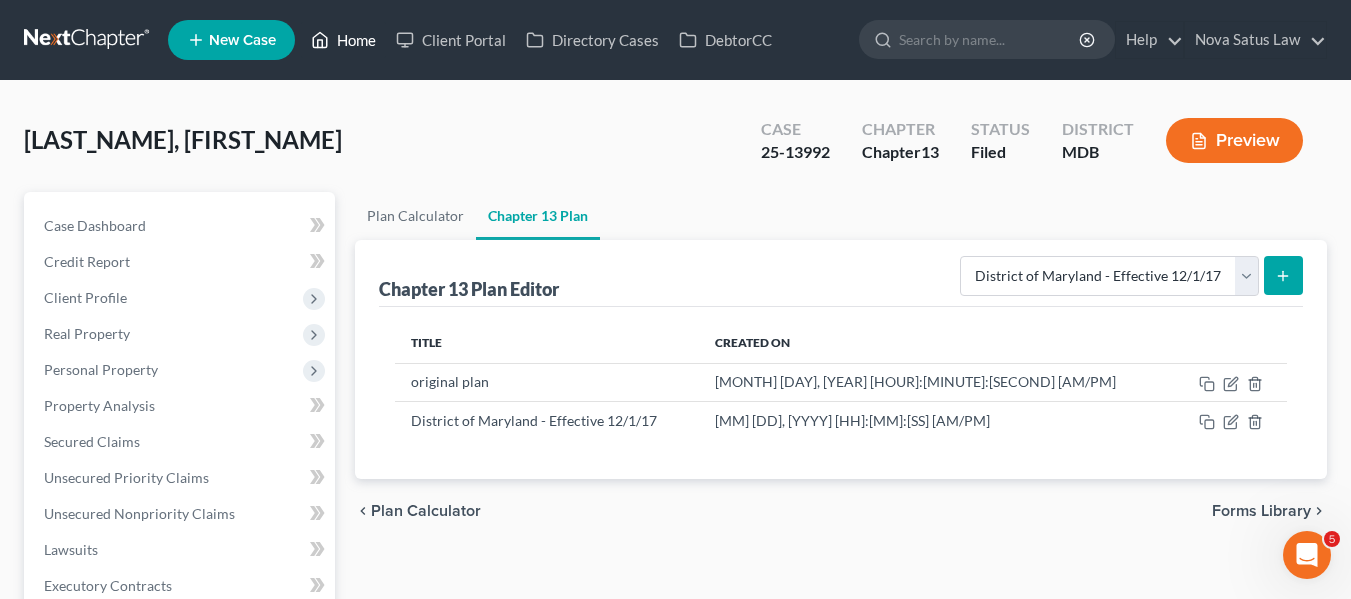 click on "Home" at bounding box center (343, 40) 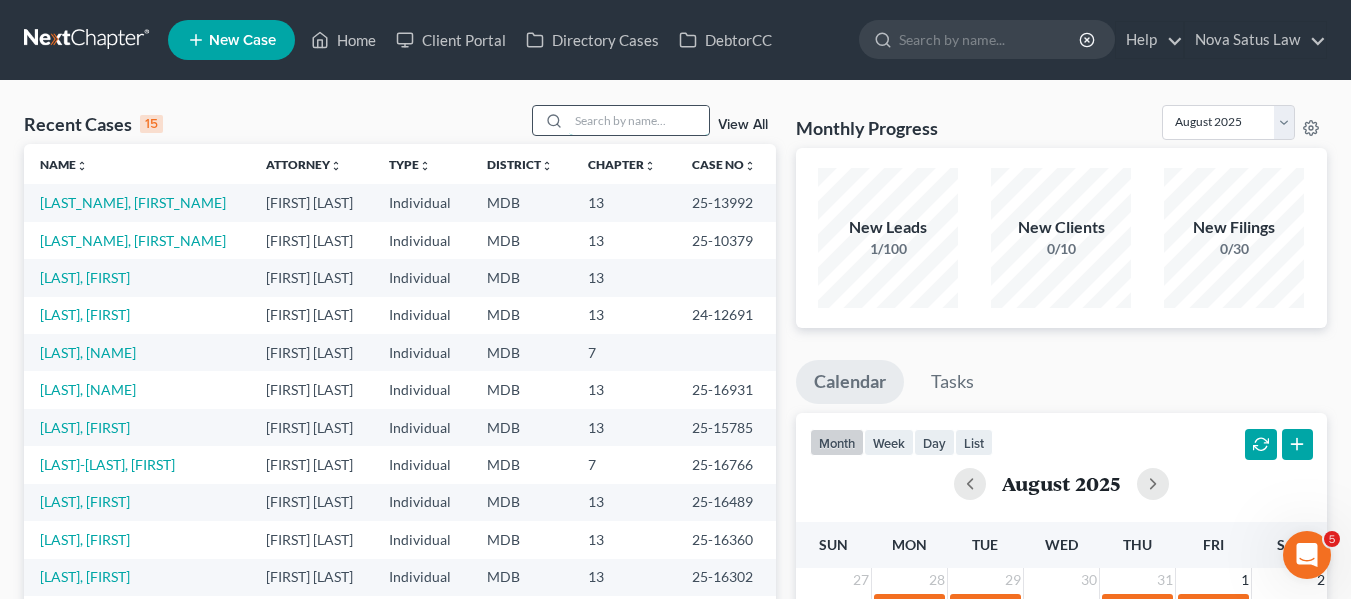 click at bounding box center (639, 120) 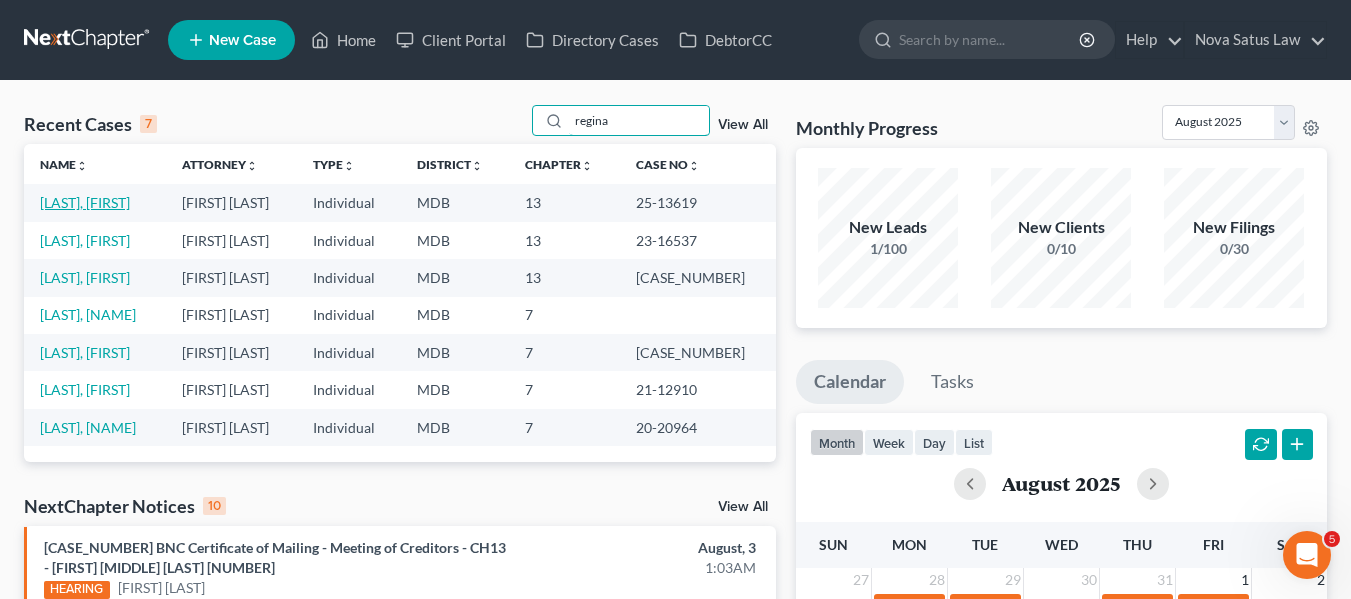 type on "regina" 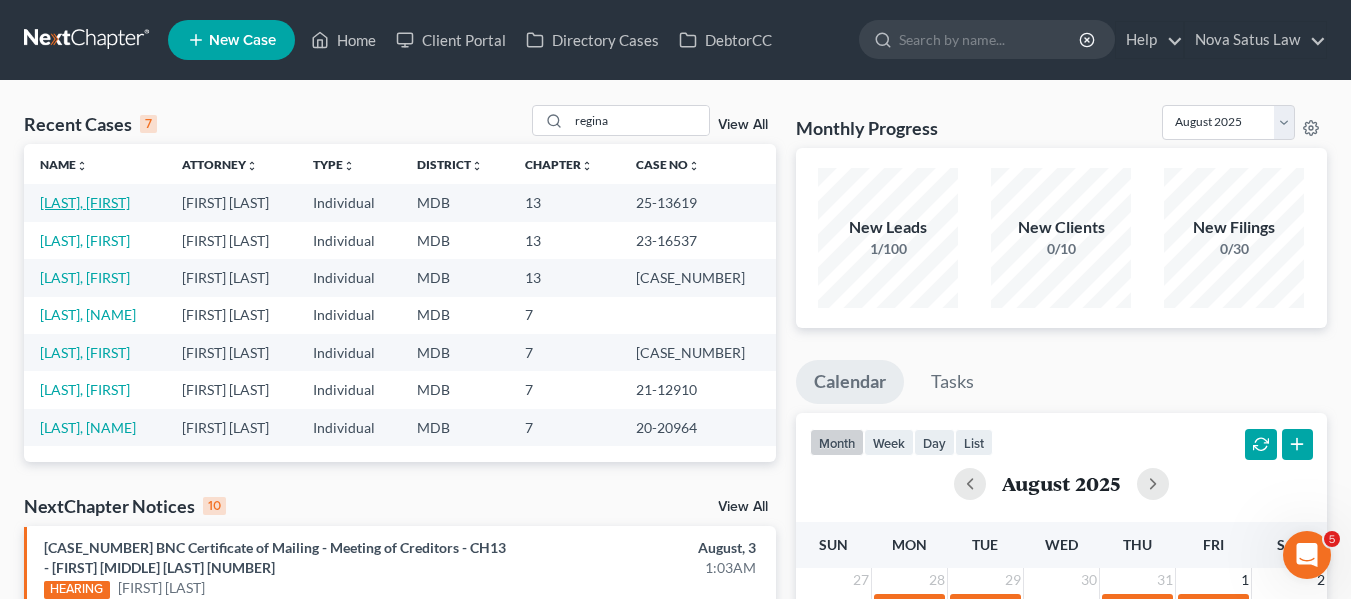 click on "[LAST], [FIRST]" at bounding box center [85, 202] 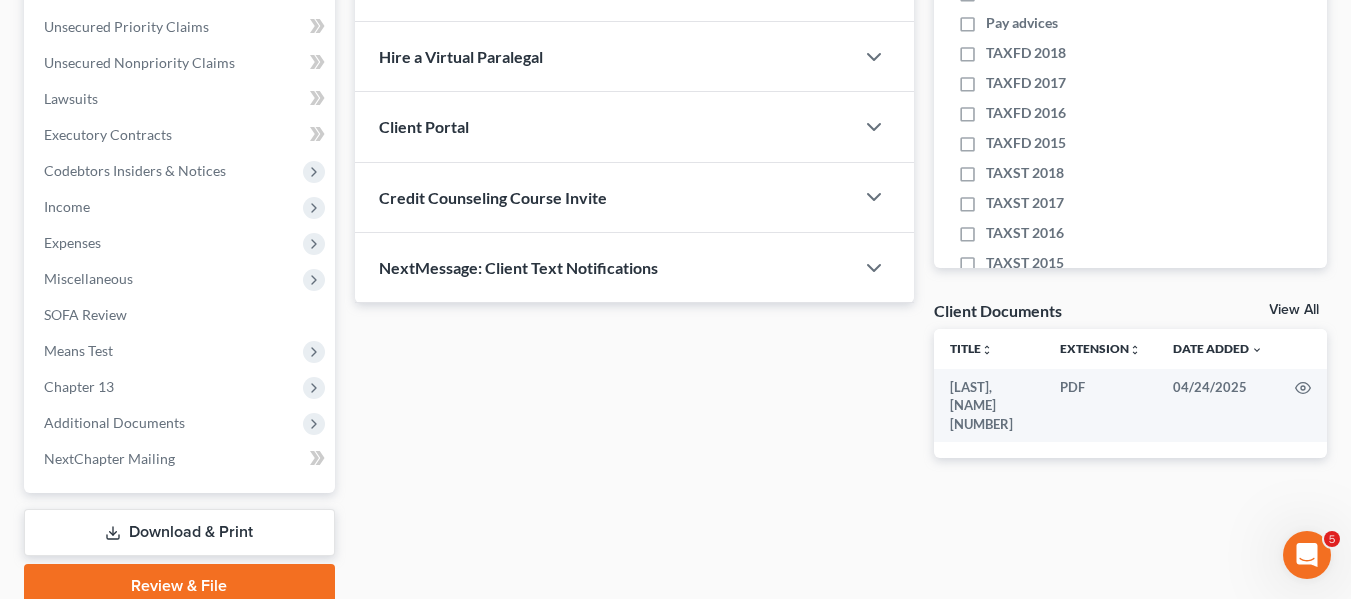 scroll, scrollTop: 536, scrollLeft: 0, axis: vertical 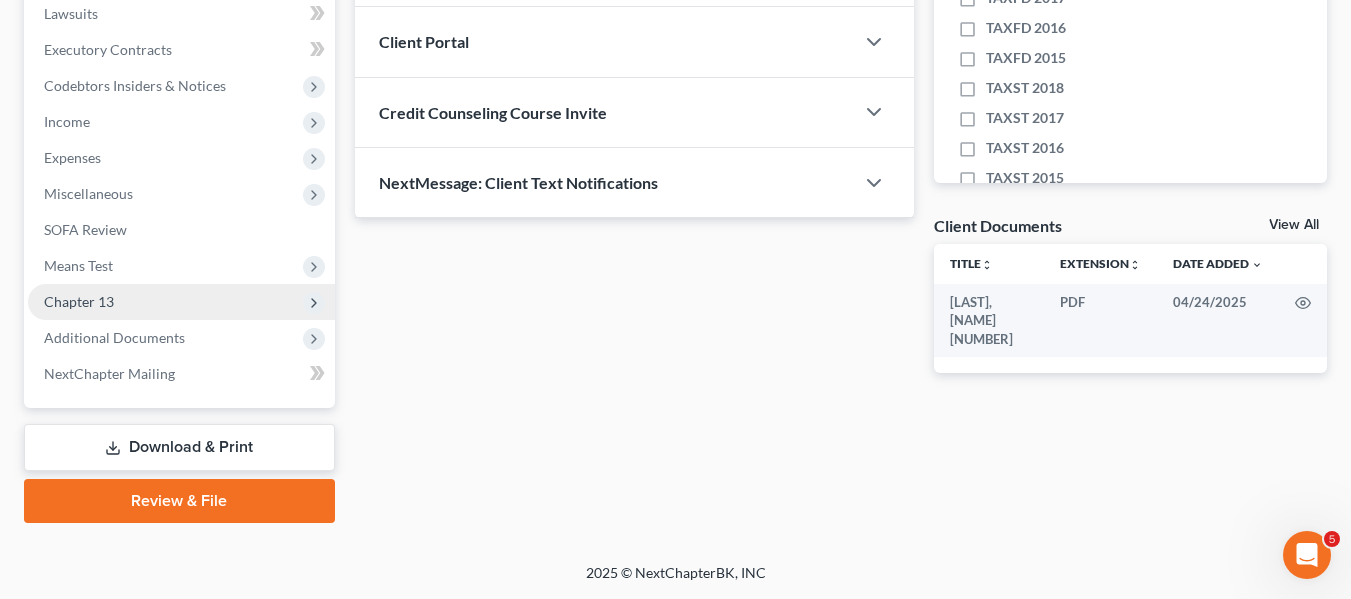 click on "Chapter 13" at bounding box center [79, 301] 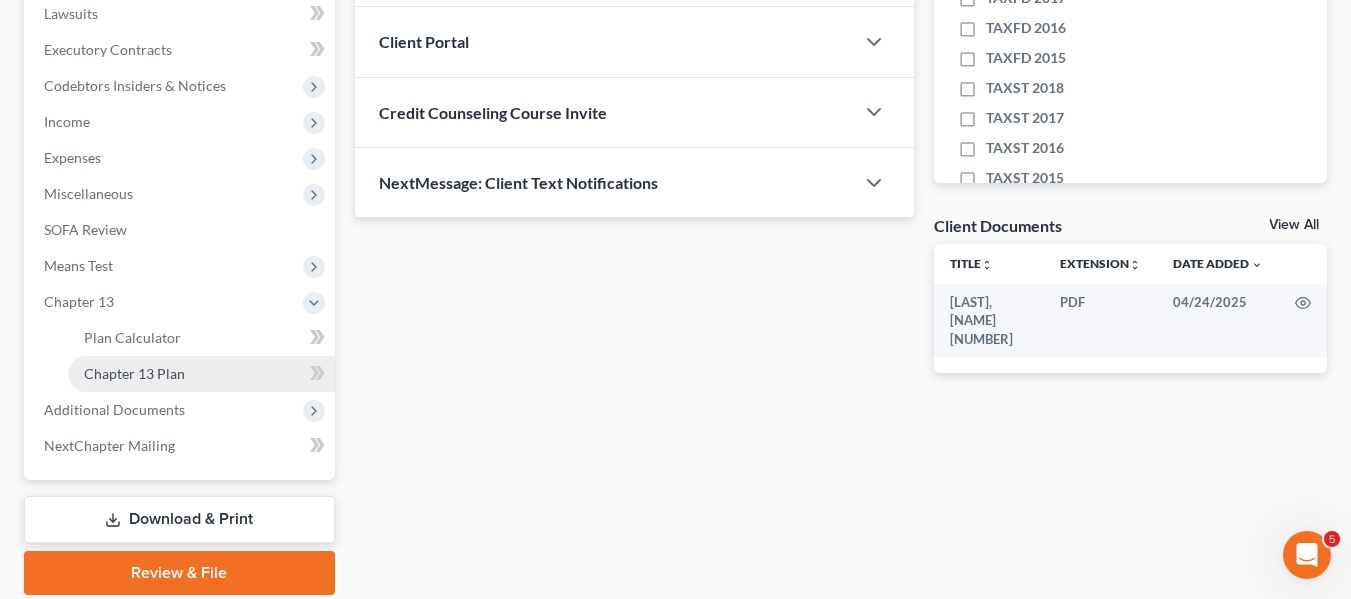 click on "Chapter 13 Plan" at bounding box center [134, 373] 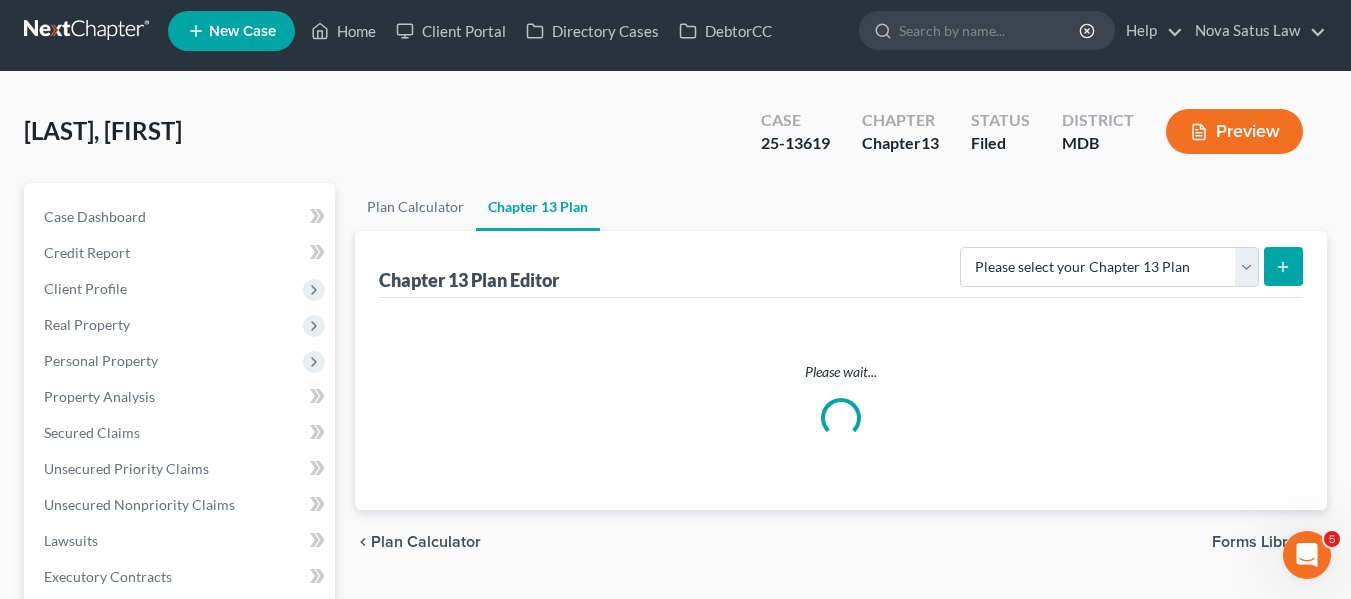 scroll, scrollTop: 0, scrollLeft: 0, axis: both 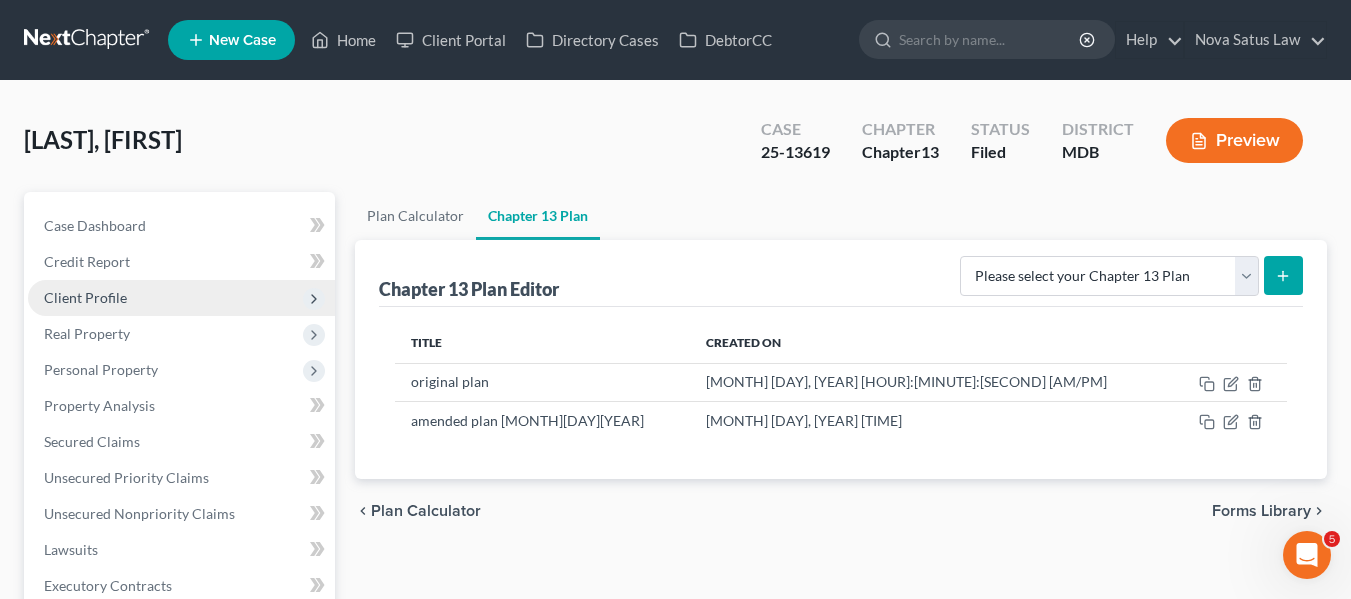 click on "Client Profile" at bounding box center [85, 297] 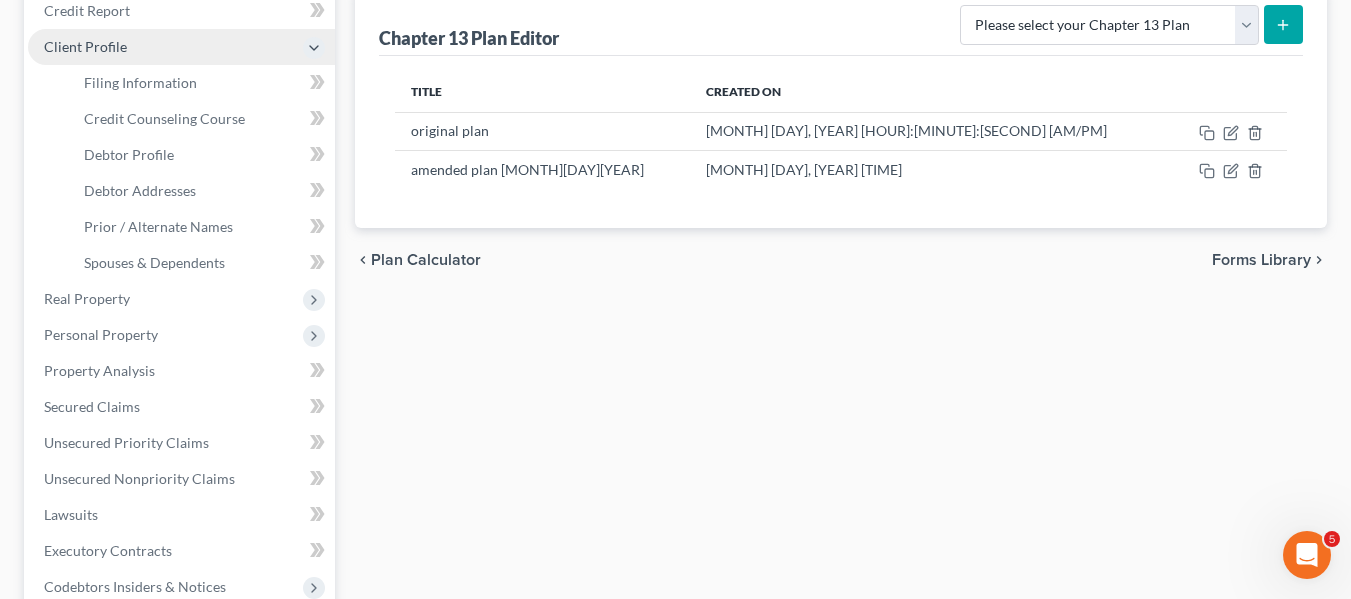 scroll, scrollTop: 254, scrollLeft: 0, axis: vertical 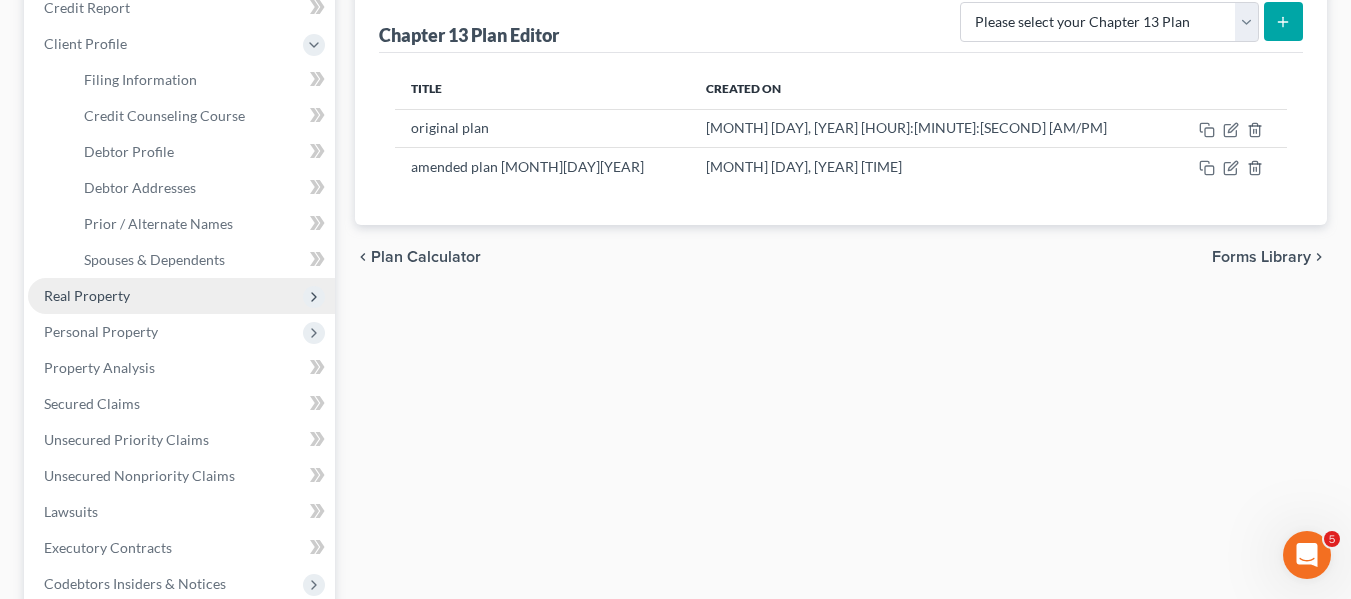 click on "Real Property" at bounding box center [87, 295] 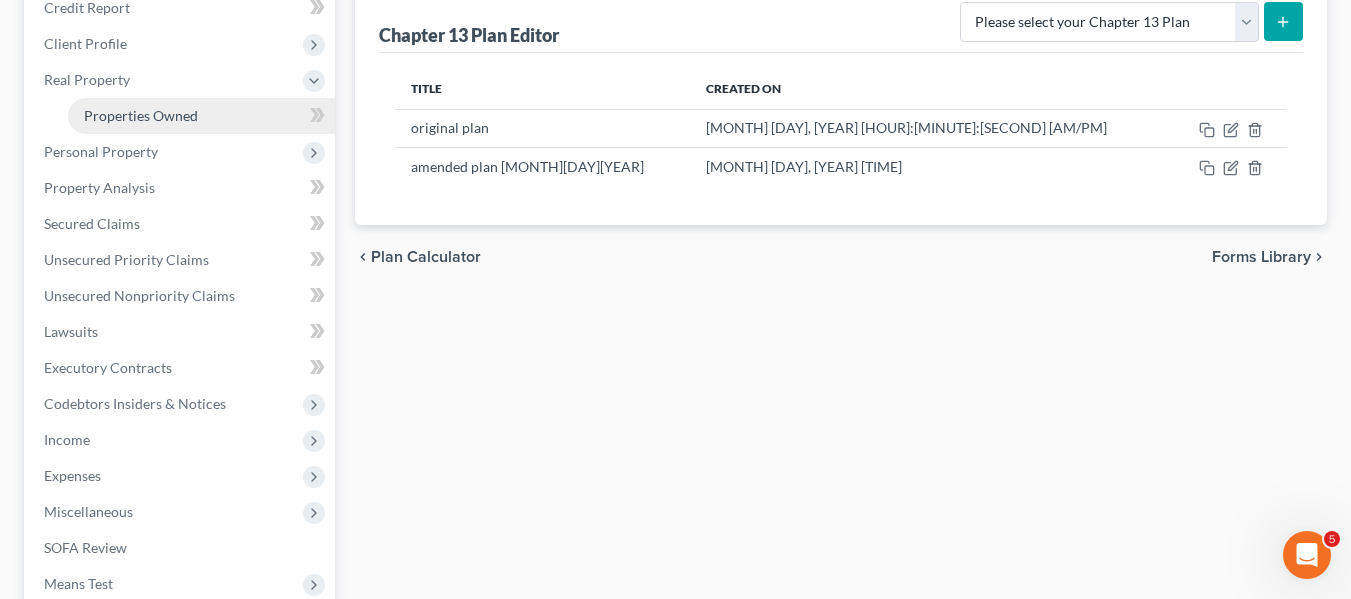 click on "Properties Owned" at bounding box center (141, 115) 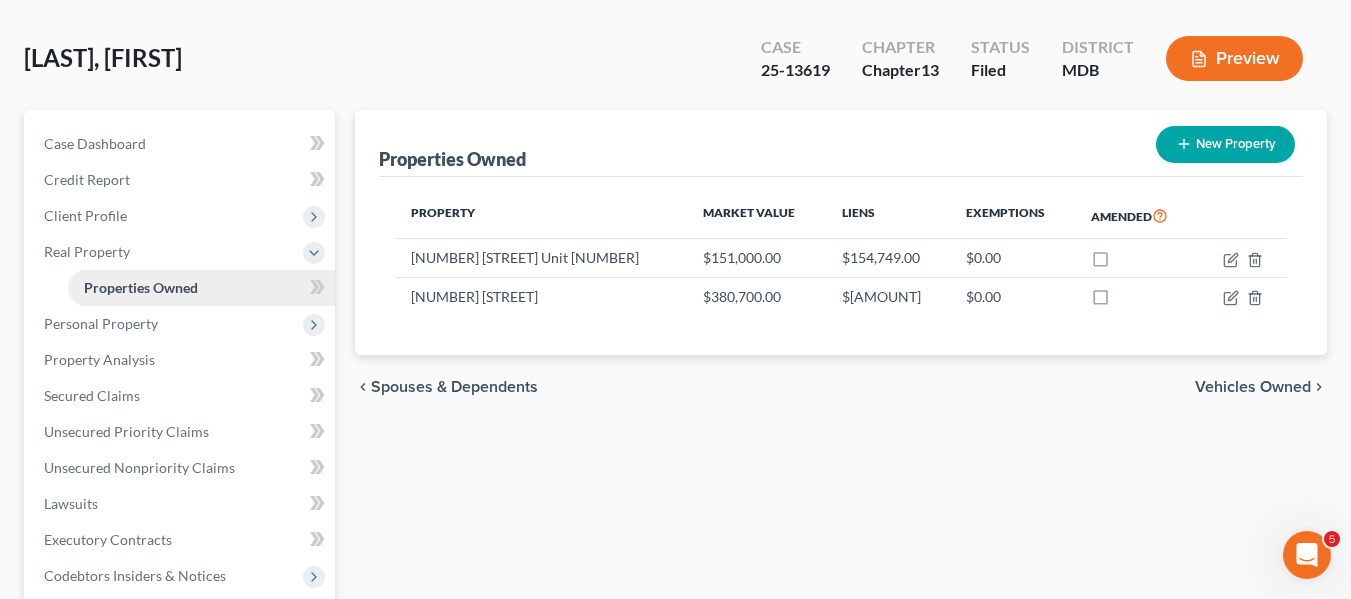 scroll, scrollTop: 83, scrollLeft: 0, axis: vertical 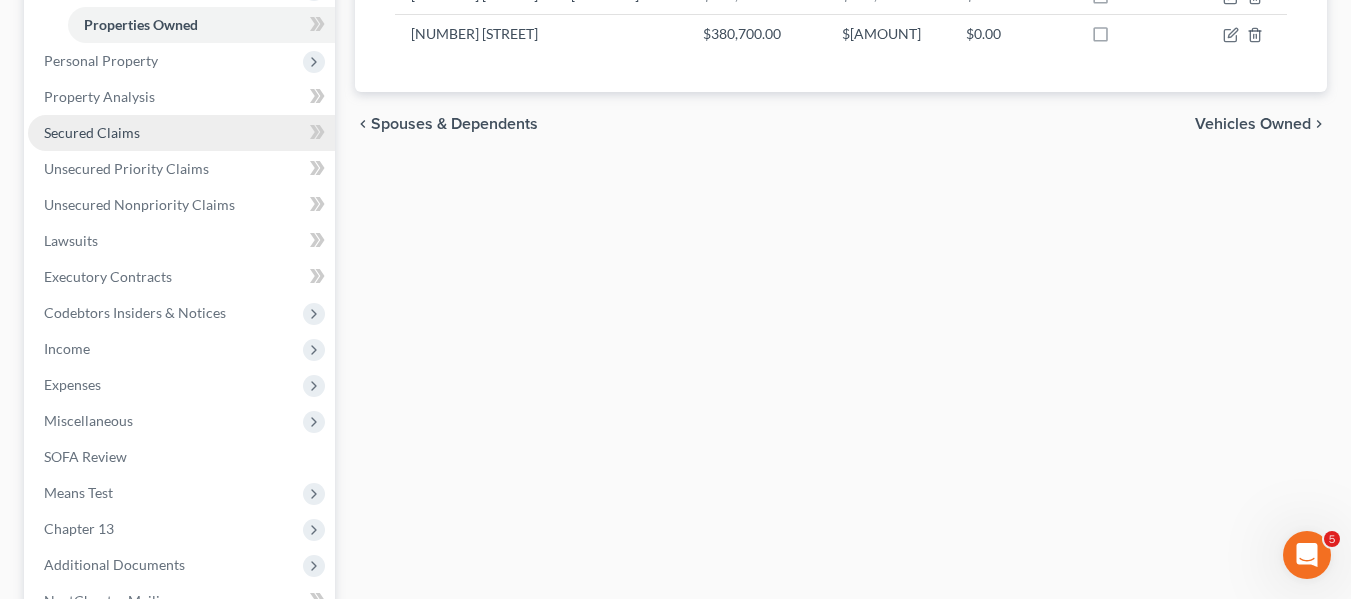 click on "Secured Claims" at bounding box center [92, 132] 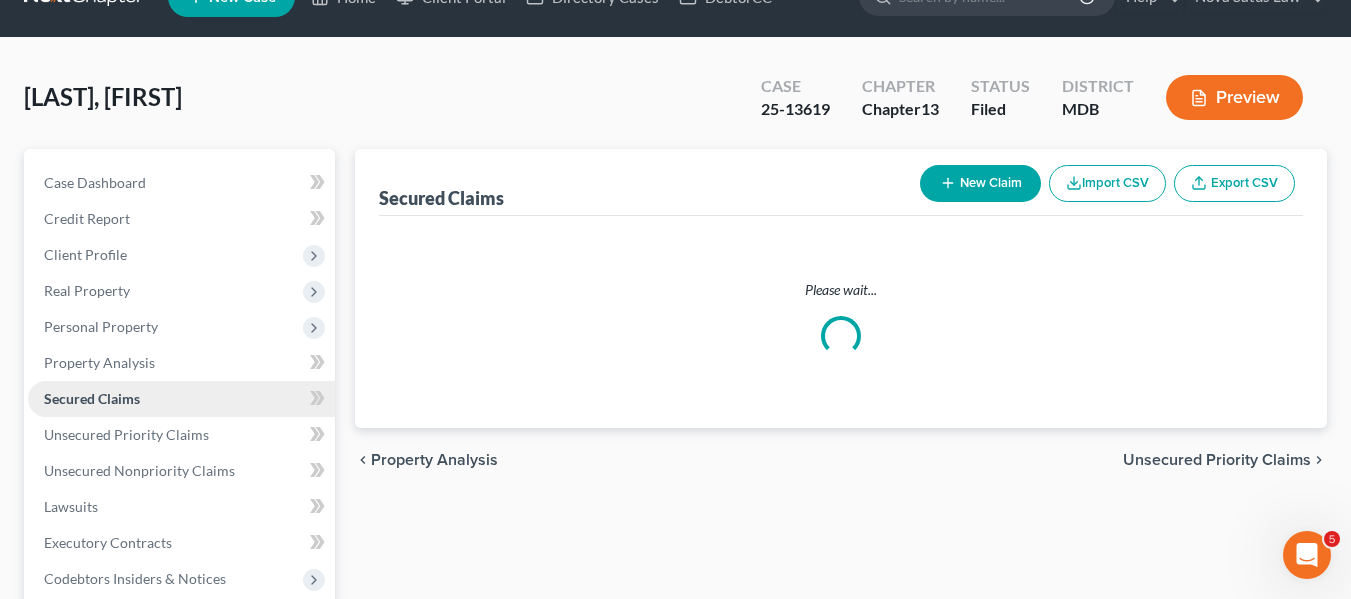 scroll, scrollTop: 0, scrollLeft: 0, axis: both 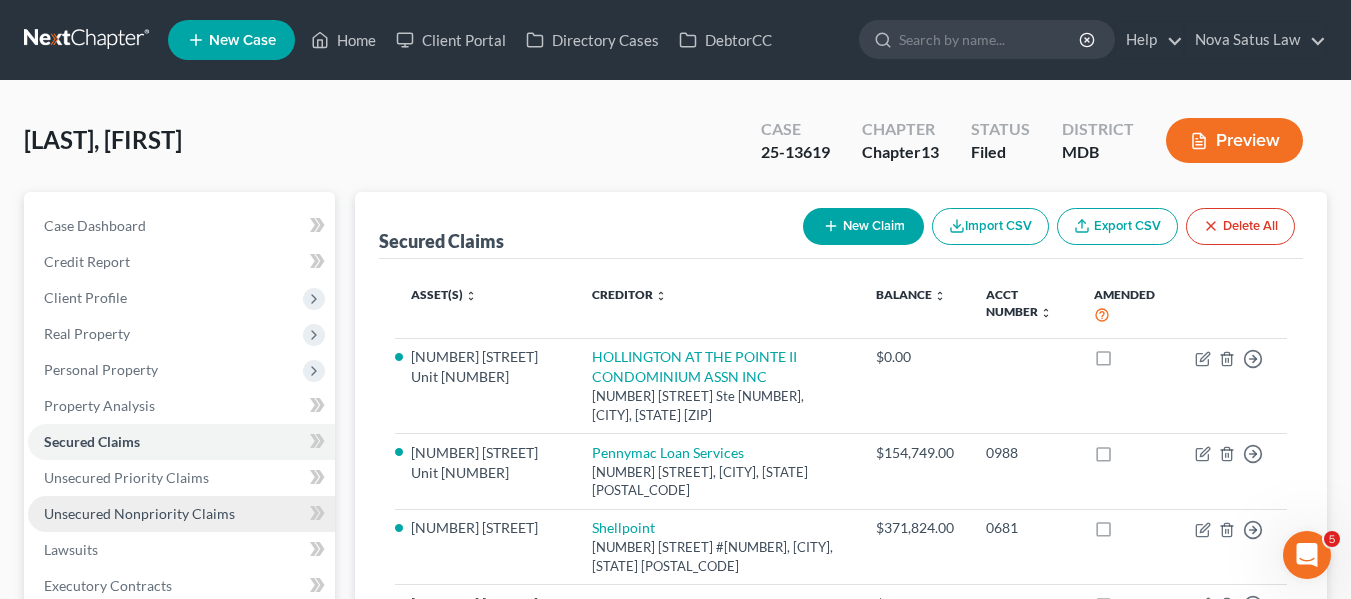 click on "Unsecured Nonpriority Claims" at bounding box center [139, 513] 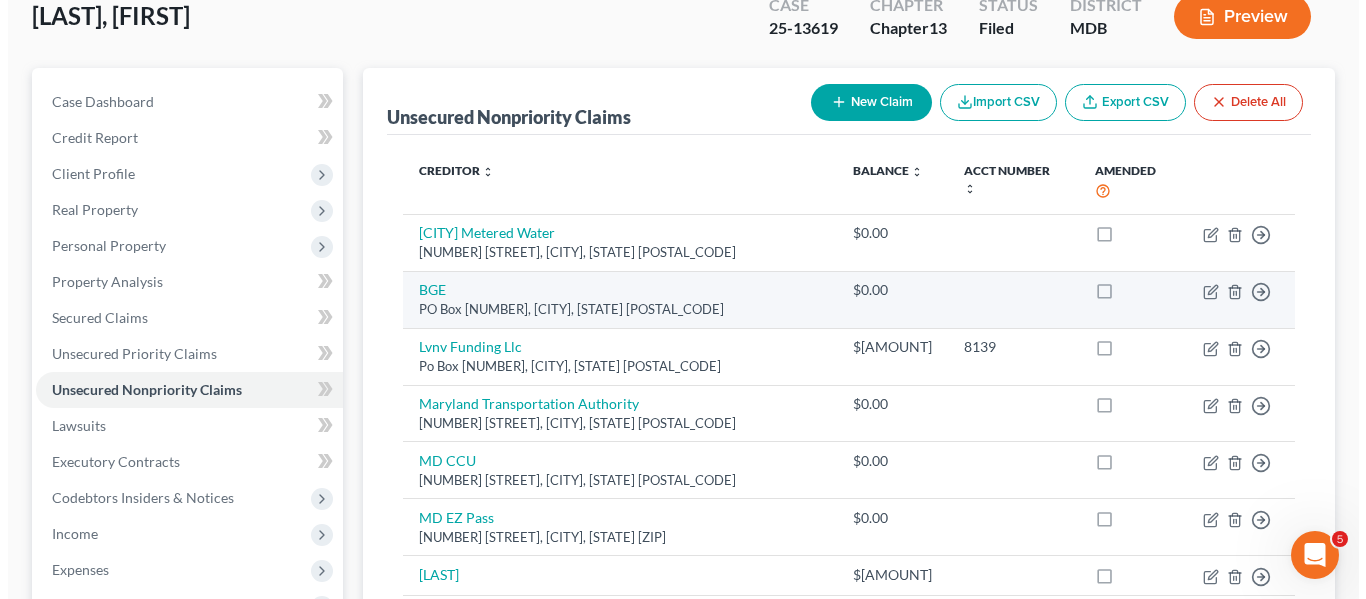 scroll, scrollTop: 125, scrollLeft: 0, axis: vertical 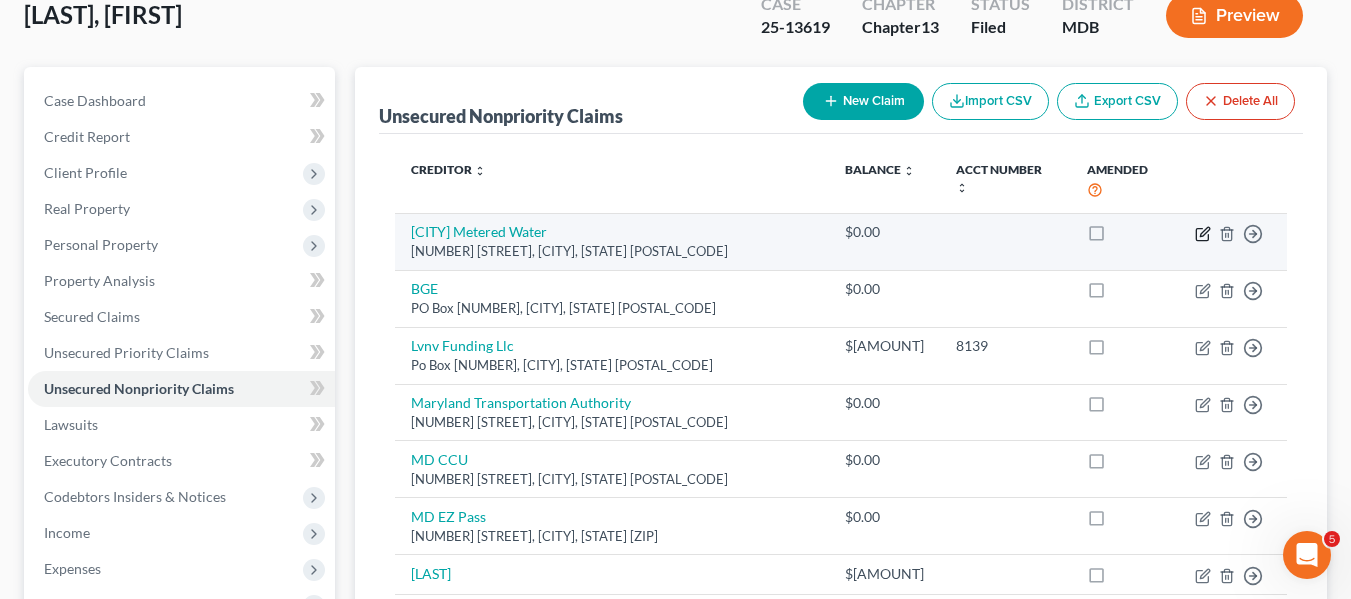 click 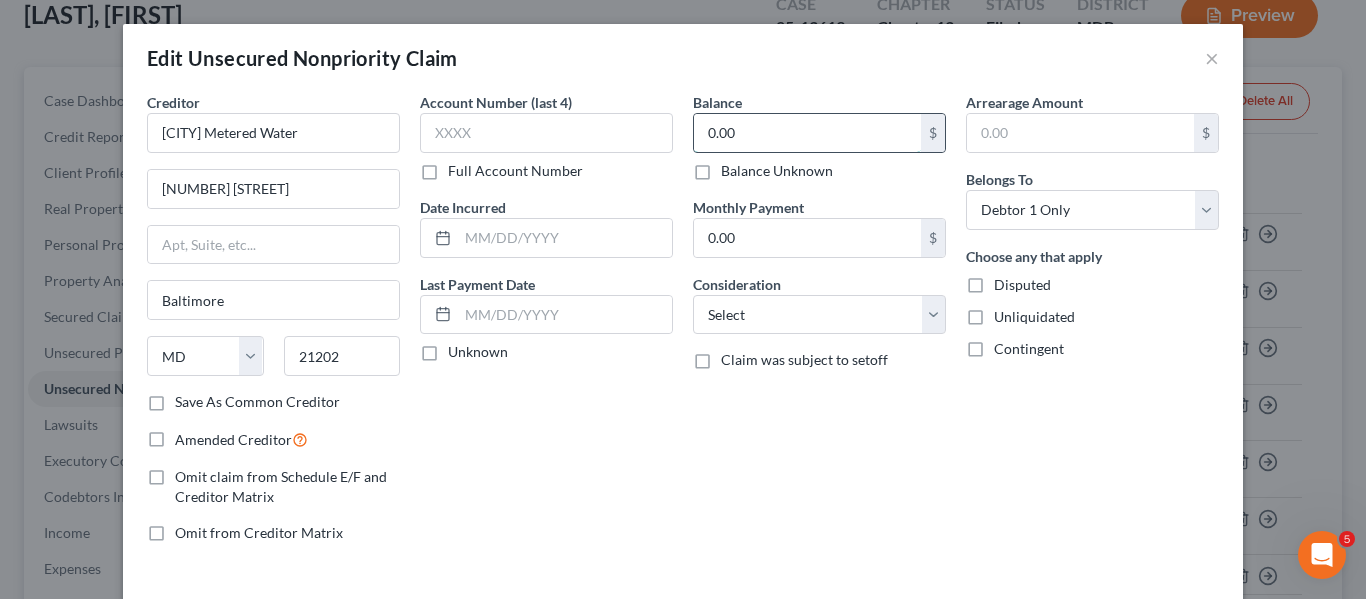 click on "0.00" at bounding box center [807, 133] 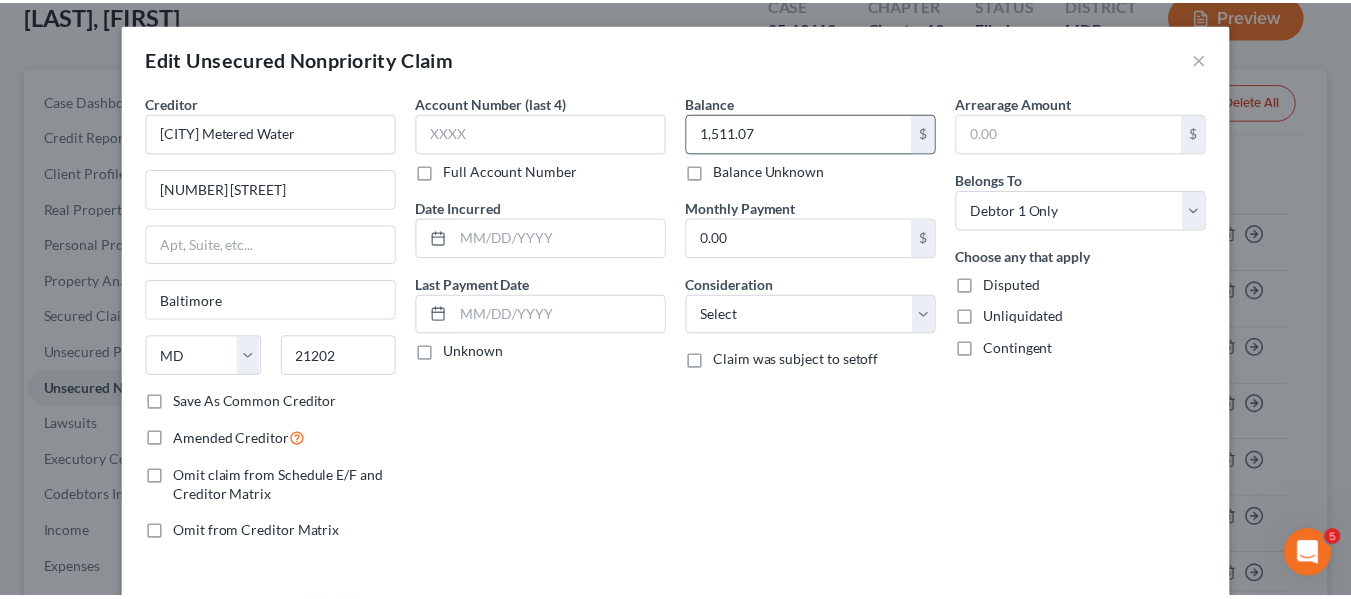 scroll, scrollTop: 143, scrollLeft: 0, axis: vertical 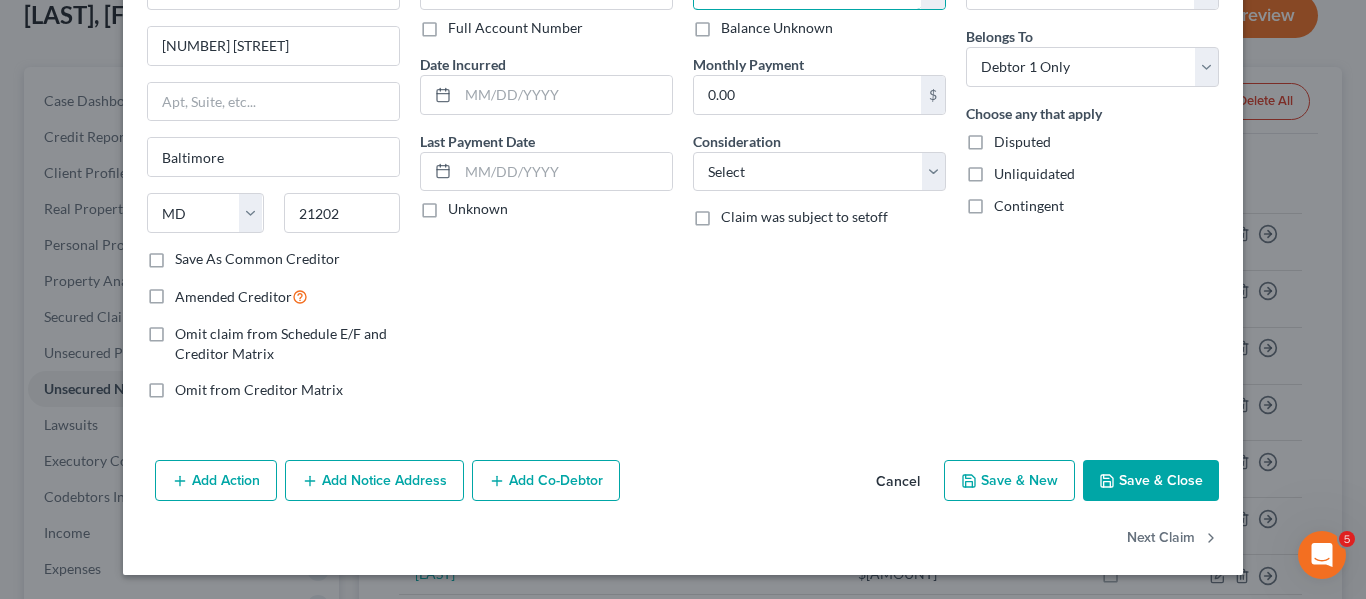 type on "1,511.07" 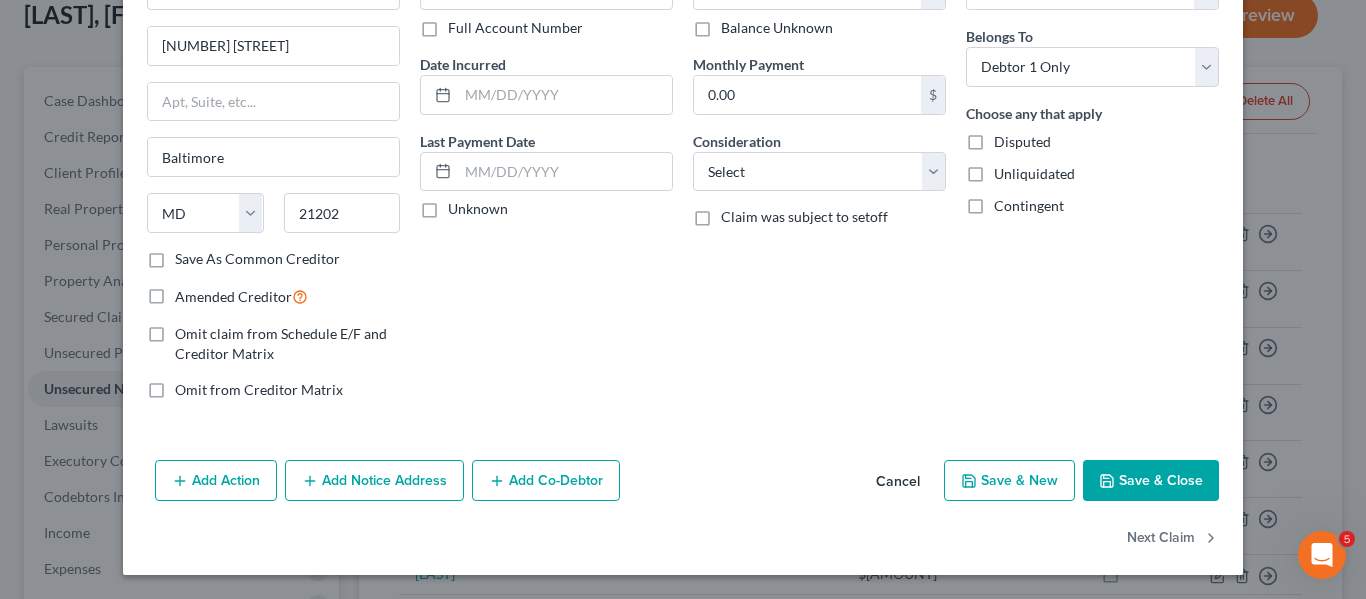 click on "Save & Close" at bounding box center (1151, 481) 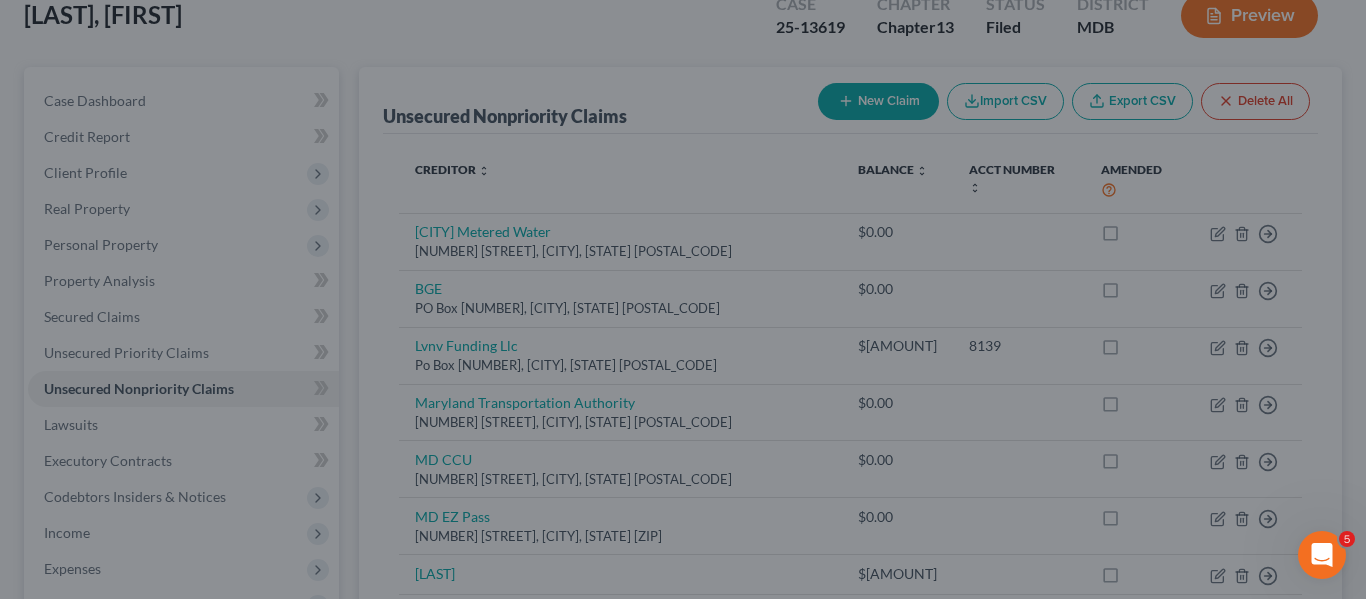 type on "0" 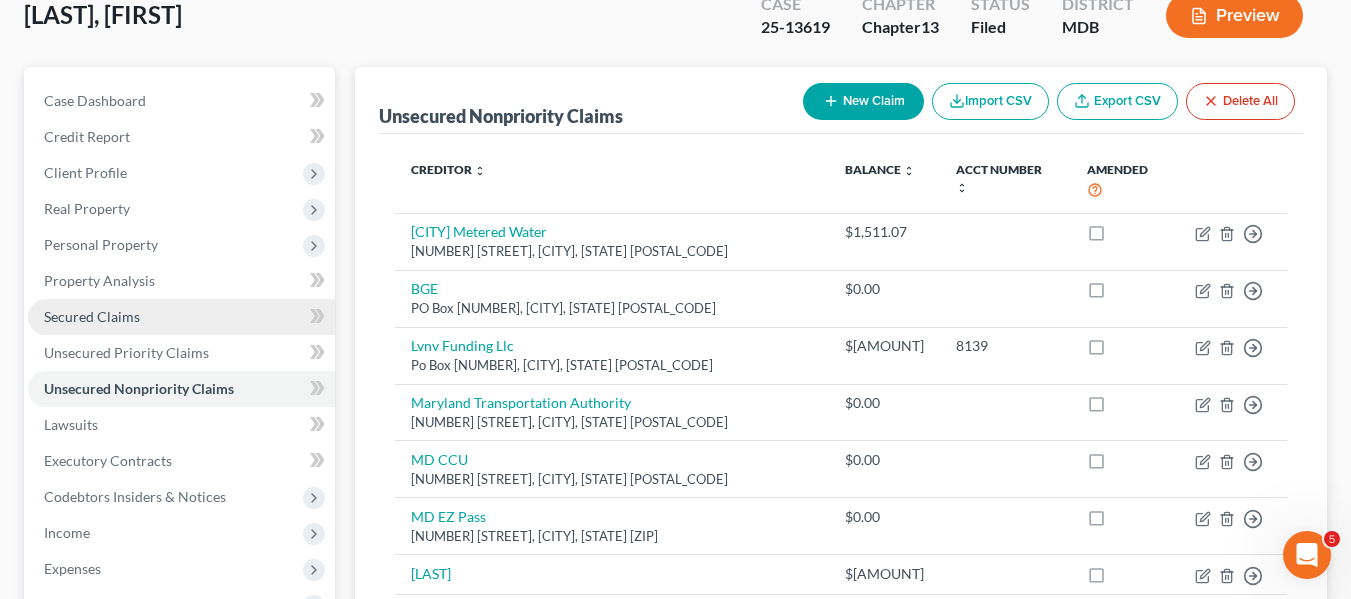 click on "Secured Claims" at bounding box center [92, 316] 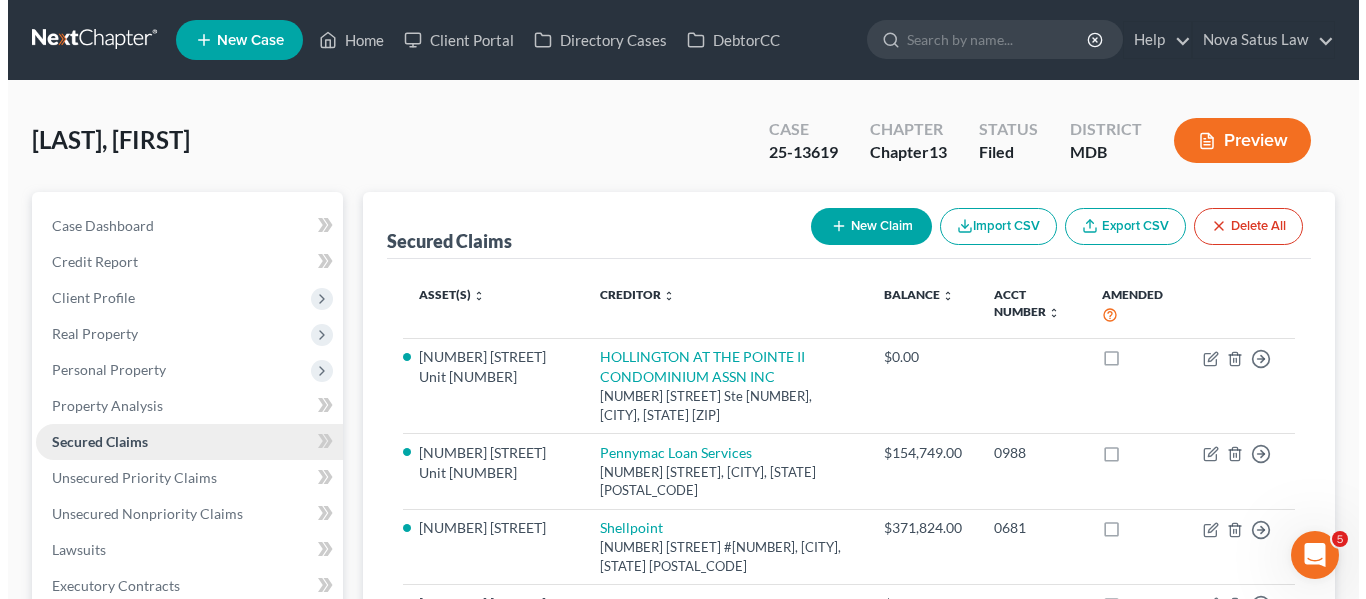 scroll, scrollTop: 138, scrollLeft: 0, axis: vertical 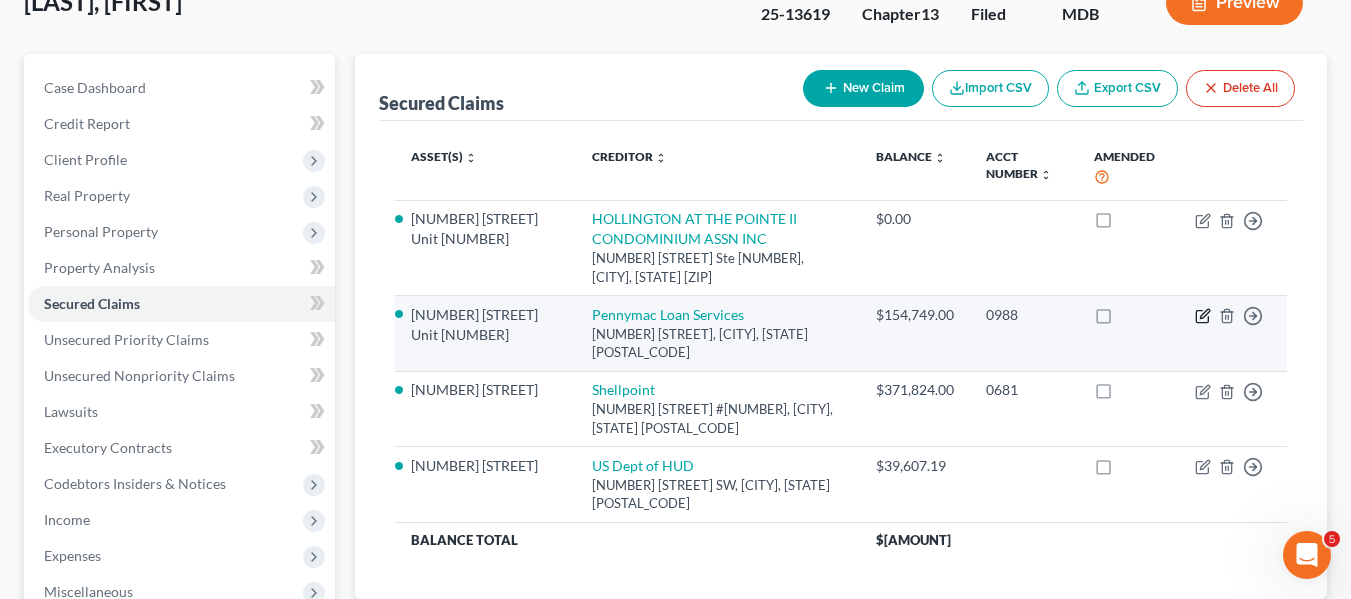 click 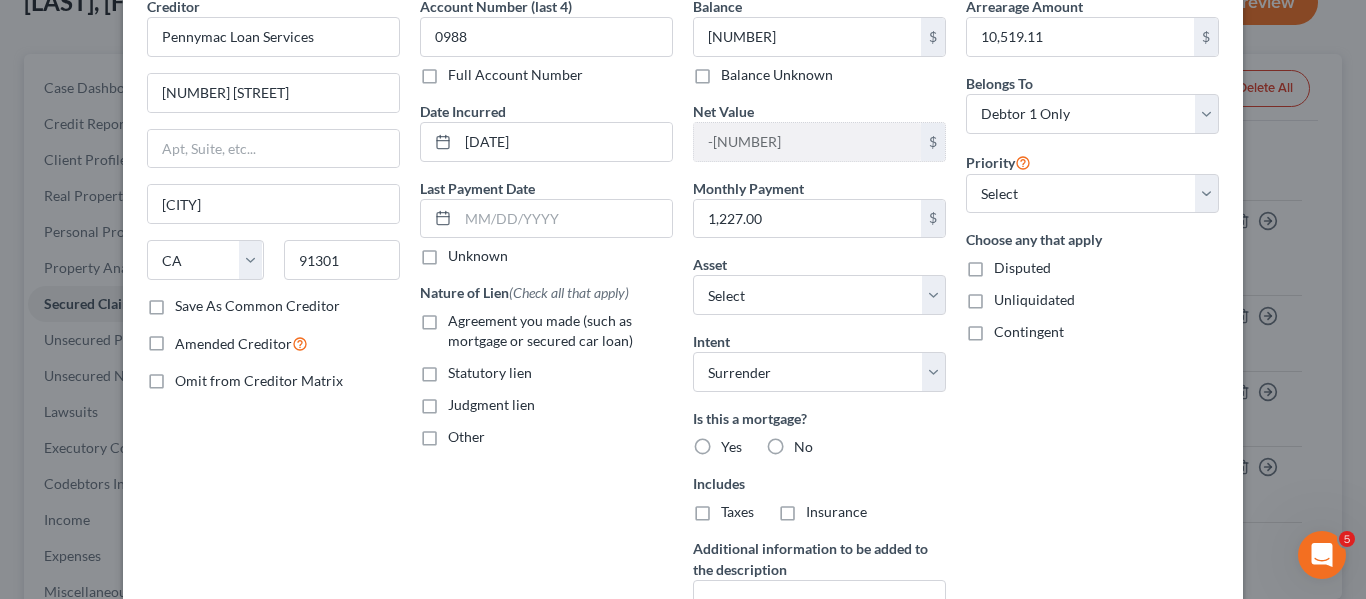 scroll, scrollTop: 0, scrollLeft: 0, axis: both 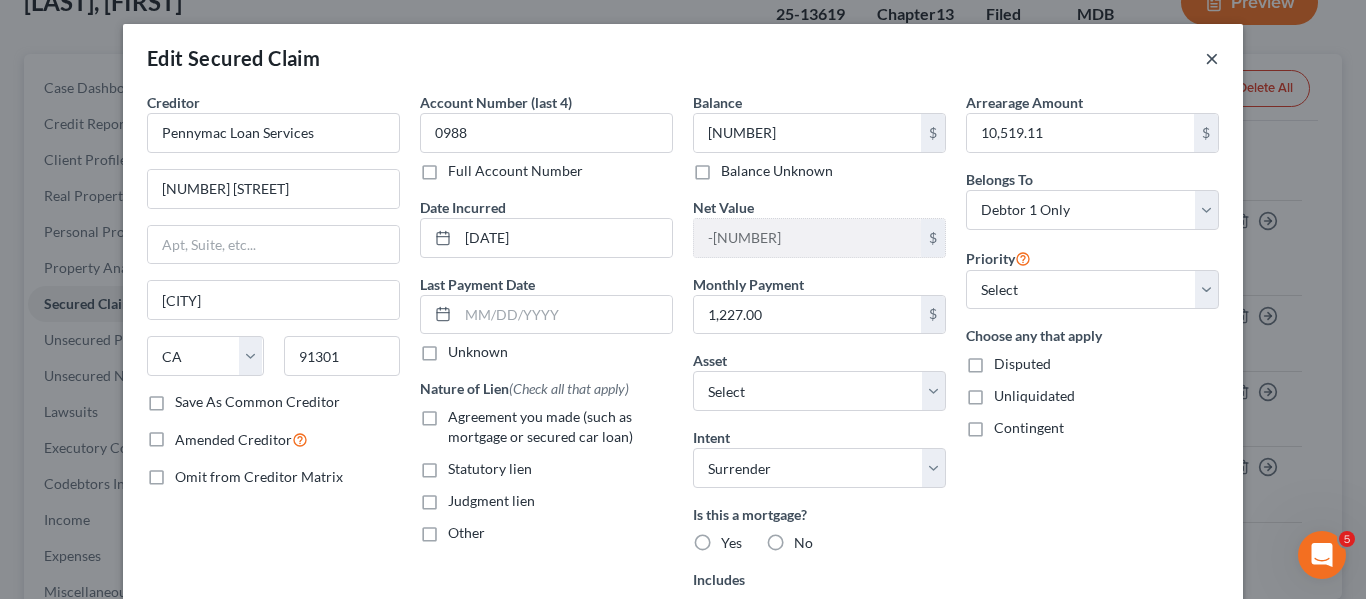 click on "×" at bounding box center [1212, 58] 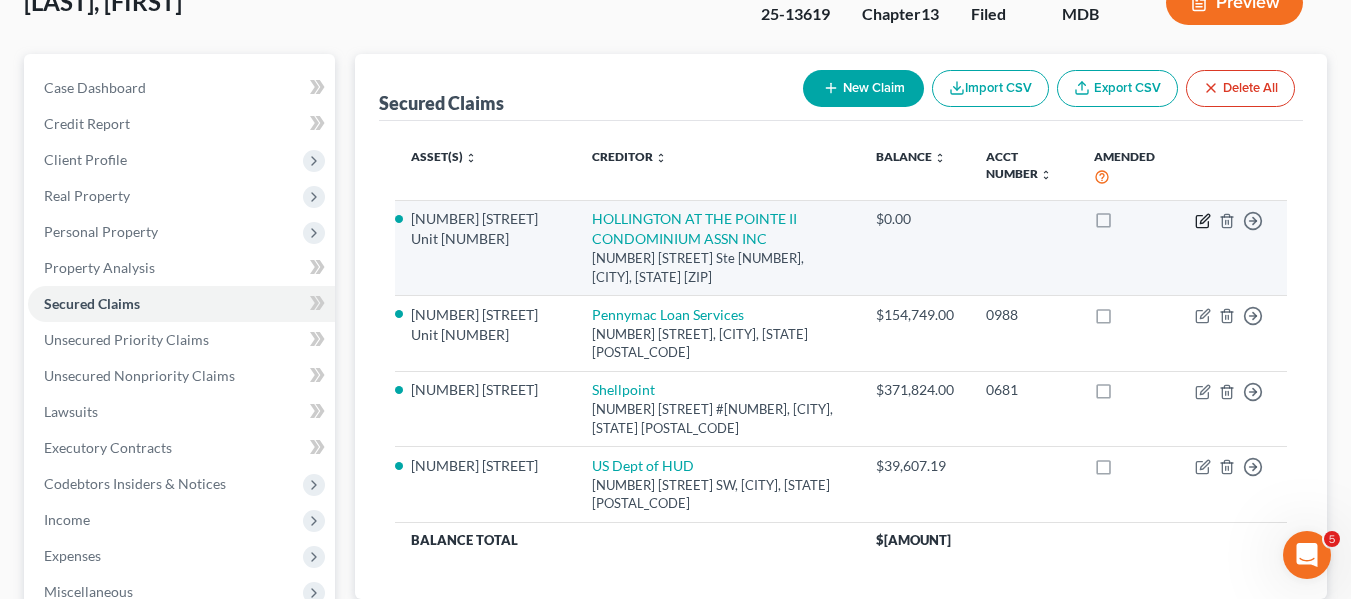 click 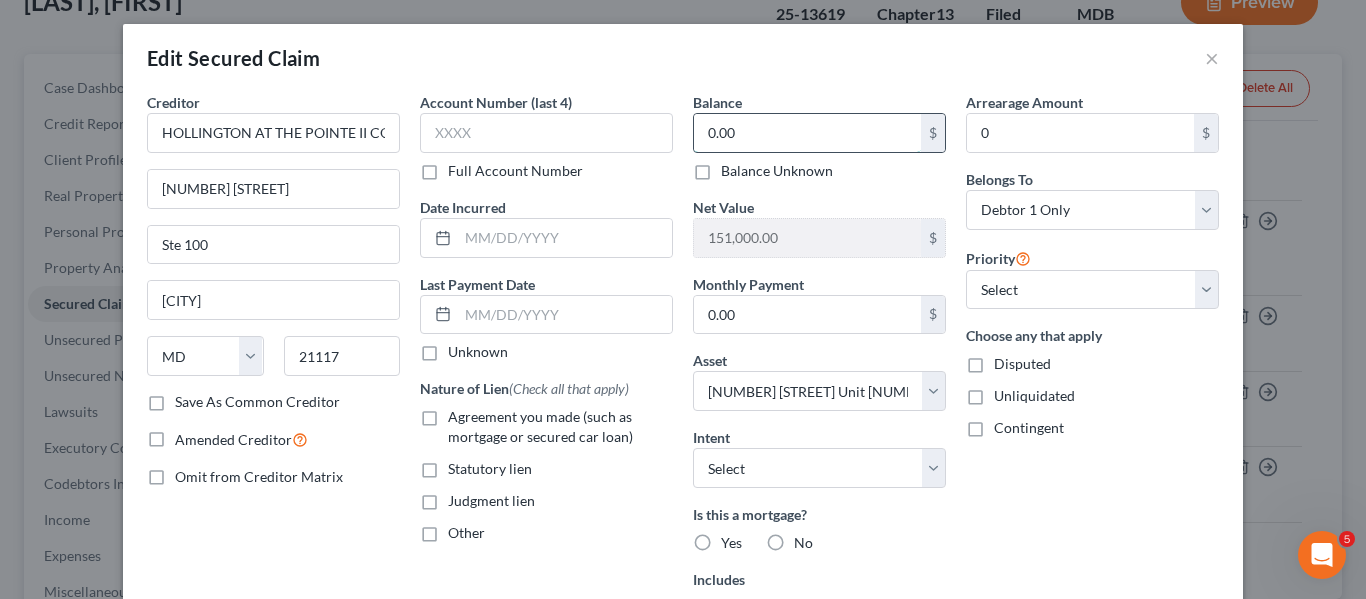 click on "0.00" at bounding box center (807, 133) 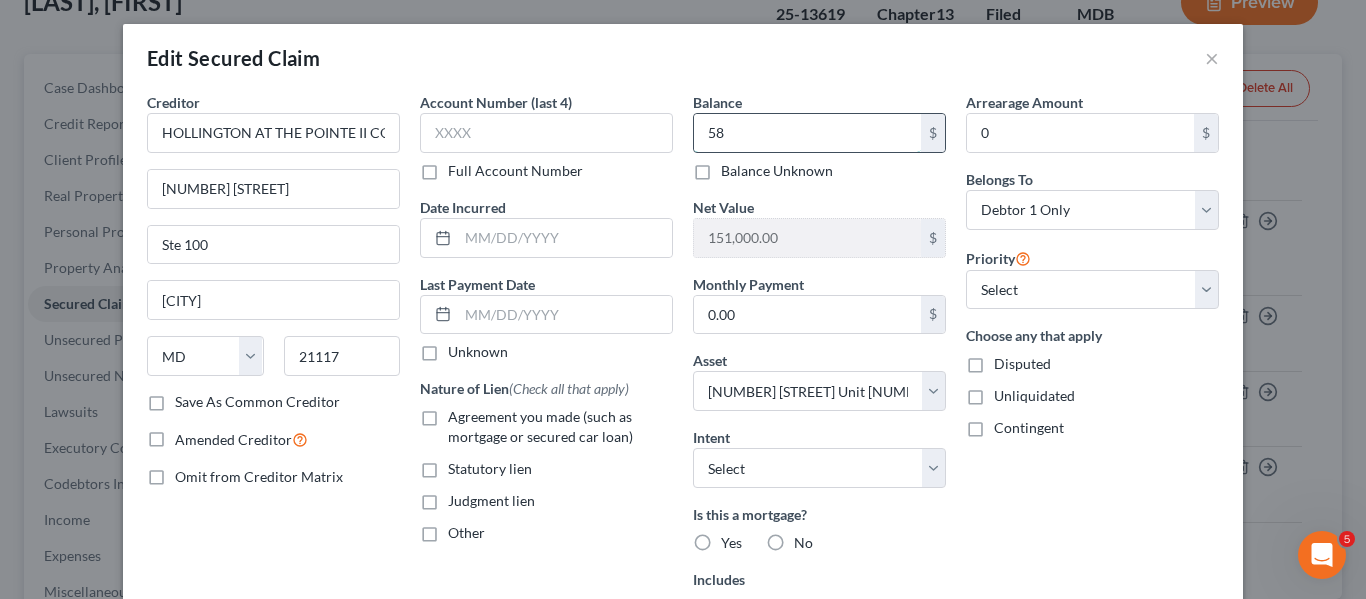 type on "5" 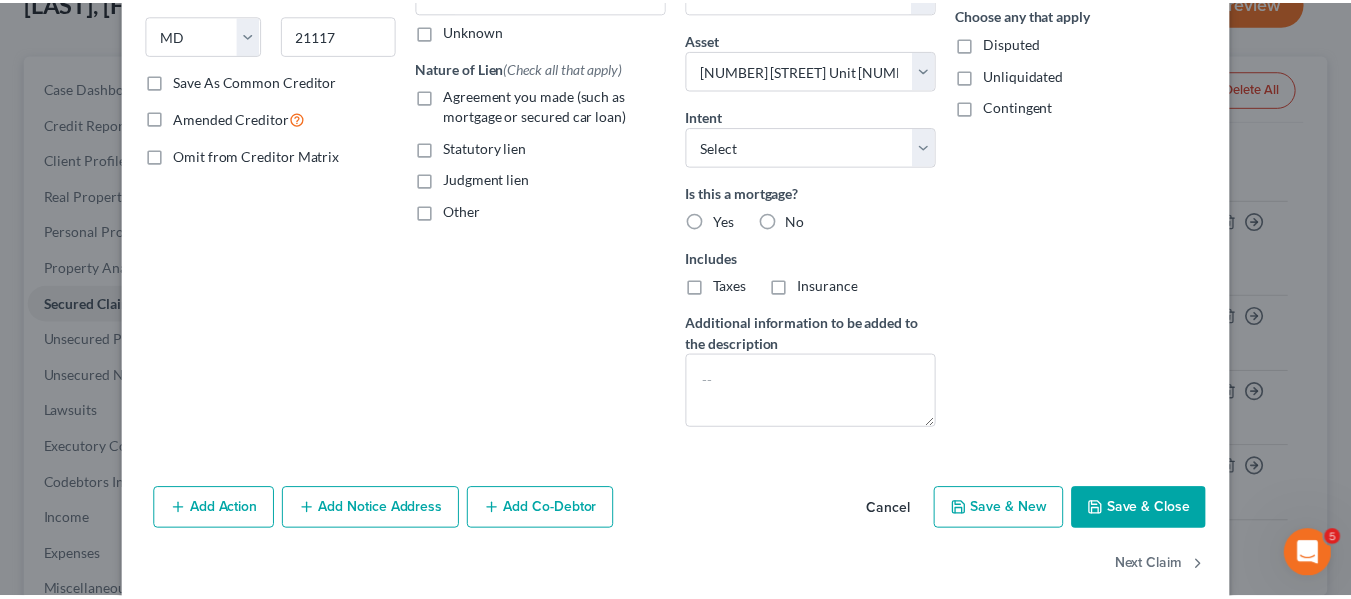 scroll, scrollTop: 323, scrollLeft: 0, axis: vertical 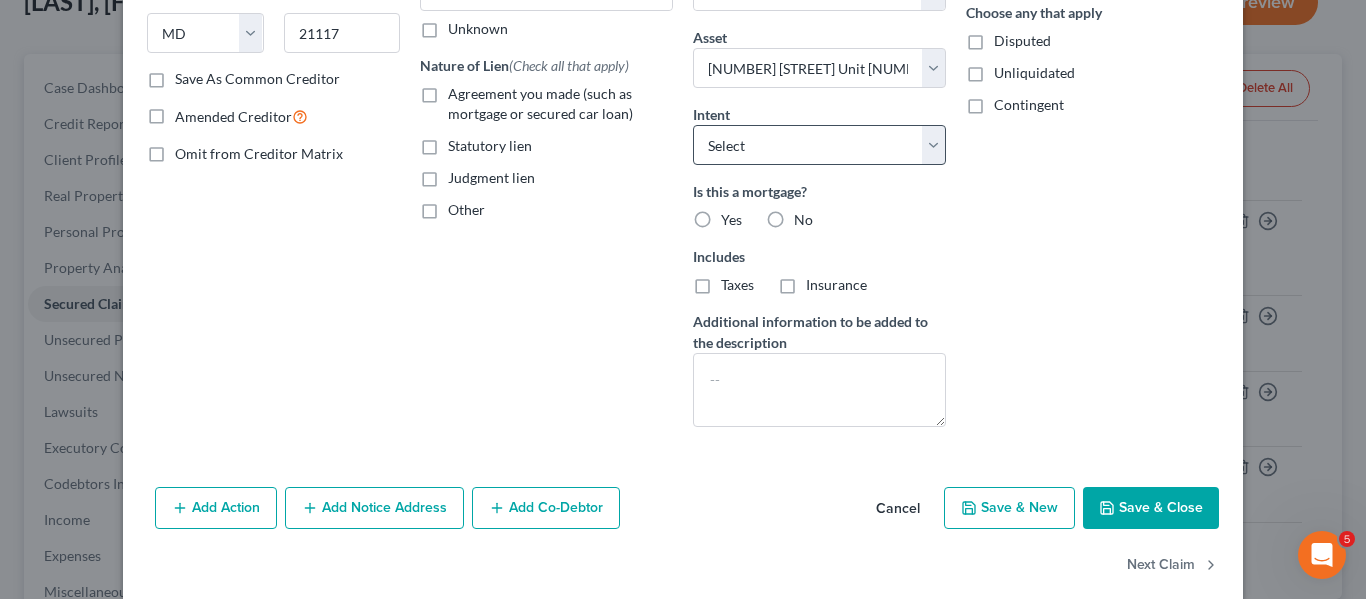 type on "[AMOUNT]" 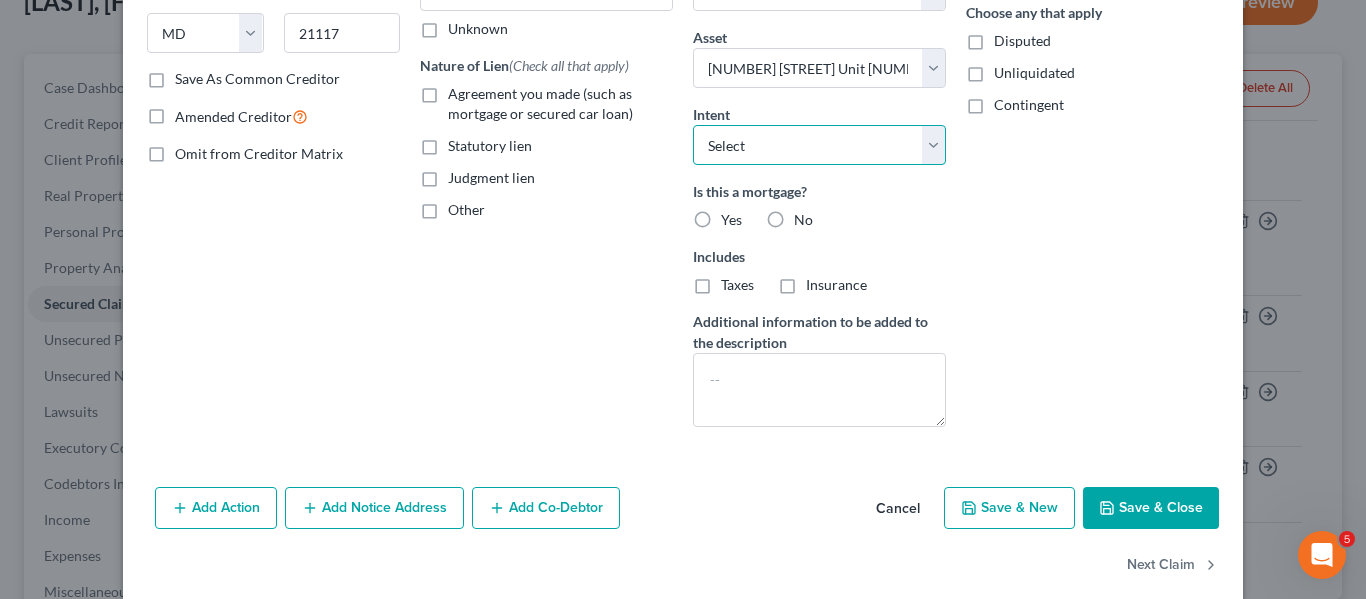 click on "Select Surrender Redeem Reaffirm Avoid Other" at bounding box center (819, 145) 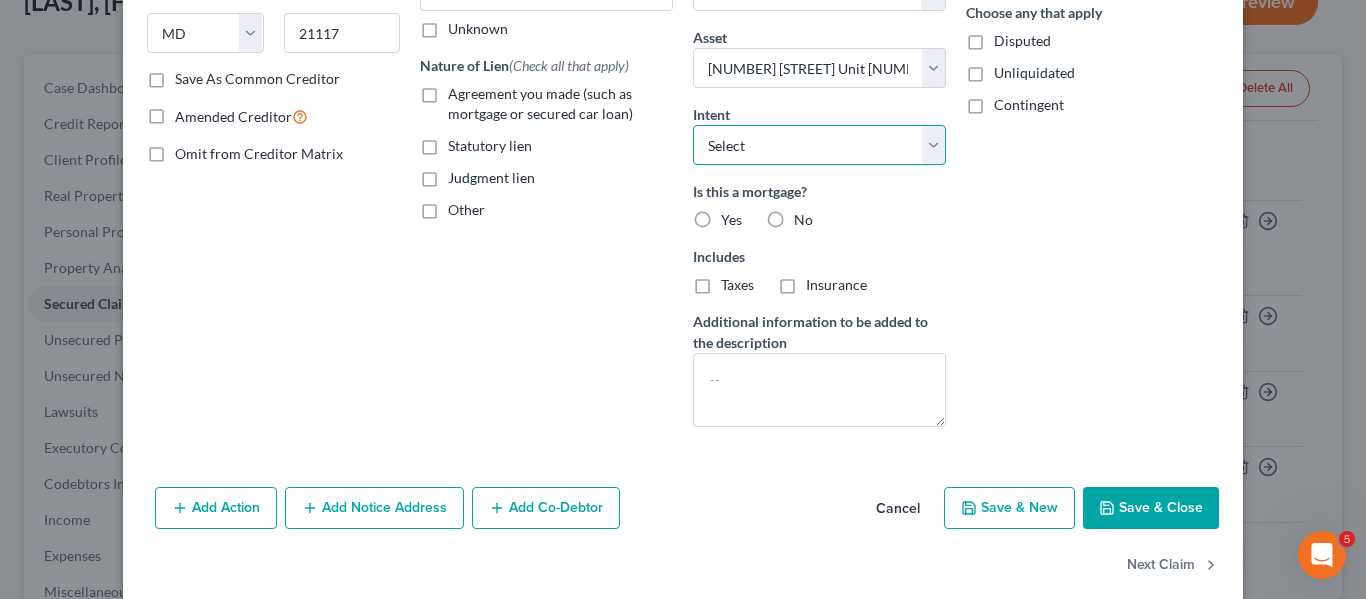 click on "Select Surrender Redeem Reaffirm Avoid Other" at bounding box center [819, 145] 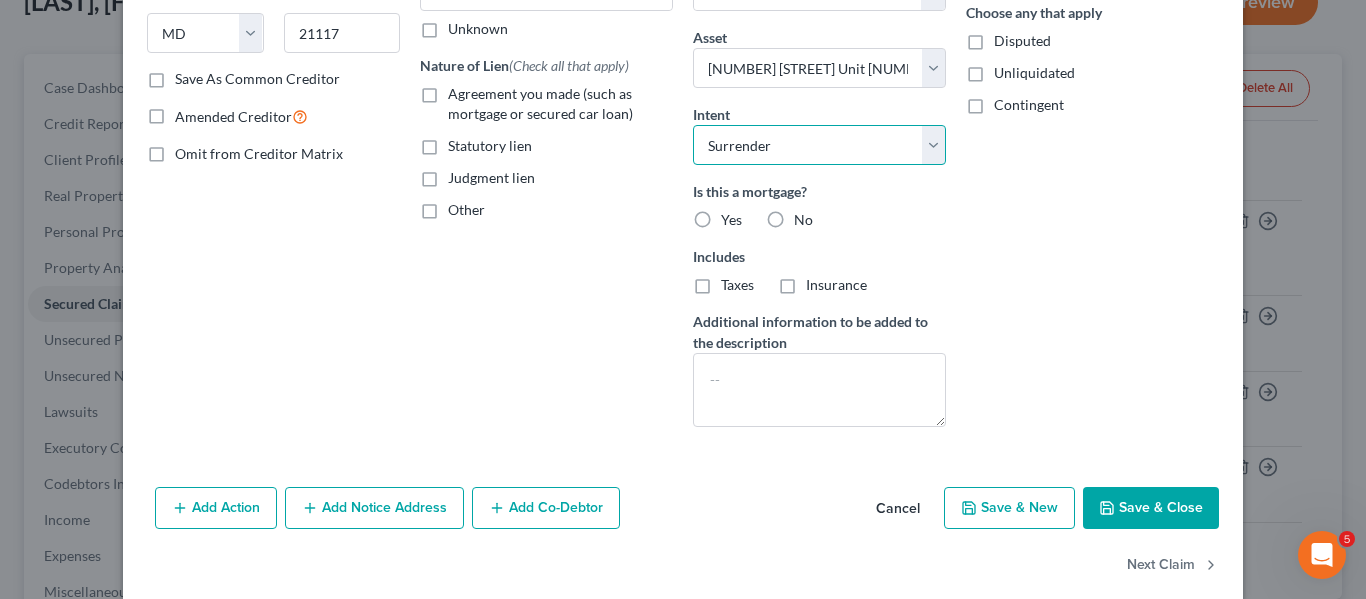 click on "Select Surrender Redeem Reaffirm Avoid Other" at bounding box center (819, 145) 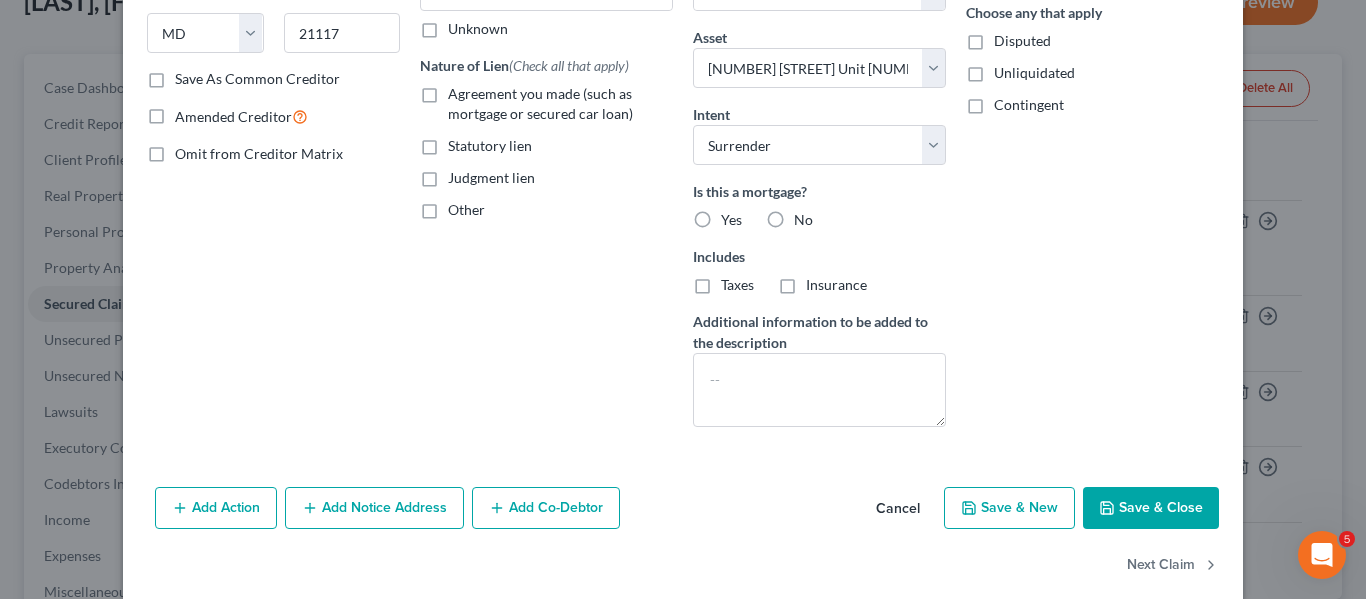 click on "Save & Close" at bounding box center [1151, 508] 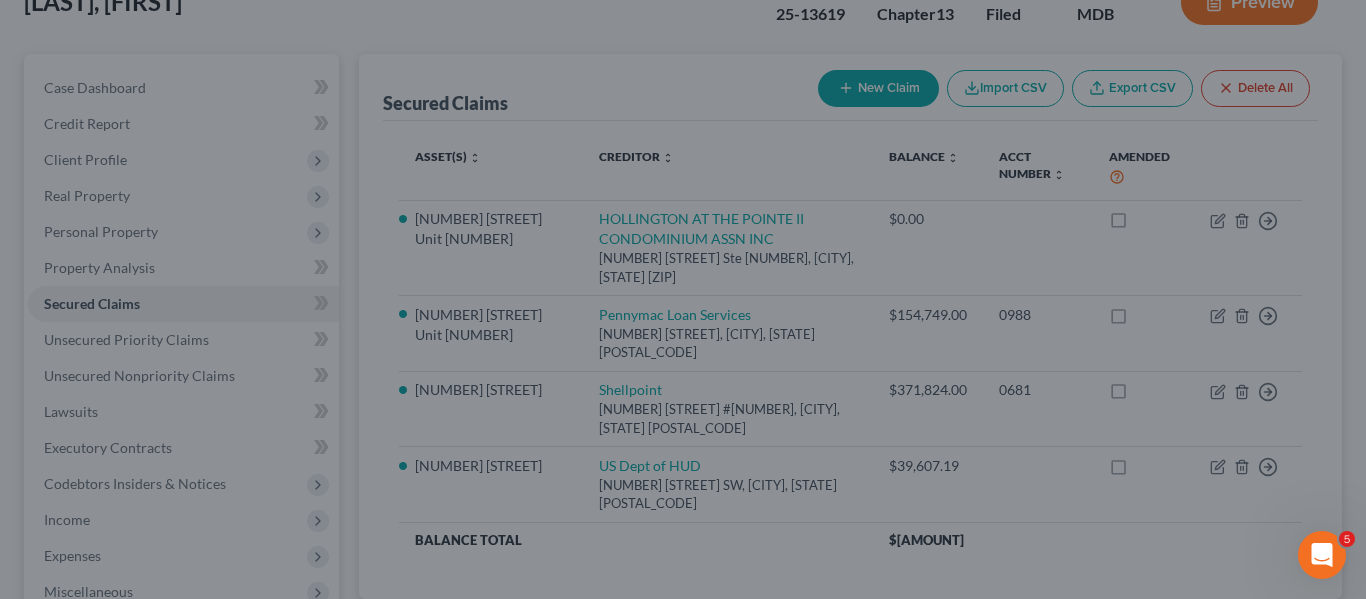 type on "89,698.00" 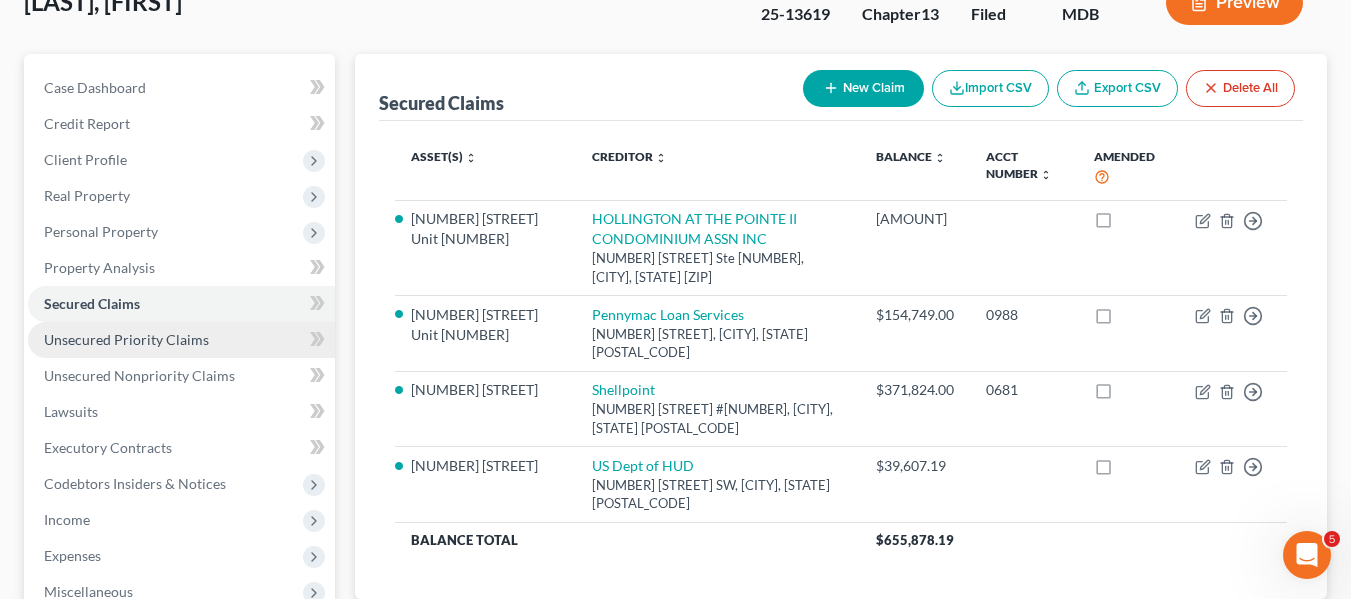 click on "Unsecured Priority Claims" at bounding box center [126, 339] 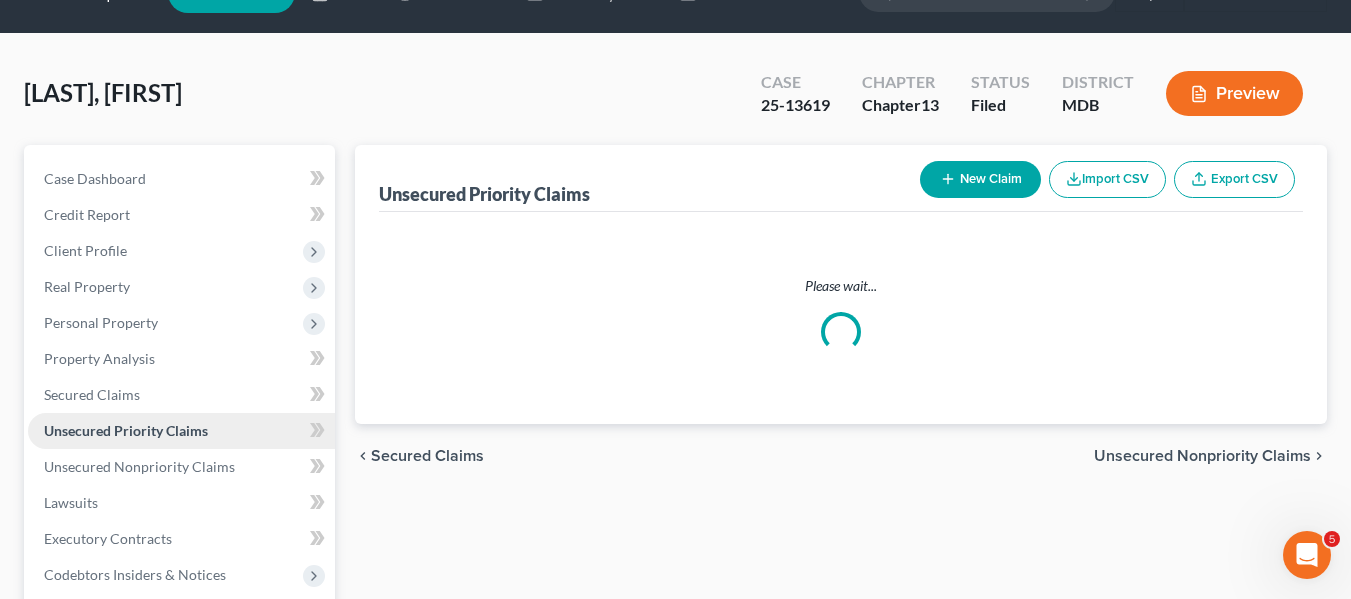 scroll, scrollTop: 0, scrollLeft: 0, axis: both 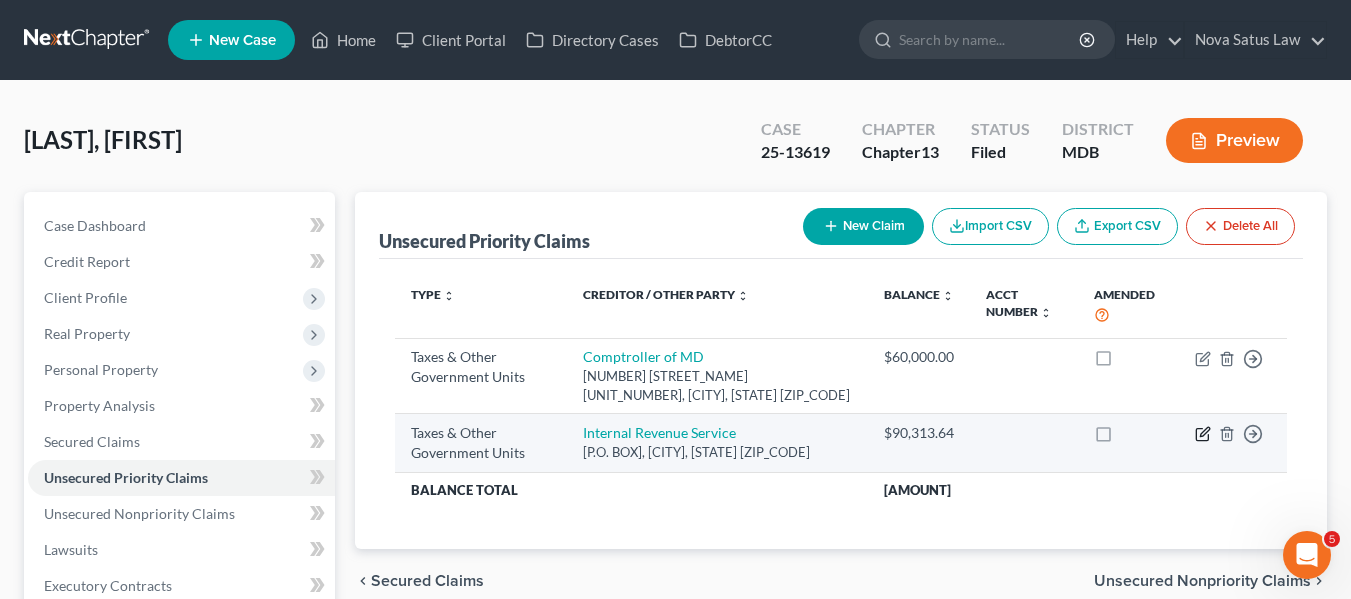 click 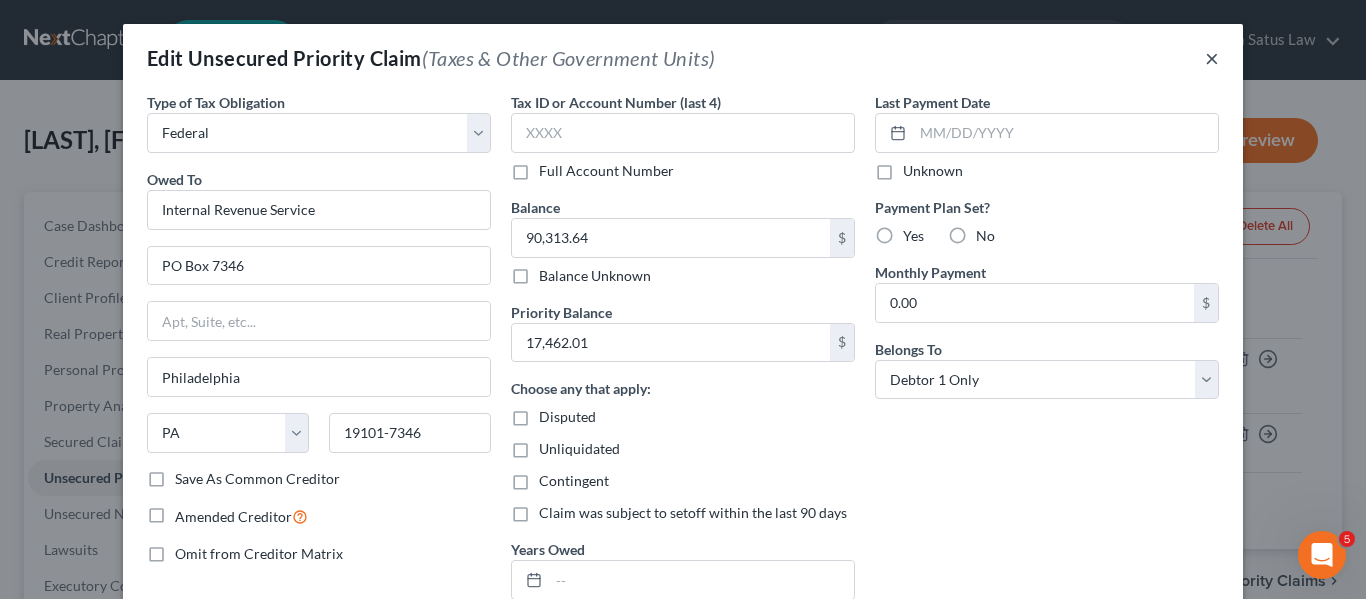 click on "×" at bounding box center [1212, 58] 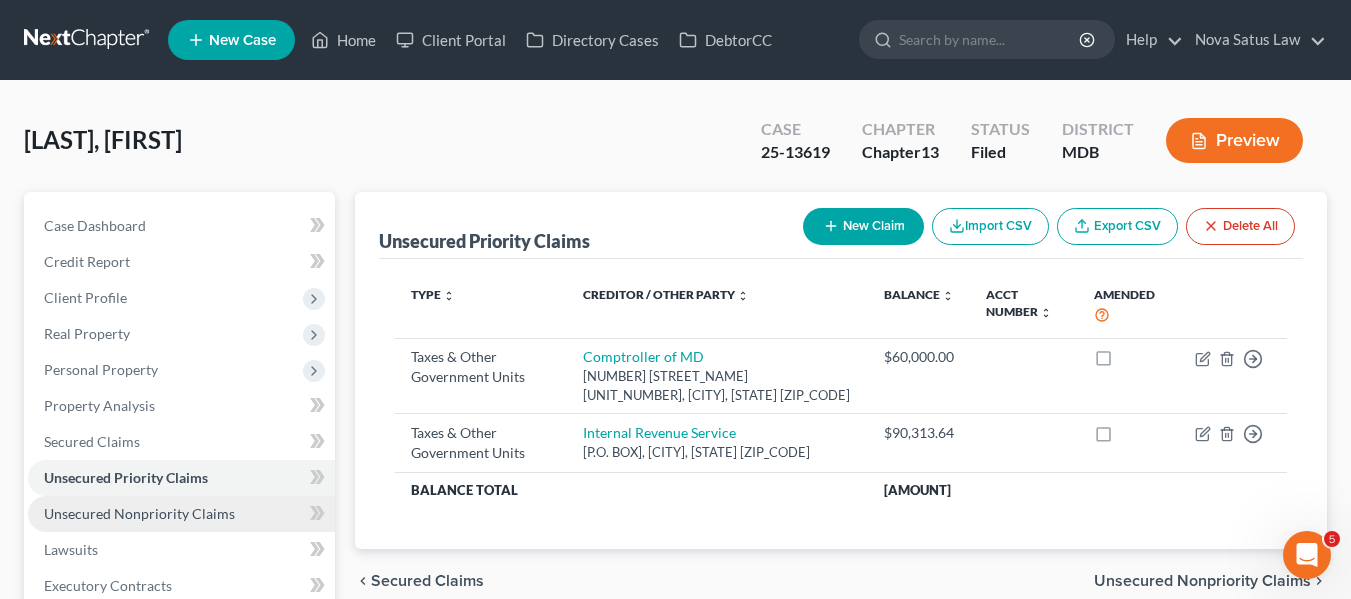 click on "Unsecured Nonpriority Claims" at bounding box center (139, 513) 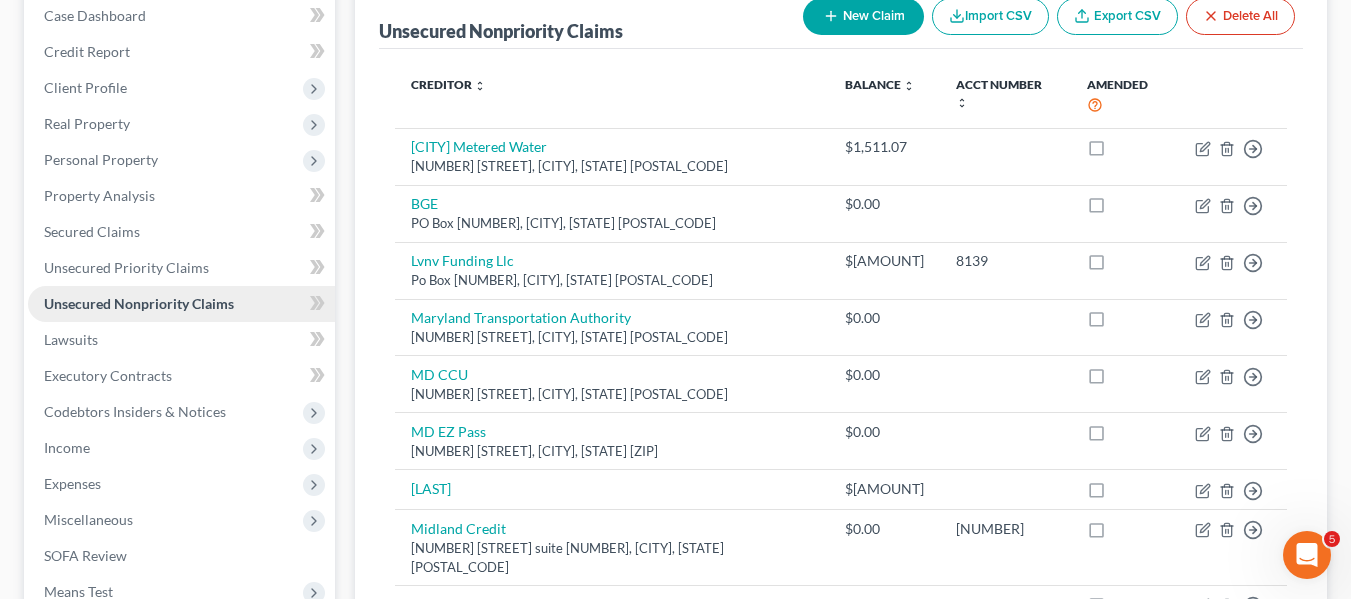 scroll, scrollTop: 212, scrollLeft: 0, axis: vertical 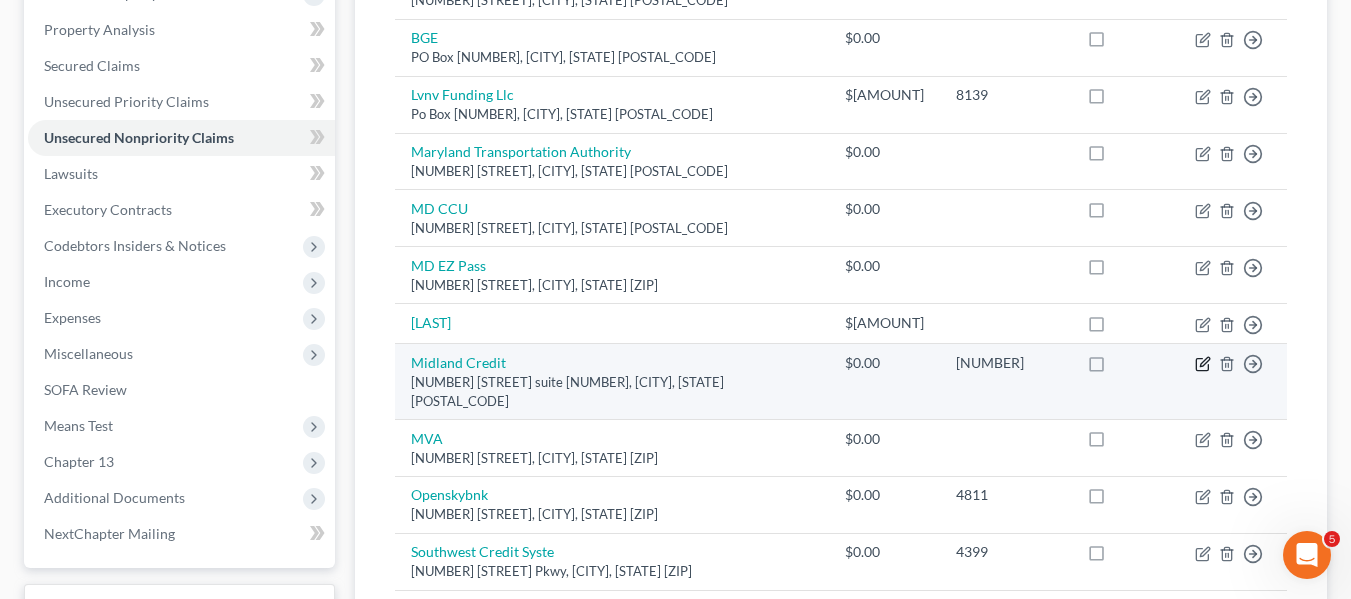 click 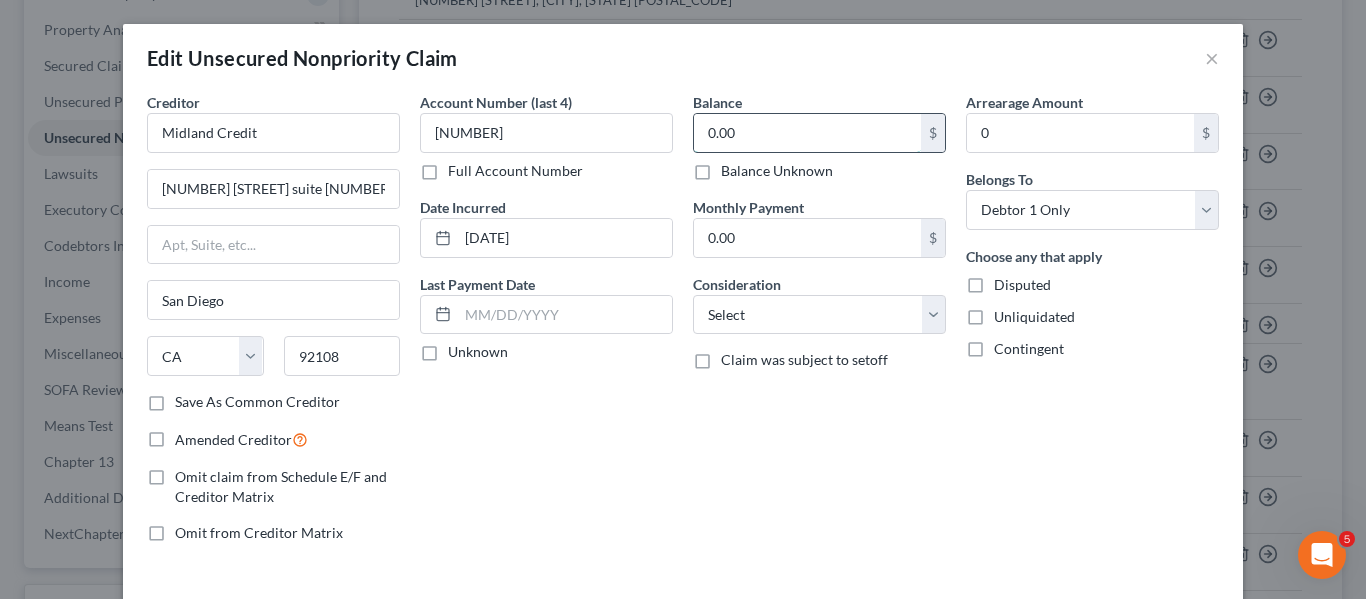 click on "0.00" at bounding box center (807, 133) 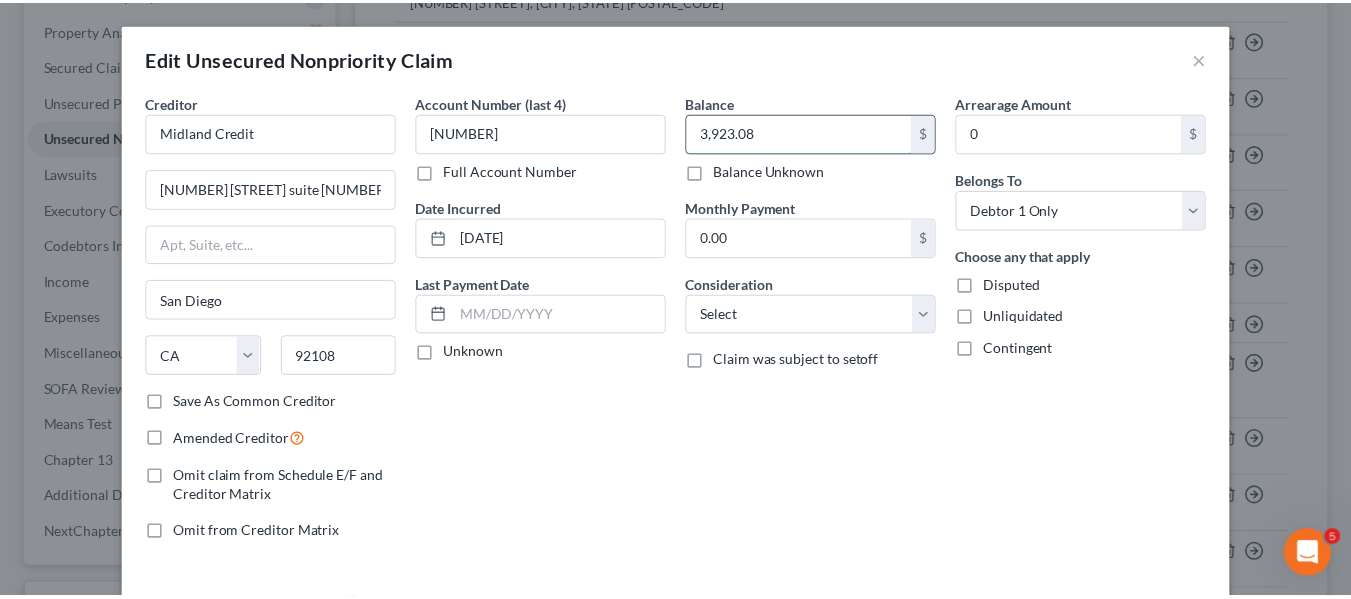 scroll, scrollTop: 143, scrollLeft: 0, axis: vertical 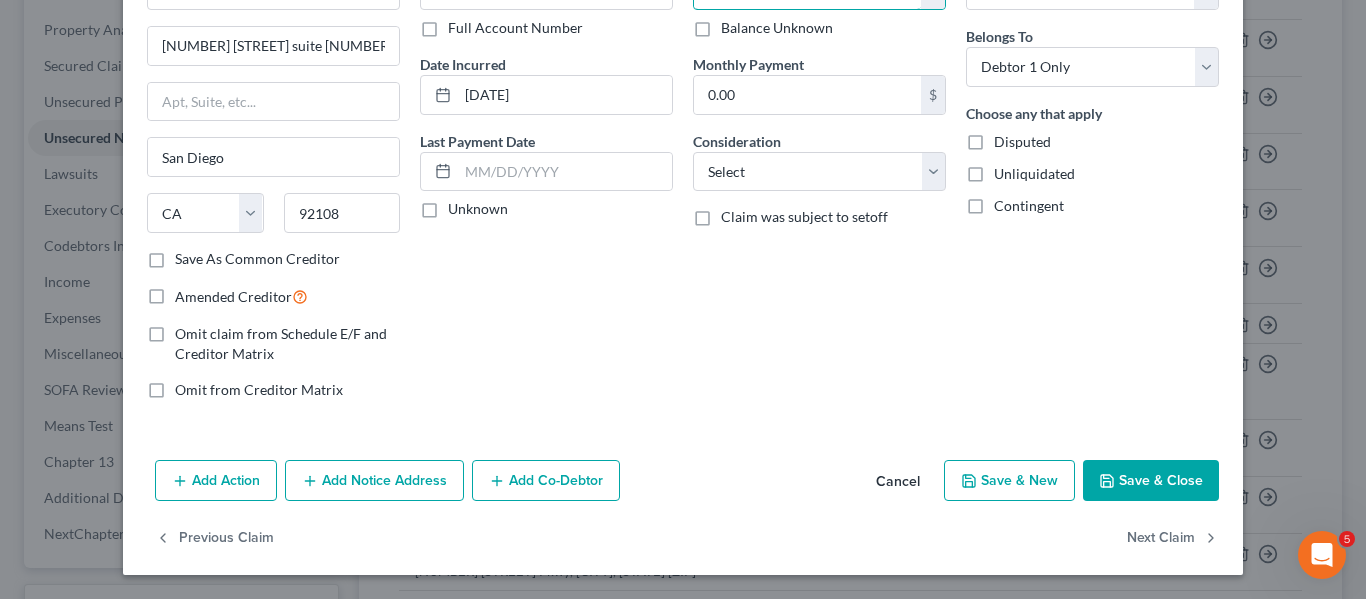 type on "3,923.08" 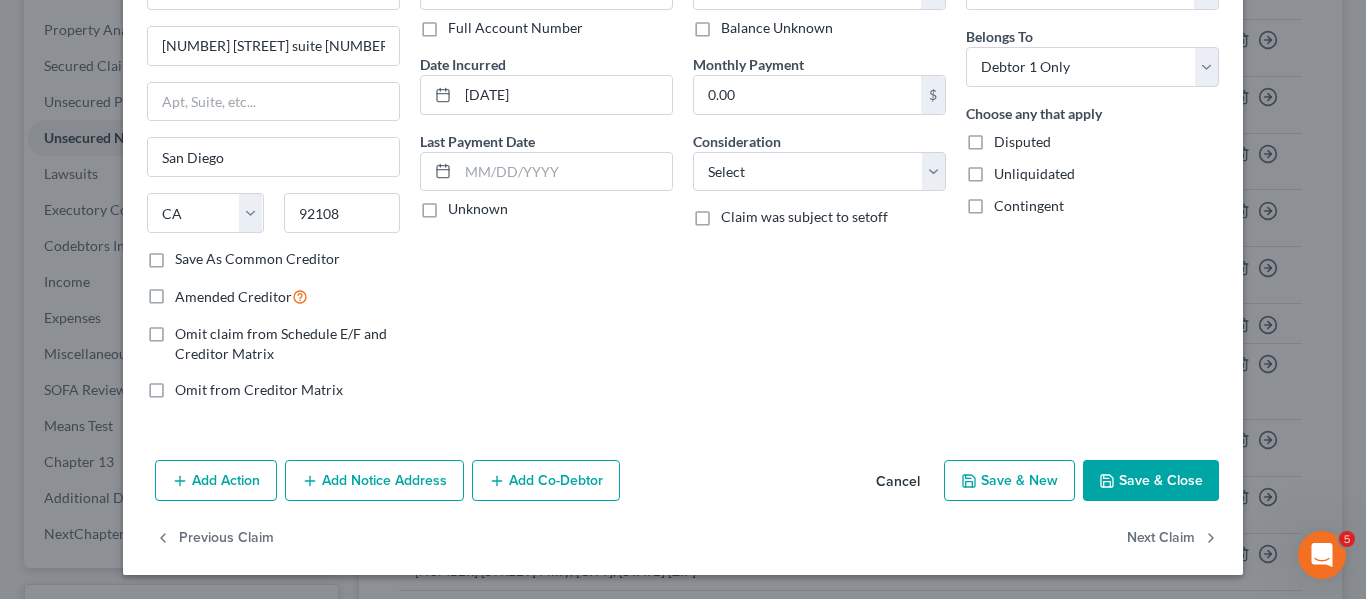 click on "Save & Close" at bounding box center [1151, 481] 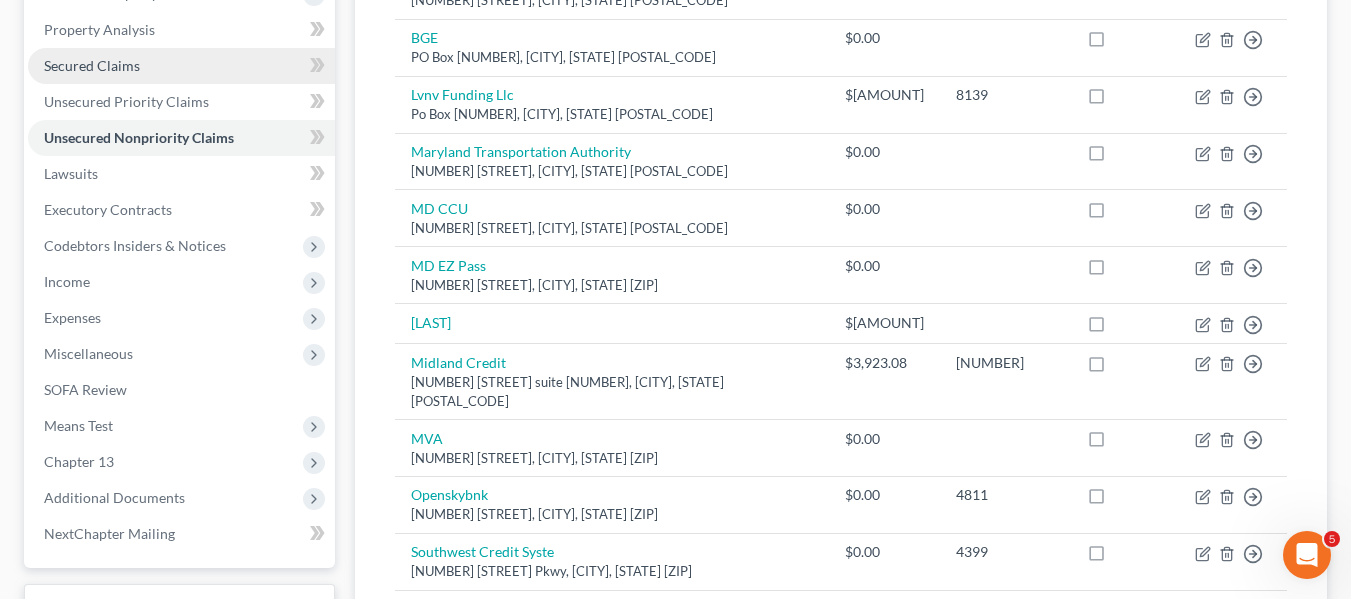 click on "Secured Claims" at bounding box center (181, 66) 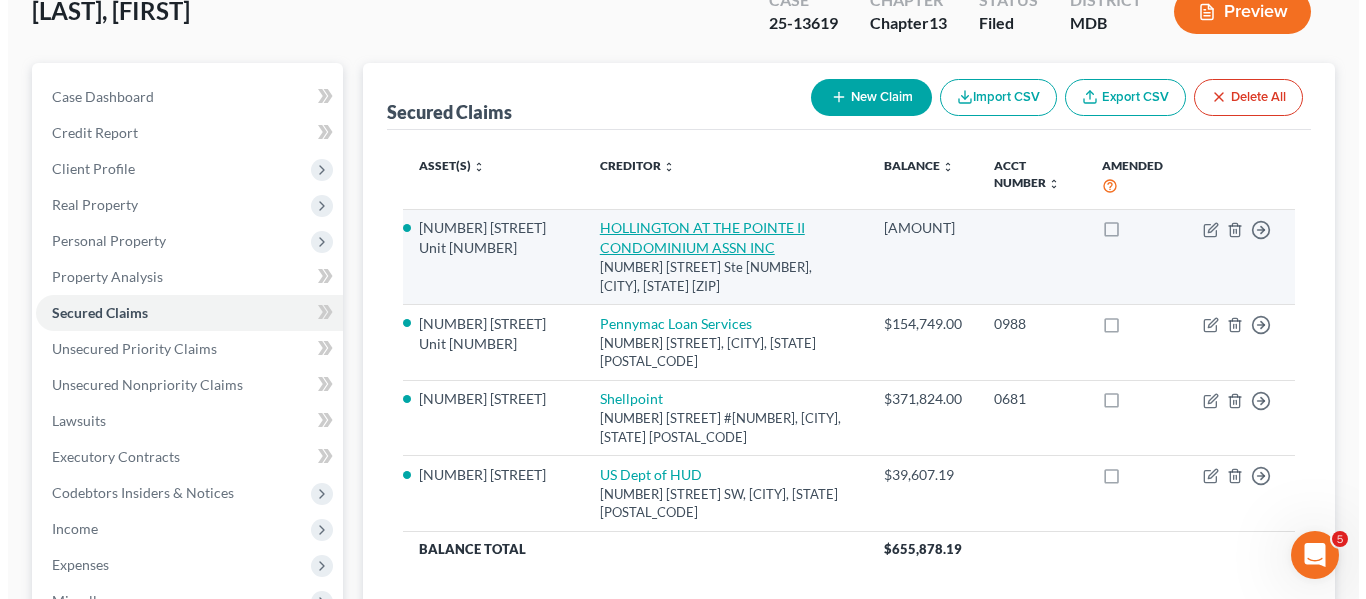 scroll, scrollTop: 130, scrollLeft: 0, axis: vertical 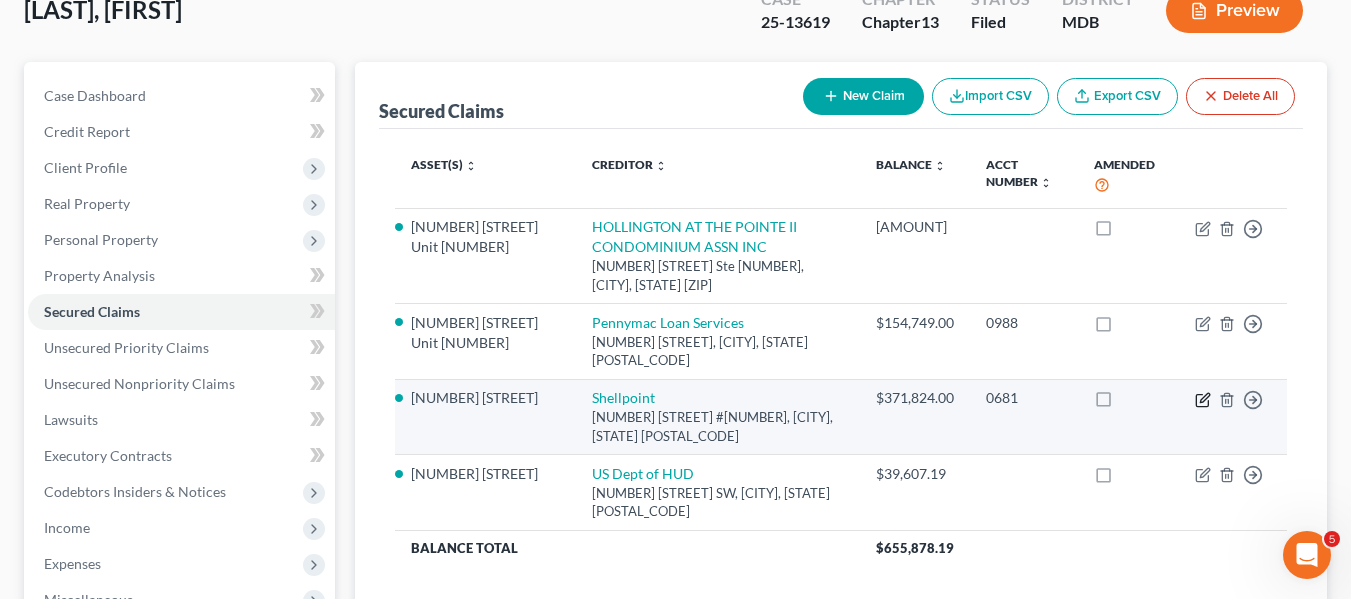 click 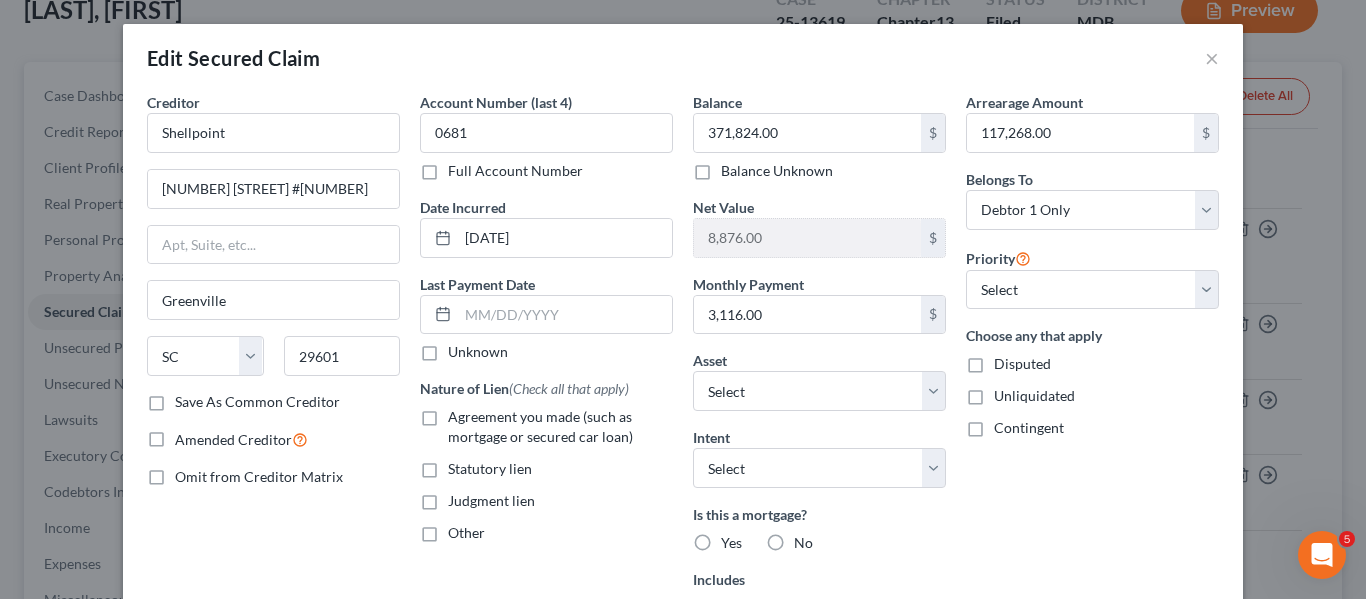 click on "Edit Secured Claim  ×" at bounding box center (683, 58) 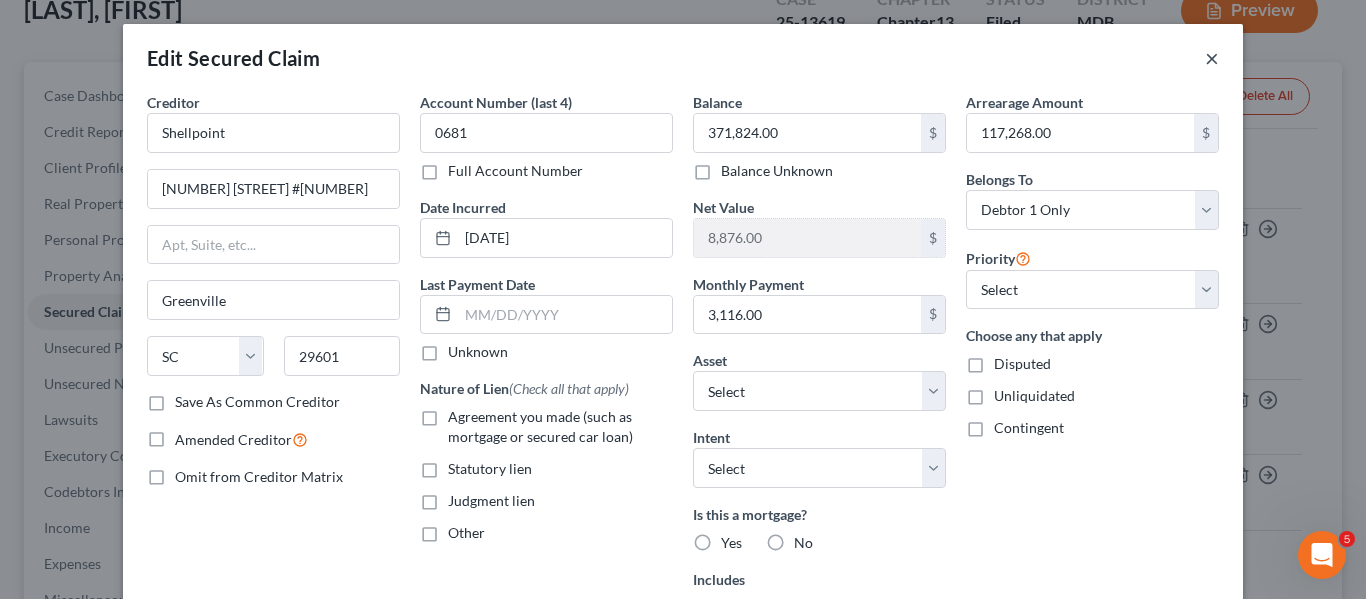 click on "×" at bounding box center [1212, 58] 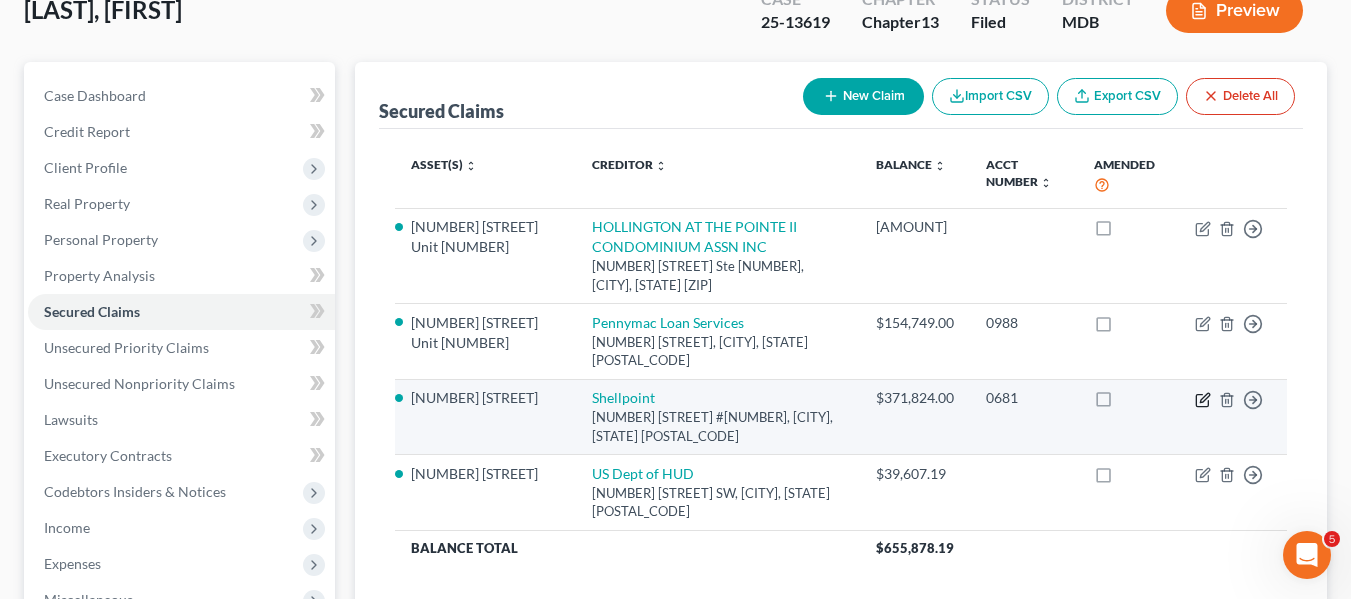 click 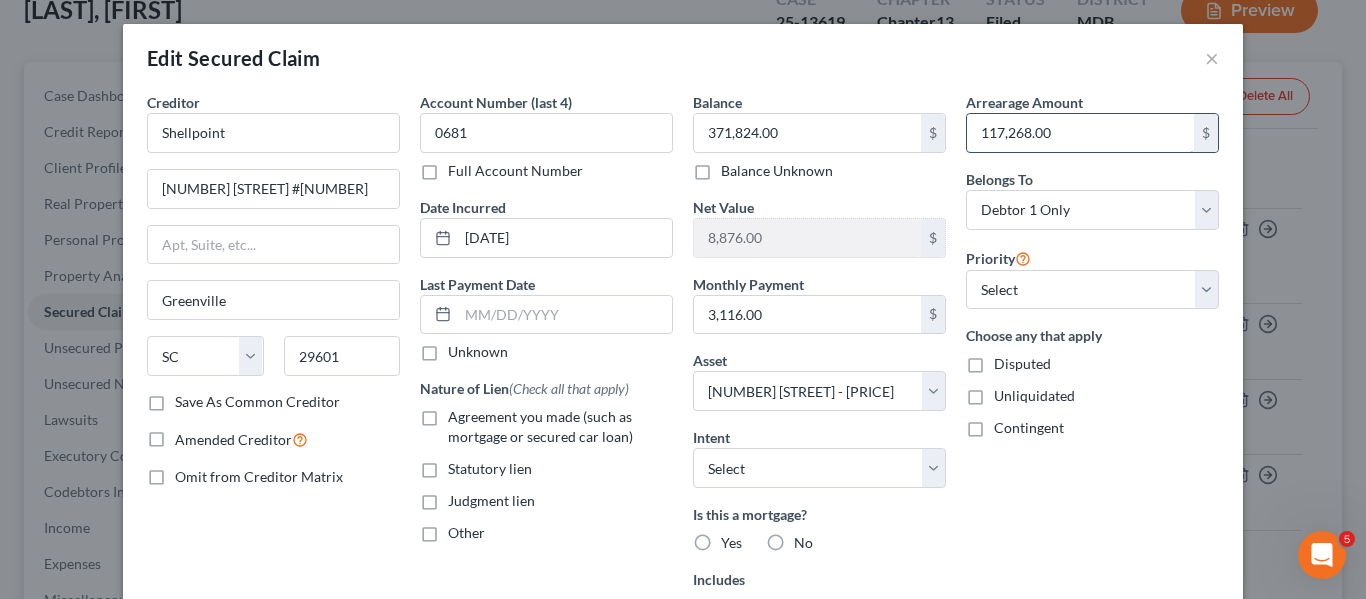 click on "117,268.00" at bounding box center (1080, 133) 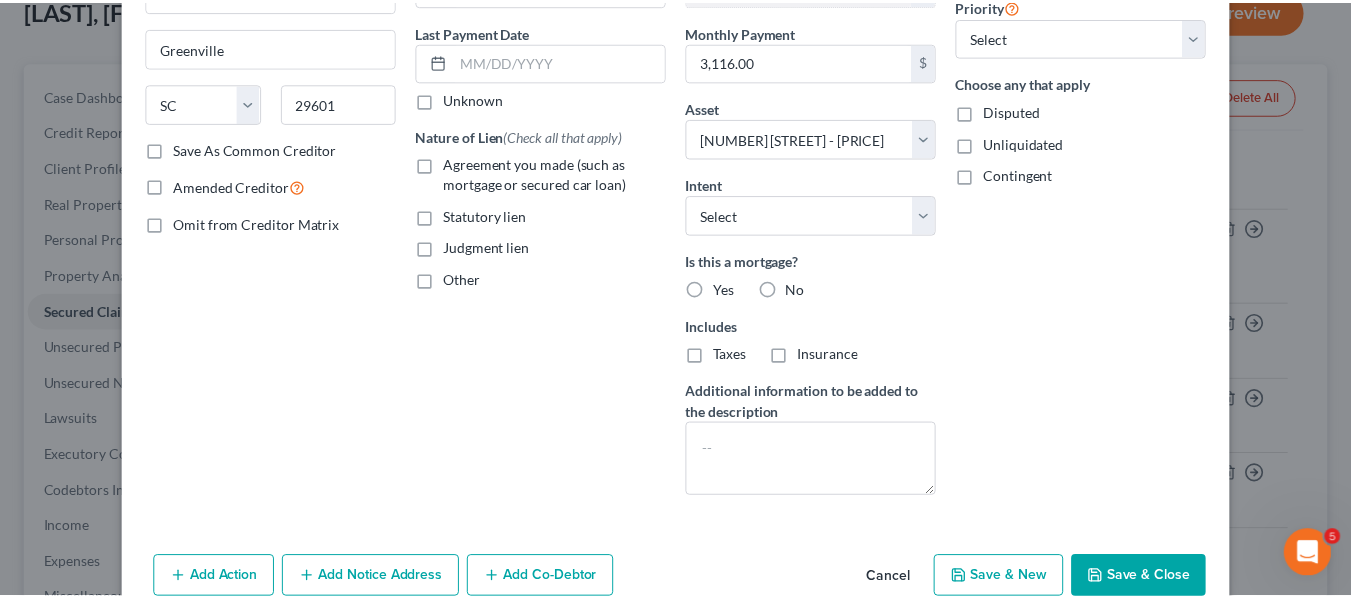 scroll, scrollTop: 350, scrollLeft: 0, axis: vertical 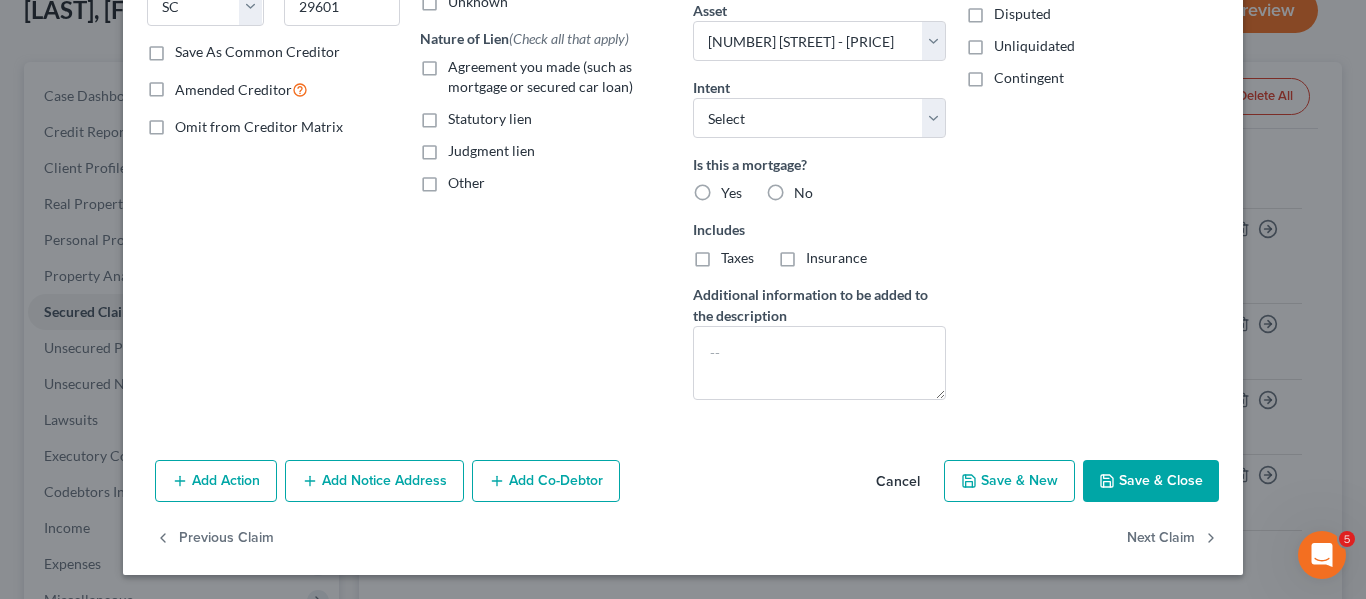type on "[NUMBER]" 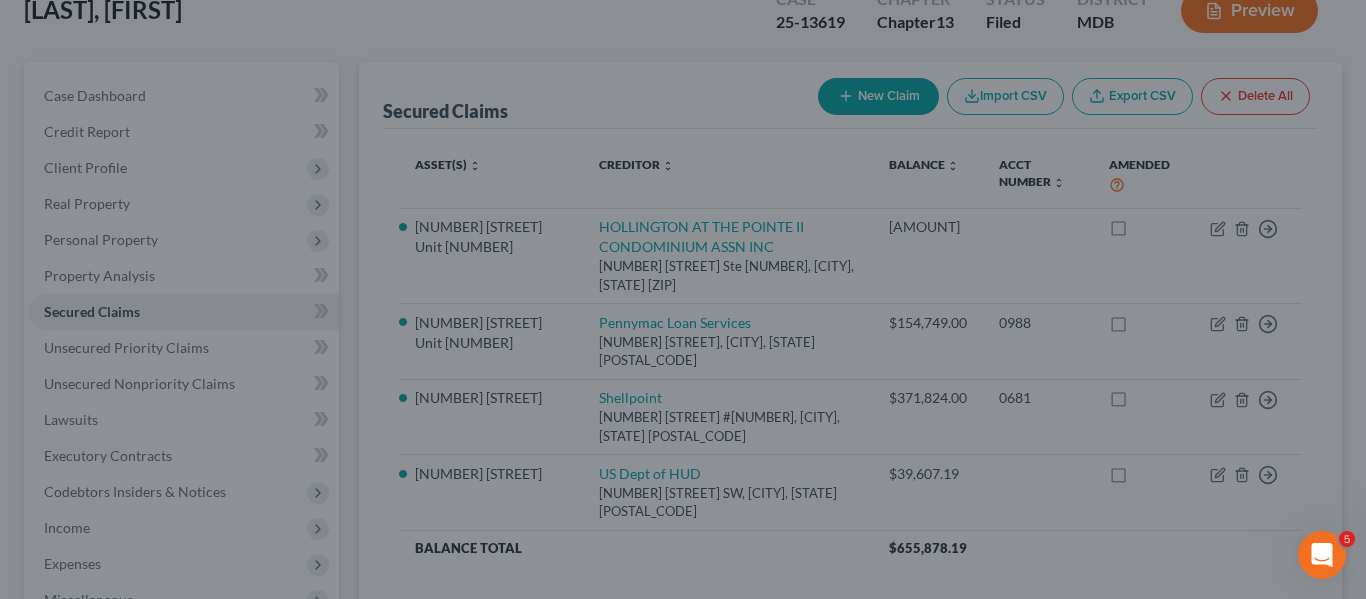 select on "12" 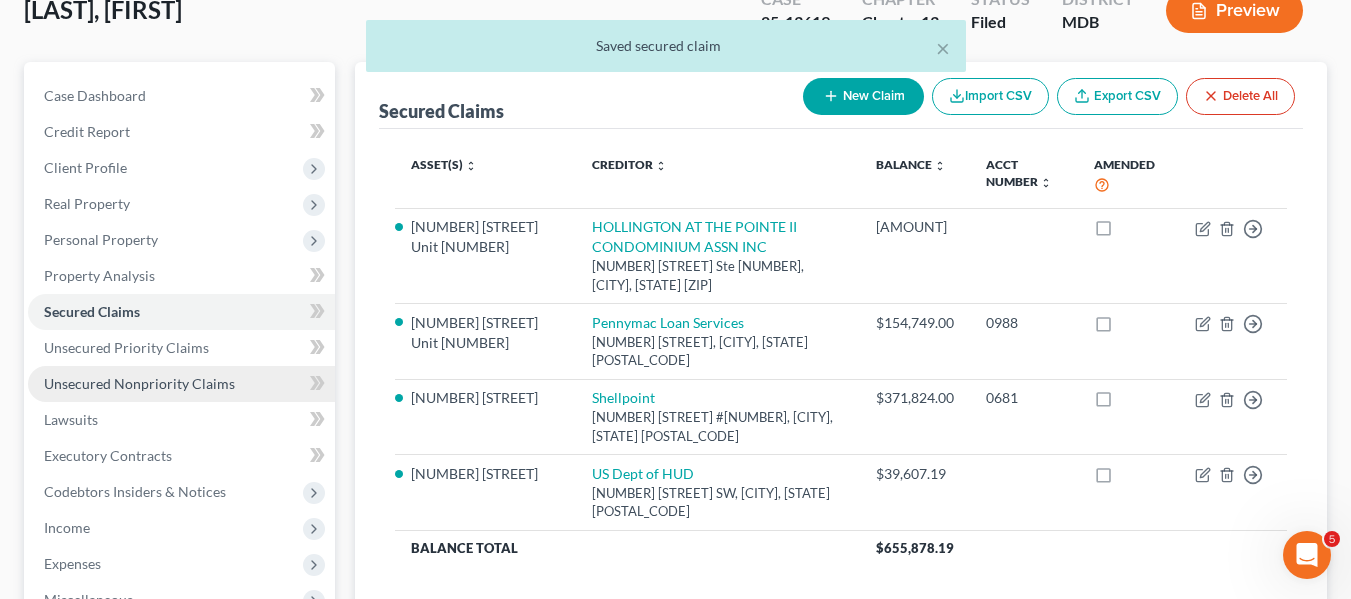 click on "Unsecured Nonpriority Claims" at bounding box center [139, 383] 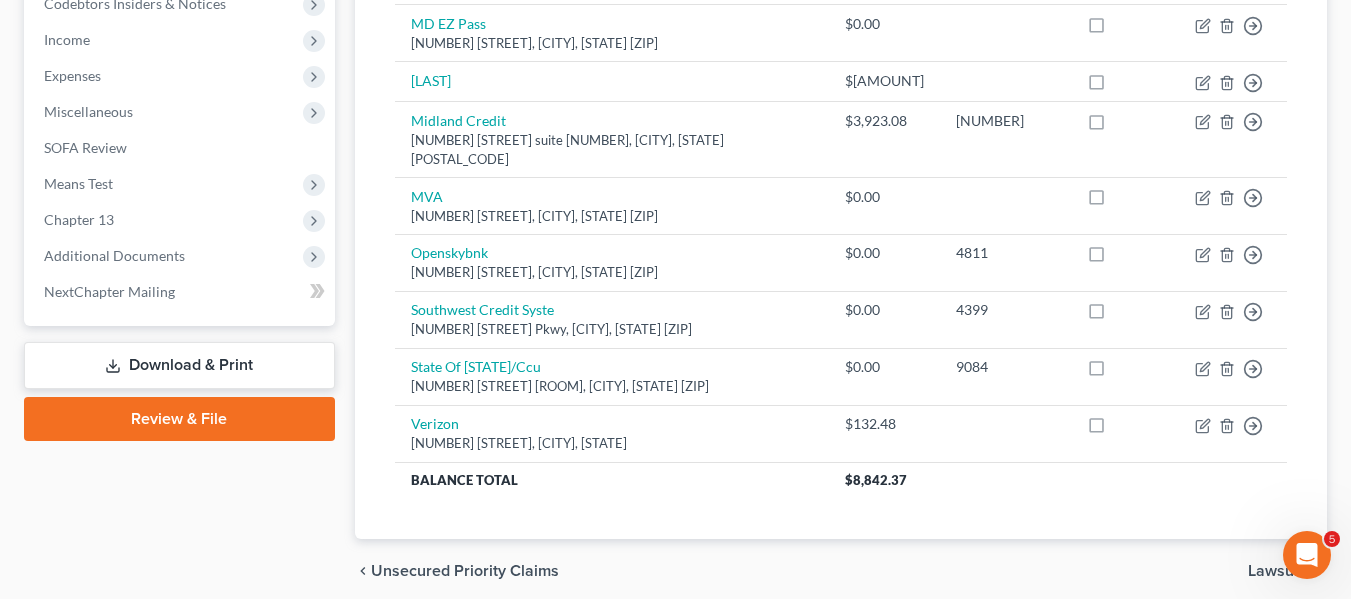 scroll, scrollTop: 662, scrollLeft: 0, axis: vertical 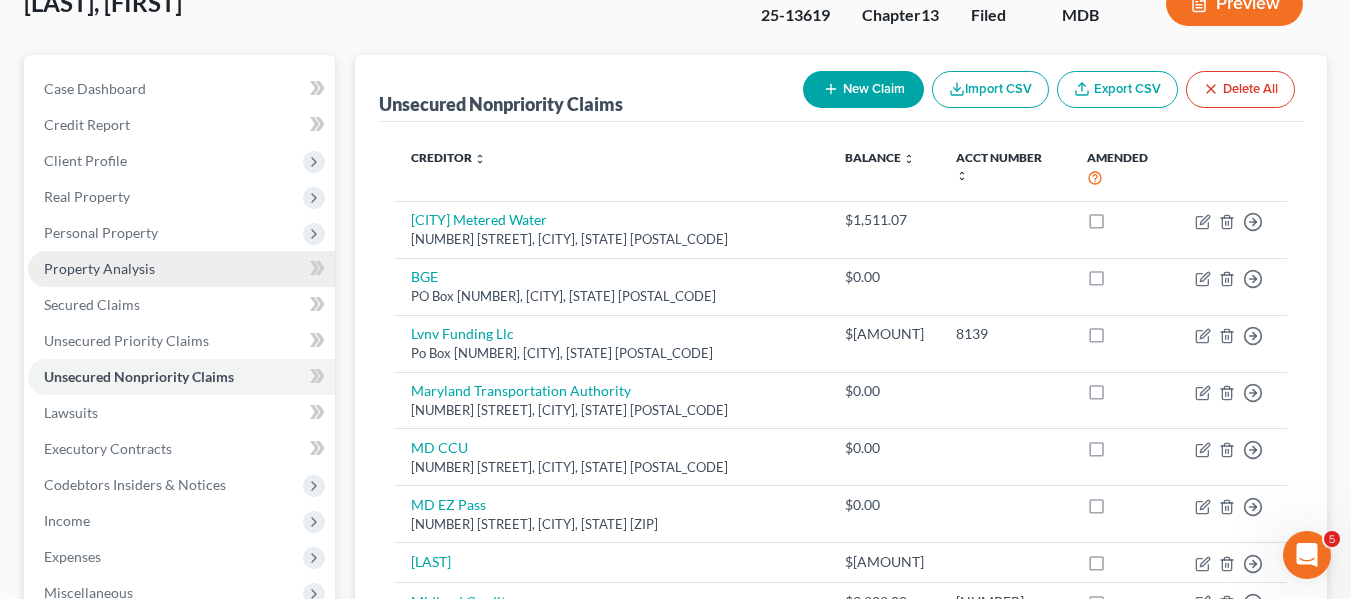 click on "Property Analysis" at bounding box center [99, 268] 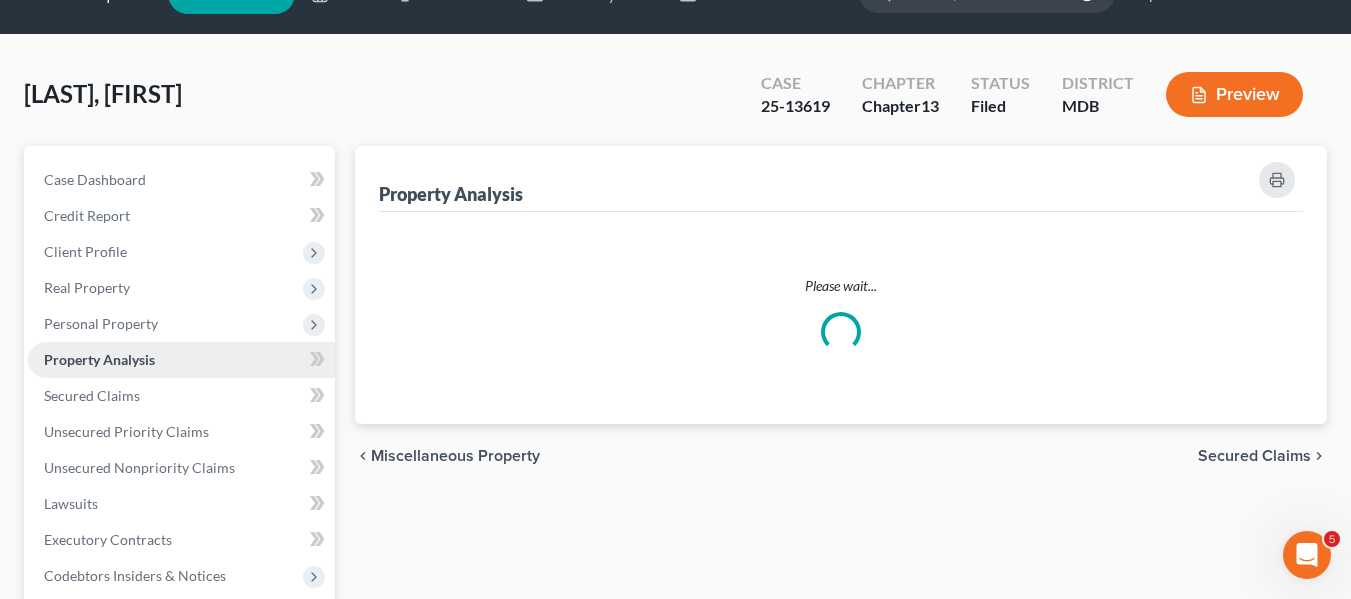 scroll, scrollTop: 0, scrollLeft: 0, axis: both 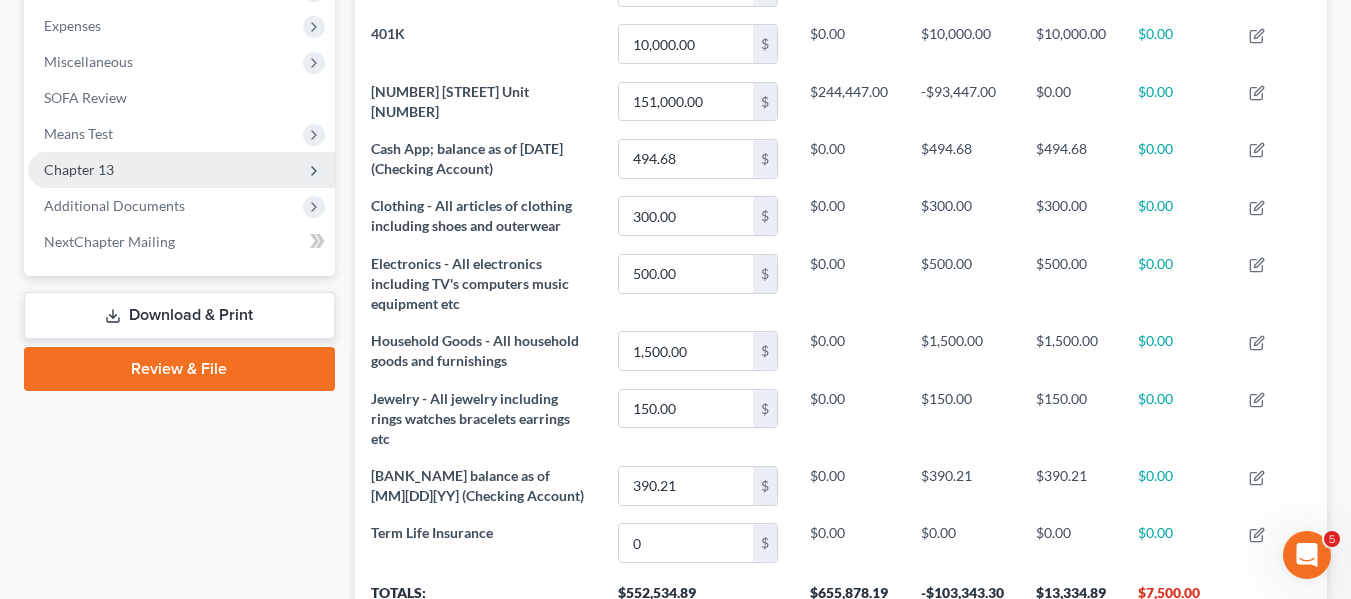 click on "Chapter 13" at bounding box center (79, 169) 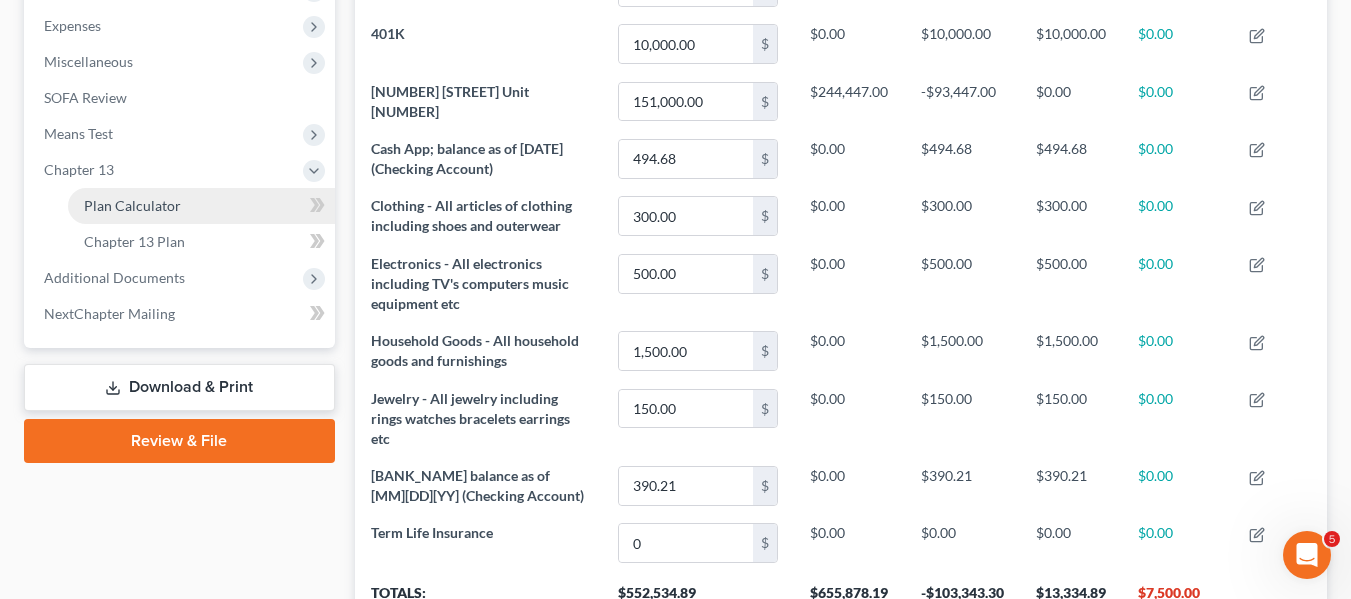 click on "Plan Calculator" at bounding box center [132, 205] 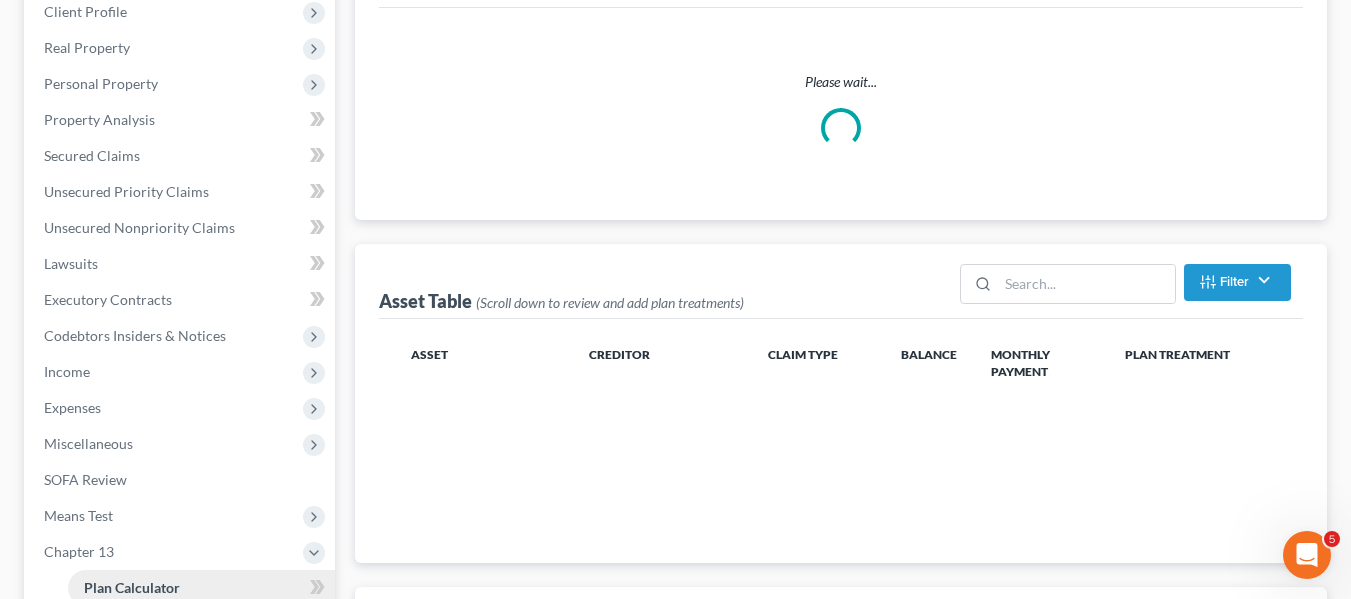 scroll, scrollTop: 0, scrollLeft: 0, axis: both 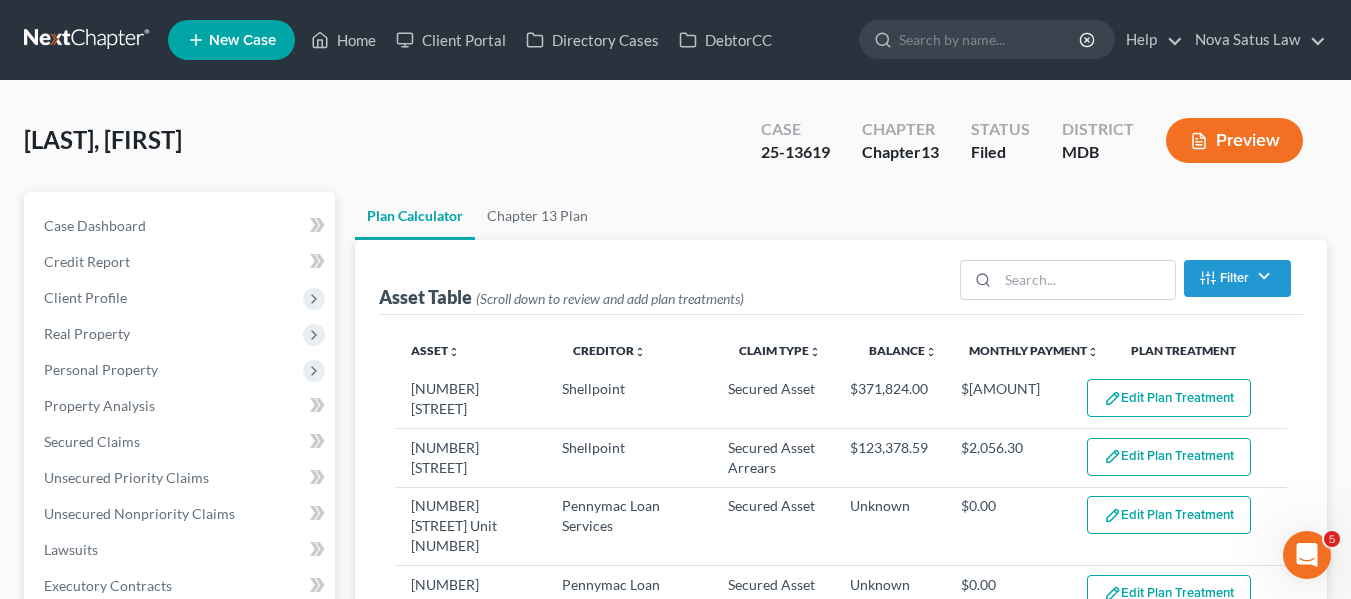 select on "59" 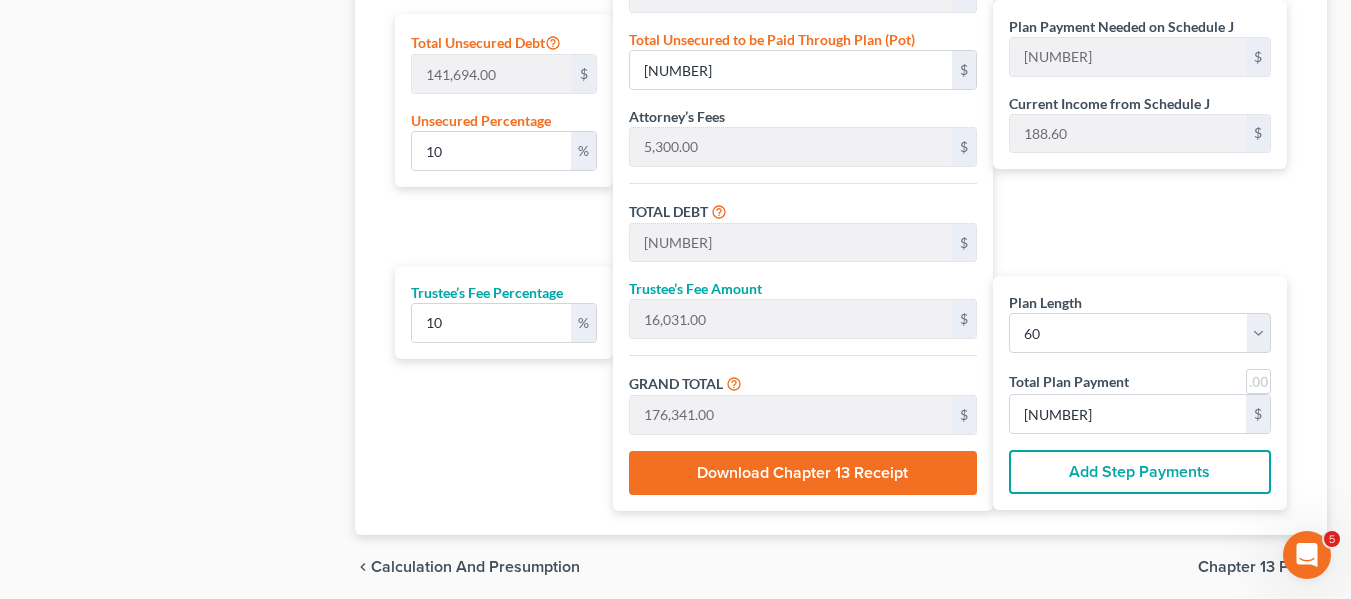 scroll, scrollTop: 1265, scrollLeft: 0, axis: vertical 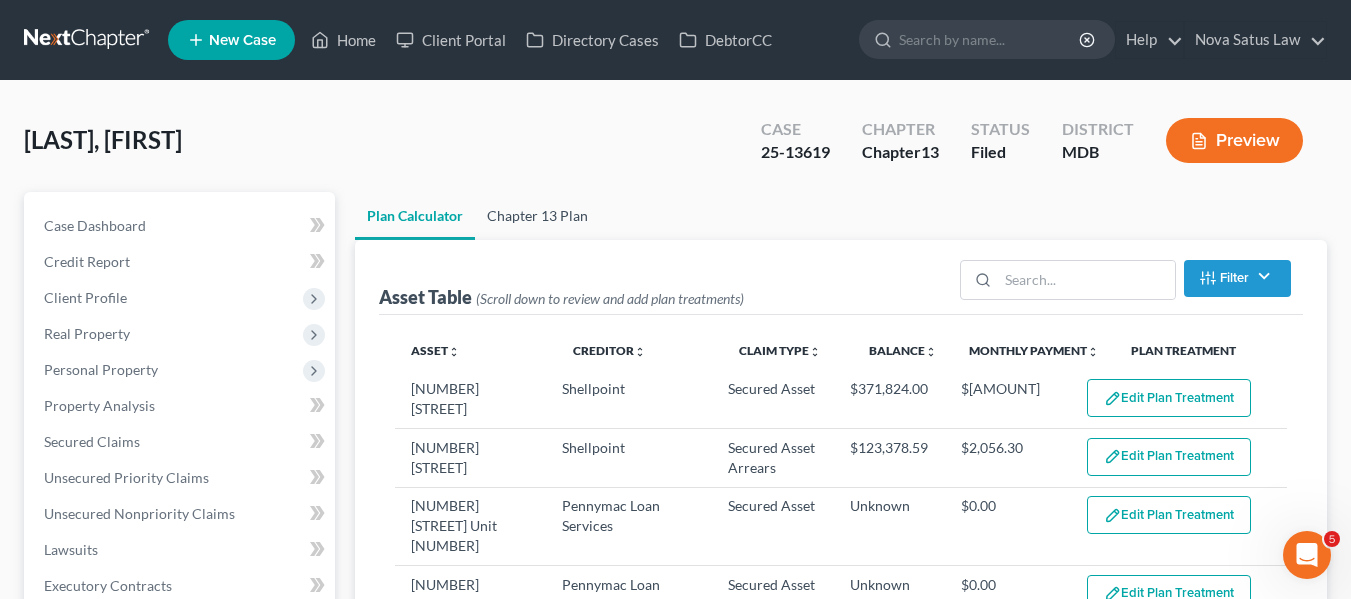 click on "Chapter 13 Plan" at bounding box center (537, 216) 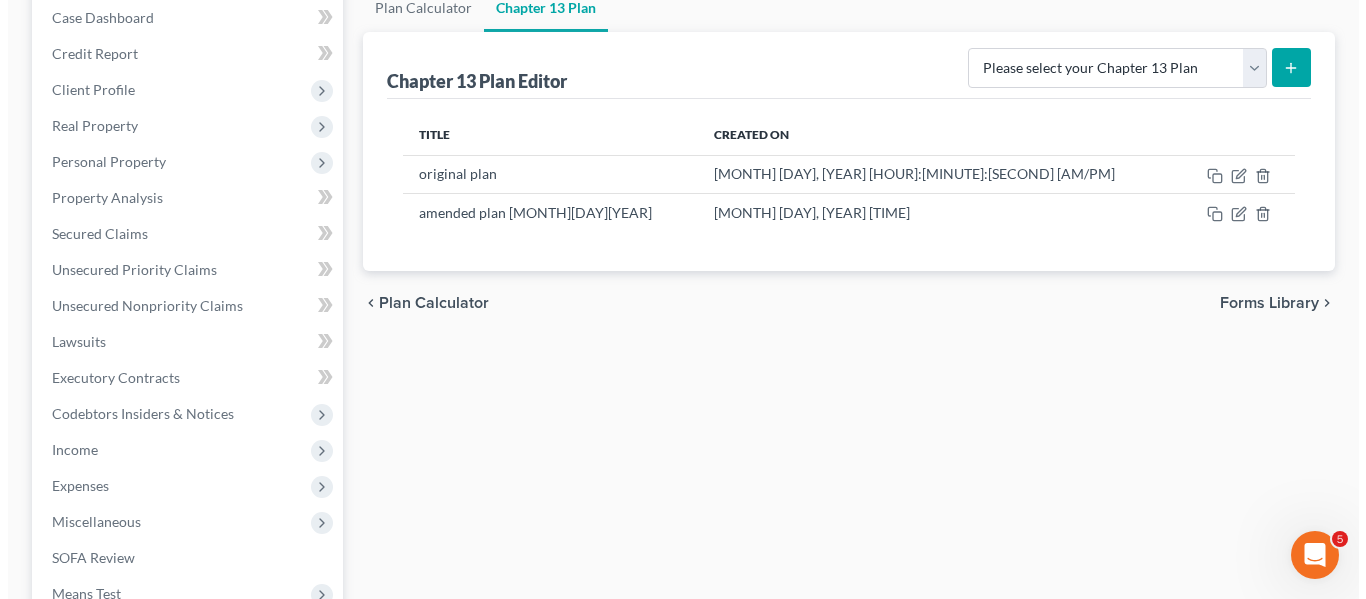 scroll, scrollTop: 209, scrollLeft: 0, axis: vertical 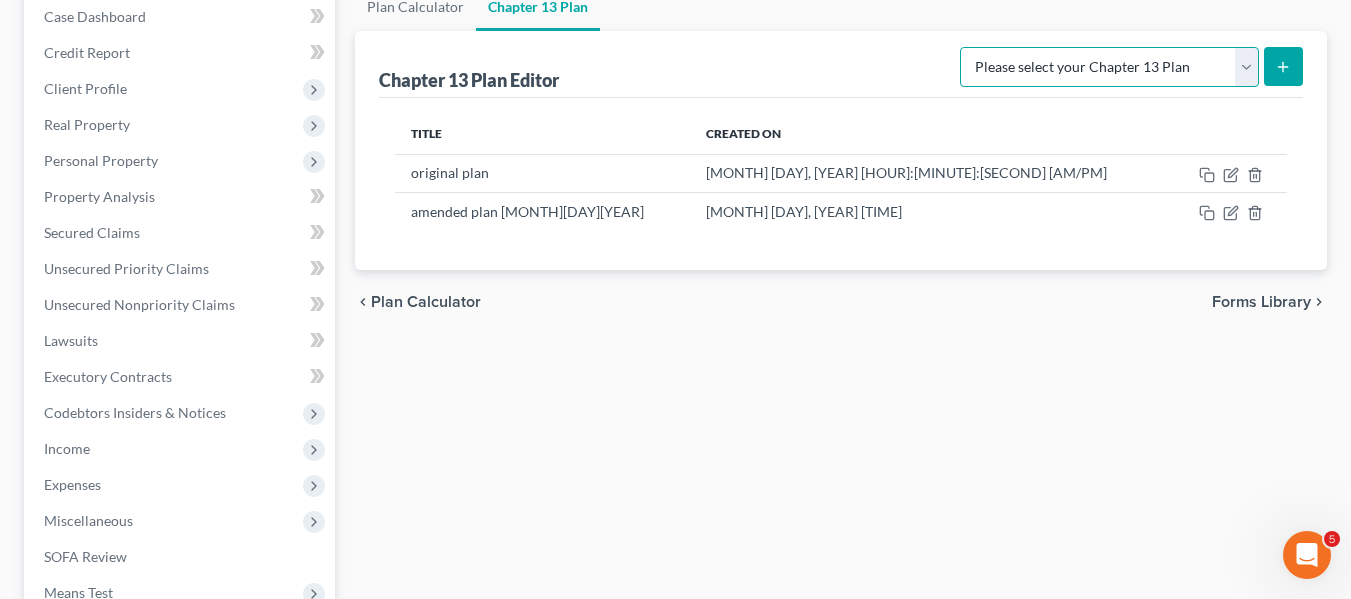 click on "Please select your Chapter 13 Plan District of Maryland District of Maryland - Effective [MM]/[DD]/[YY] District of Maryland - Effective [MM]/[DD]/[YY] National Form Plan - Official Form 113" at bounding box center [1109, 67] 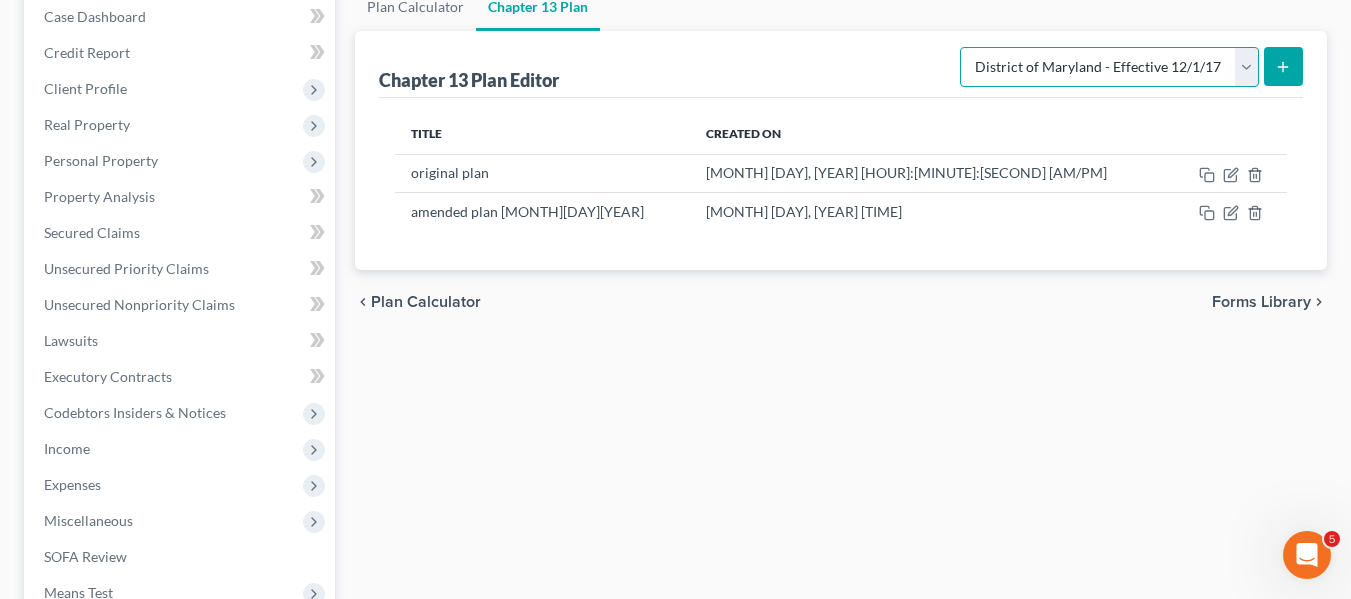 click on "Please select your Chapter 13 Plan District of Maryland District of Maryland - Effective [MM]/[DD]/[YY] District of Maryland - Effective [MM]/[DD]/[YY] National Form Plan - Official Form 113" at bounding box center [1109, 67] 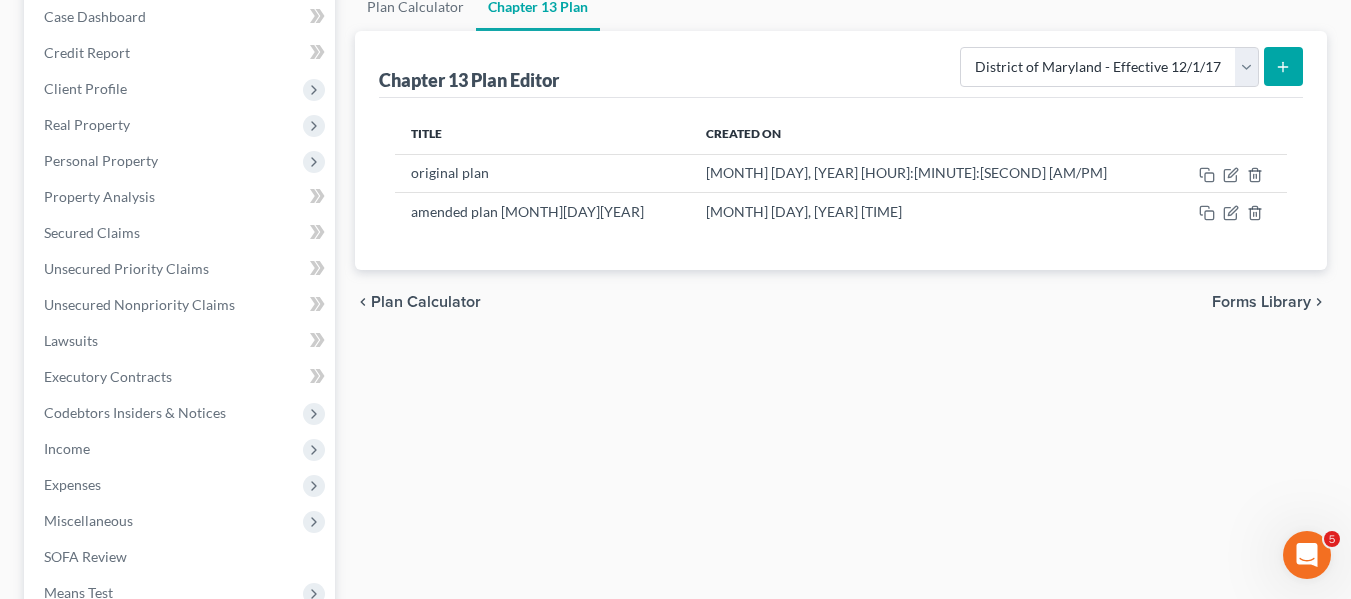 click 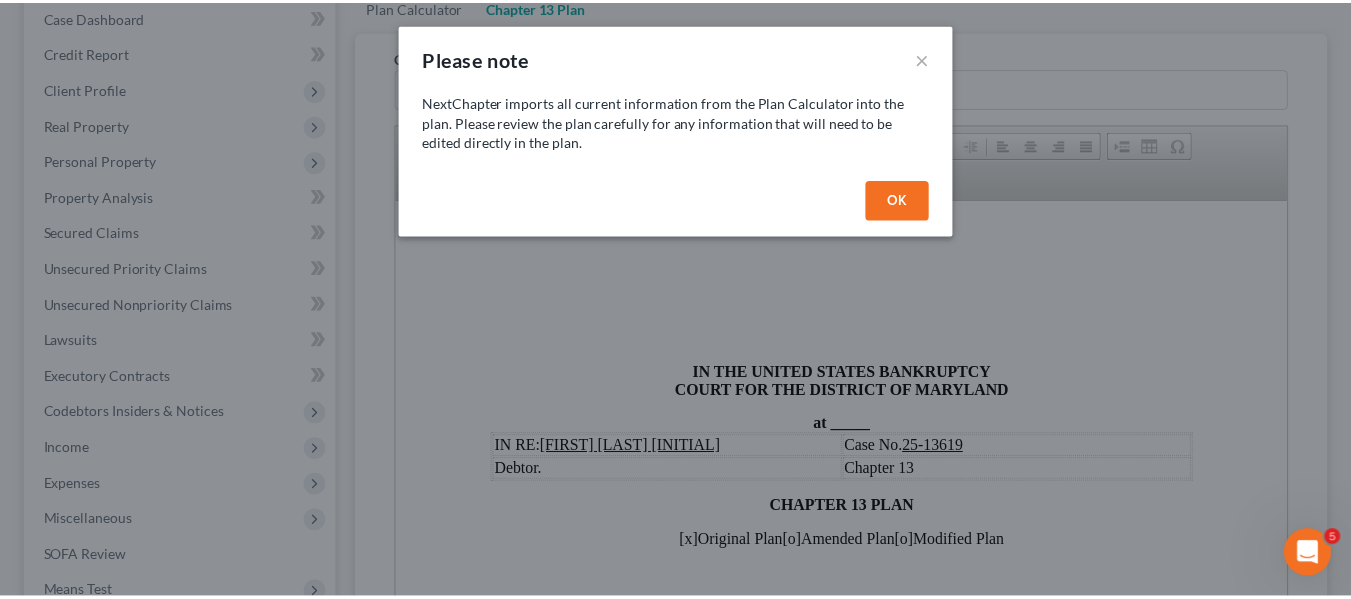 scroll, scrollTop: 0, scrollLeft: 0, axis: both 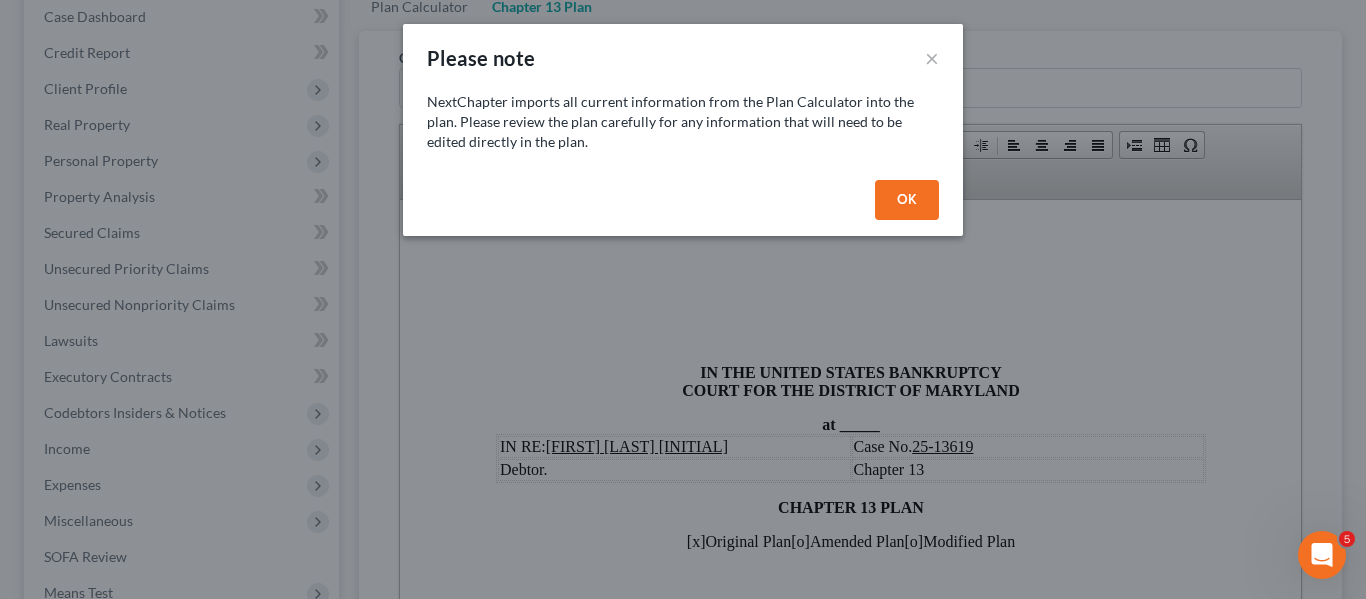 click on "OK" at bounding box center (907, 200) 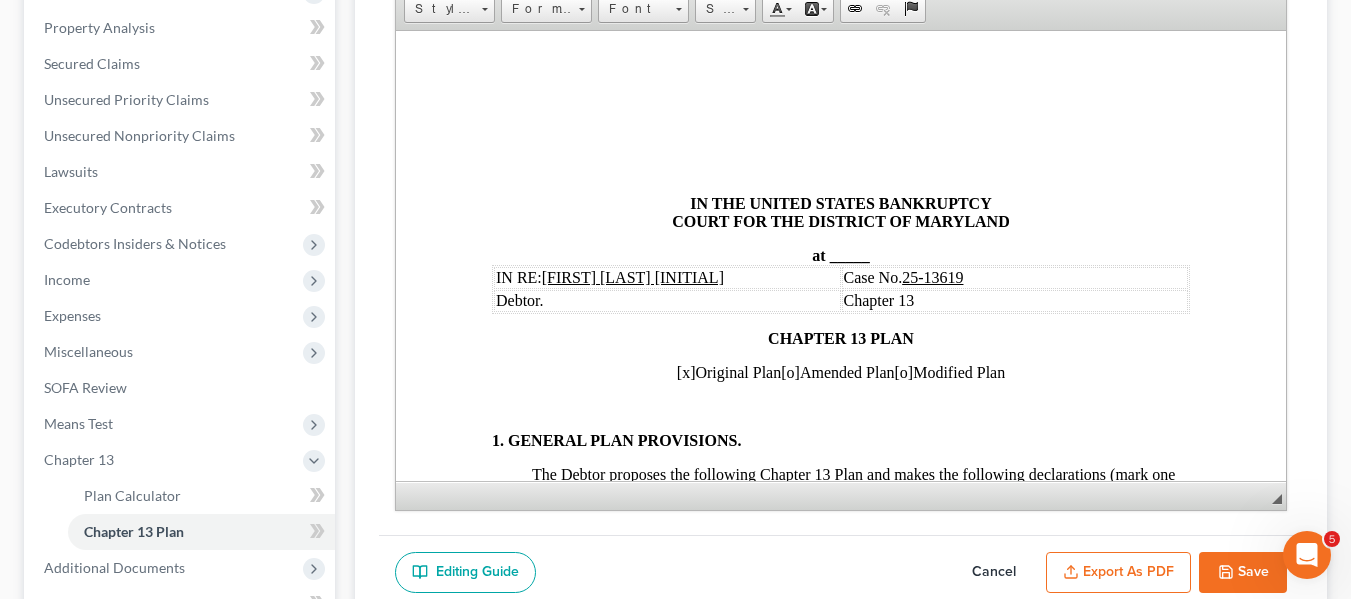scroll, scrollTop: 383, scrollLeft: 0, axis: vertical 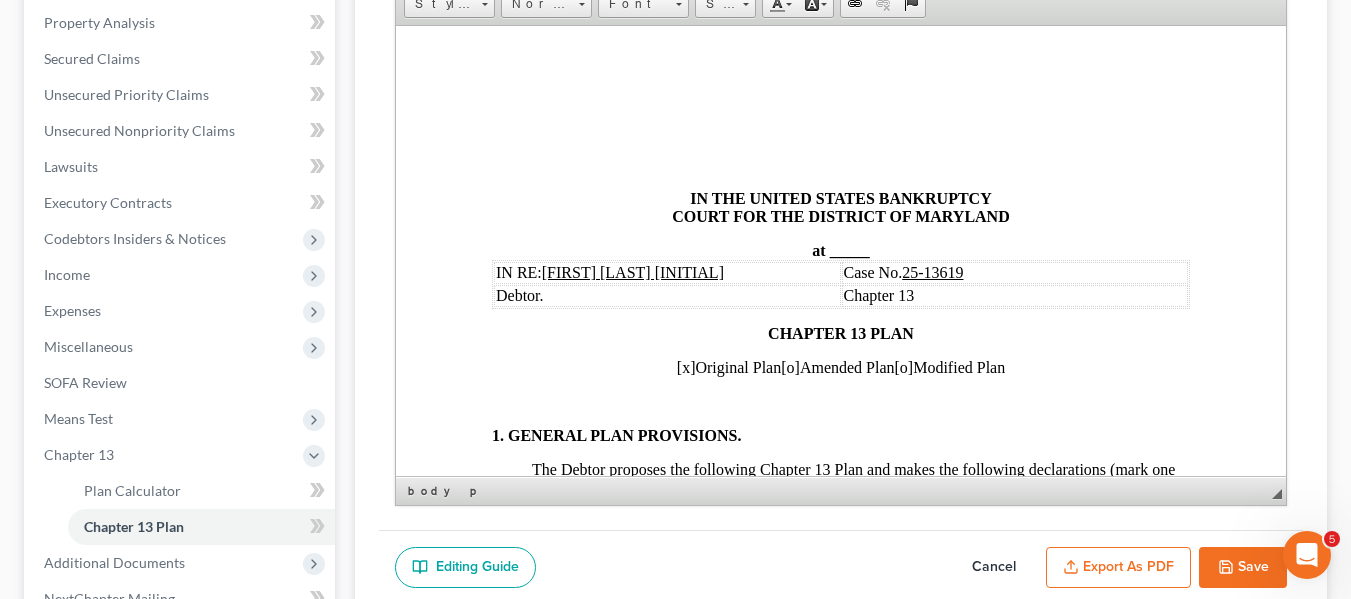 click on "_____" at bounding box center (849, 249) 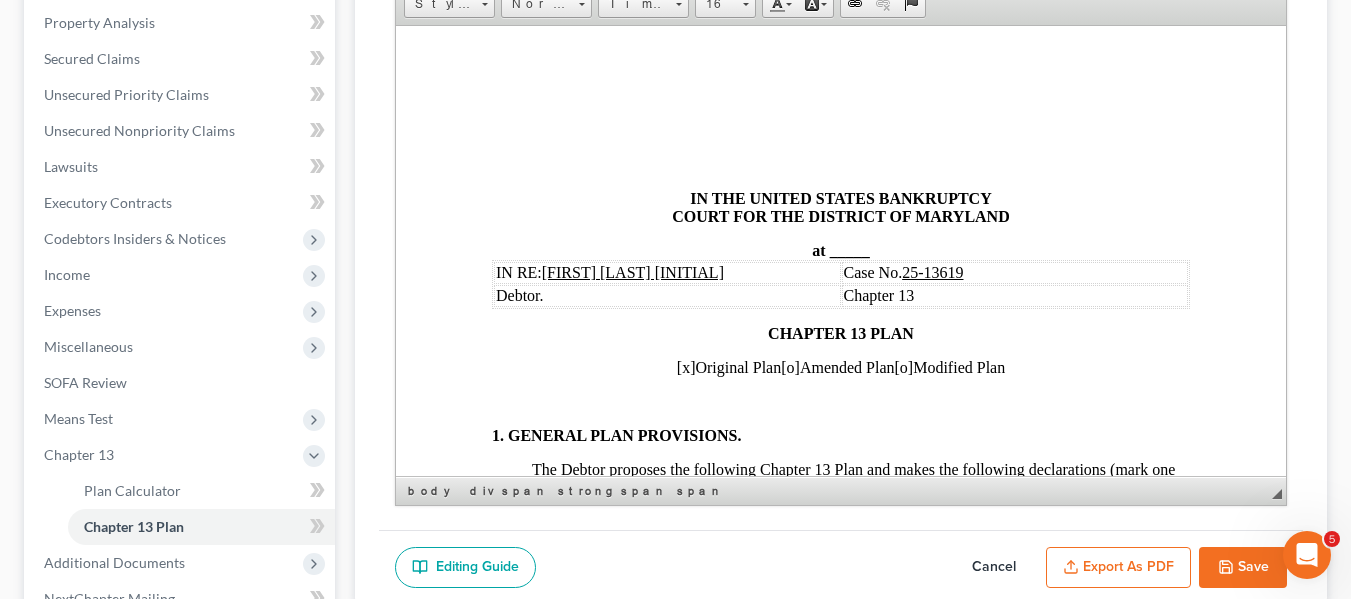 type 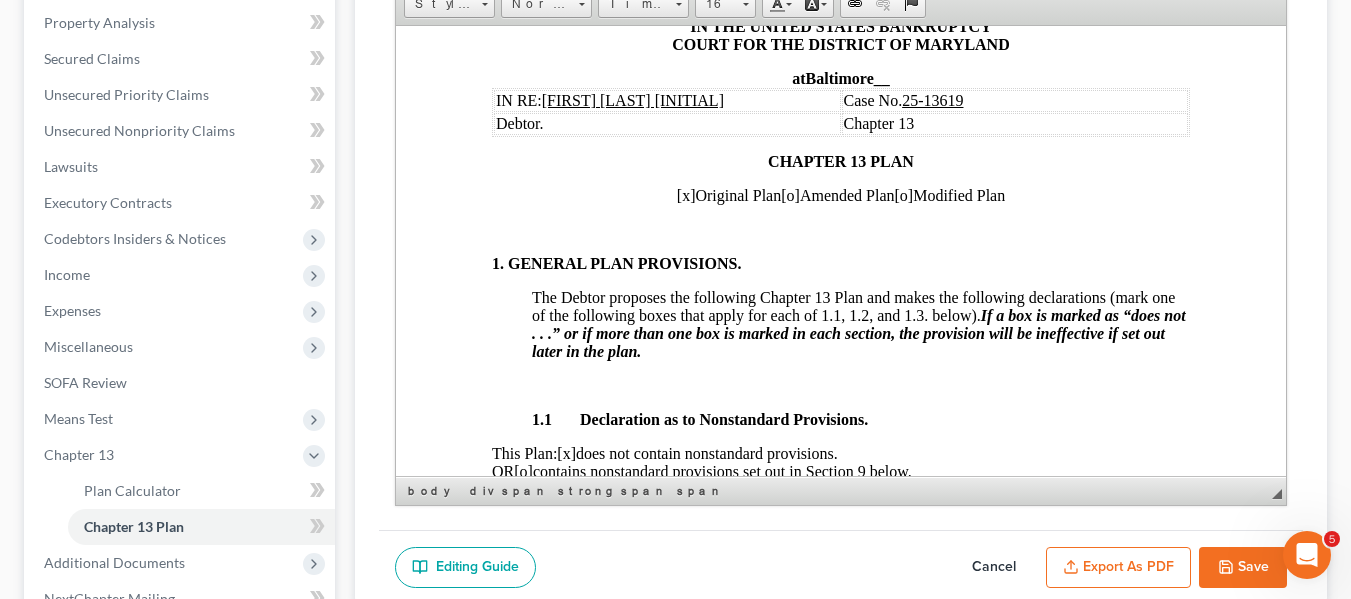 scroll, scrollTop: 173, scrollLeft: 0, axis: vertical 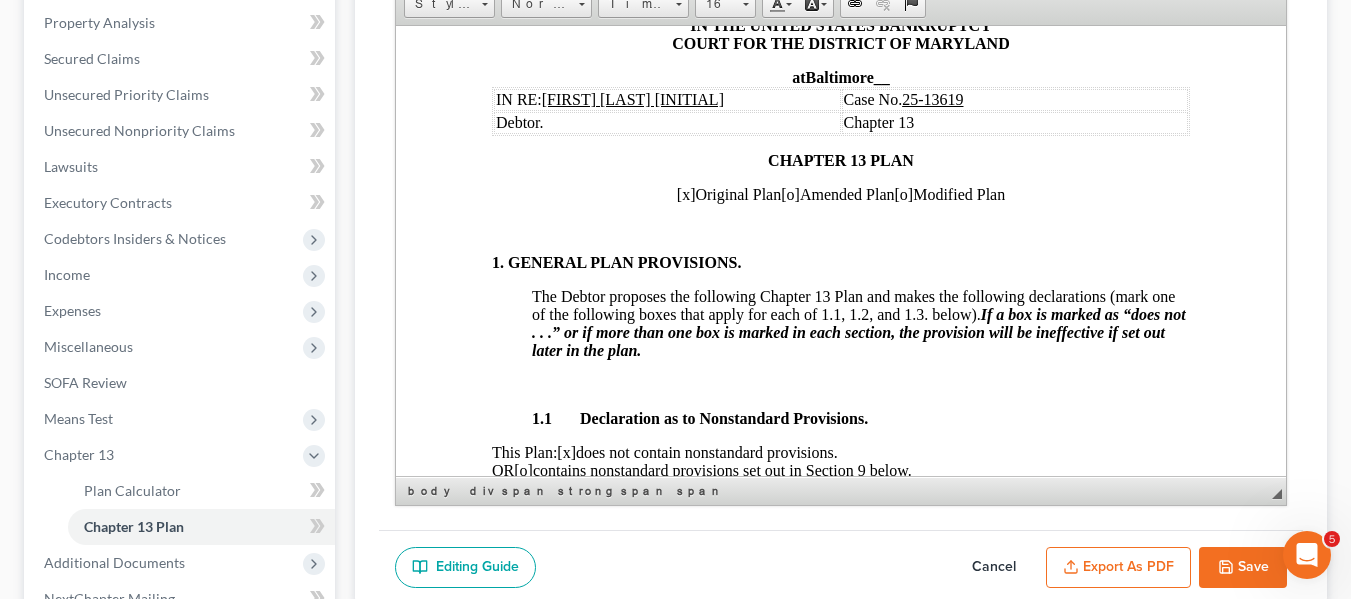 click on "[x]" at bounding box center (685, 193) 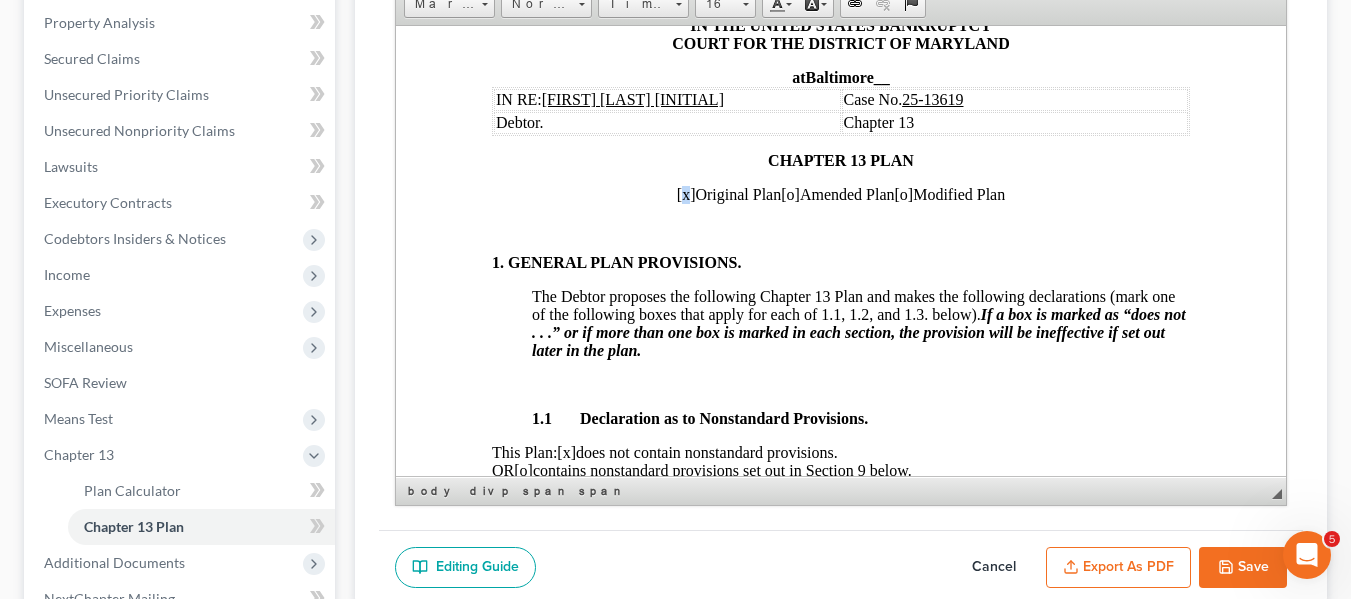 click on "[x]" at bounding box center (685, 193) 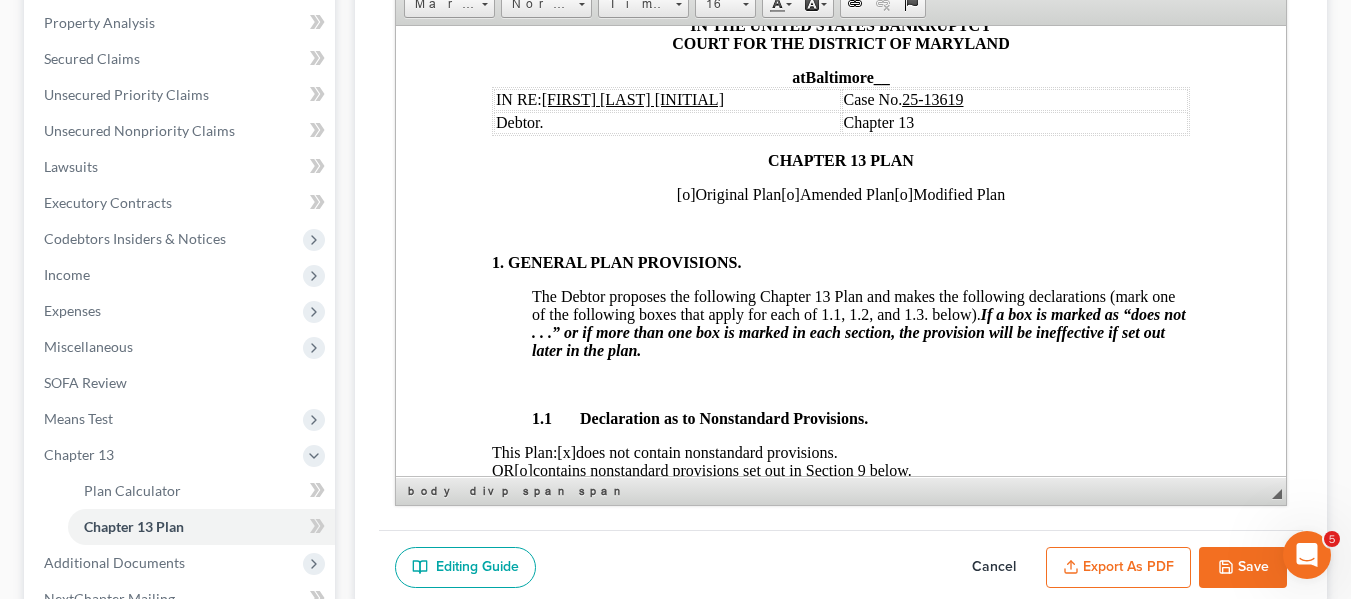 click on "[o]" at bounding box center [789, 193] 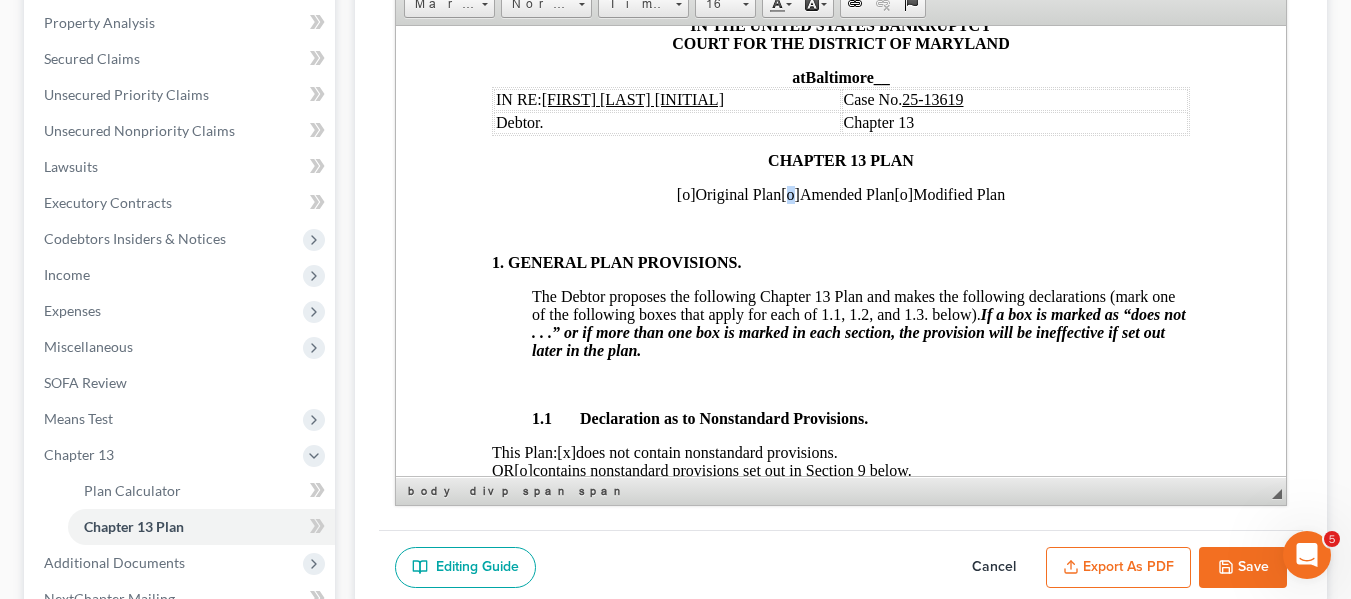 click on "[o]" at bounding box center (789, 193) 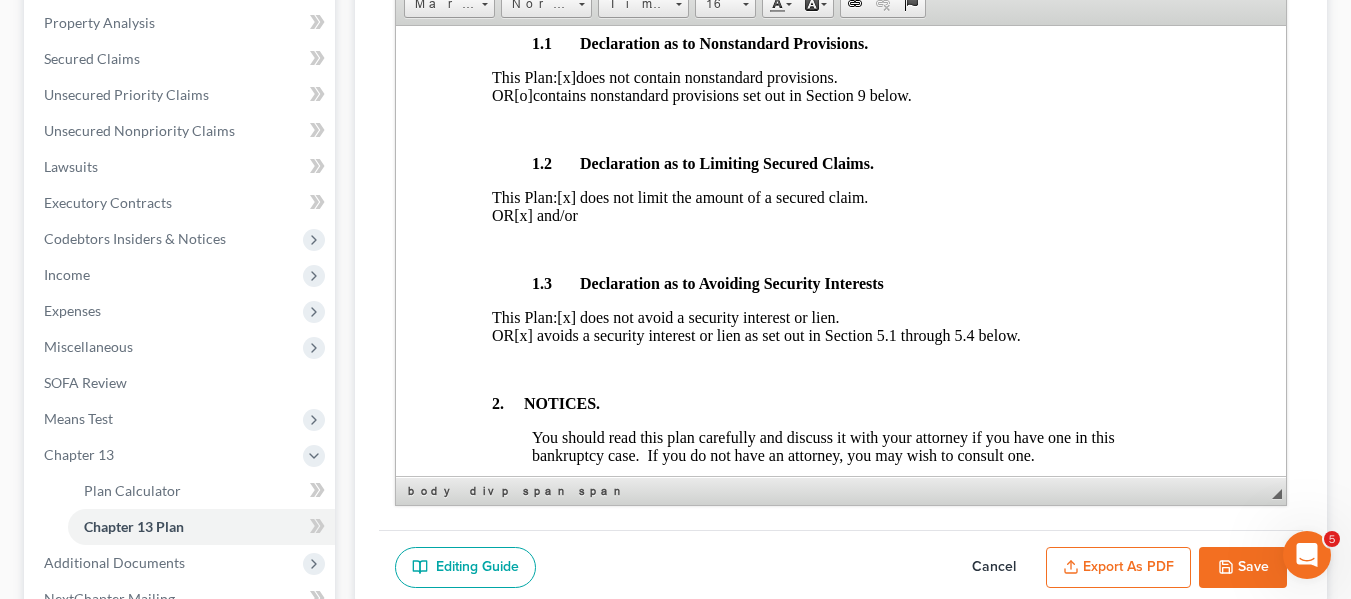 scroll, scrollTop: 550, scrollLeft: 0, axis: vertical 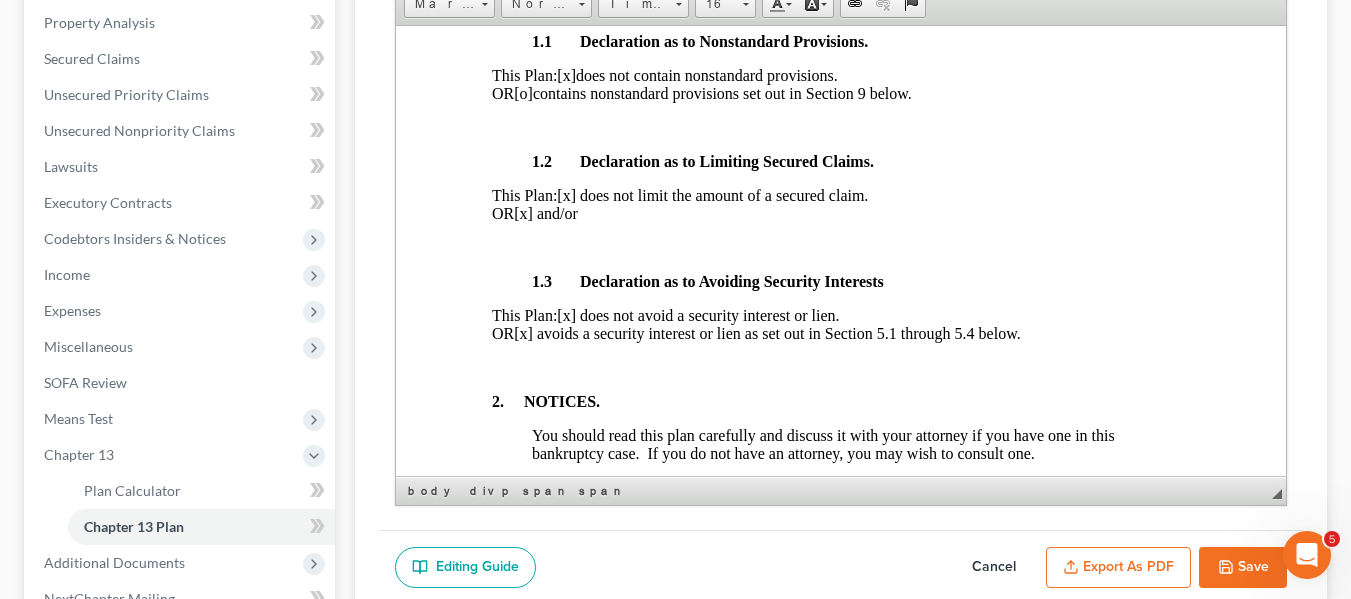 click on "[x] avoids a security interest or lien as set out in Section 5.1 through 5.4 below." at bounding box center (766, 332) 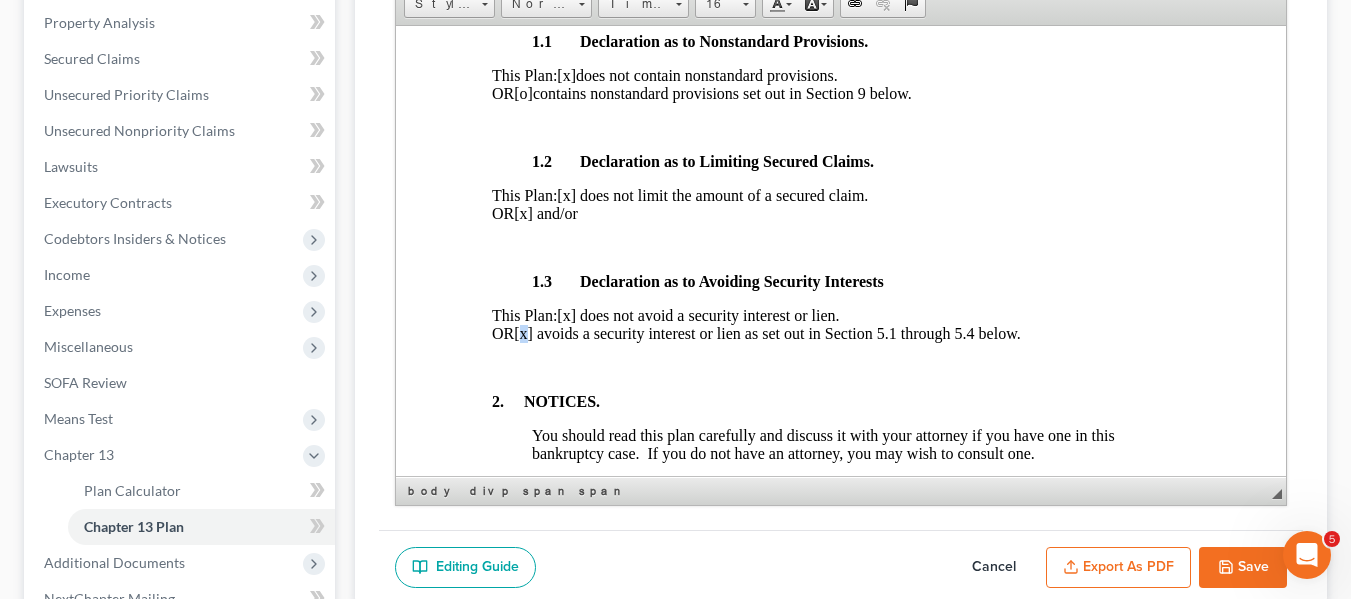 click on "[x] avoids a security interest or lien as set out in Section 5.1 through 5.4 below." at bounding box center (766, 332) 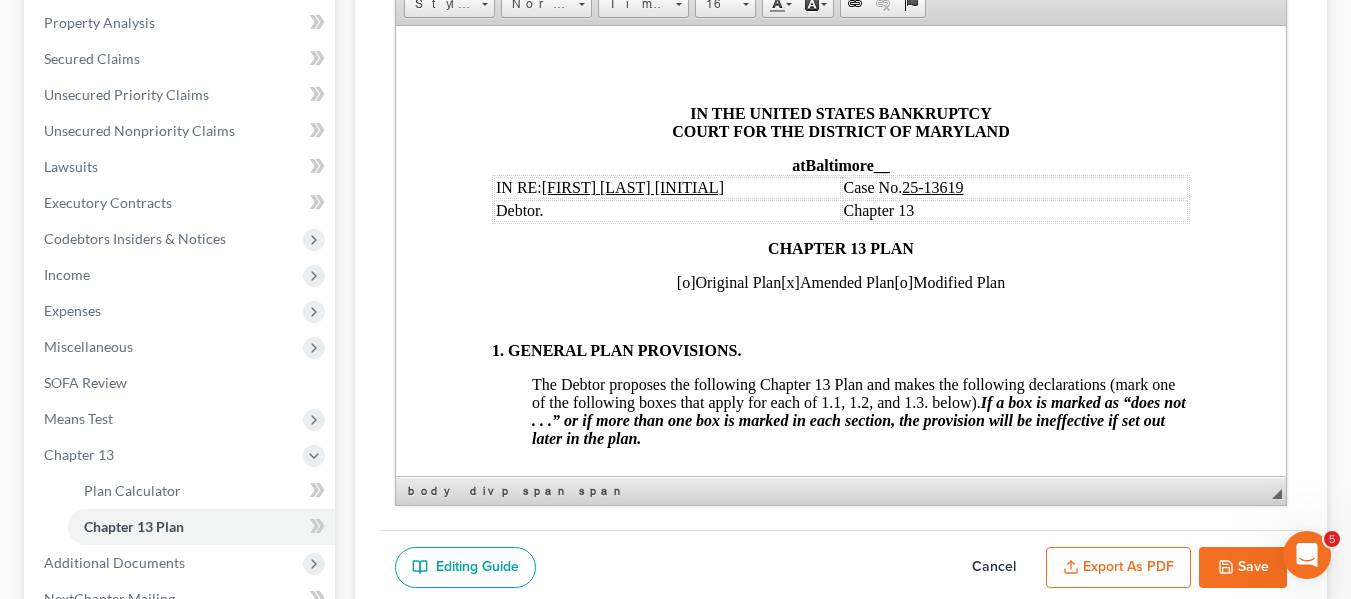 scroll, scrollTop: 45, scrollLeft: 0, axis: vertical 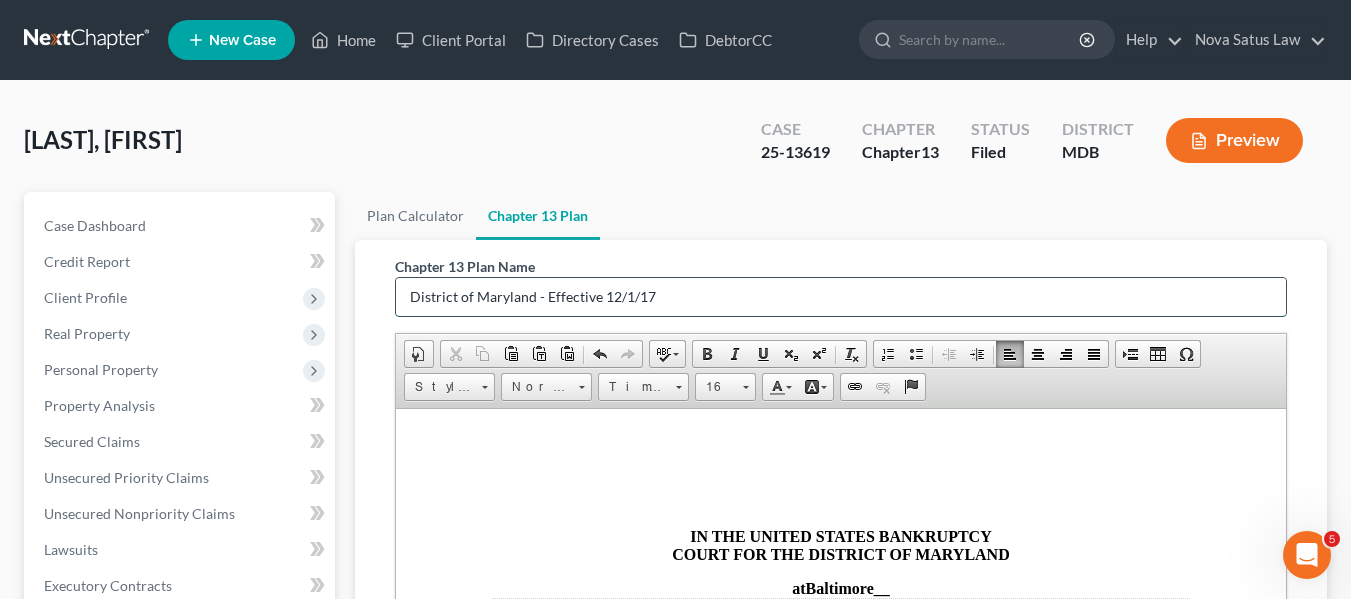 click on "District of Maryland - Effective 12/1/17" at bounding box center [841, 297] 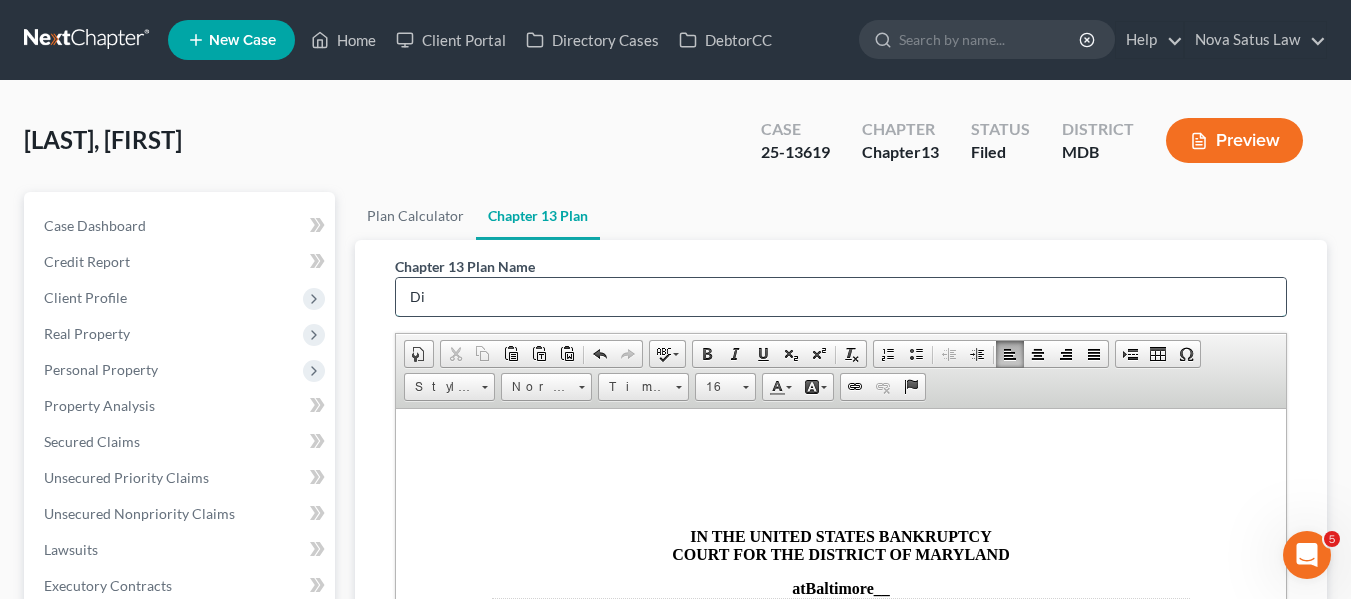 type on "D" 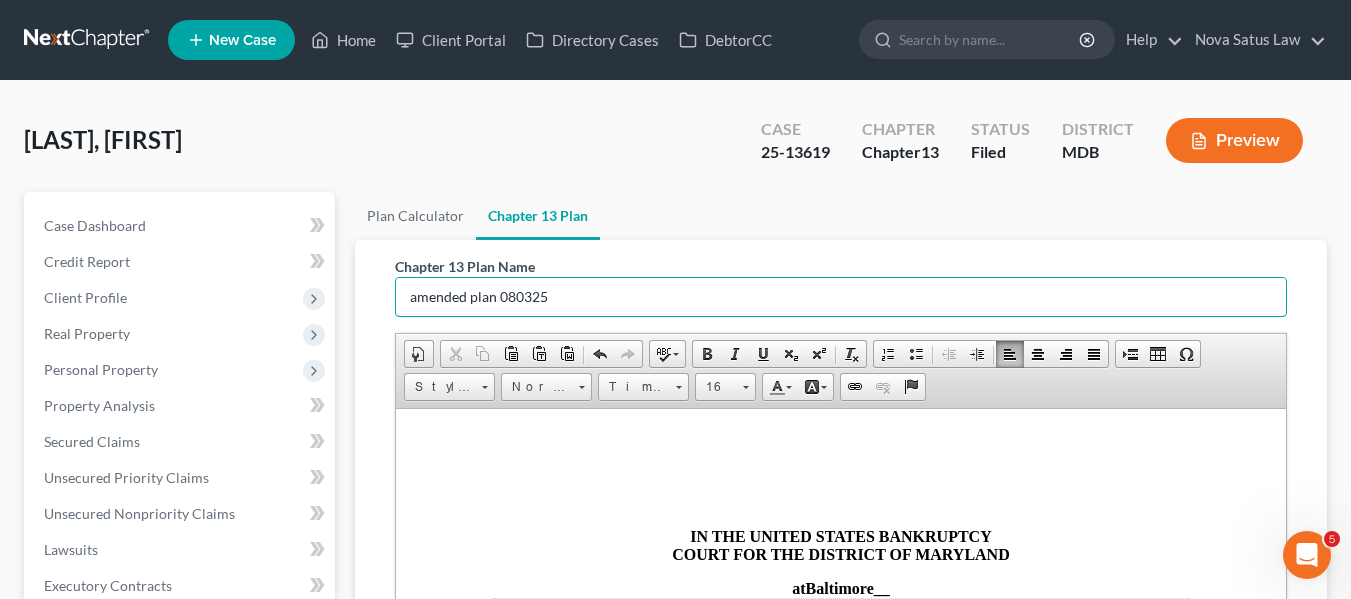 type on "amended plan 080325" 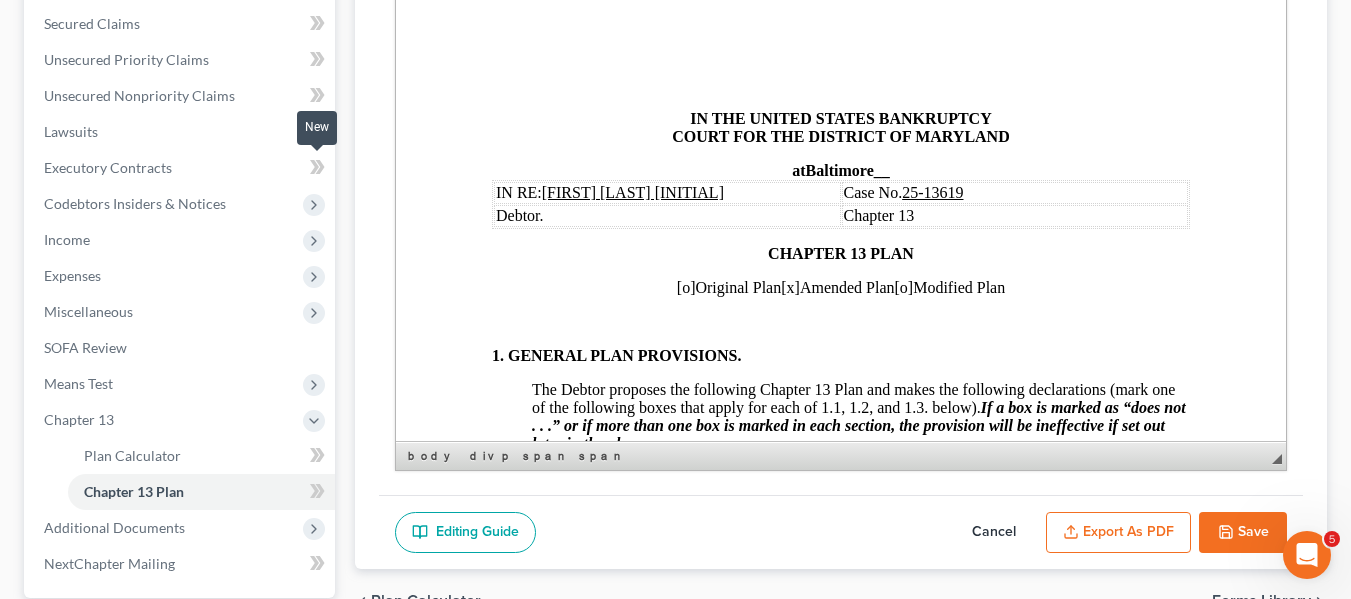 scroll, scrollTop: 419, scrollLeft: 0, axis: vertical 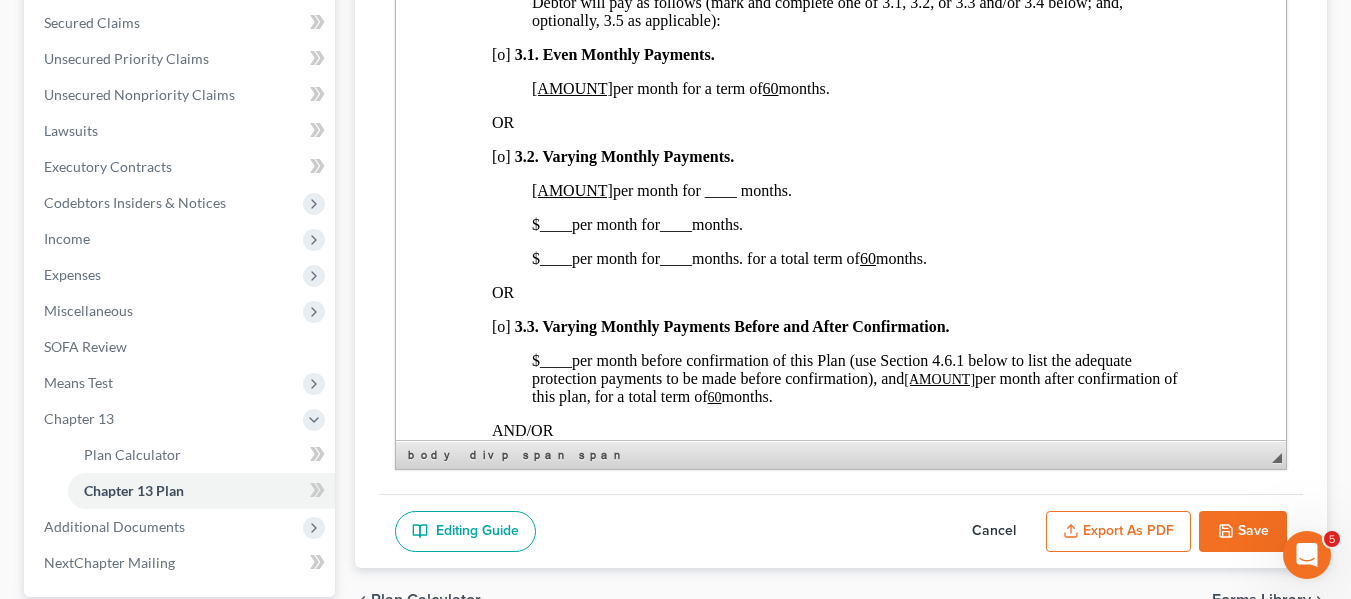 click on "[AMOUNT]" at bounding box center [571, 88] 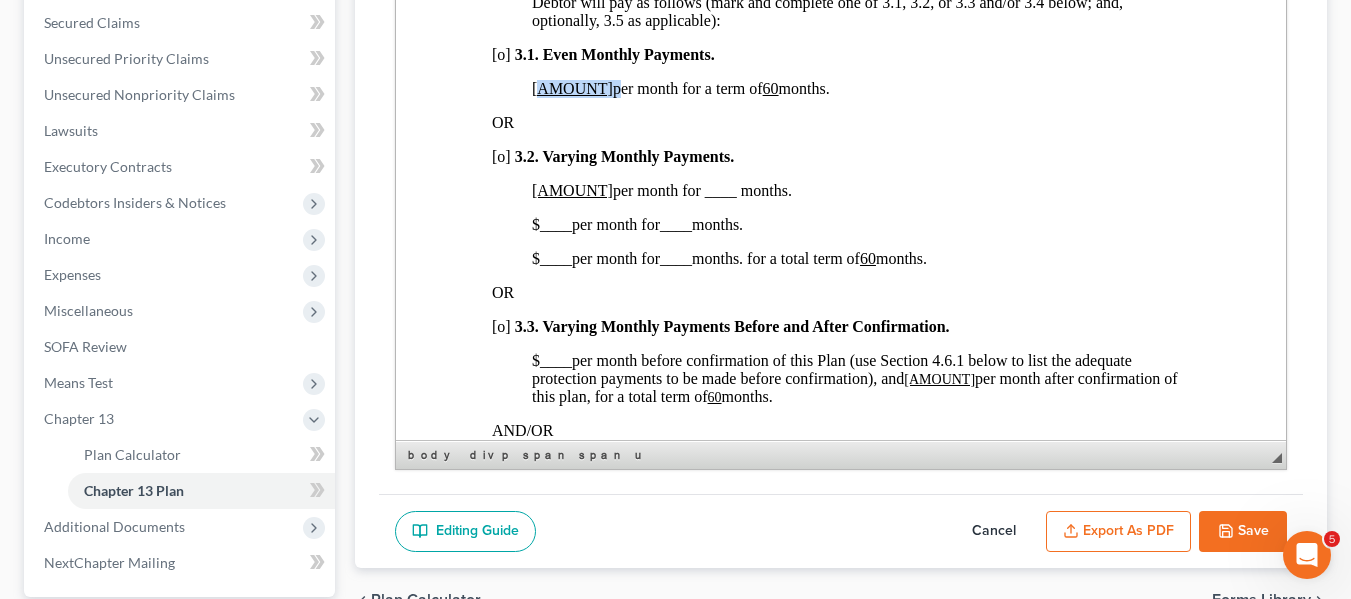 click on "[AMOUNT]" at bounding box center [571, 88] 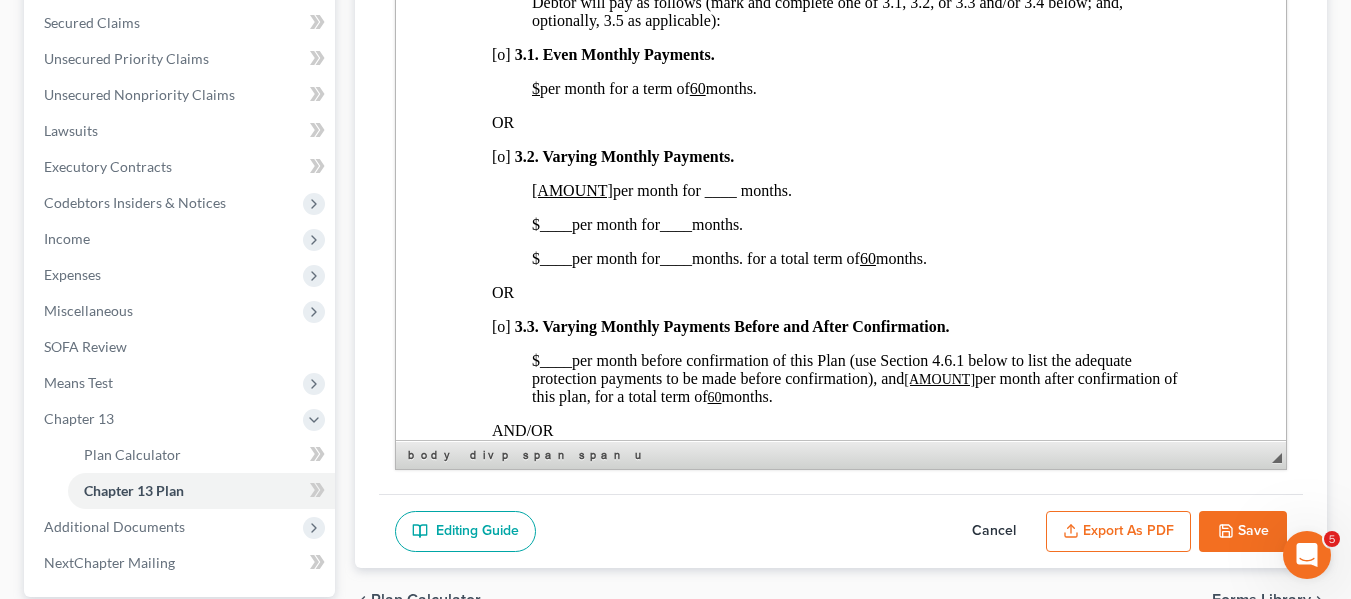 click on "60" at bounding box center [697, 88] 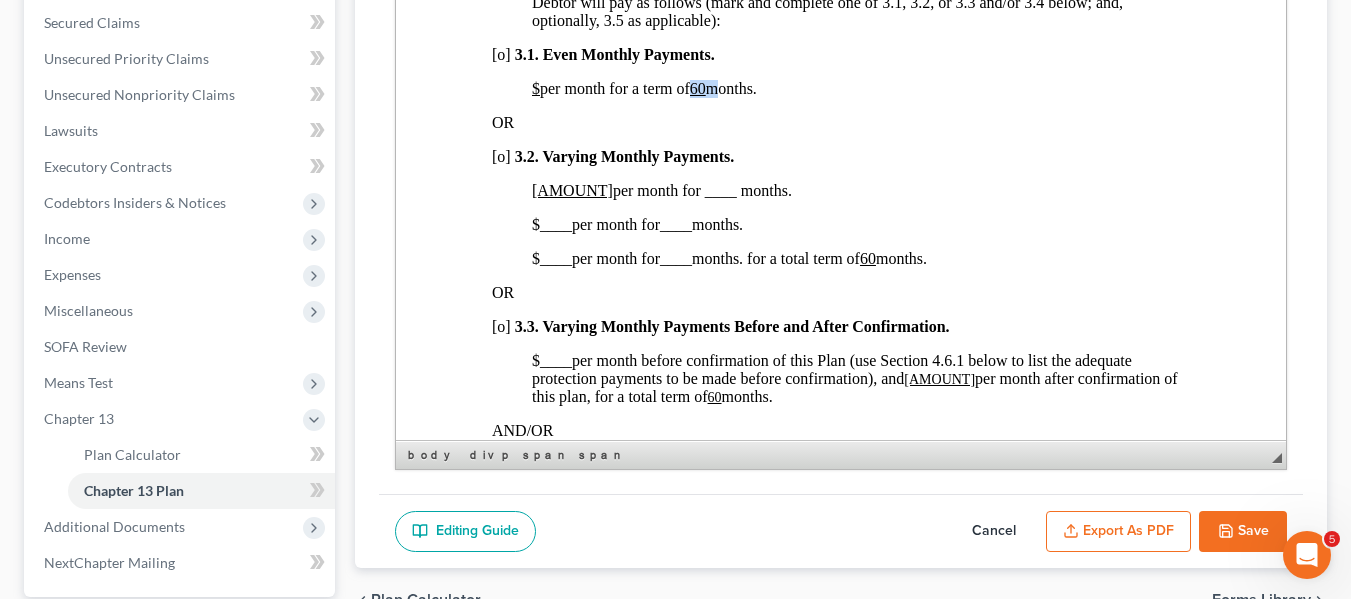 click on "60" at bounding box center (697, 88) 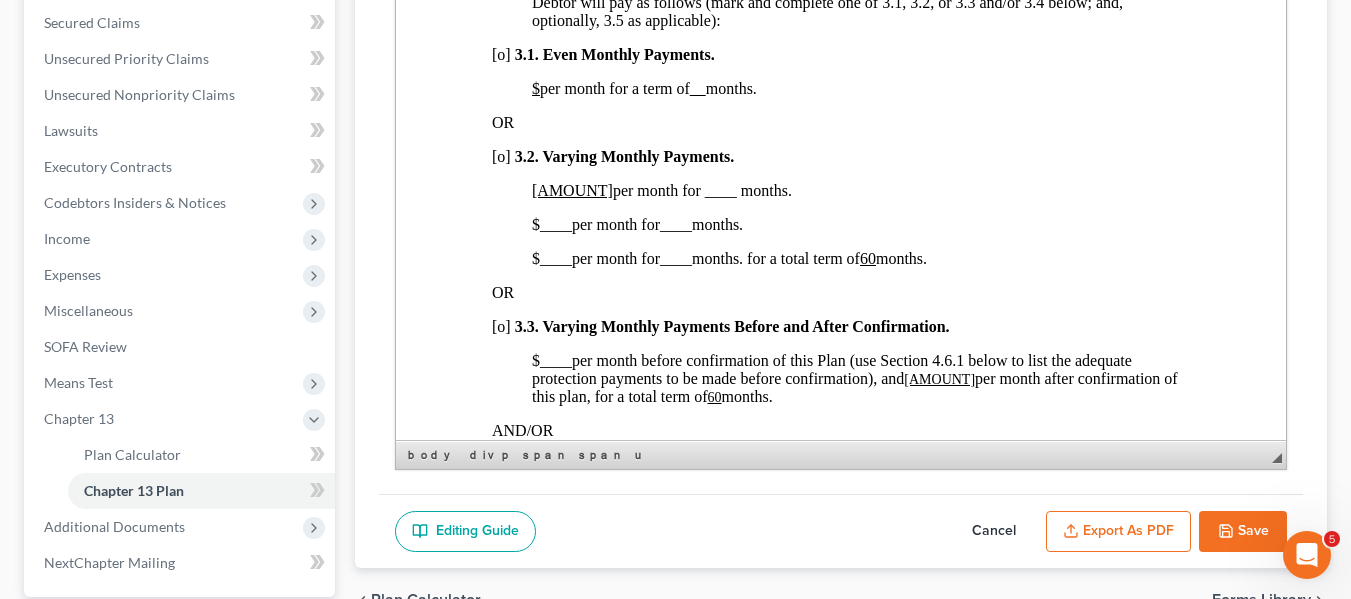 click on "[o]" at bounding box center (500, 156) 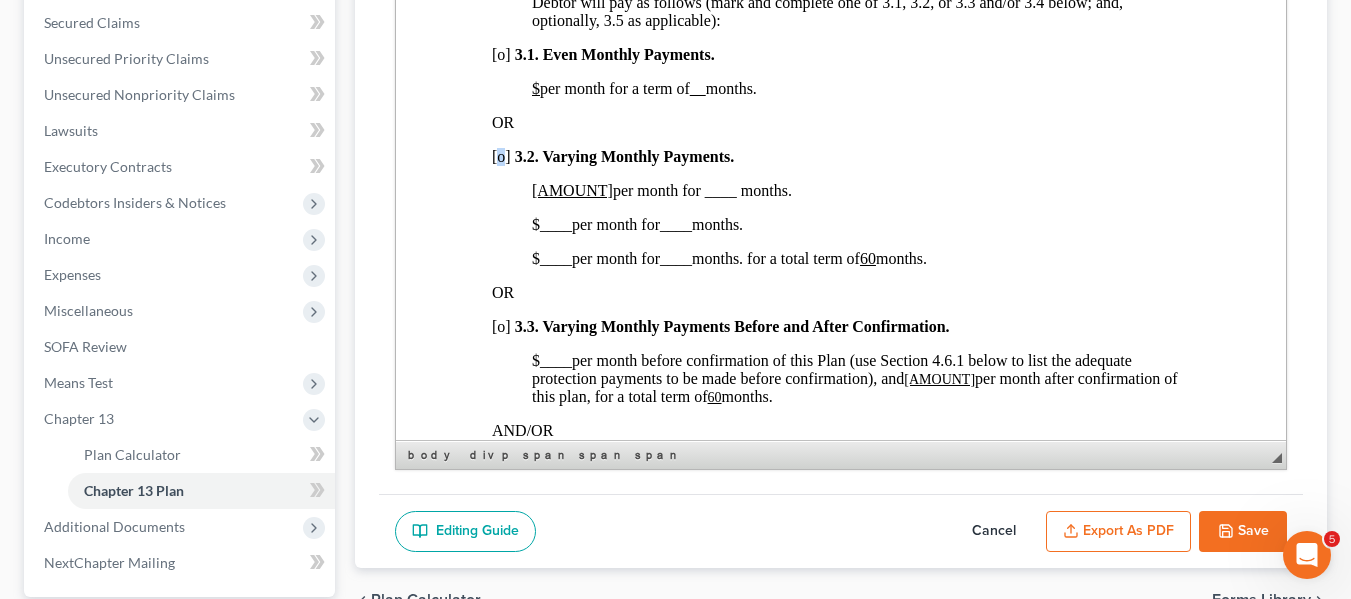 click on "[o]" at bounding box center [500, 156] 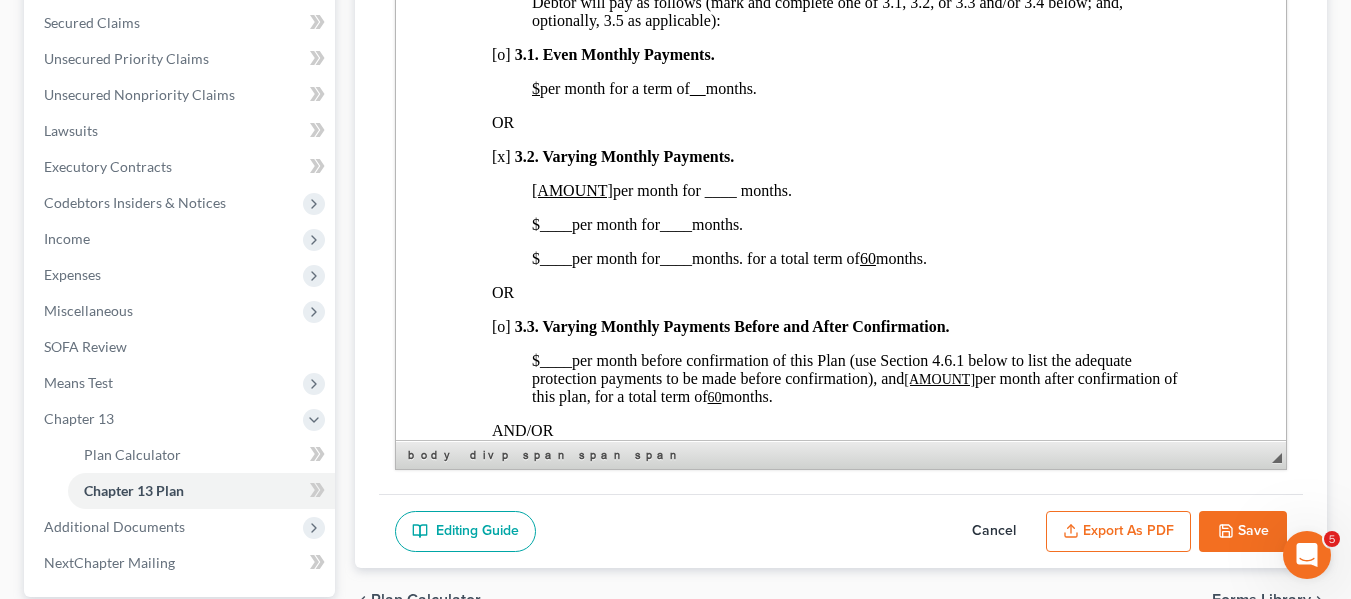 click on "[AMOUNT]" at bounding box center (571, 190) 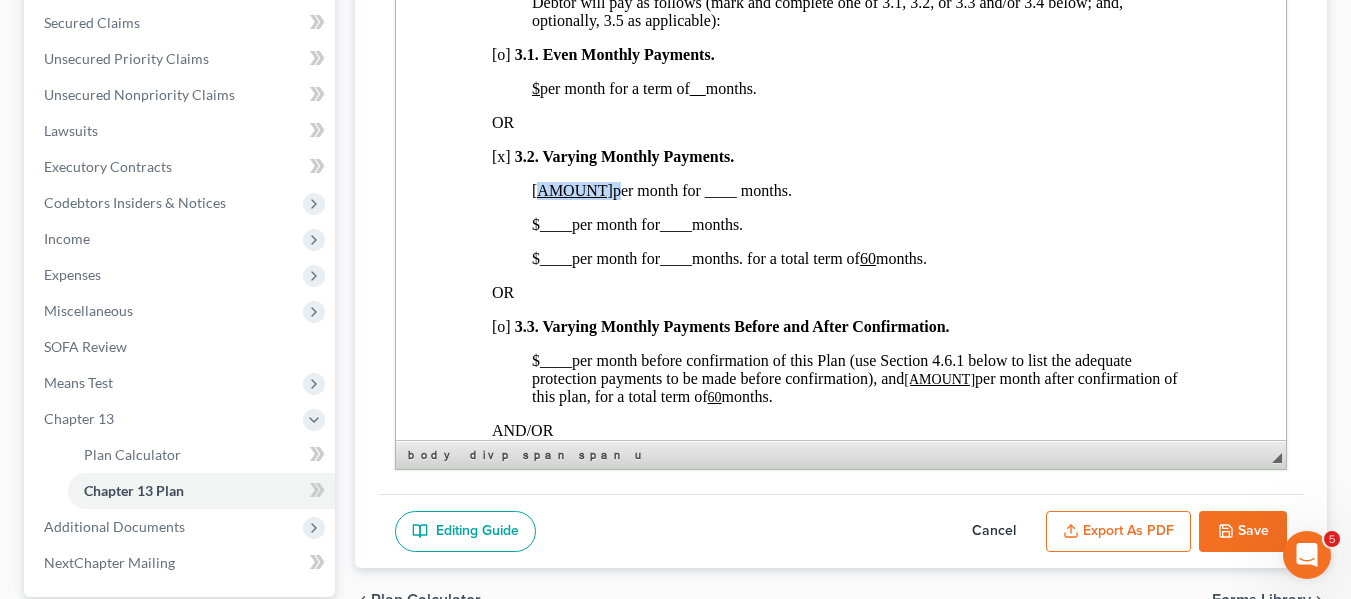click on "[AMOUNT]" at bounding box center [571, 190] 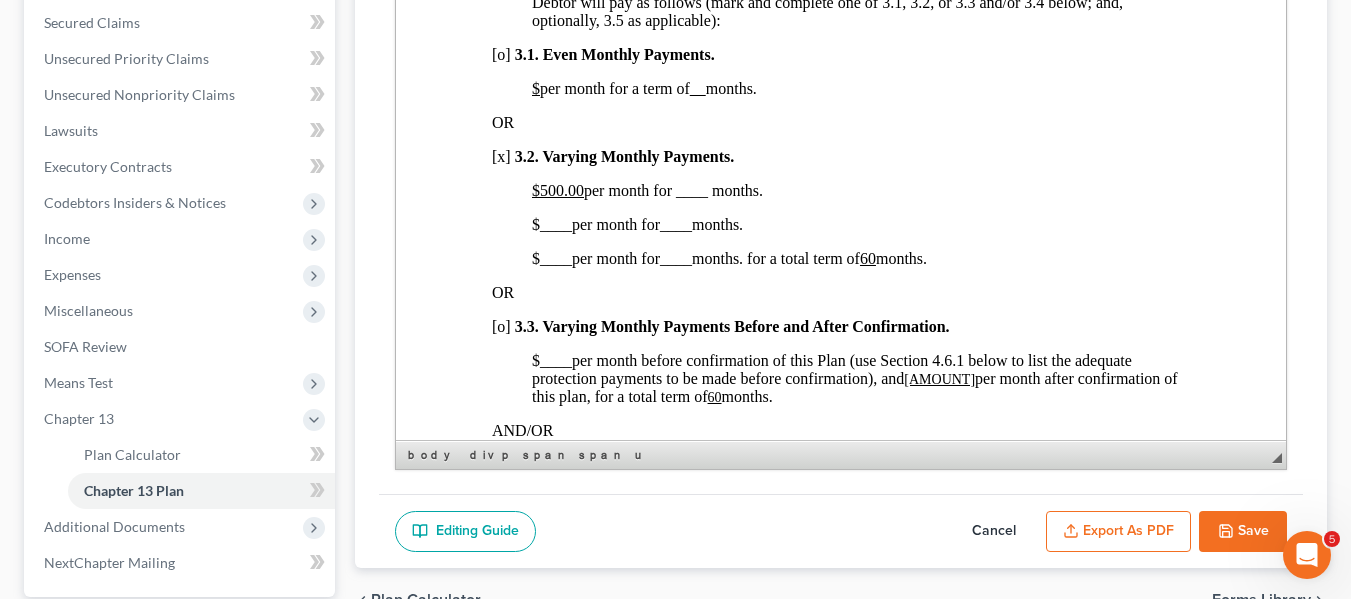 click on "$[AMOUNT] per month for ____ months." at bounding box center [646, 190] 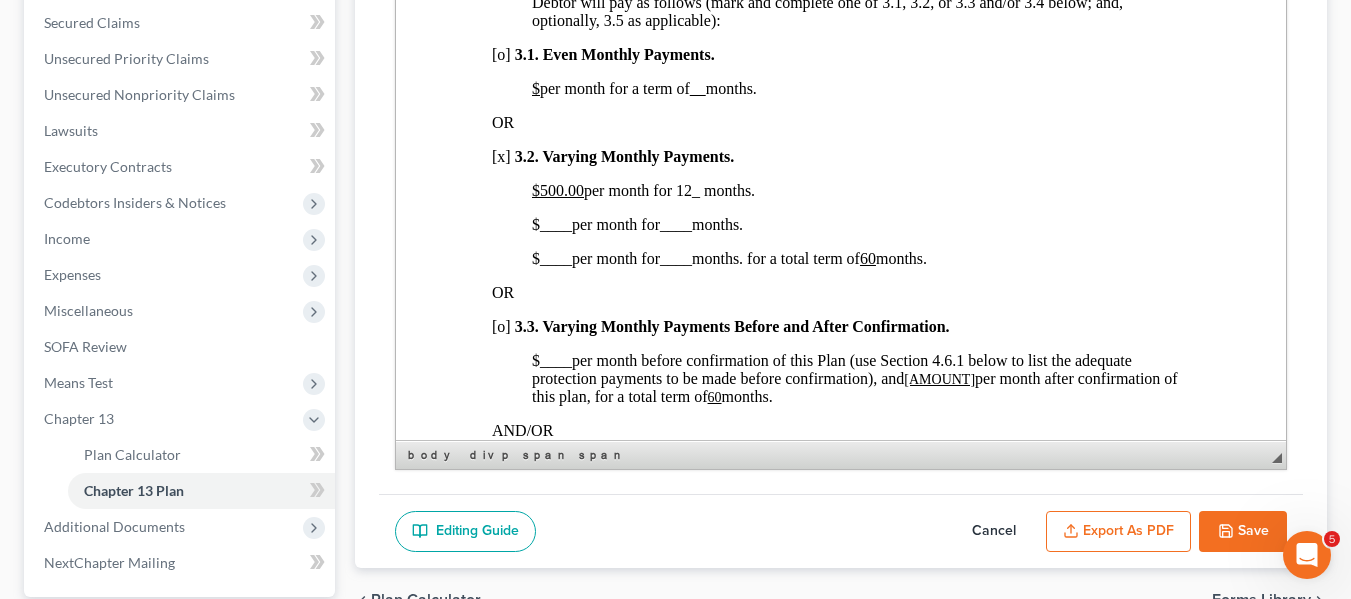 click on "____" at bounding box center [555, 224] 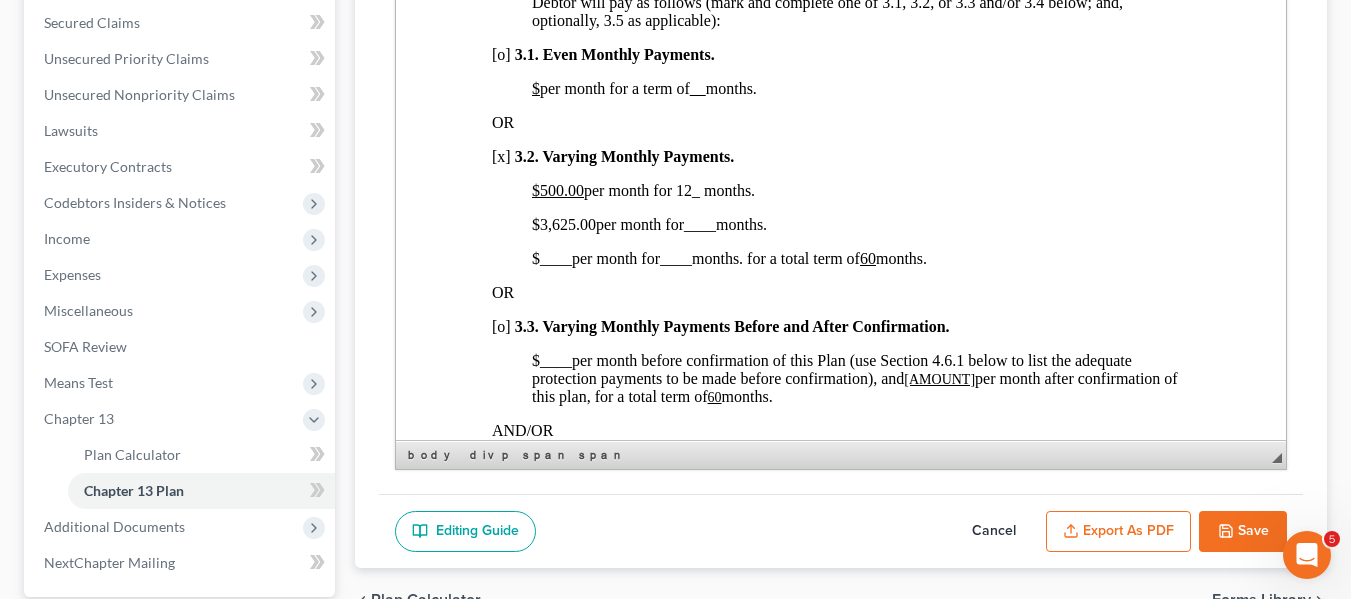 click on "$3,625.00 per month for ____ months." at bounding box center [648, 224] 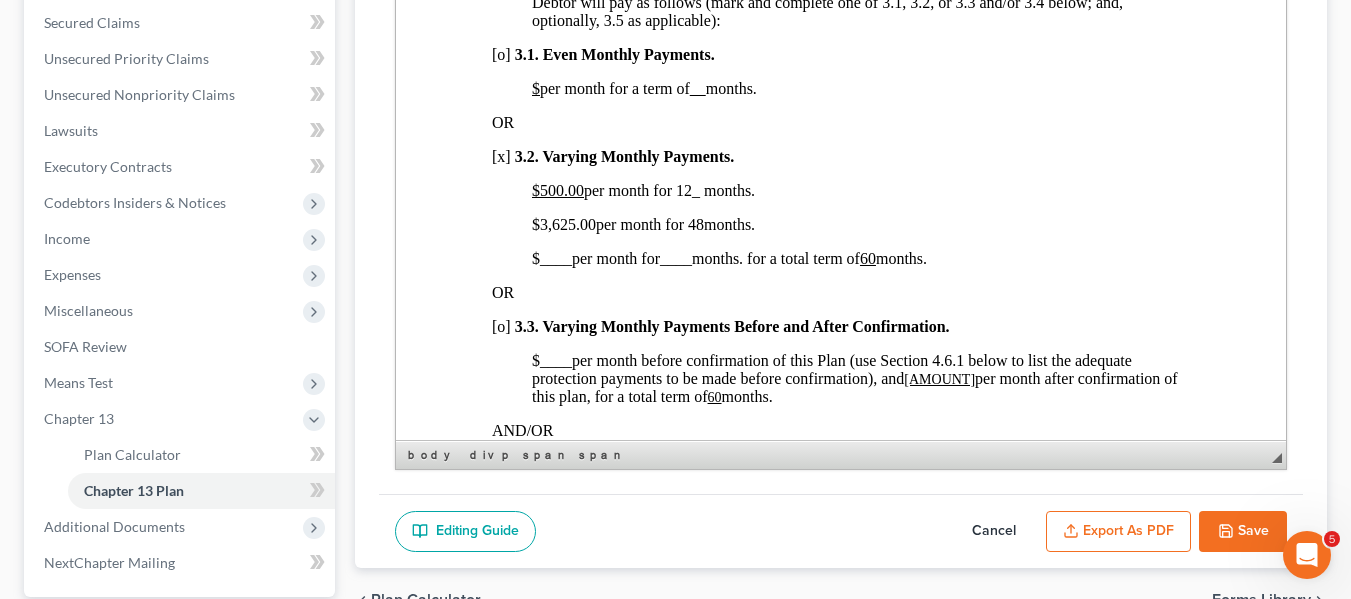 click on "$ ____  per month for  ____  months. for a total term of  [NUMBER]  months." at bounding box center (728, 258) 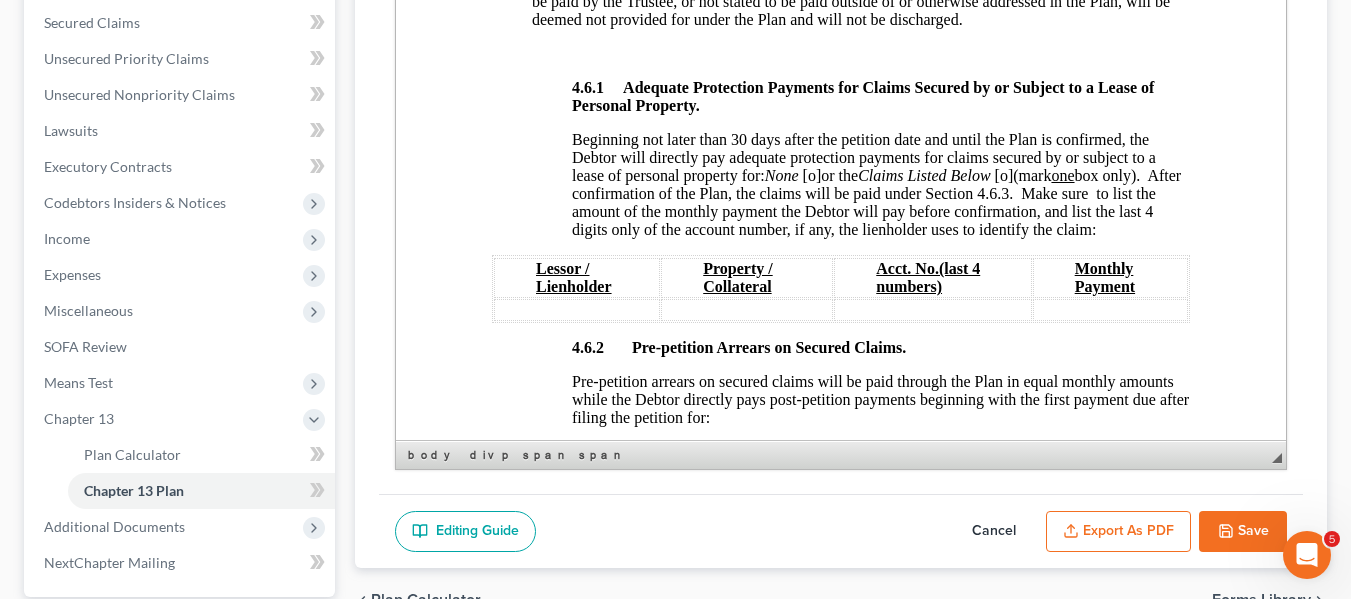 scroll, scrollTop: 3249, scrollLeft: 0, axis: vertical 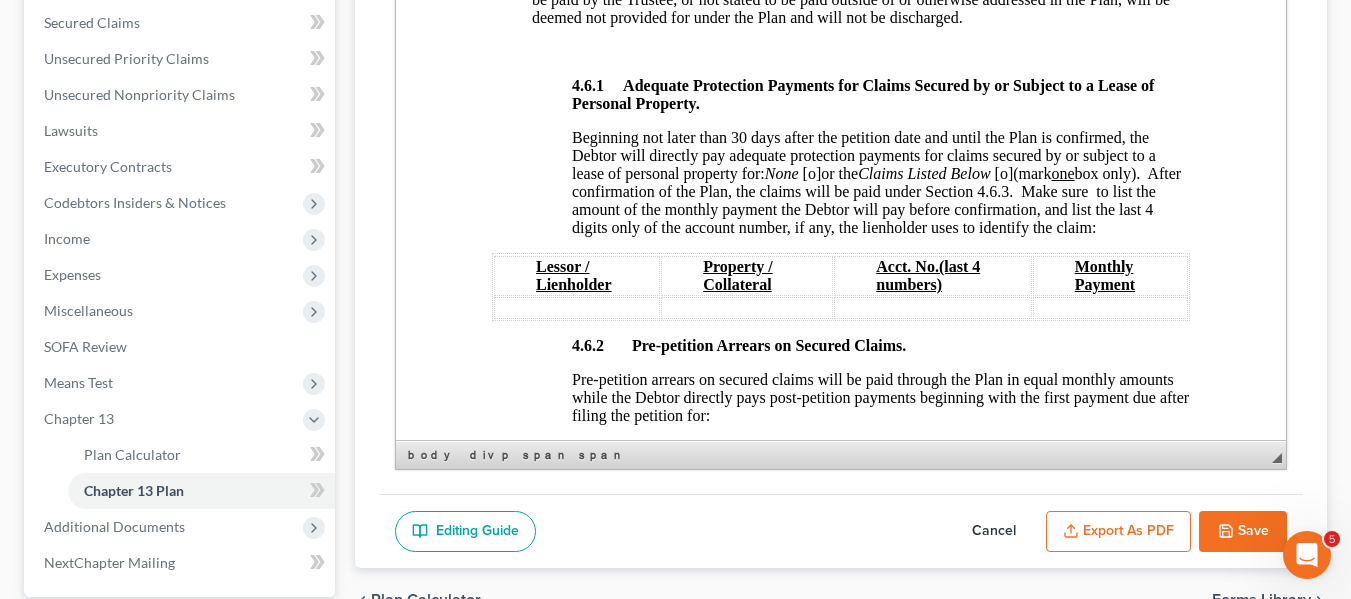 click on "[o]" at bounding box center [811, 173] 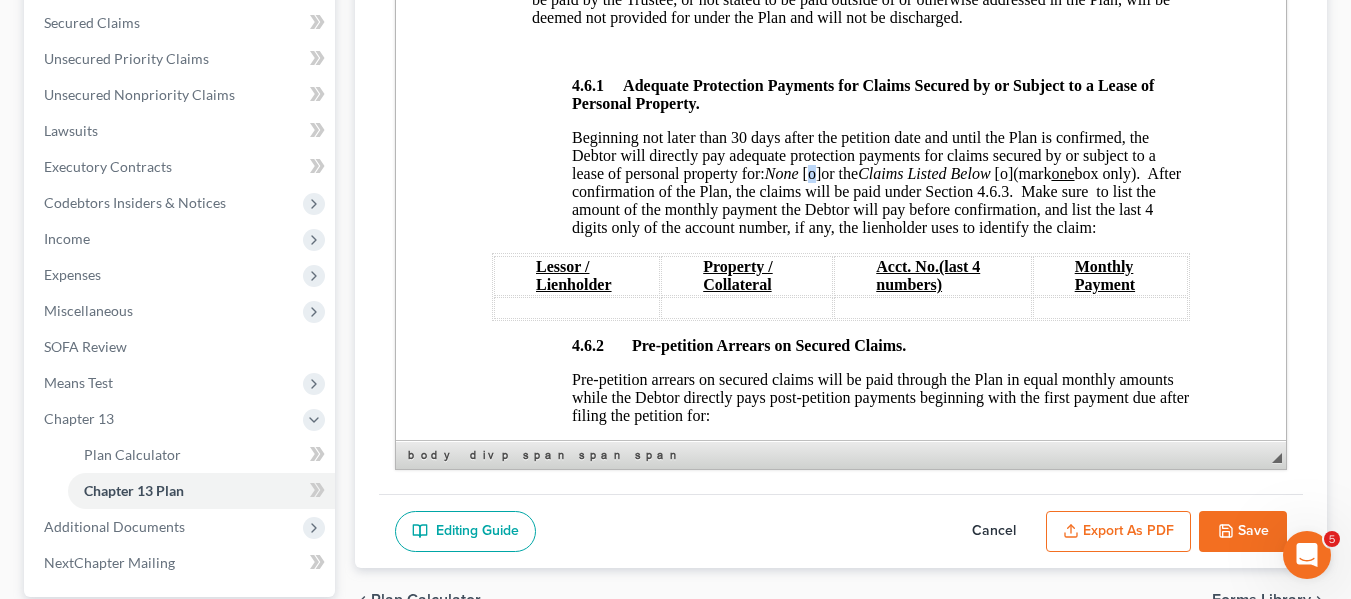 click on "[o]" at bounding box center [811, 173] 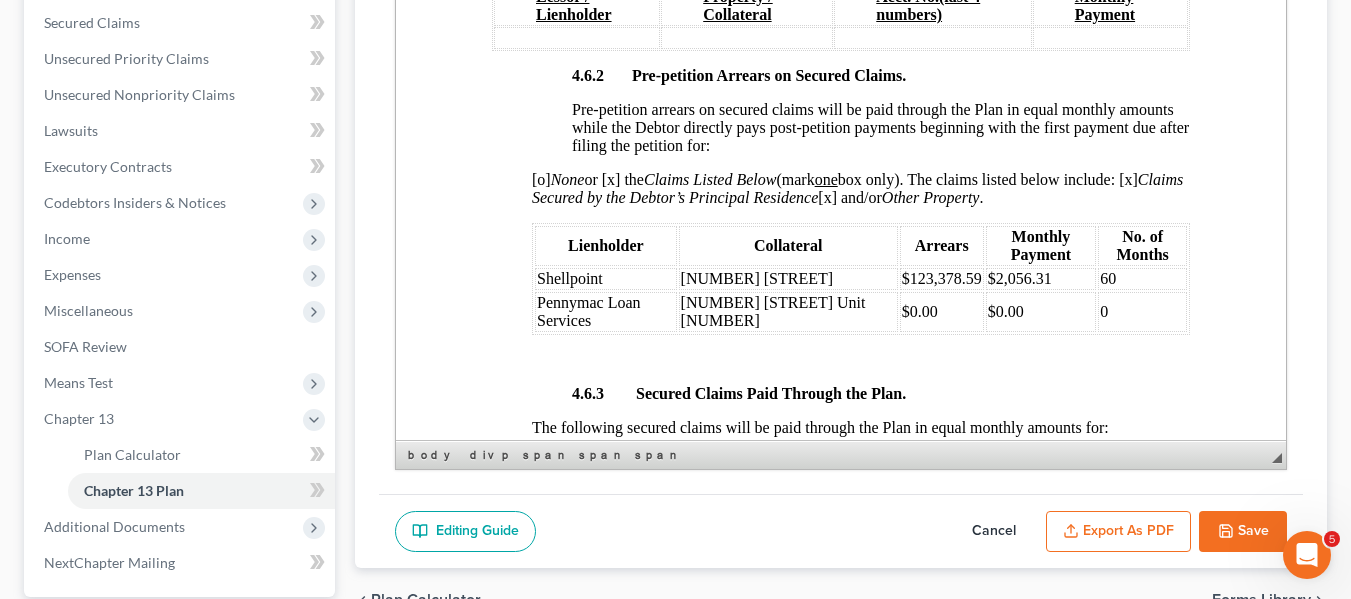 scroll, scrollTop: 3520, scrollLeft: 0, axis: vertical 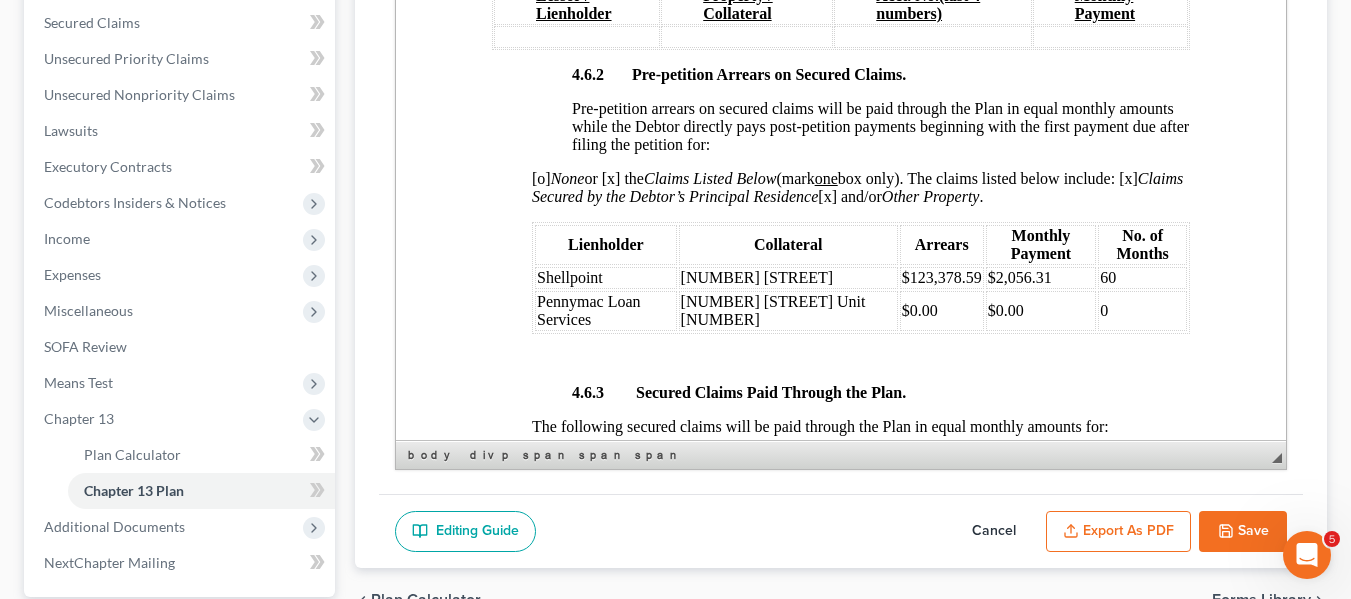 click on "Pennymac Loan Services" at bounding box center [588, 310] 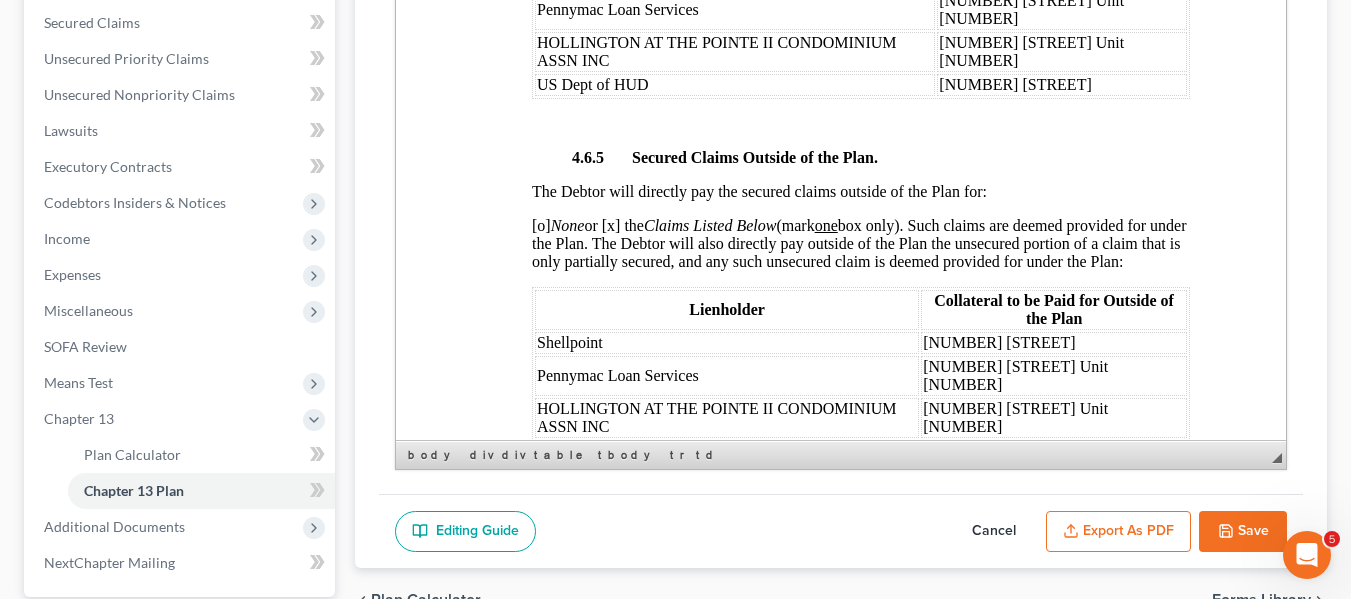scroll, scrollTop: 4361, scrollLeft: 0, axis: vertical 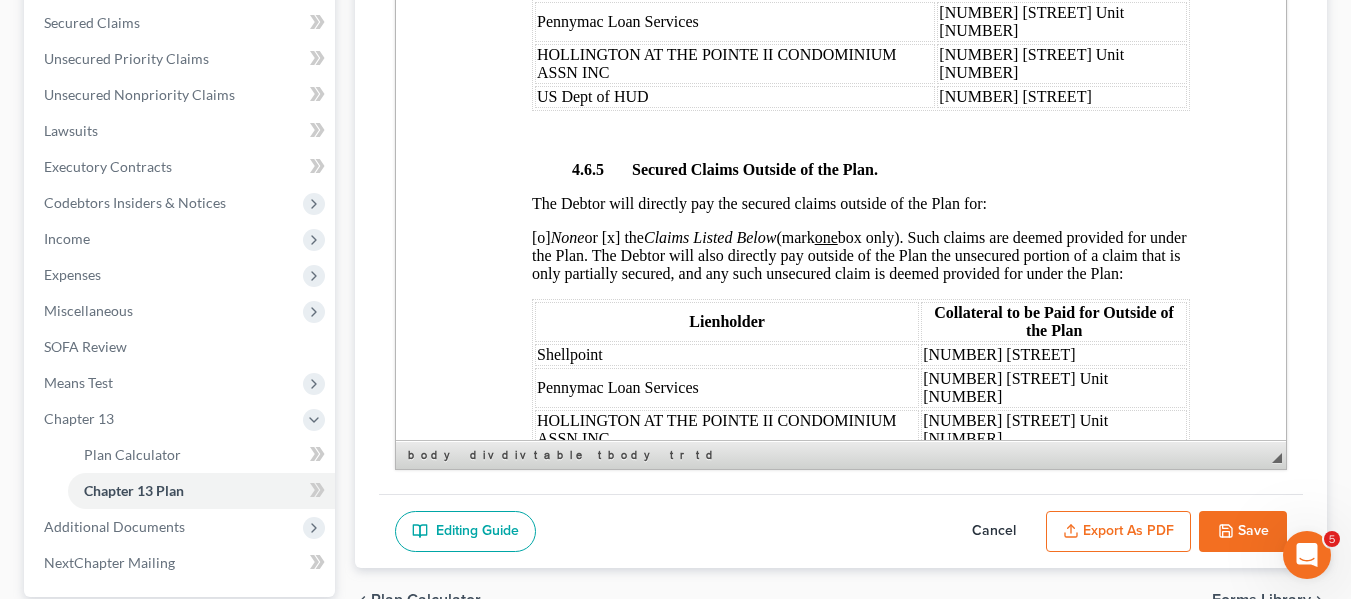 click on "US Dept of HUD" at bounding box center [592, 96] 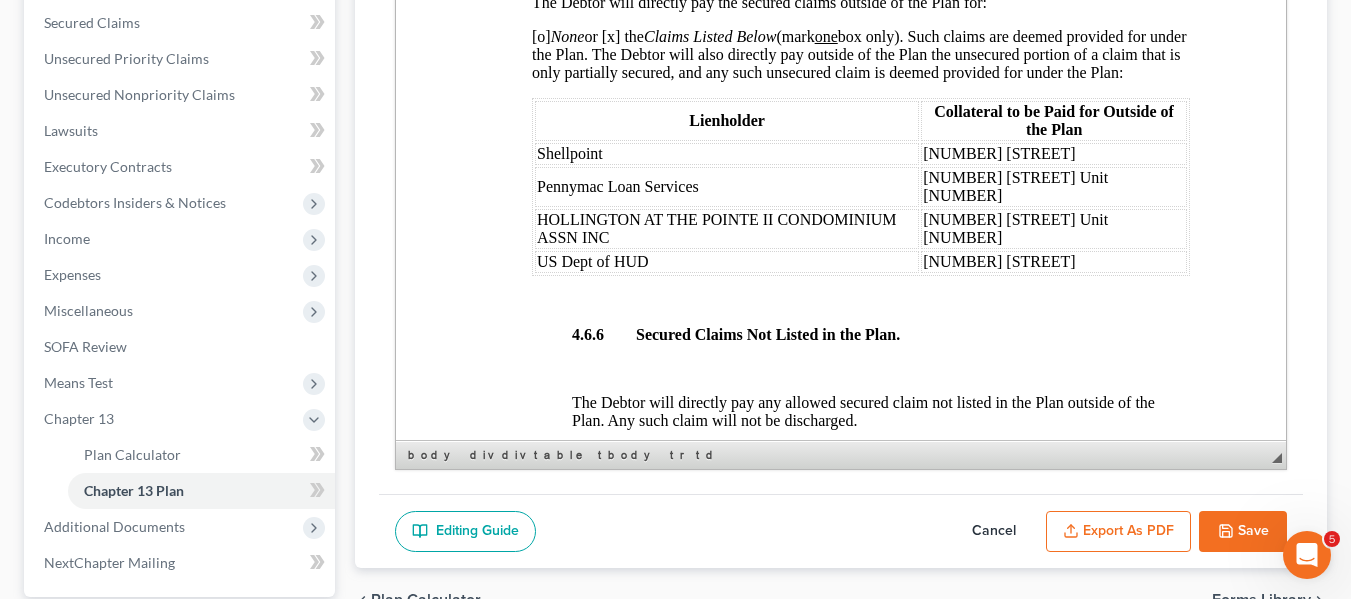 scroll, scrollTop: 4563, scrollLeft: 0, axis: vertical 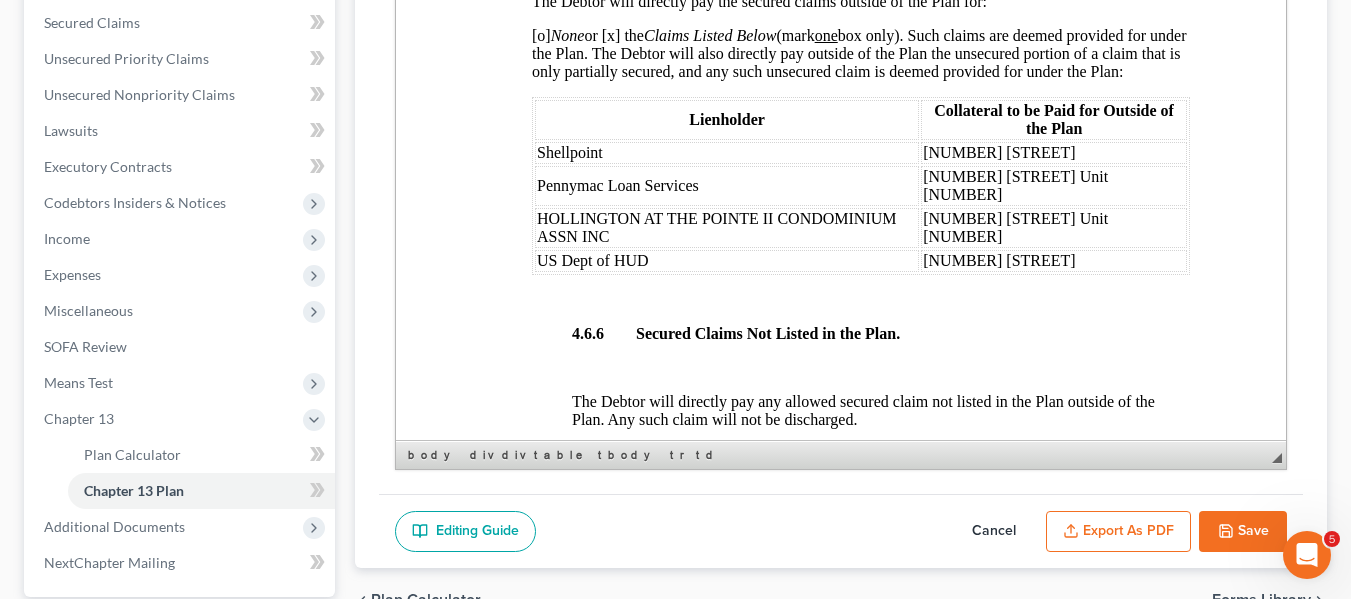 click on "Shellpoint" at bounding box center [569, 152] 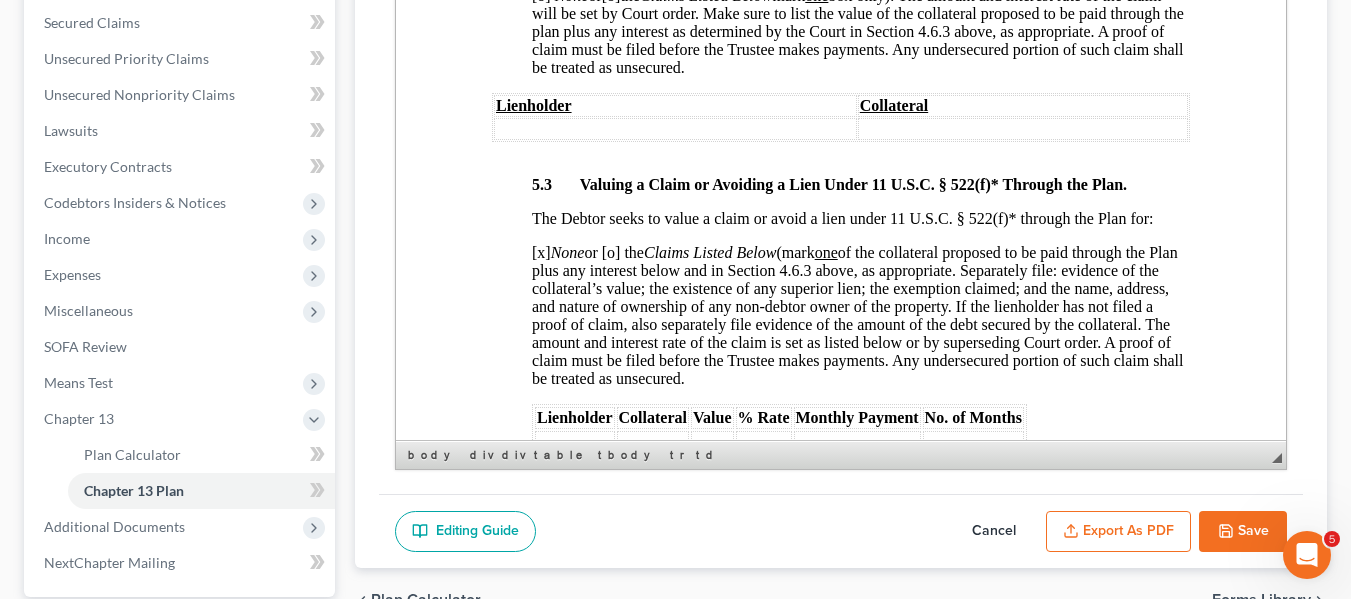 scroll, scrollTop: 6090, scrollLeft: 0, axis: vertical 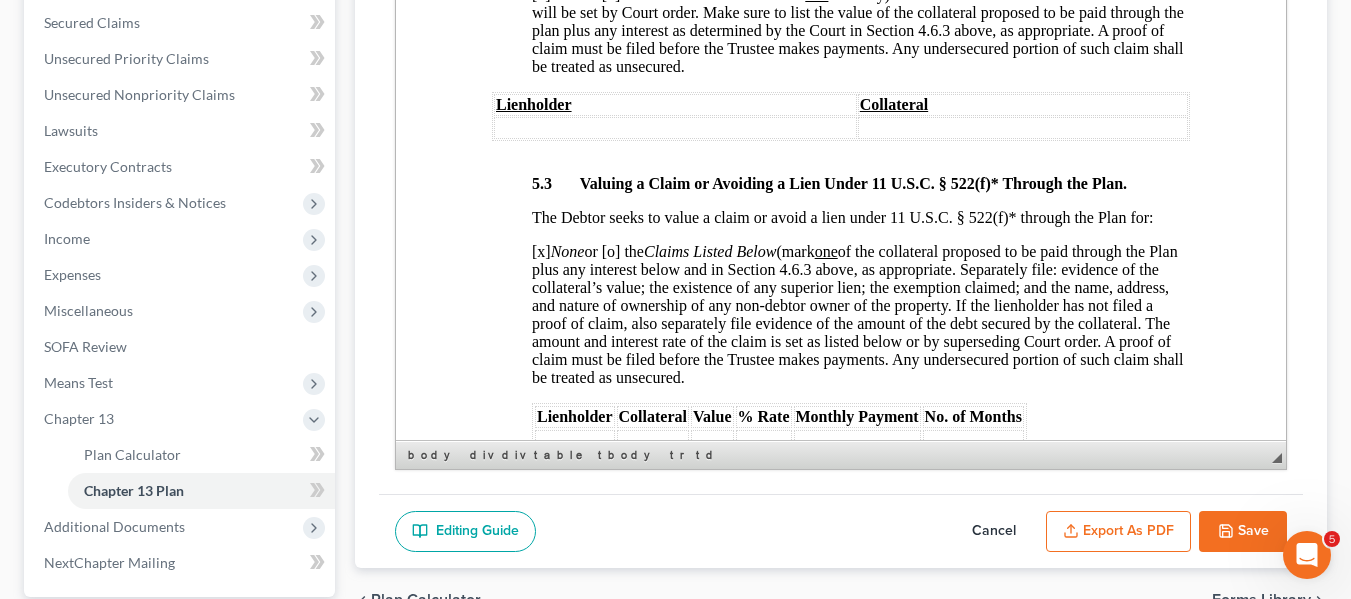 click on "[o]" at bounding box center [540, -6] 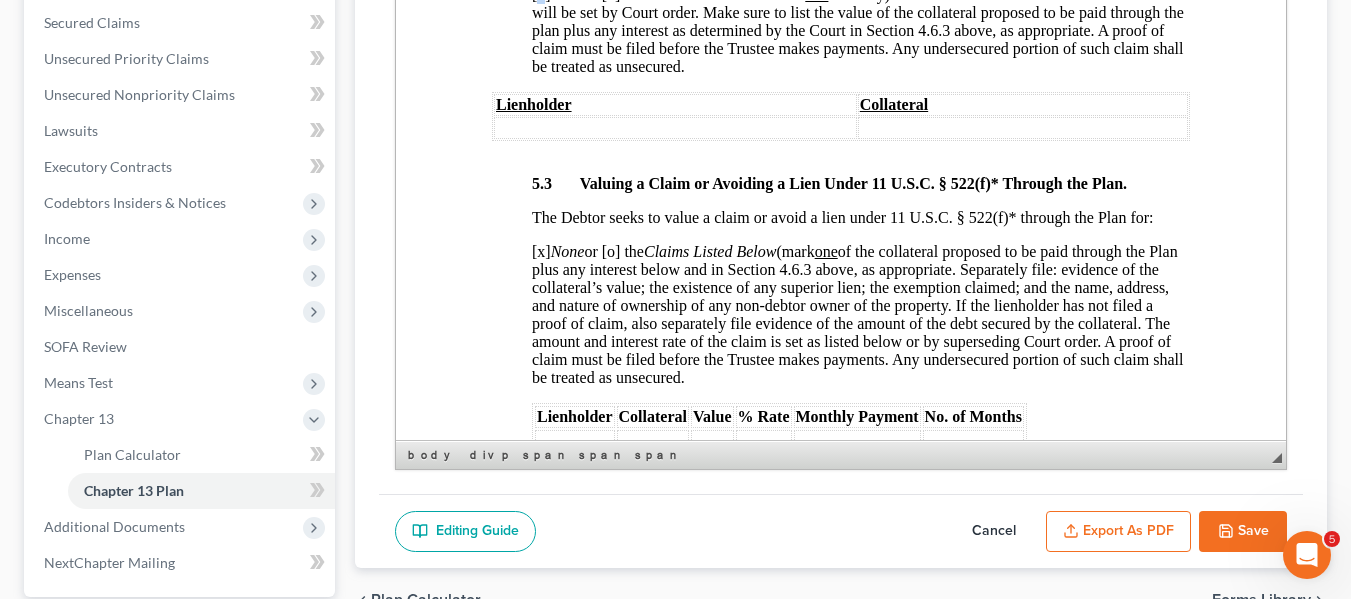 click on "[o]" at bounding box center [540, -6] 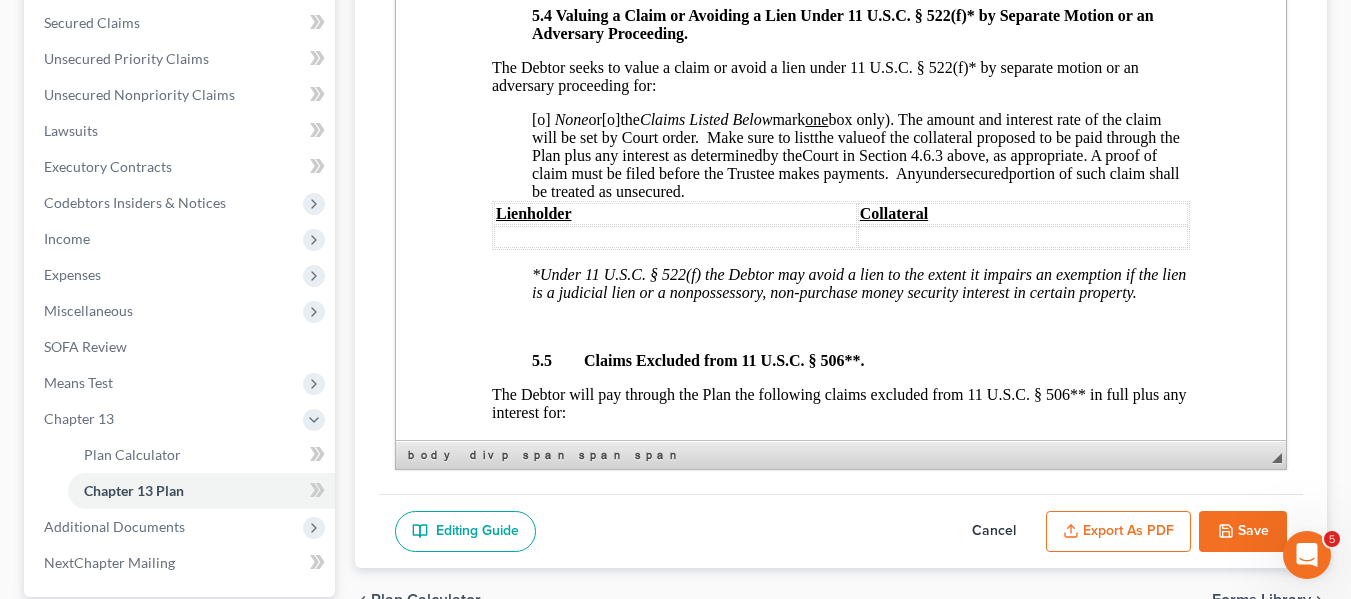 scroll, scrollTop: 6573, scrollLeft: 0, axis: vertical 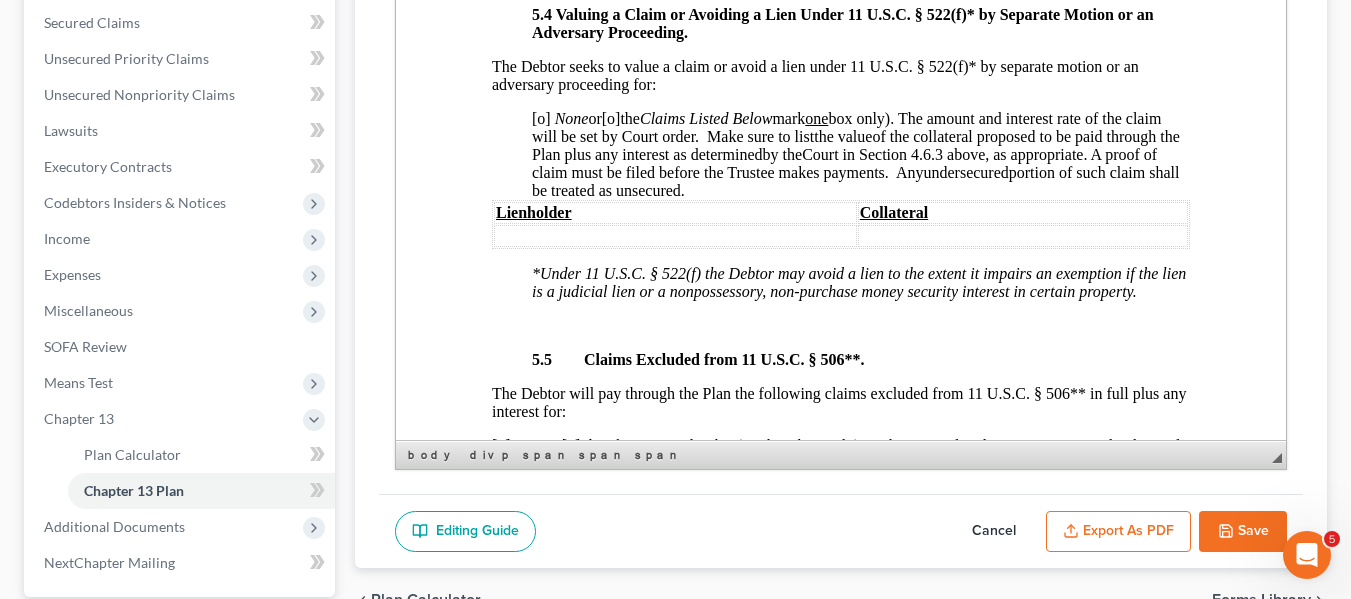 click on "[o]" at bounding box center (540, 118) 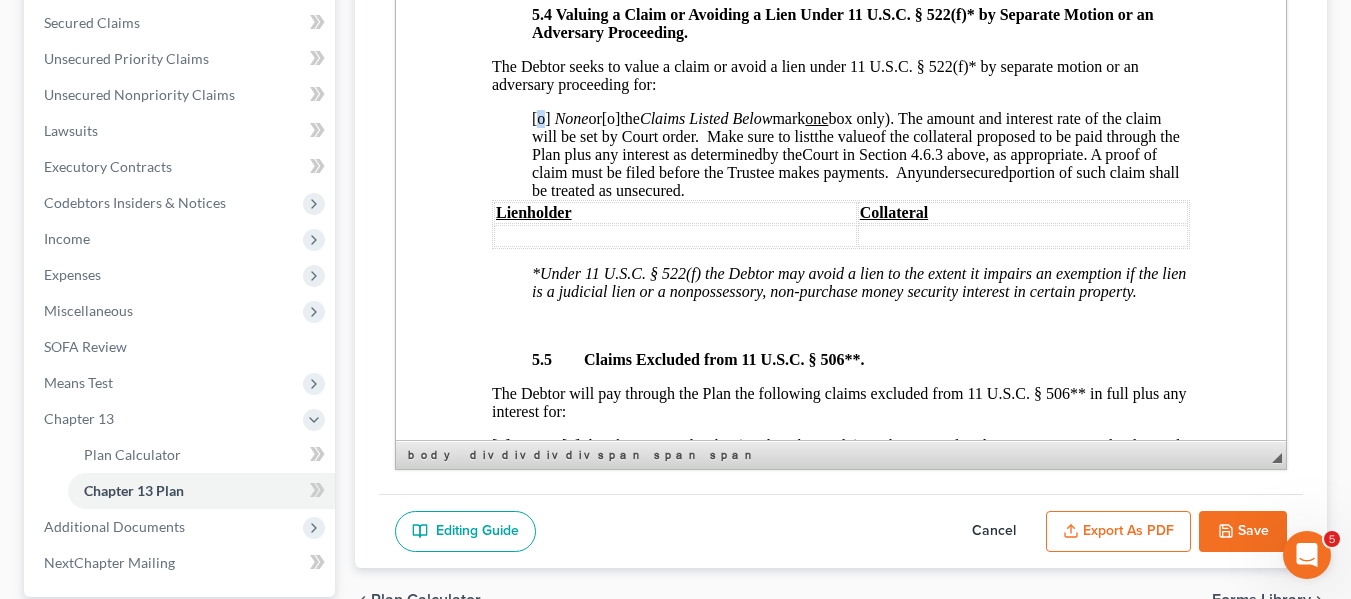 click on "[o]" at bounding box center (540, 118) 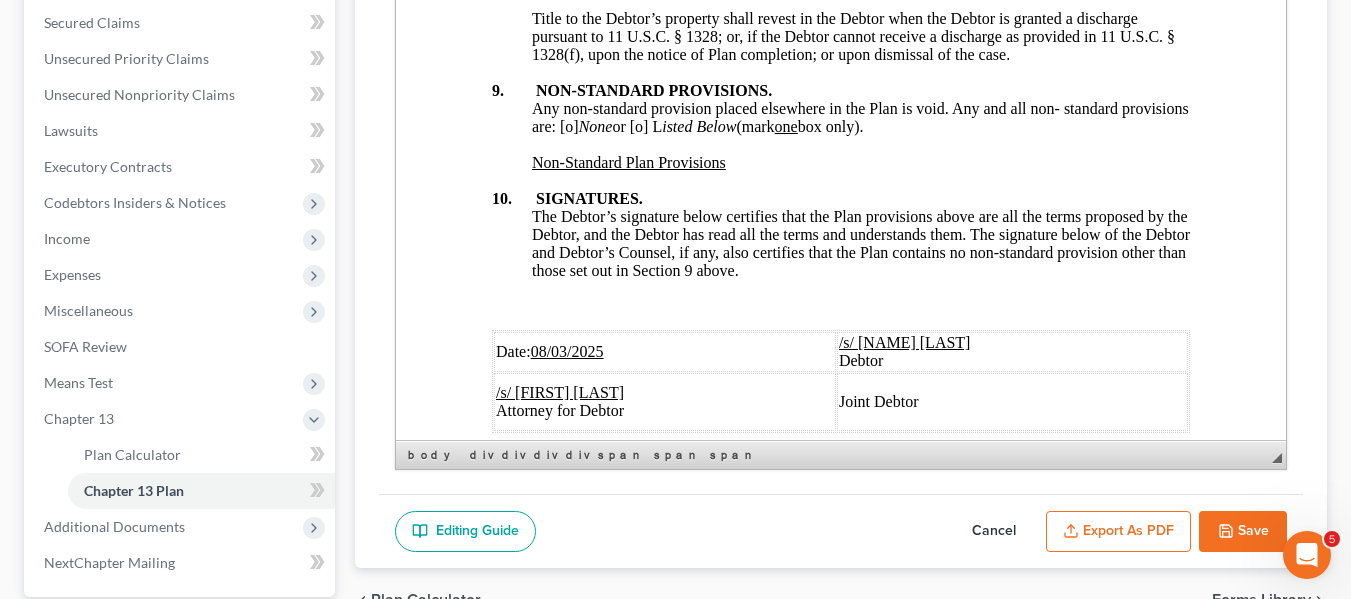 scroll, scrollTop: 7729, scrollLeft: 0, axis: vertical 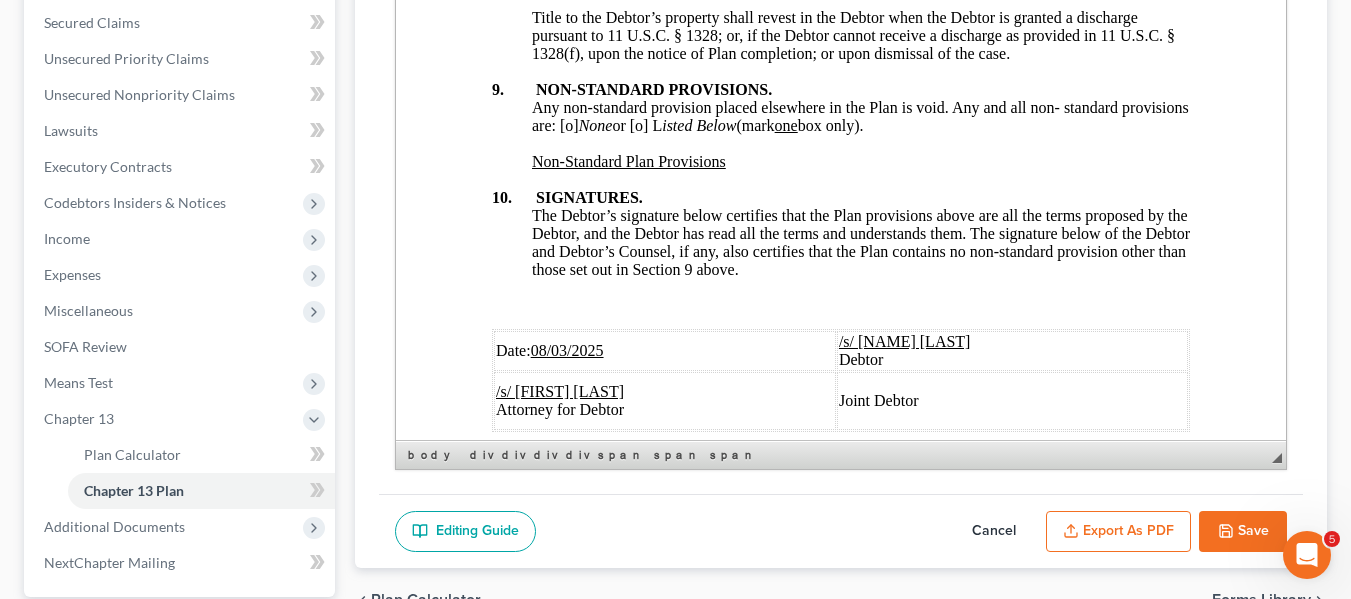 click on "Any non-standard provision placed elsewhere in the Plan is void. Any and all non- standard provisions are: [o]  None  or [o] L isted Below  (mark  one  box only)." at bounding box center (859, 116) 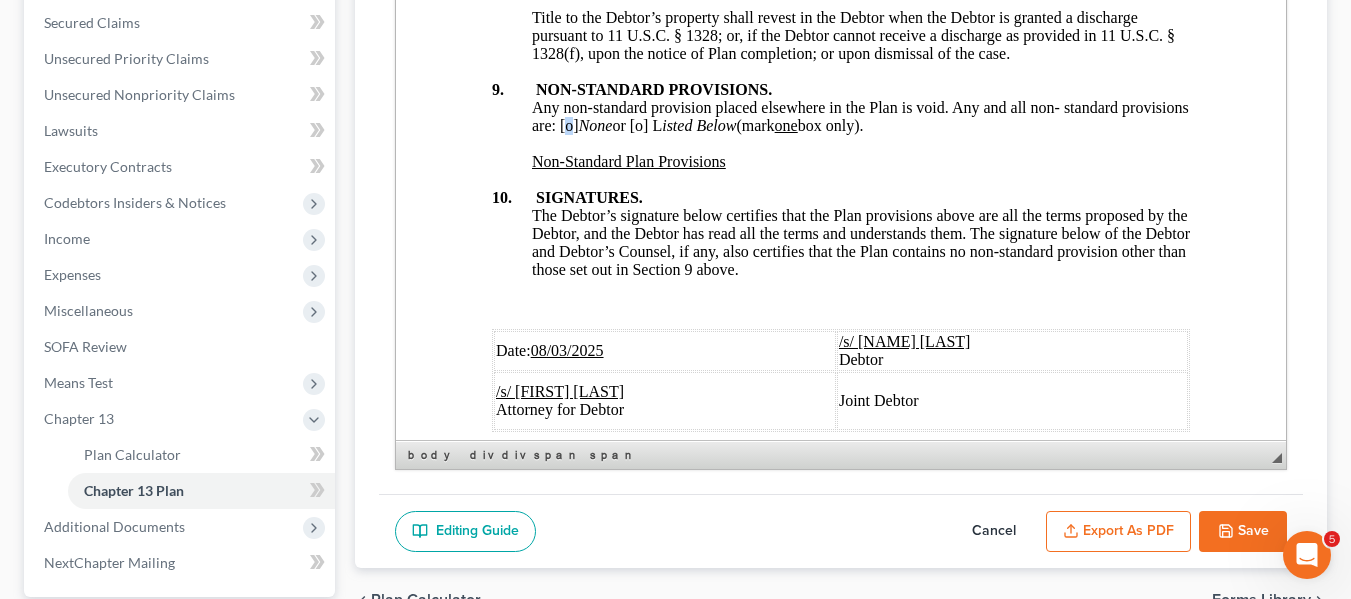 click on "Any non-standard provision placed elsewhere in the Plan is void. Any and all non- standard provisions are: [o]  None  or [o] L isted Below  (mark  one  box only)." at bounding box center (859, 116) 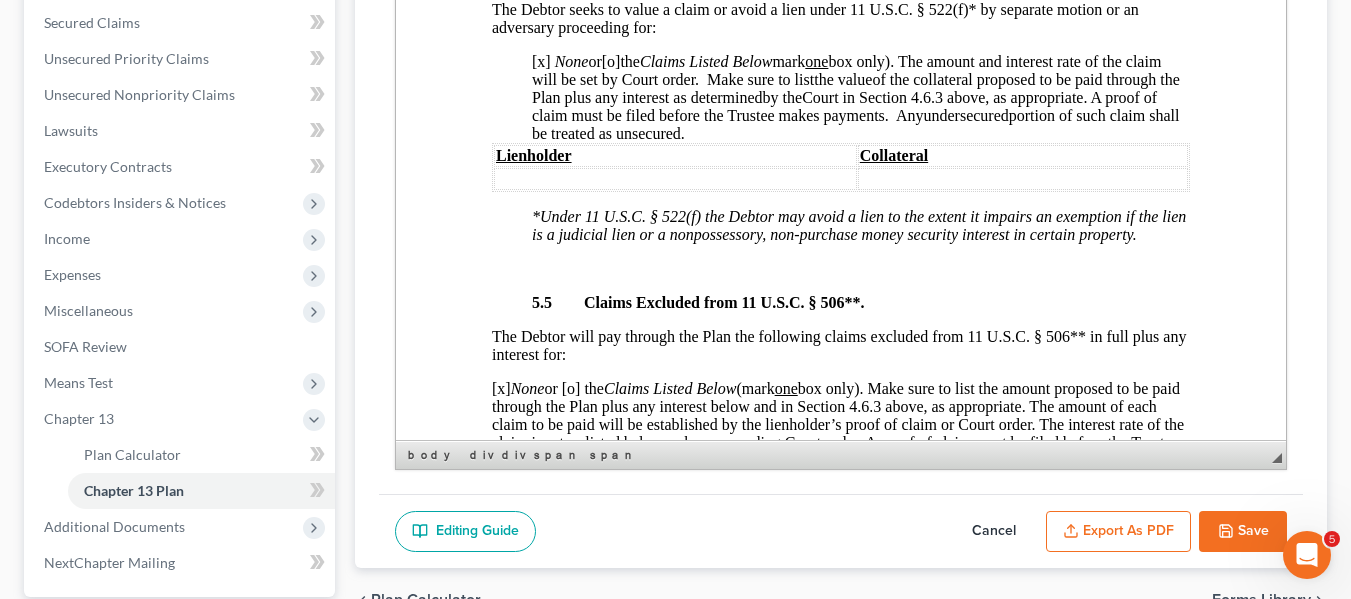 scroll, scrollTop: 6539, scrollLeft: 0, axis: vertical 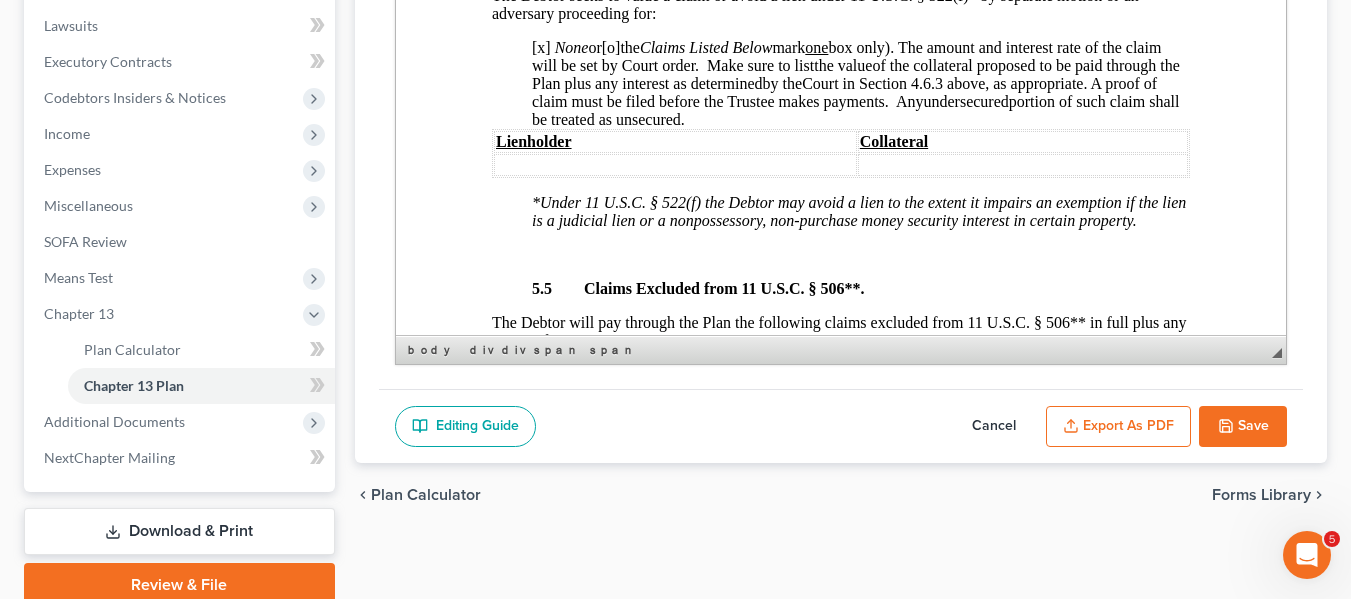 click 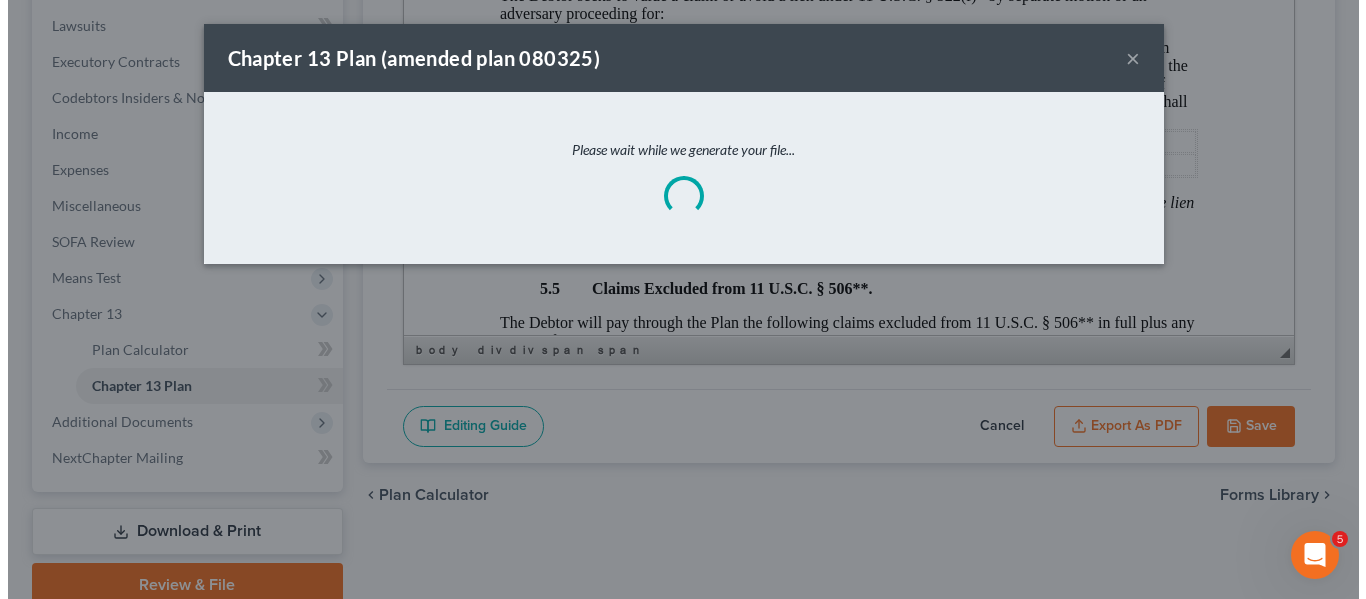 scroll, scrollTop: 6449, scrollLeft: 0, axis: vertical 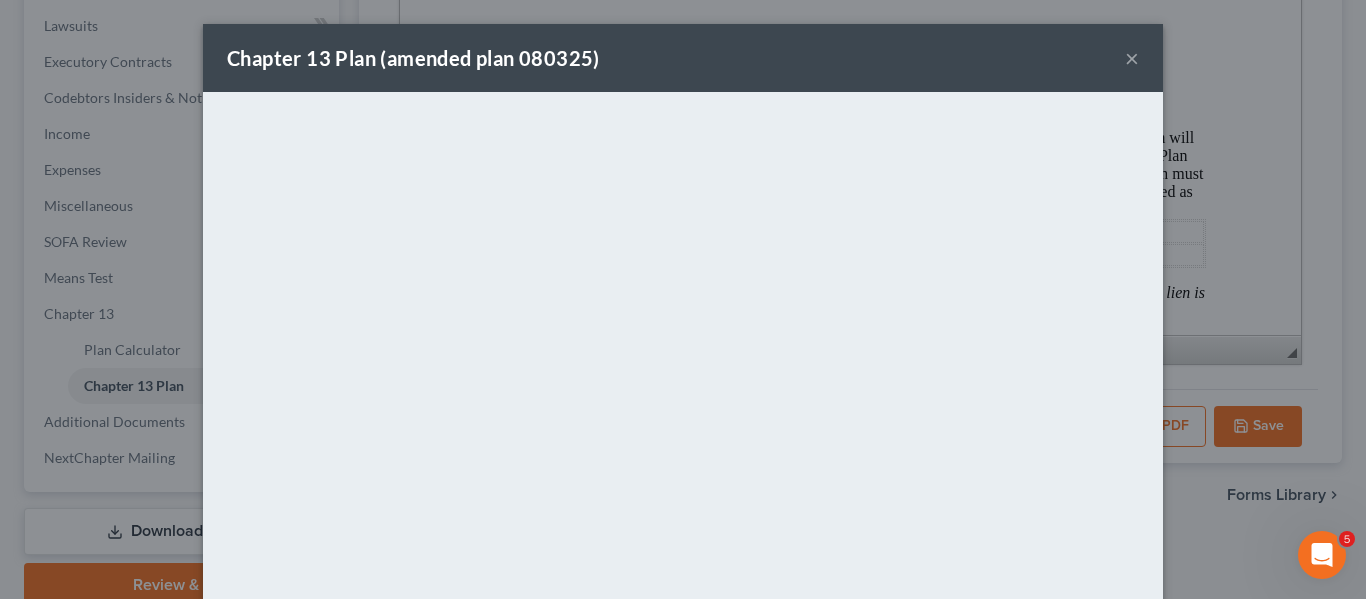 click on "Chapter 13 Plan (amended plan [DATE]) ×" at bounding box center [683, 58] 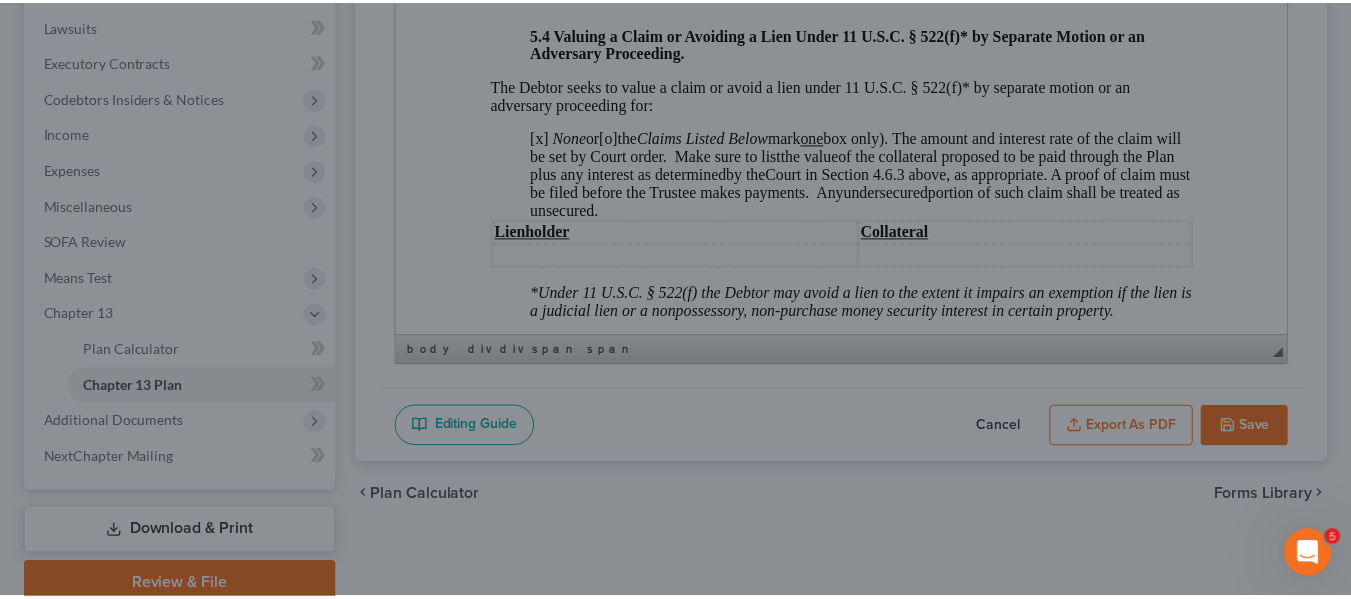 scroll, scrollTop: 6539, scrollLeft: 0, axis: vertical 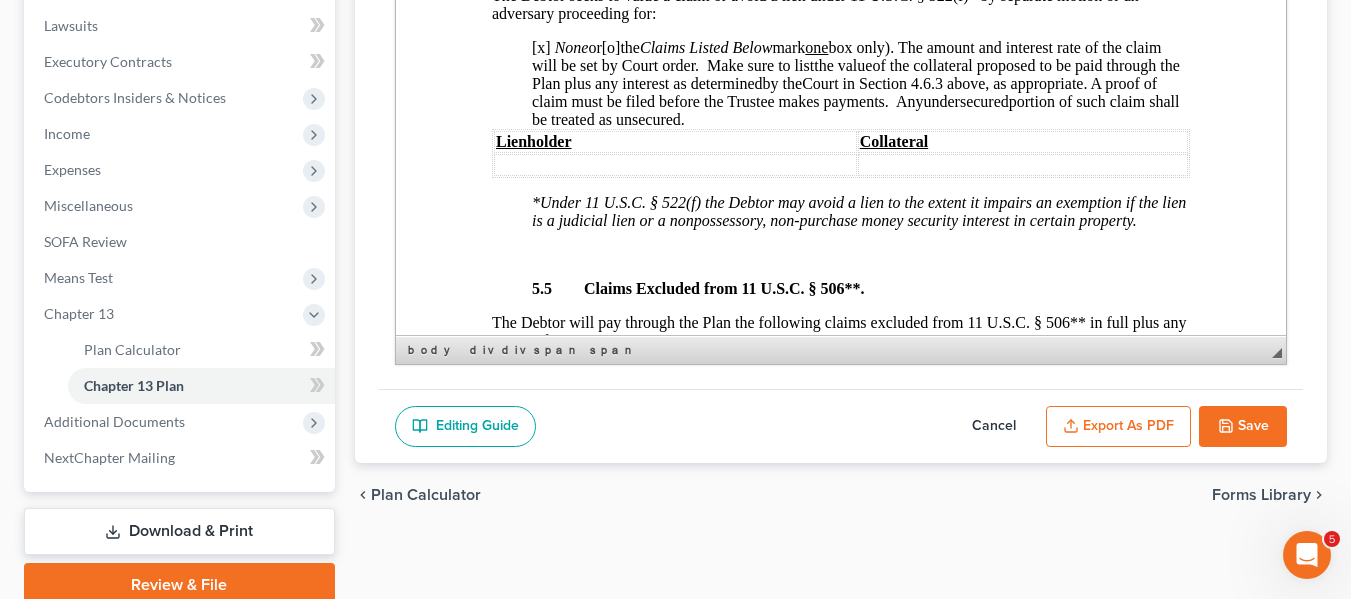 click 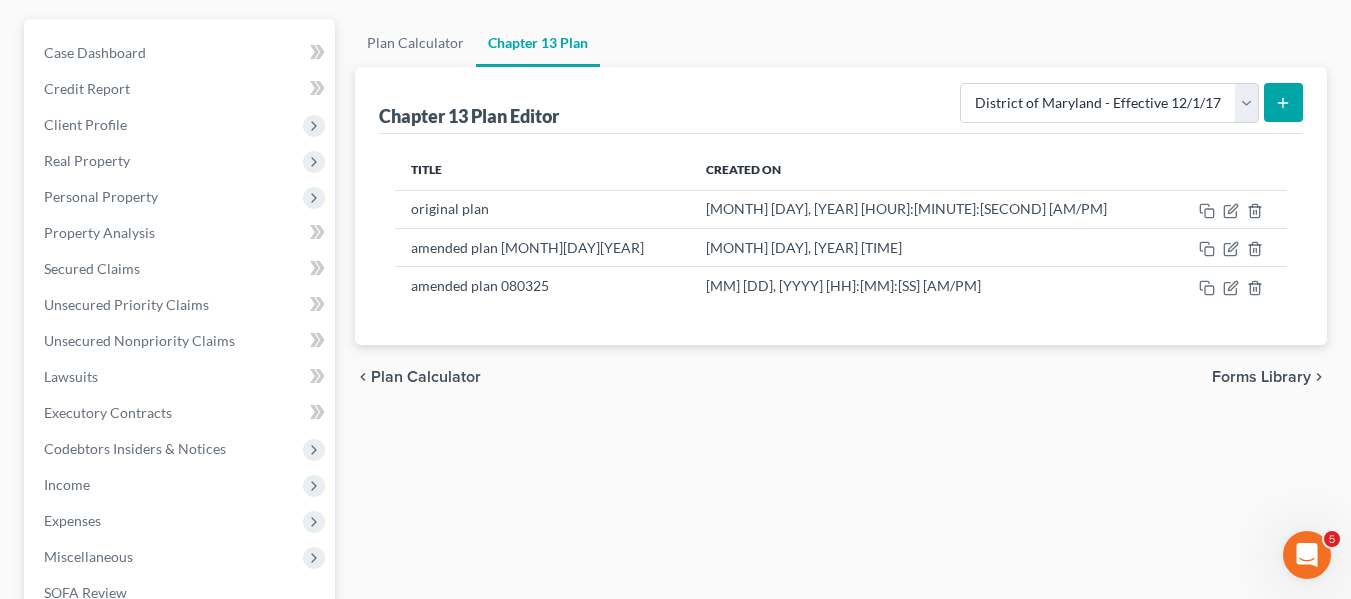 scroll, scrollTop: 0, scrollLeft: 0, axis: both 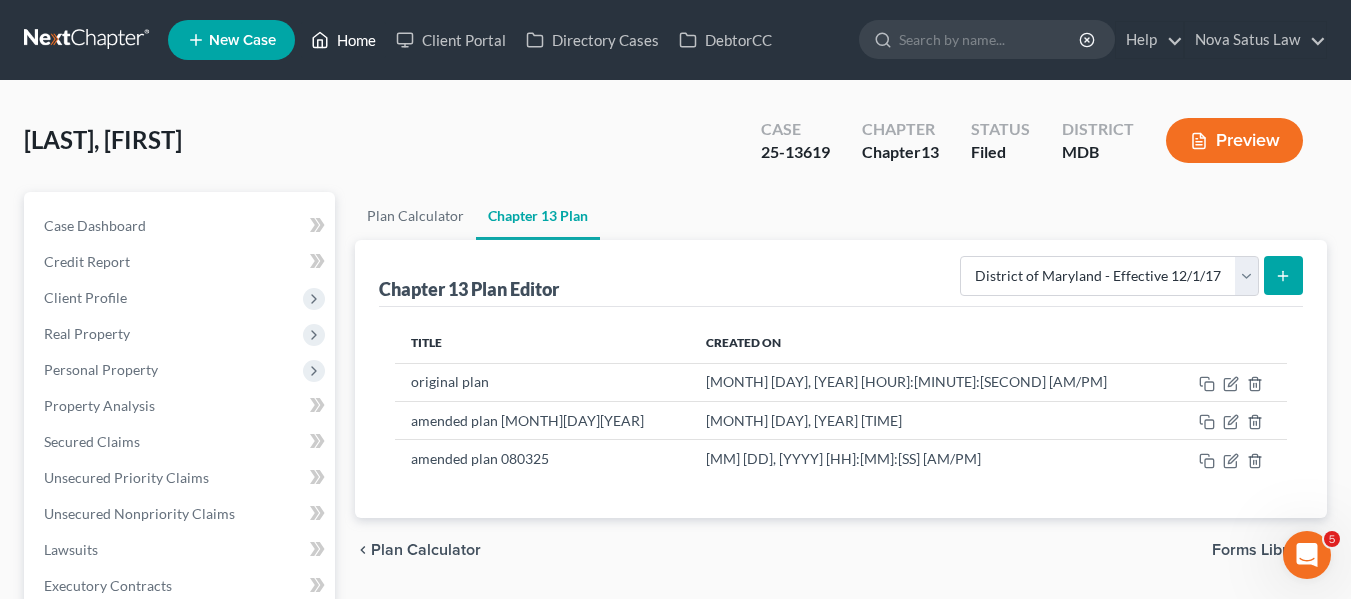 click on "Home" at bounding box center (343, 40) 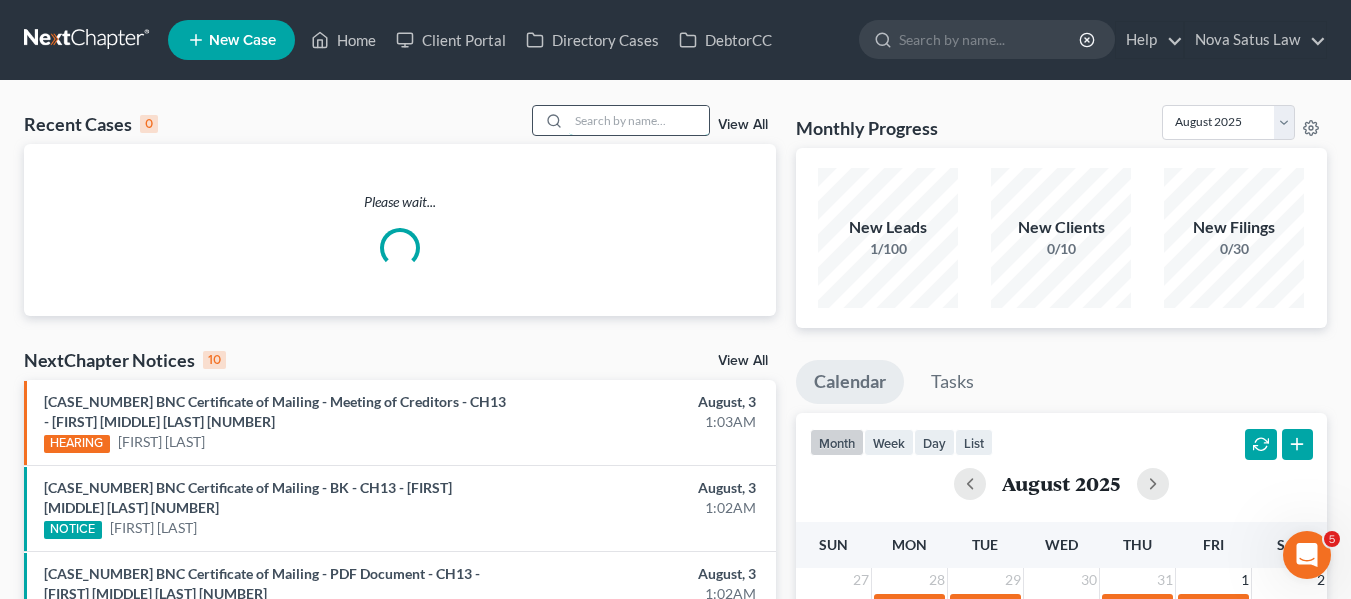 click at bounding box center [639, 120] 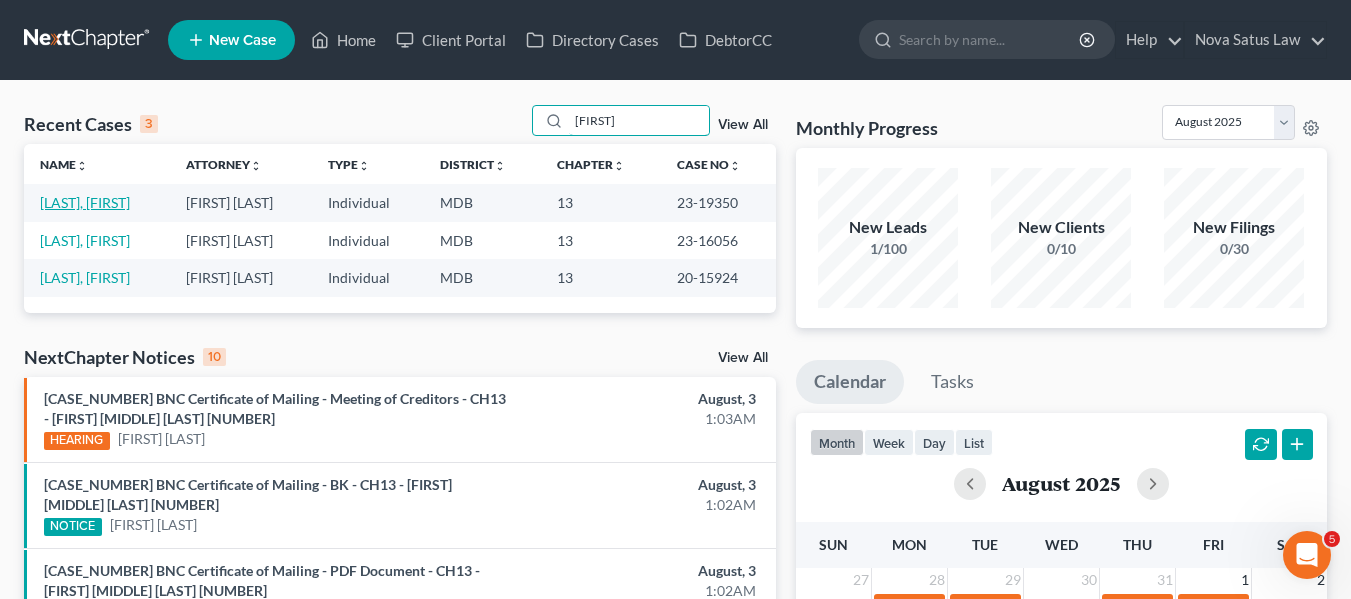 type on "[FIRST]" 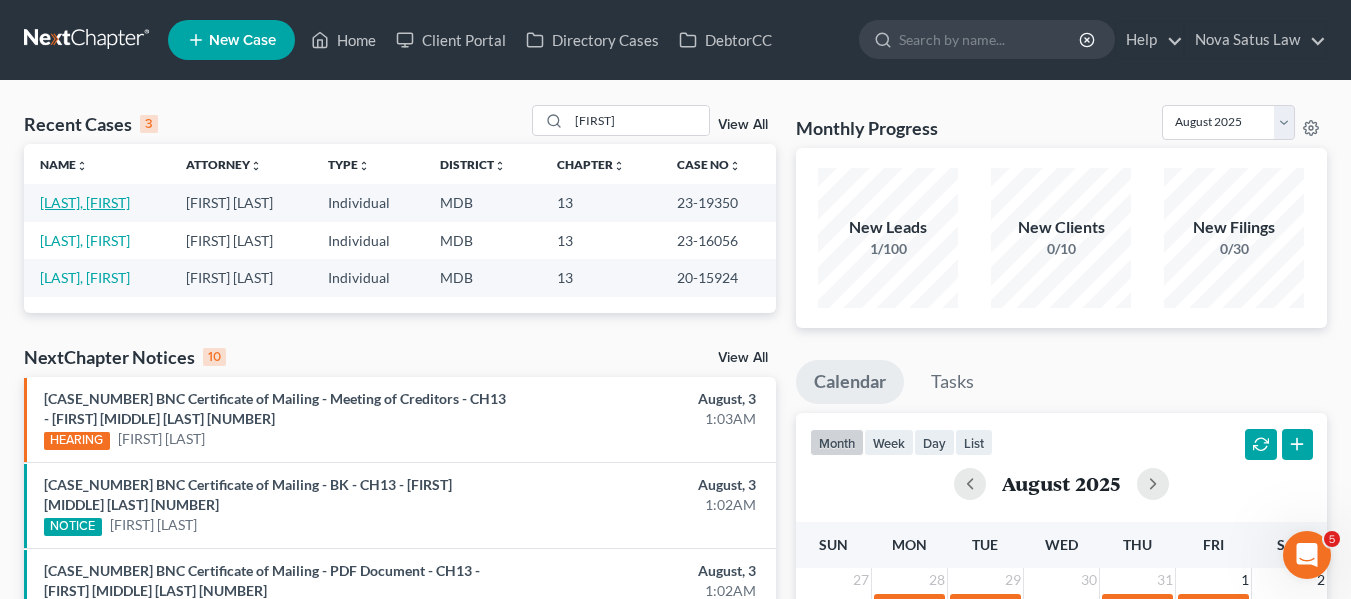 click on "[LAST], [FIRST]" at bounding box center [85, 202] 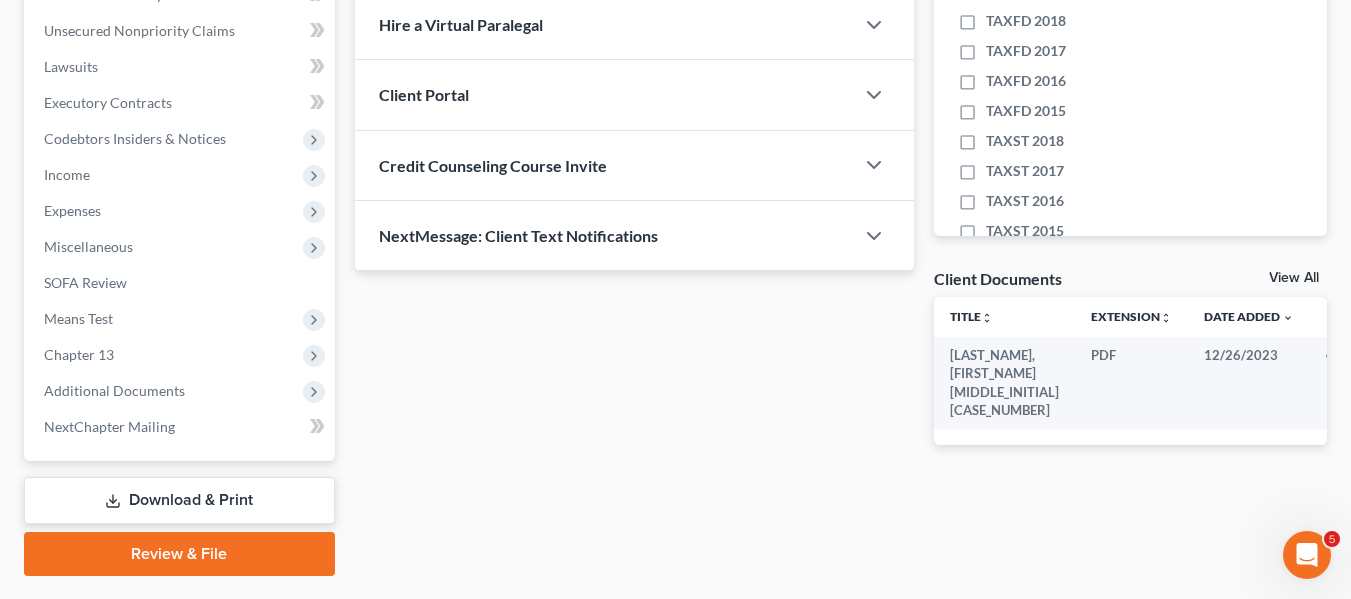 scroll, scrollTop: 536, scrollLeft: 0, axis: vertical 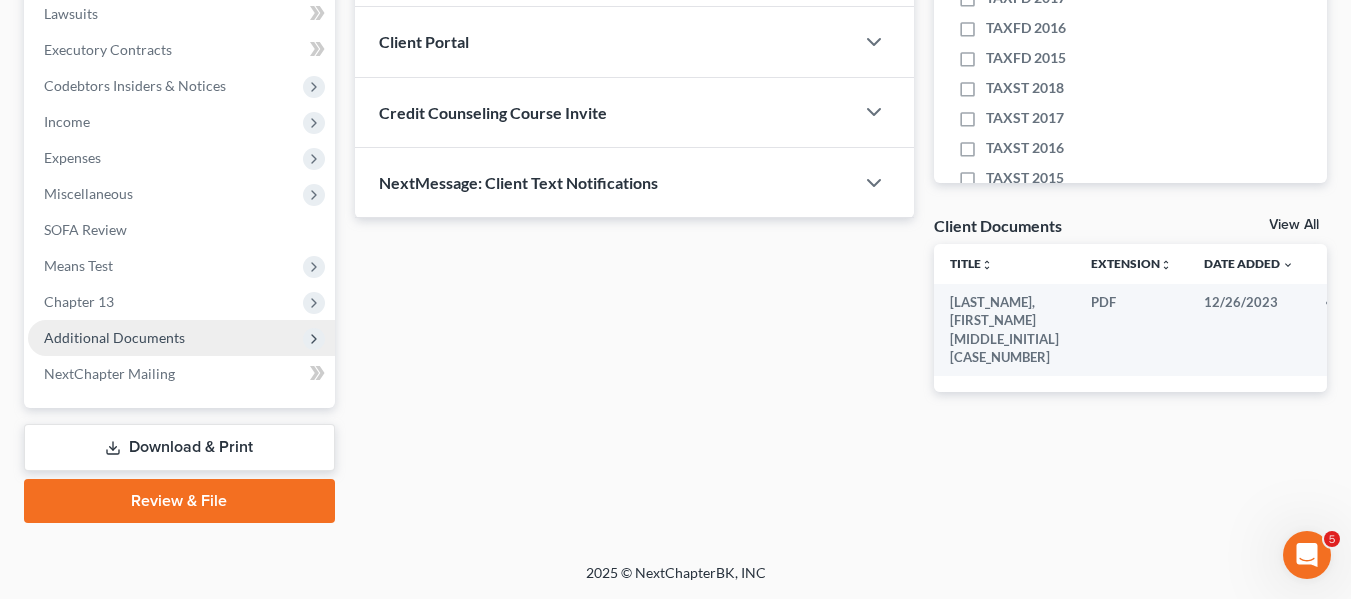 click on "Additional Documents" at bounding box center [114, 337] 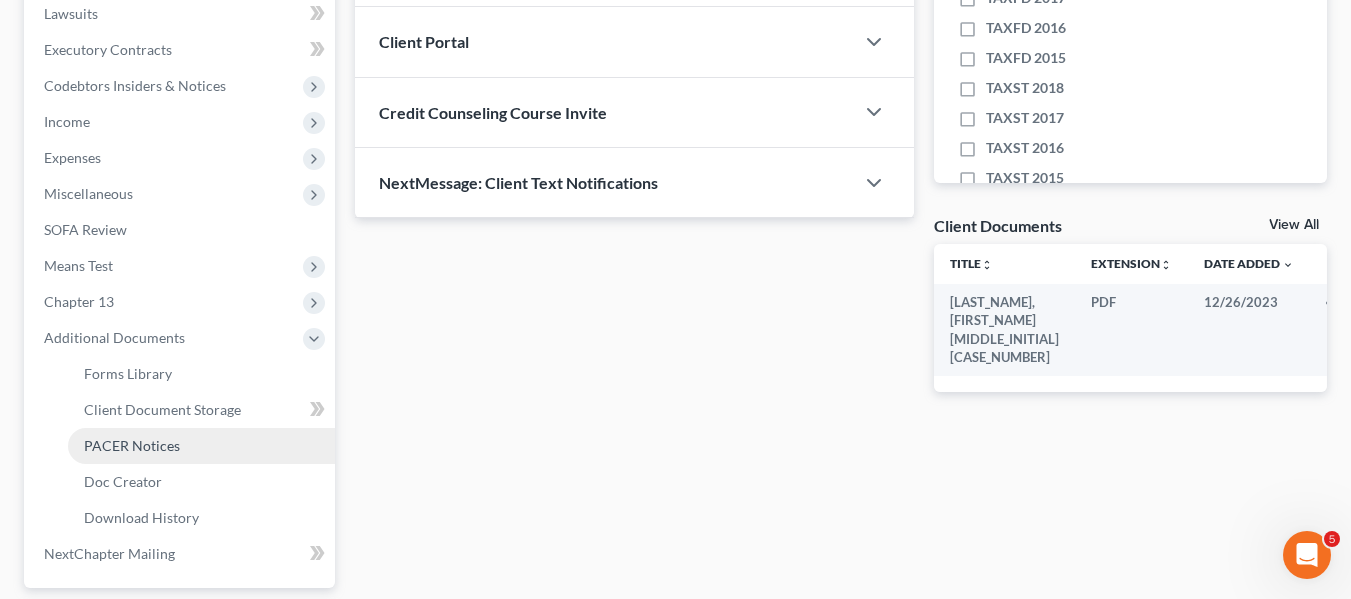click on "PACER Notices" at bounding box center (132, 445) 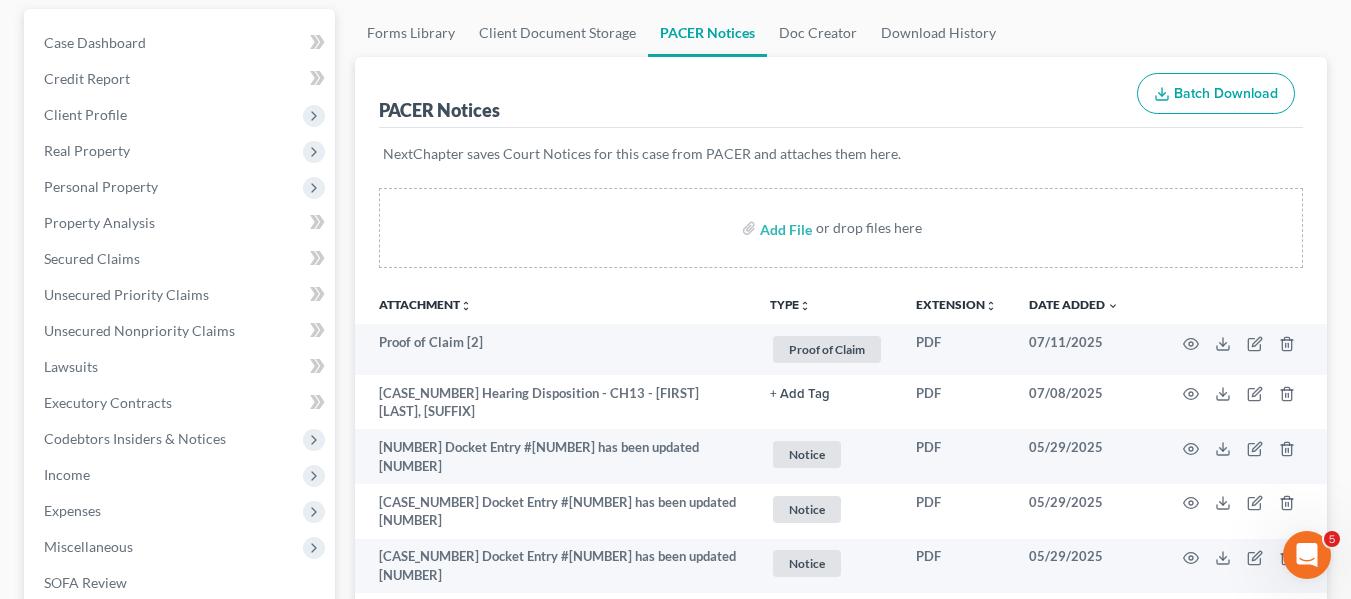 scroll, scrollTop: 184, scrollLeft: 0, axis: vertical 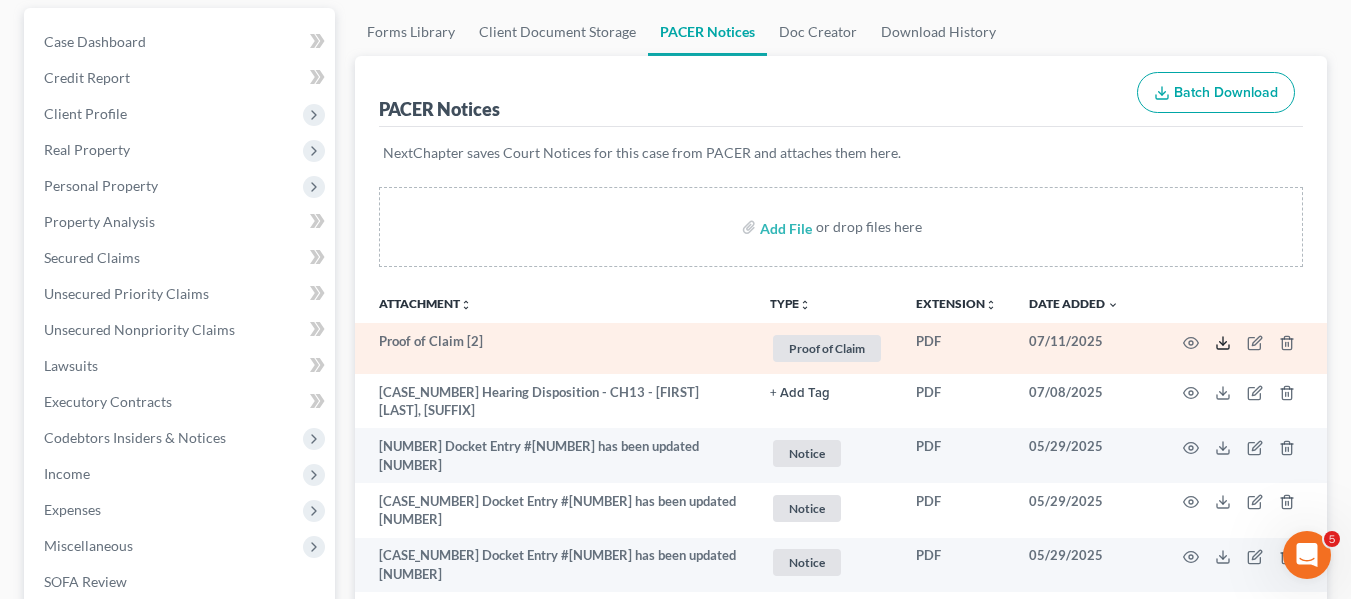 click 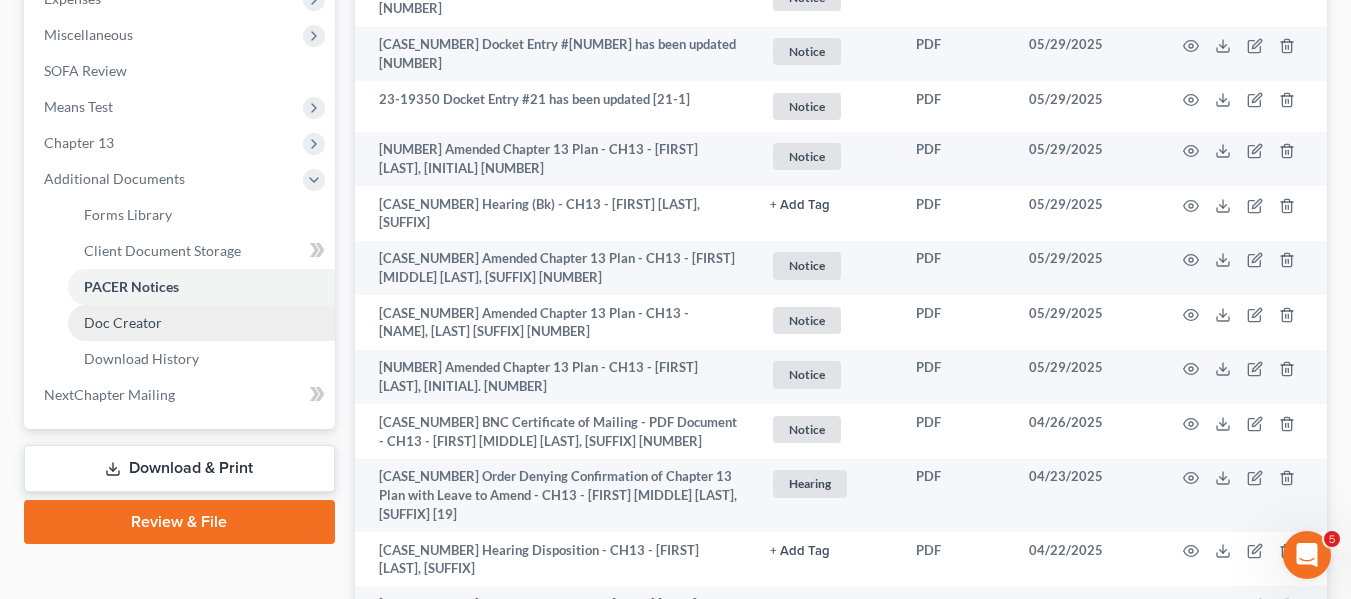 scroll, scrollTop: 694, scrollLeft: 0, axis: vertical 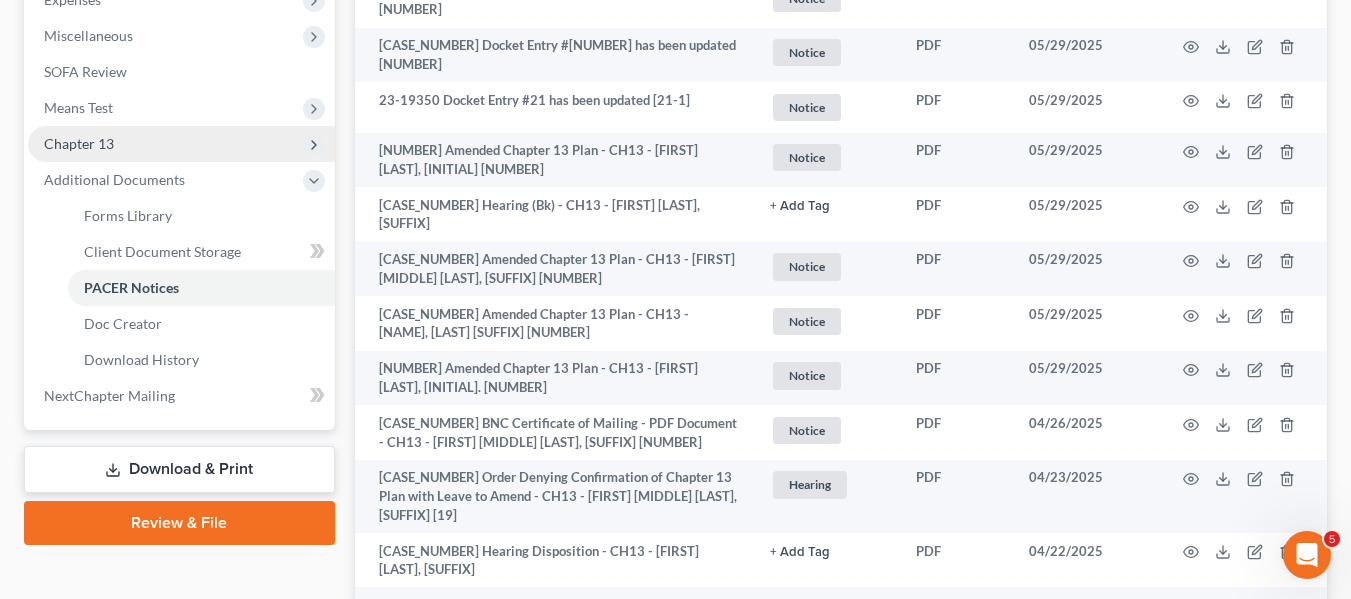 click on "Chapter 13" at bounding box center [79, 143] 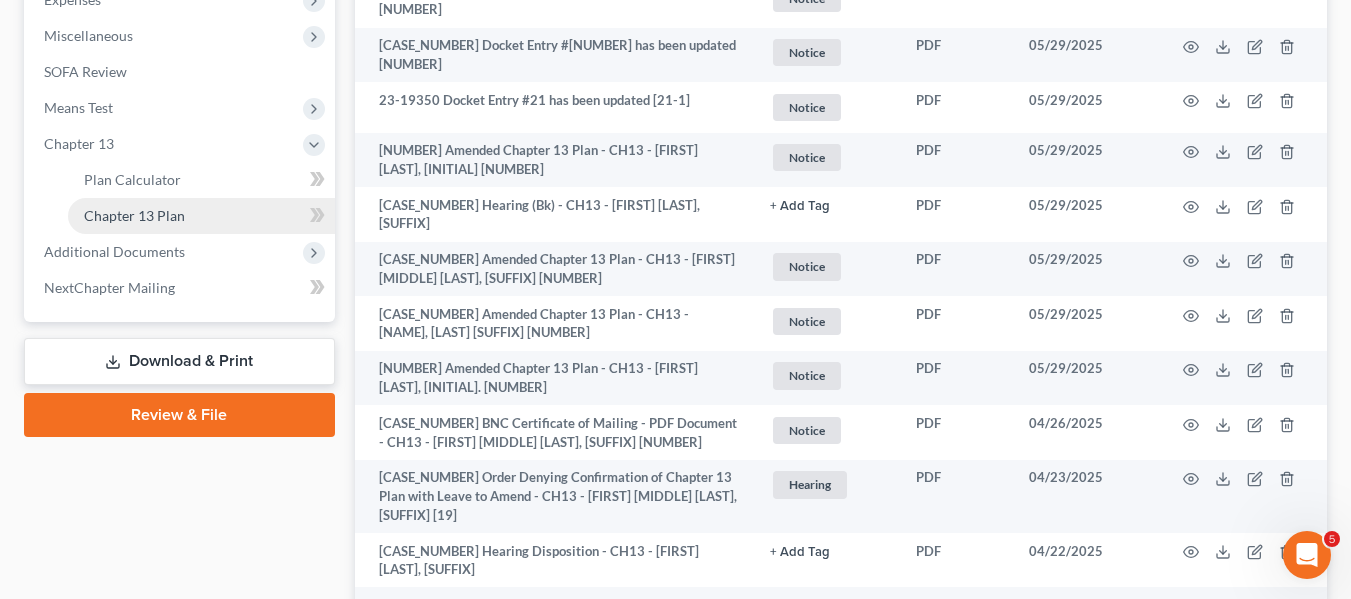 click on "Chapter 13 Plan" at bounding box center [134, 215] 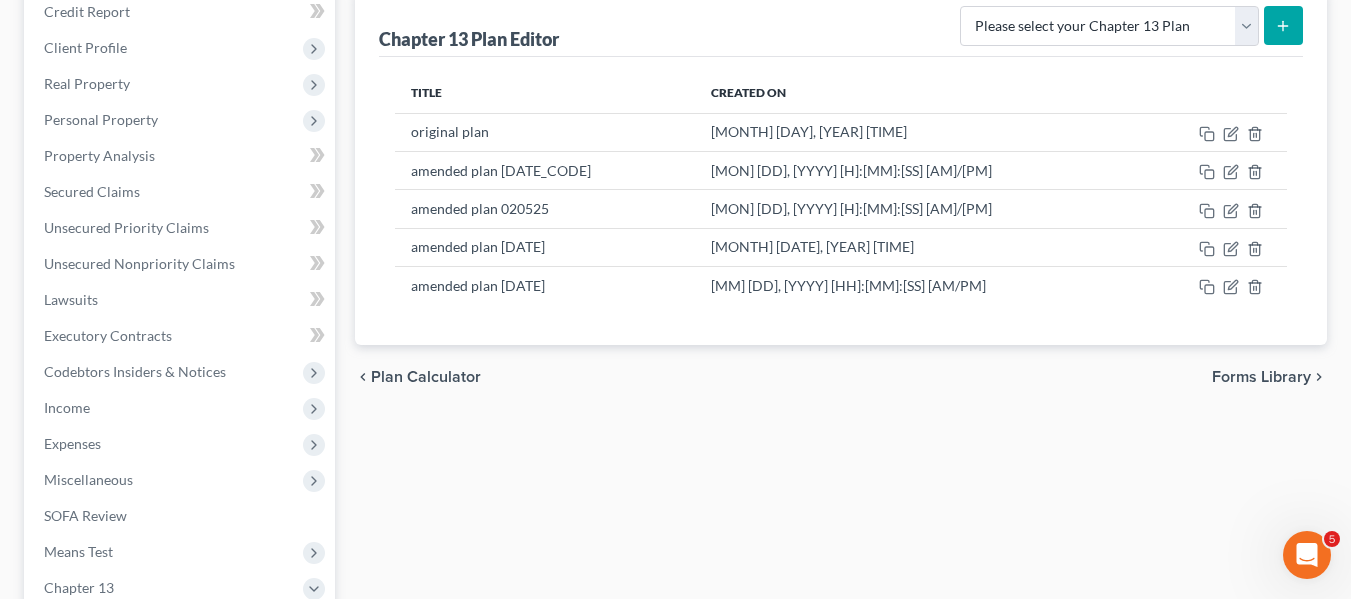 scroll, scrollTop: 251, scrollLeft: 0, axis: vertical 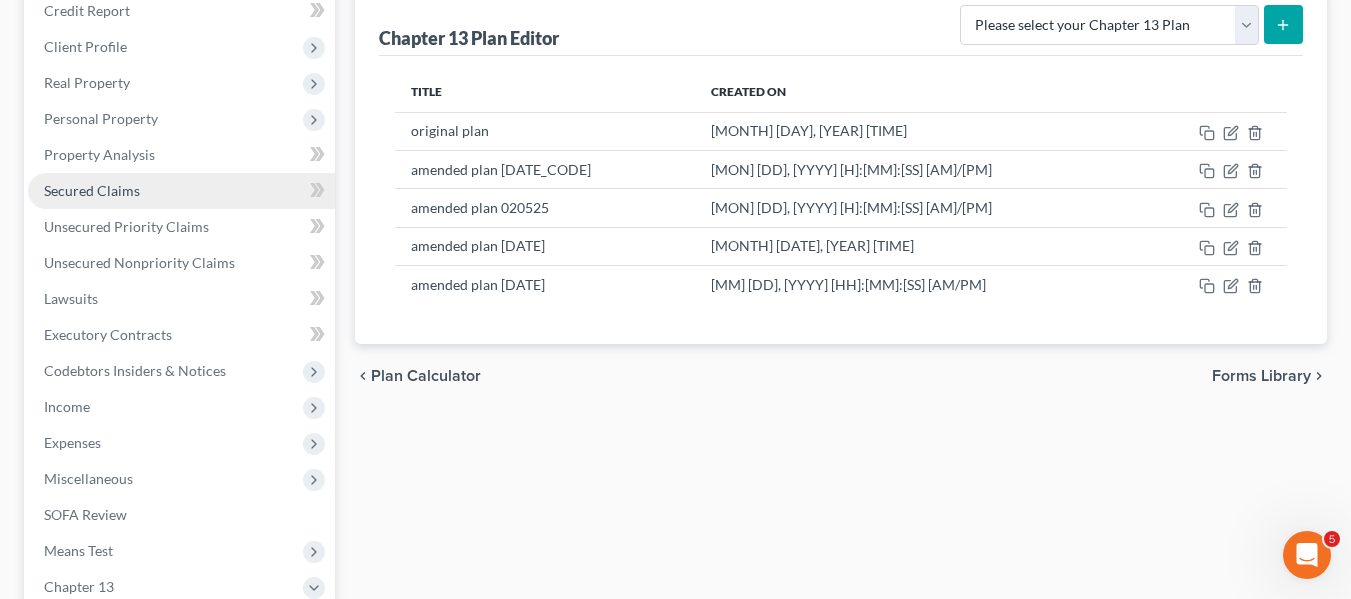 click on "Secured Claims" at bounding box center [181, 191] 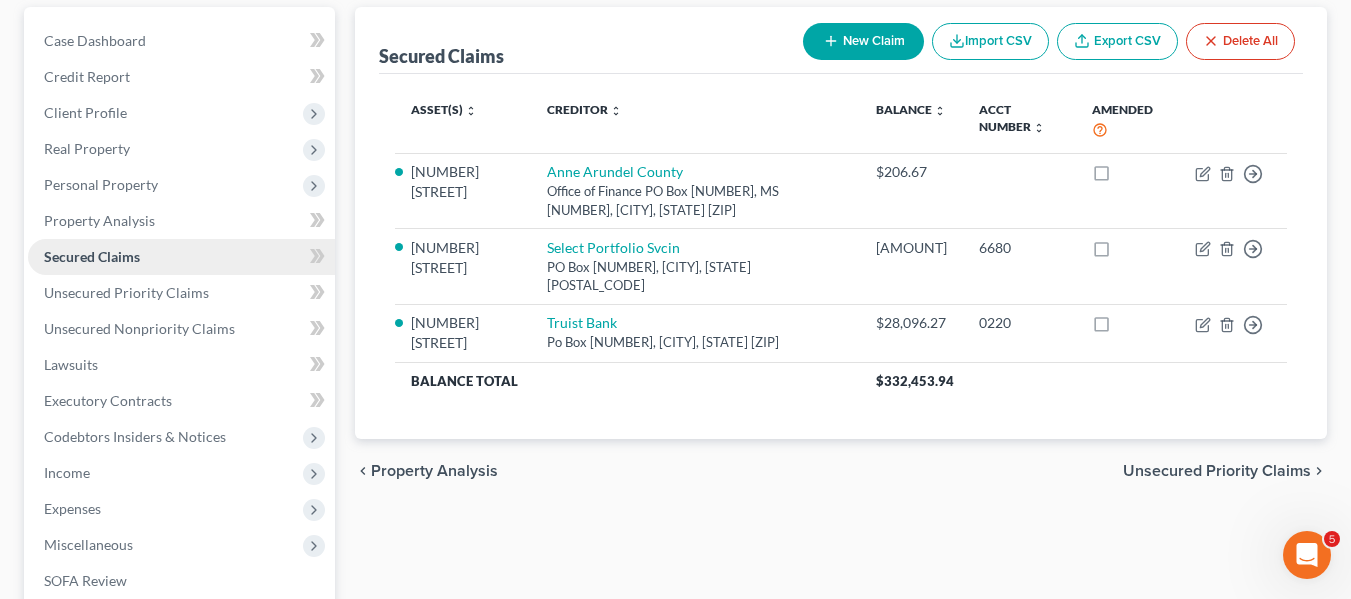 scroll, scrollTop: 186, scrollLeft: 0, axis: vertical 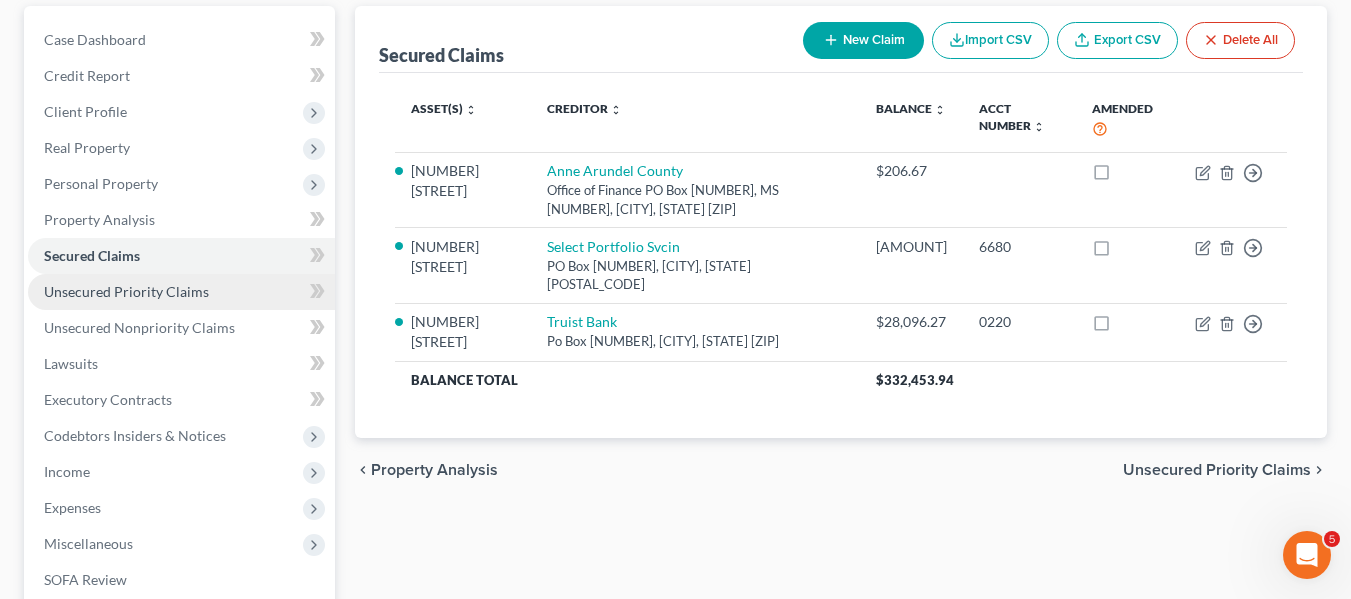 click on "Unsecured Priority Claims" at bounding box center [126, 291] 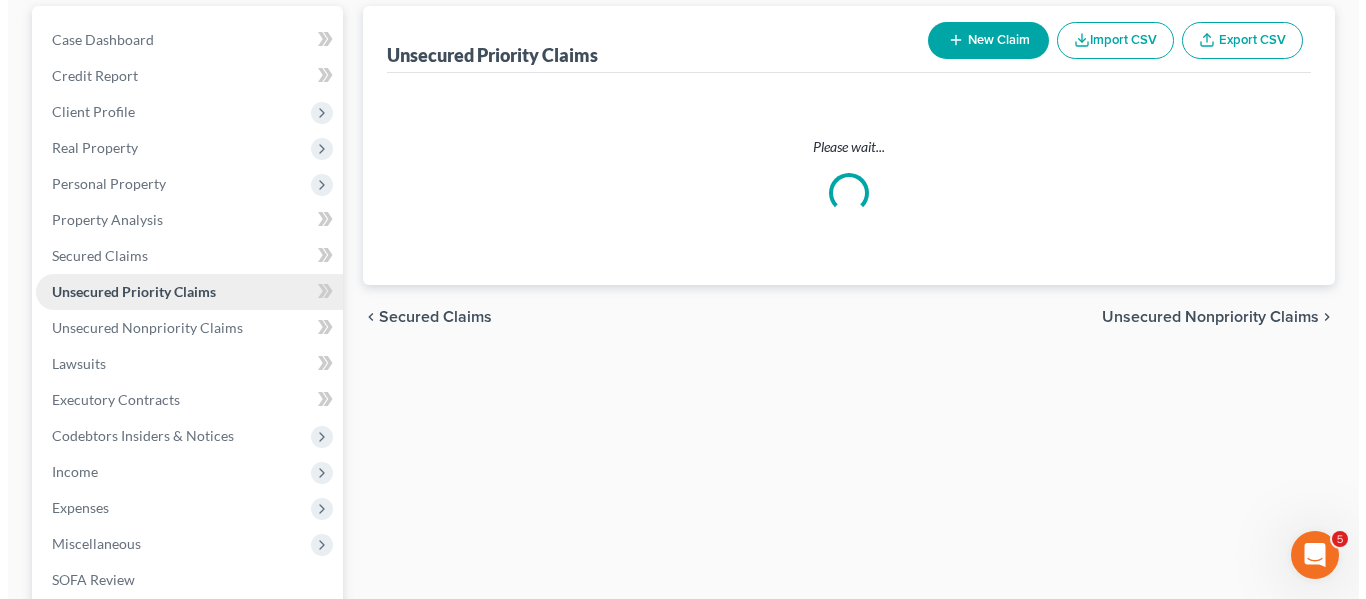 scroll, scrollTop: 0, scrollLeft: 0, axis: both 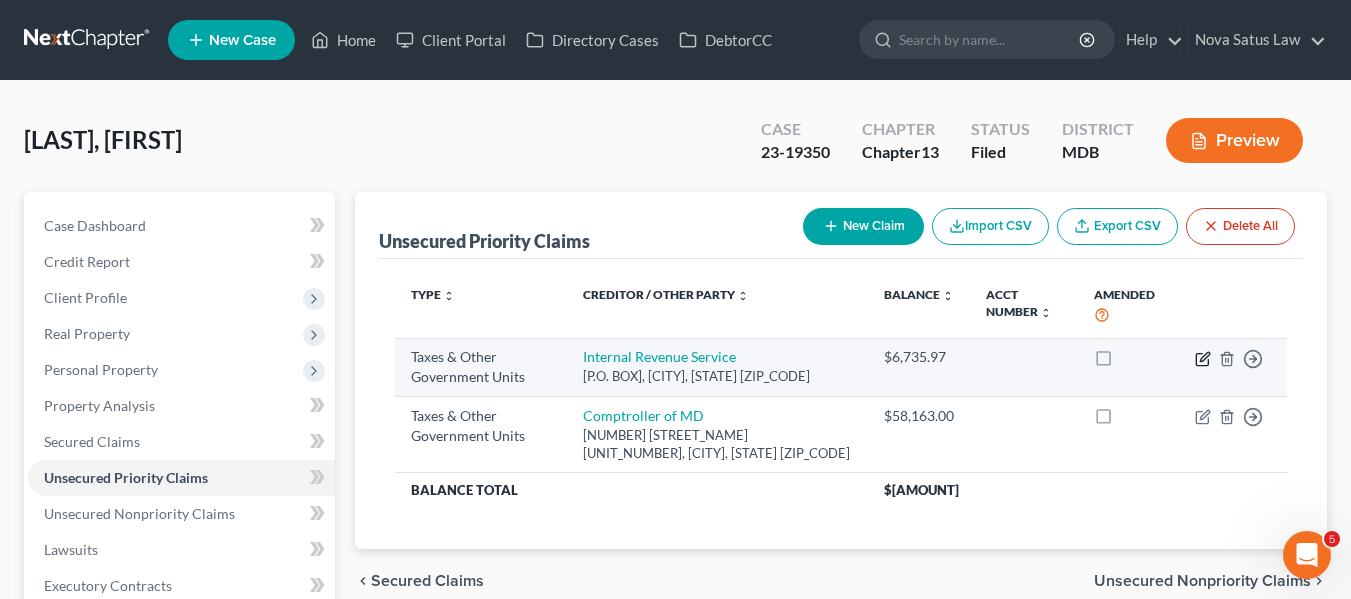 click 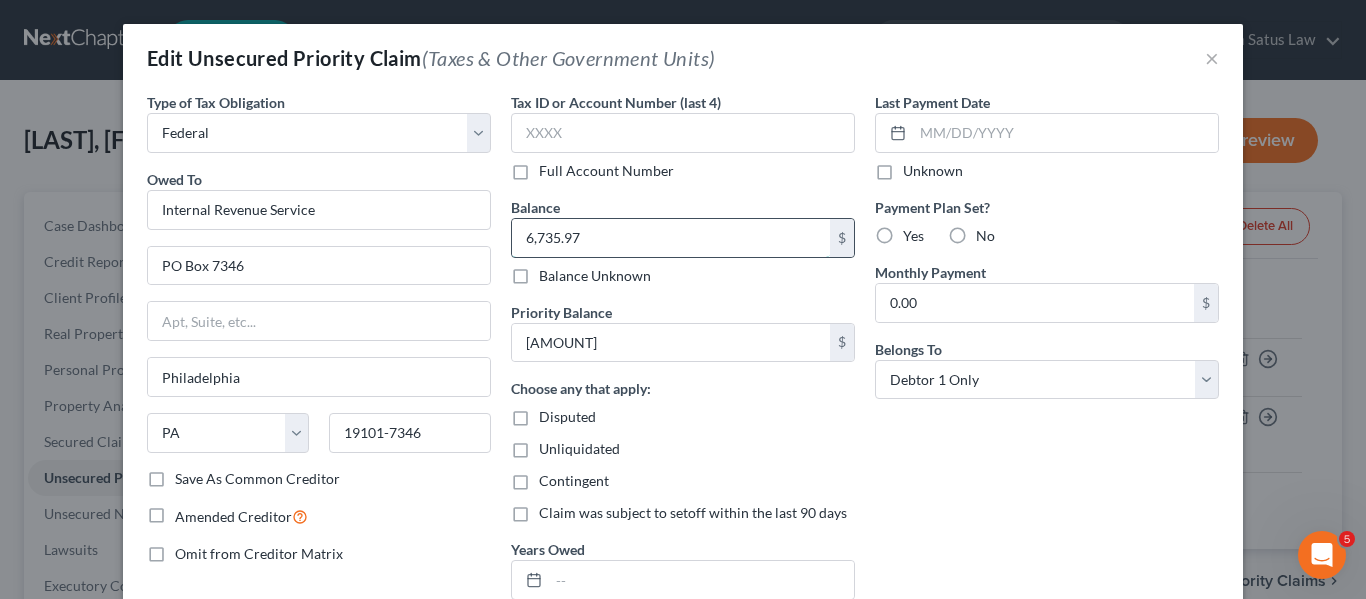 click on "6,735.97" at bounding box center [671, 238] 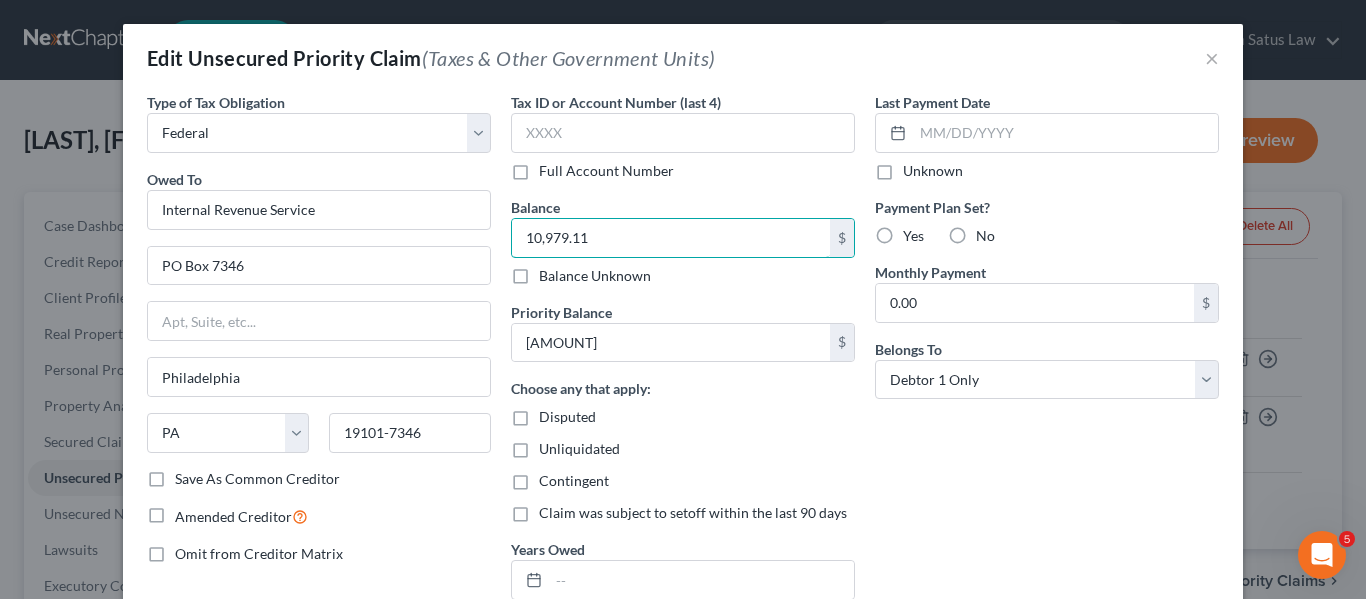 type on "10,979.11" 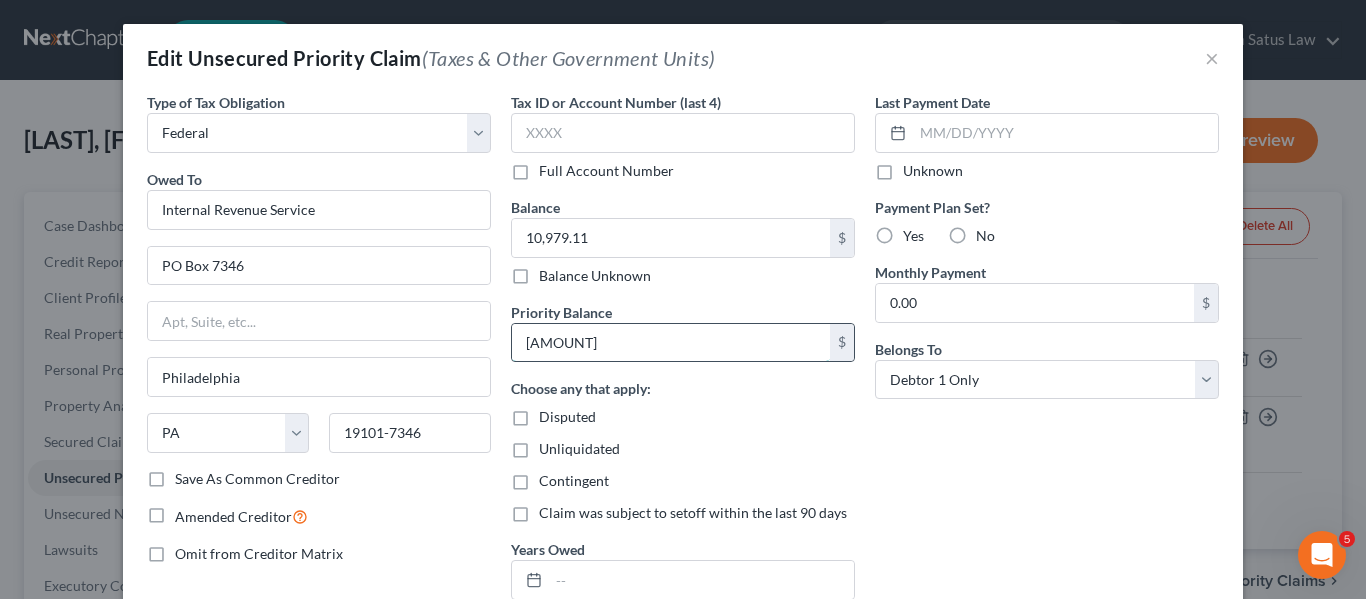 click on "[AMOUNT]" at bounding box center [671, 343] 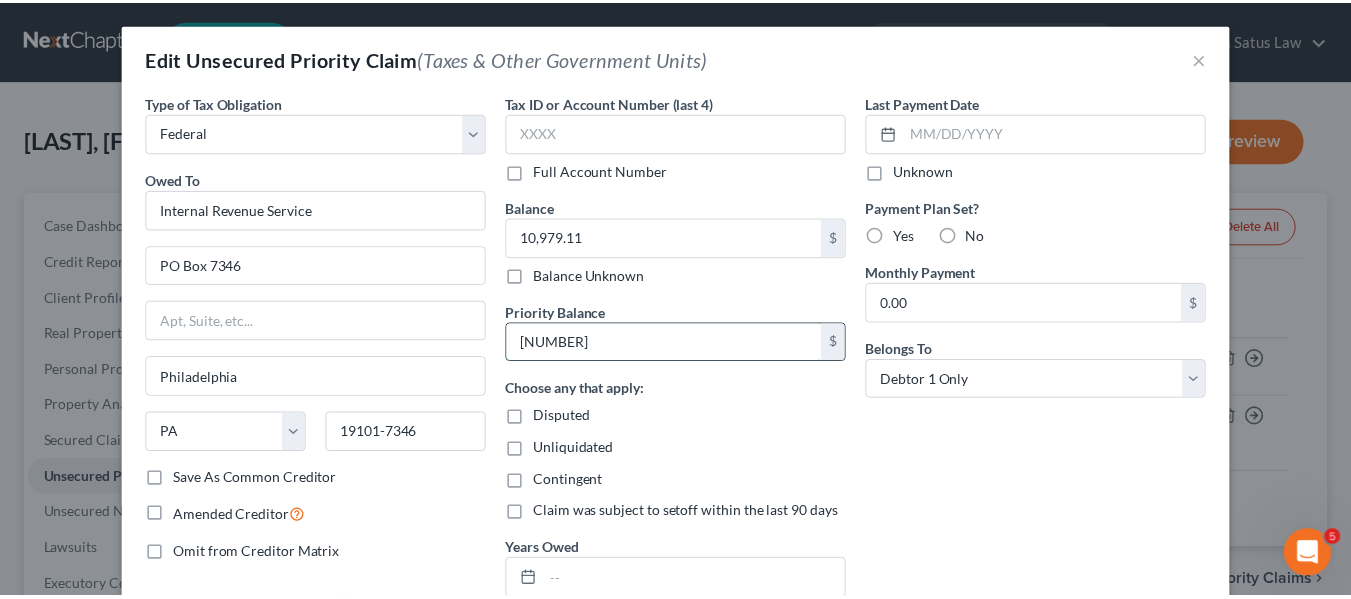 scroll, scrollTop: 200, scrollLeft: 0, axis: vertical 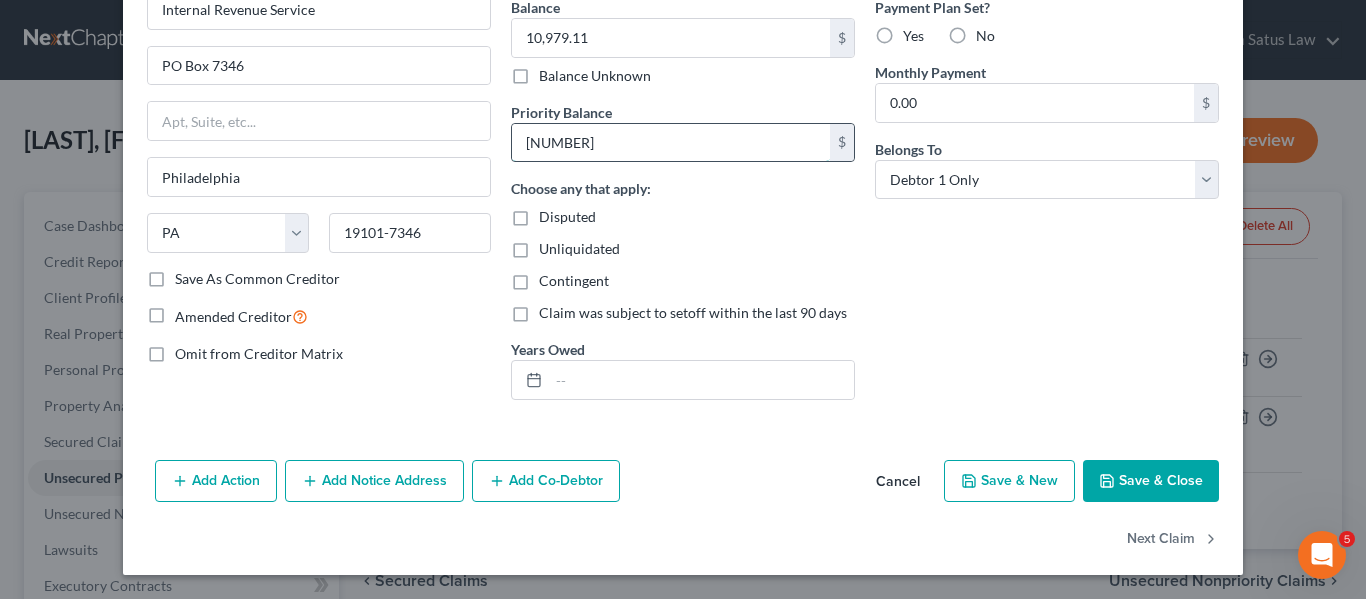 type on "[NUMBER]" 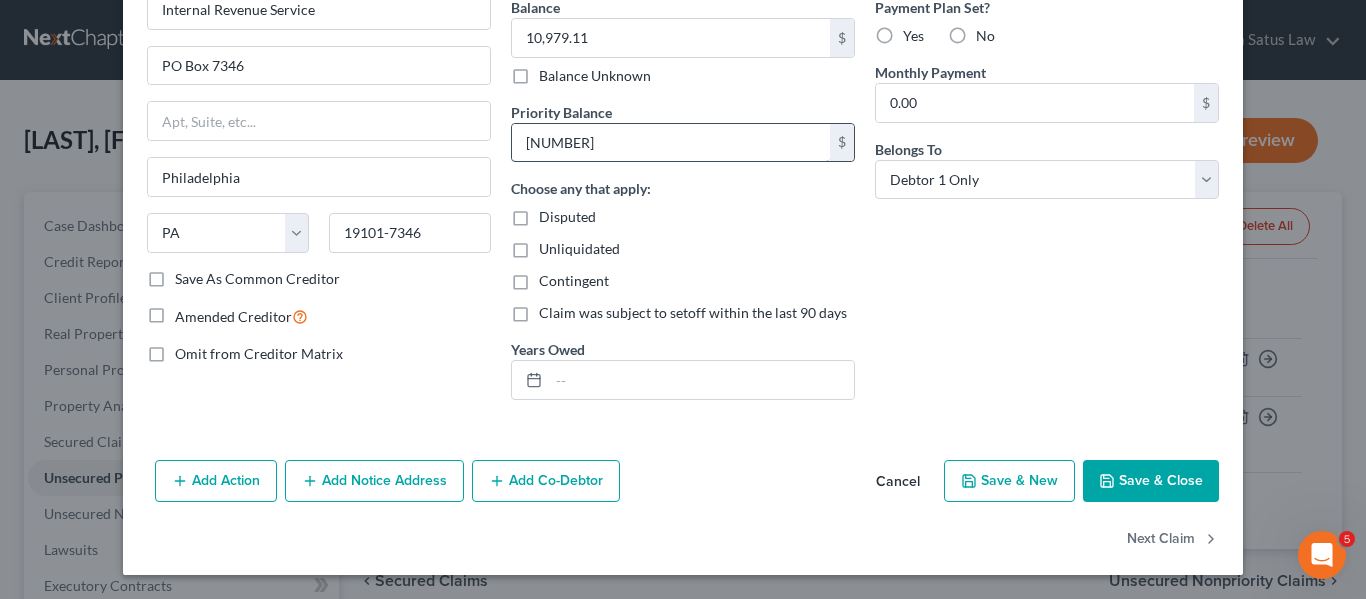 click on "Priority Balance 2,309.04 $ Choose any that apply: Disputed Unliquidated Contingent Claim was subject to setoff within the last 90 days Years Owed" at bounding box center [683, 251] 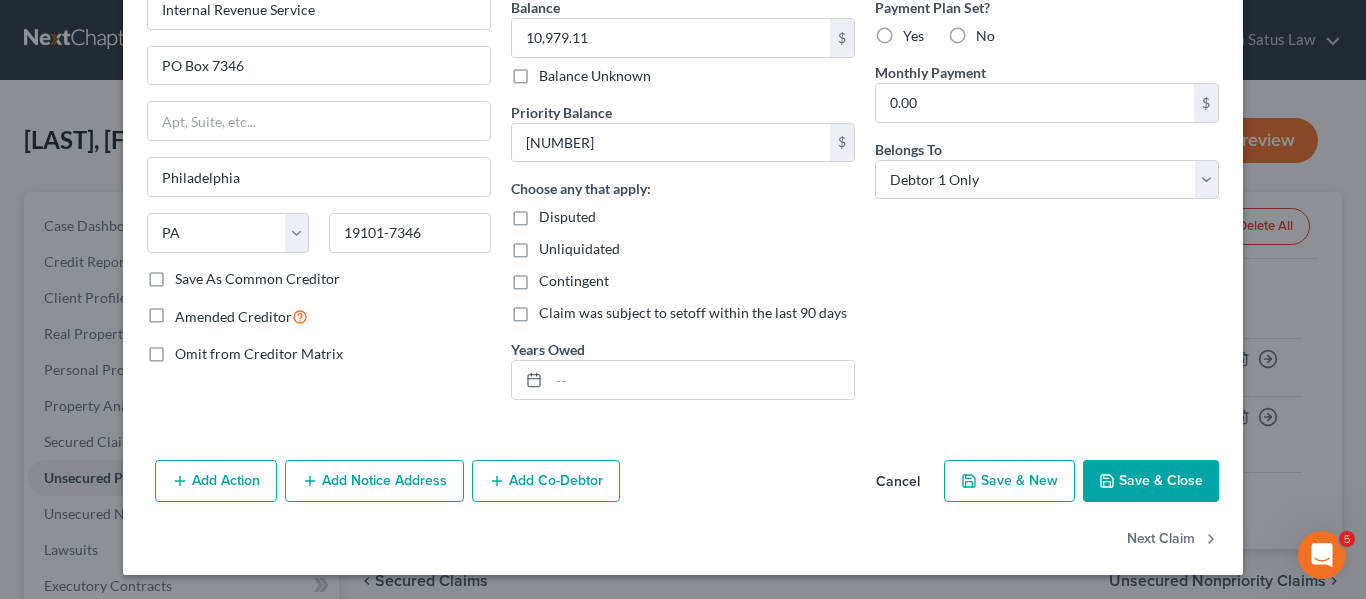 click on "Save & Close" at bounding box center [1151, 481] 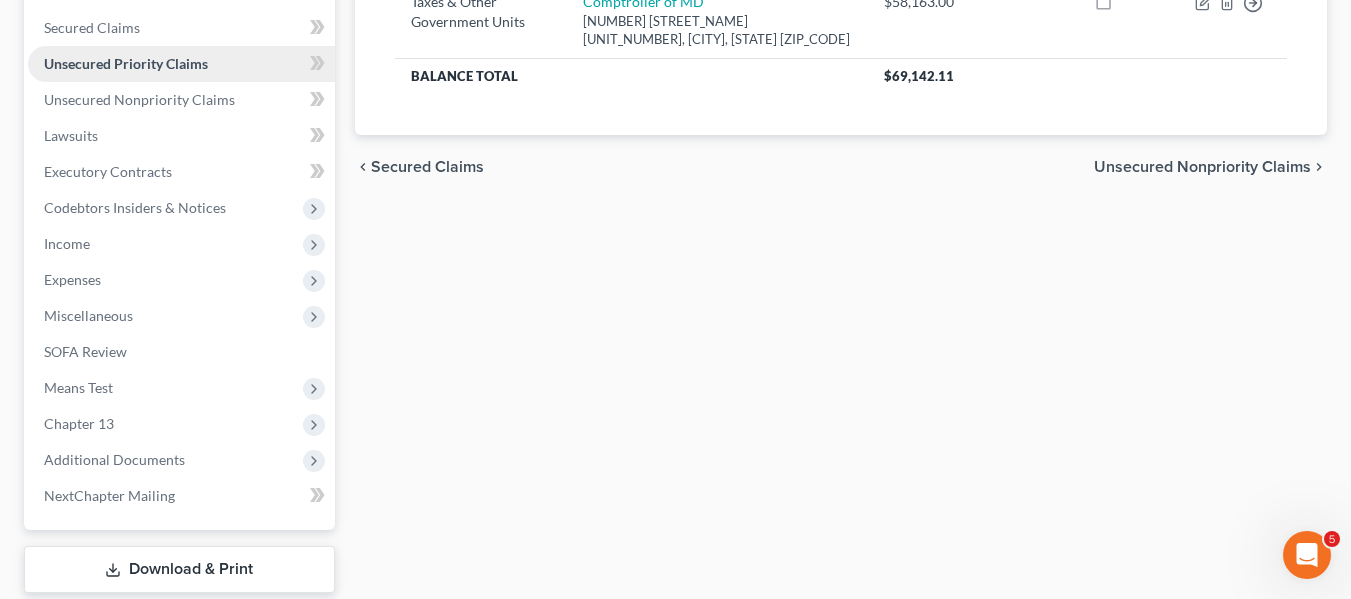 scroll, scrollTop: 415, scrollLeft: 0, axis: vertical 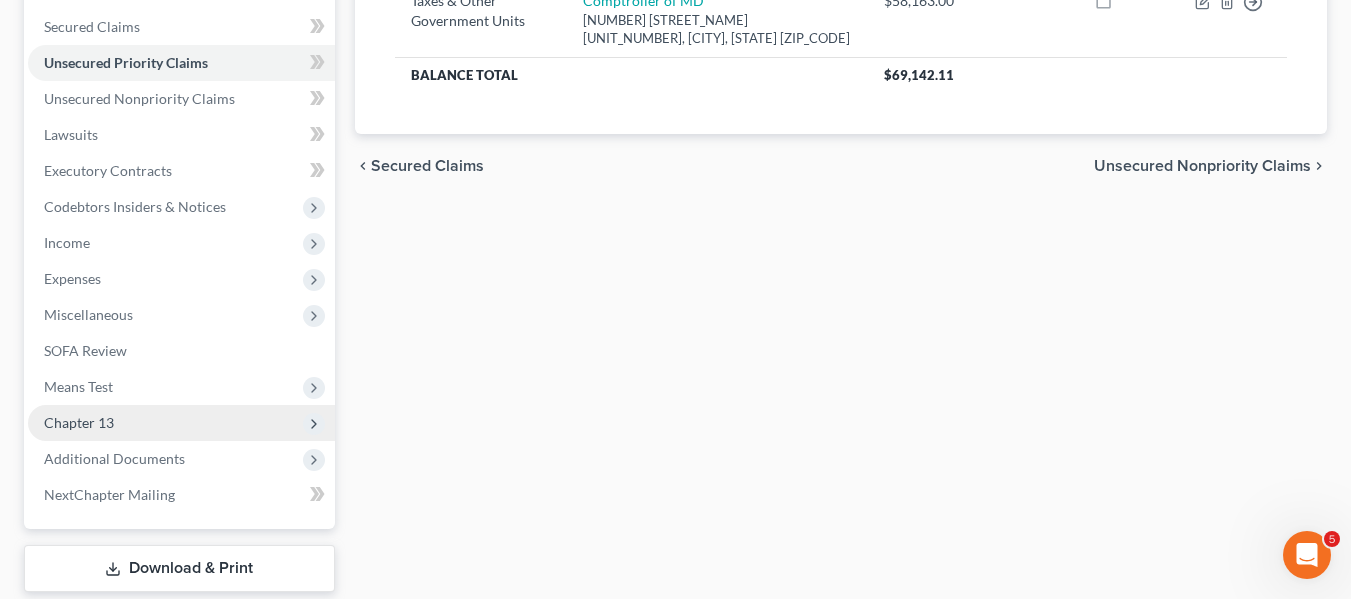 click on "Chapter 13" at bounding box center (181, 423) 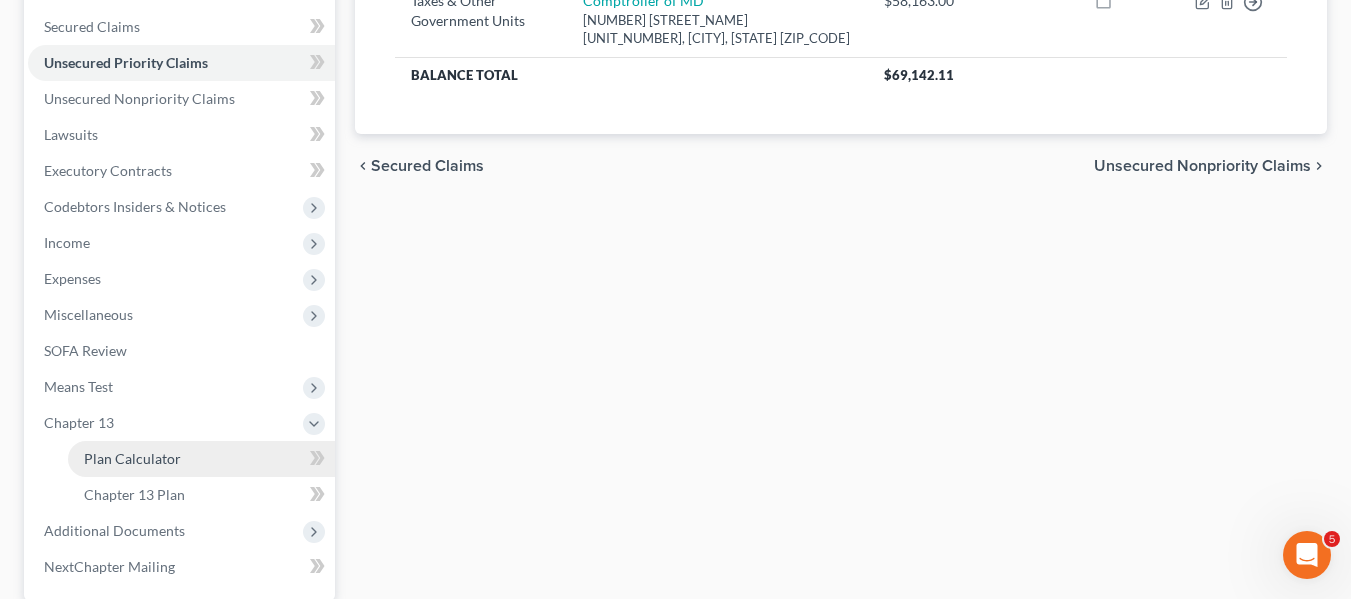 click on "Plan Calculator" at bounding box center [132, 458] 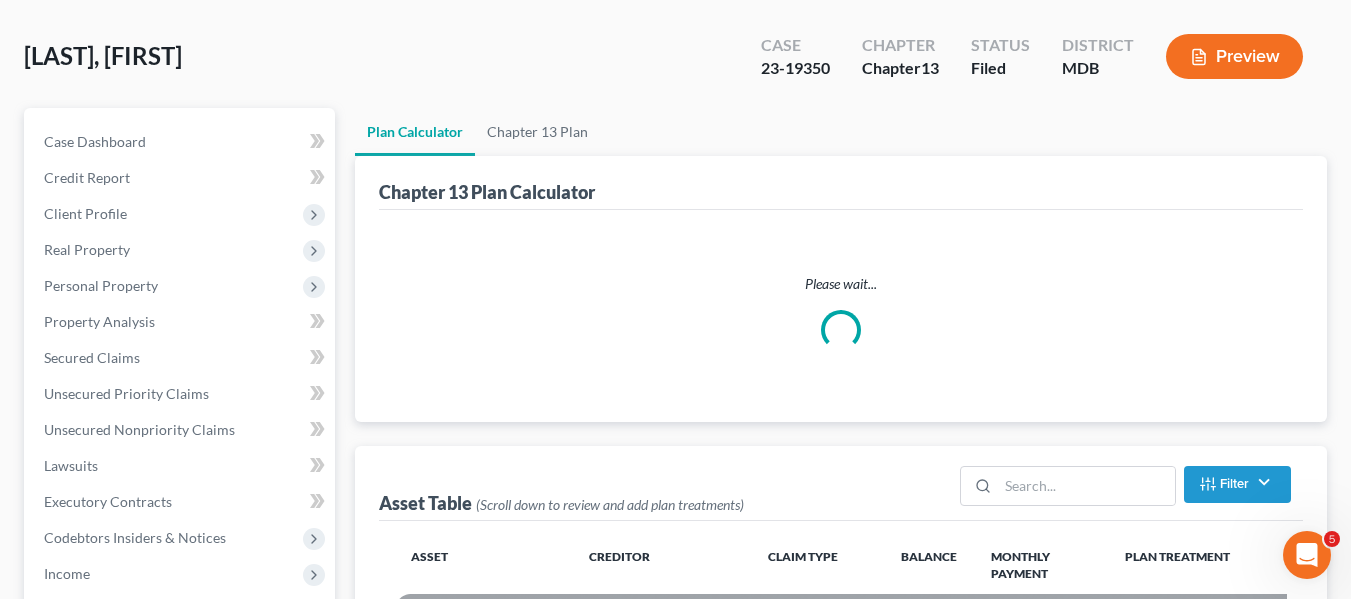 scroll, scrollTop: 0, scrollLeft: 0, axis: both 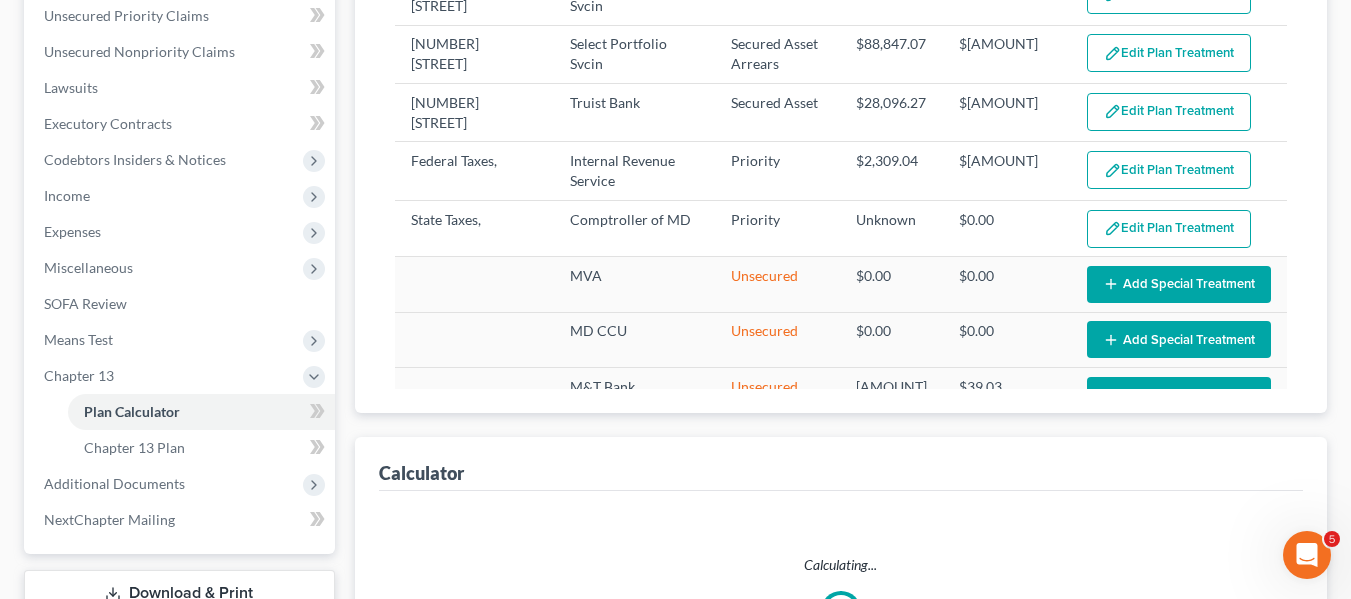 select on "59" 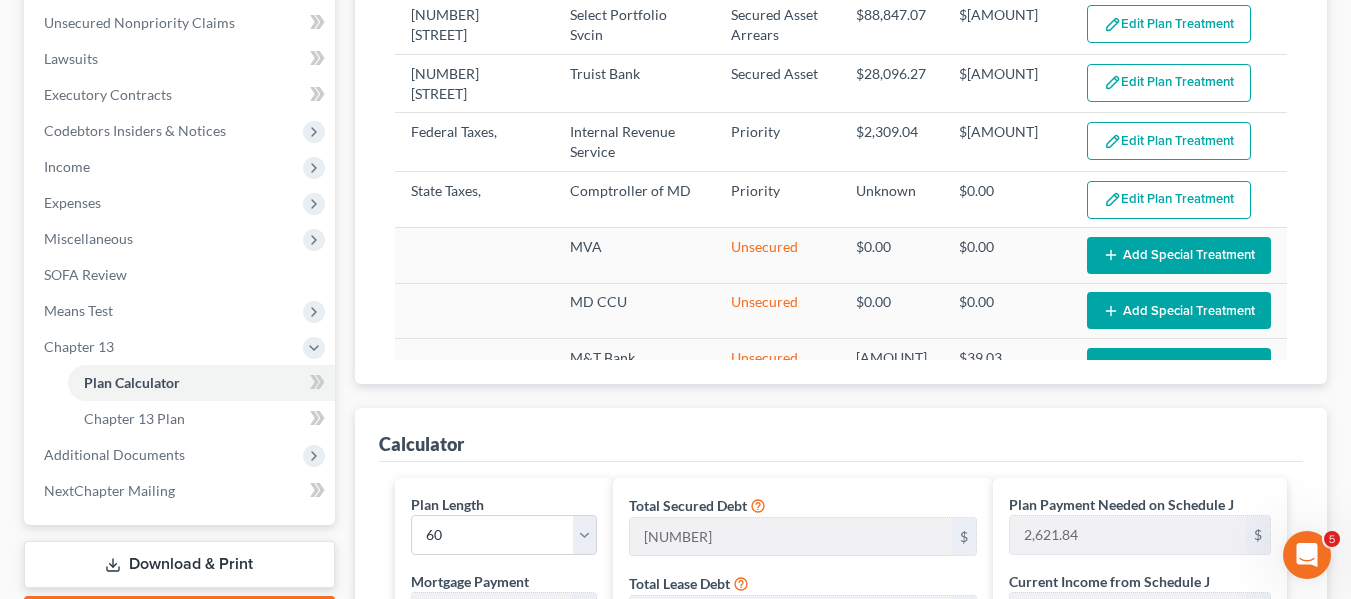 scroll, scrollTop: 502, scrollLeft: 0, axis: vertical 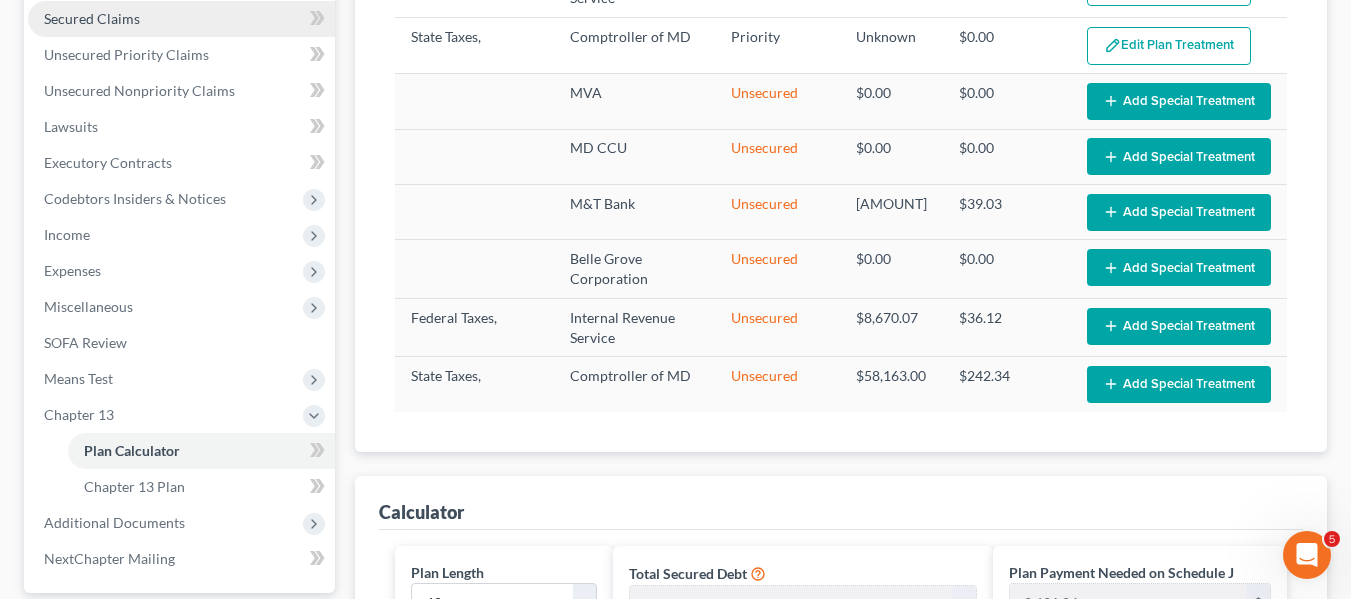 click on "Secured Claims" at bounding box center (181, 19) 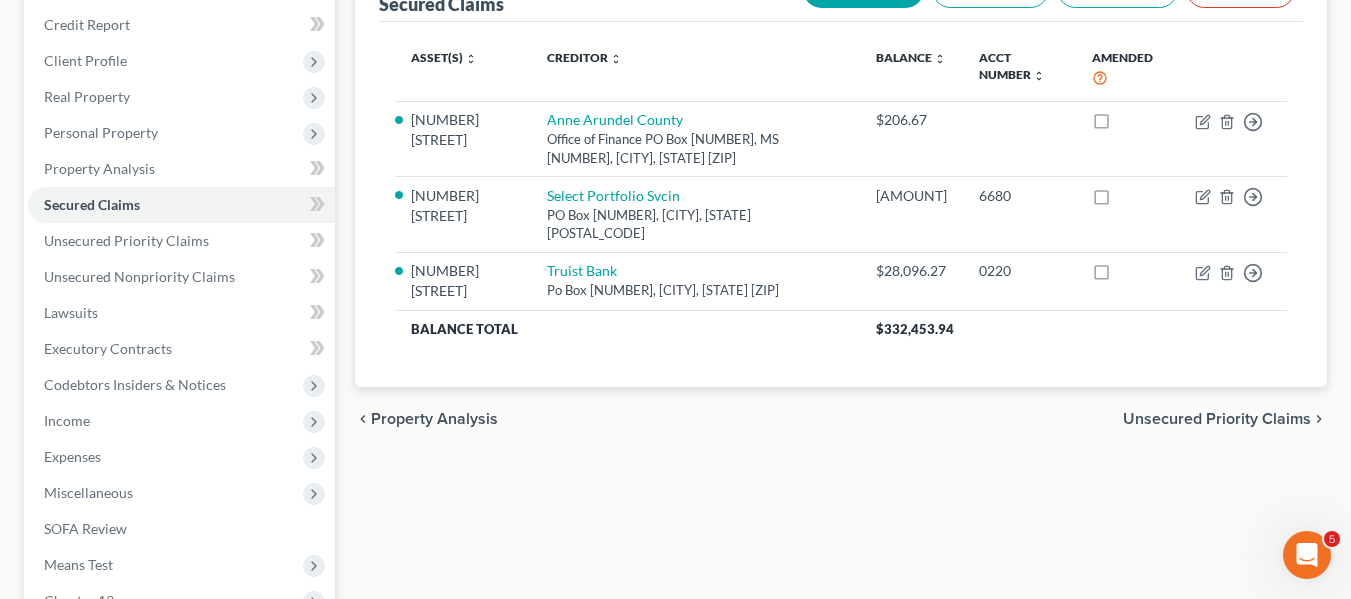 scroll, scrollTop: 238, scrollLeft: 0, axis: vertical 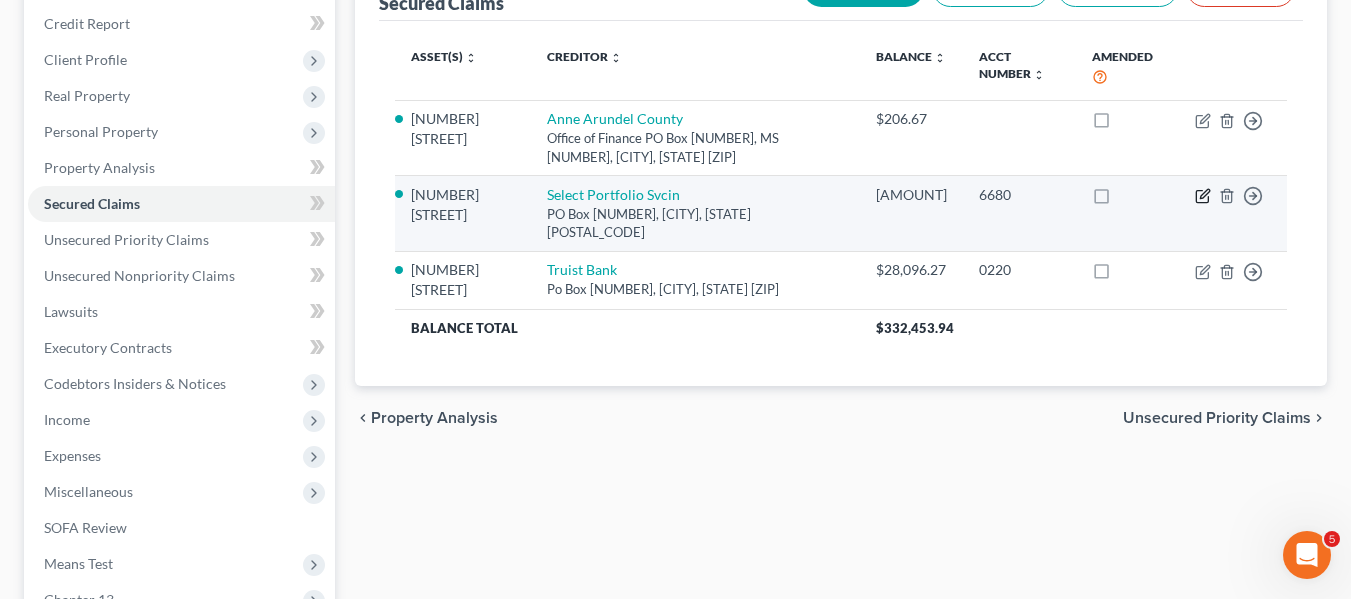 click 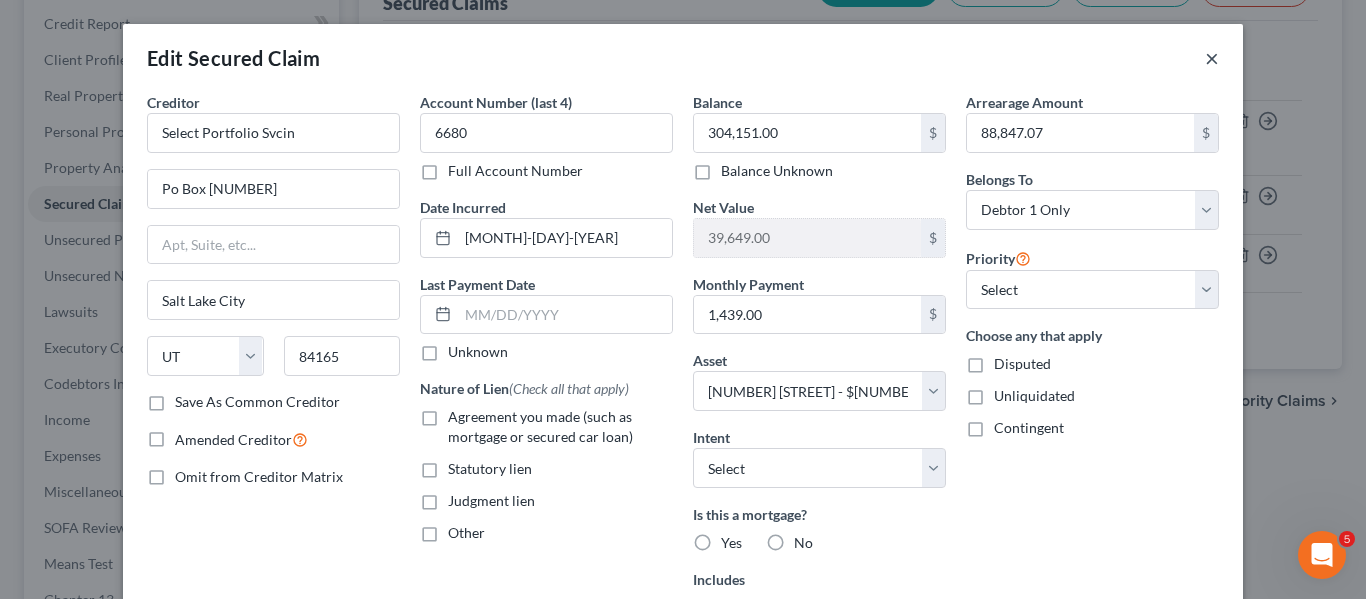 click on "×" at bounding box center (1212, 58) 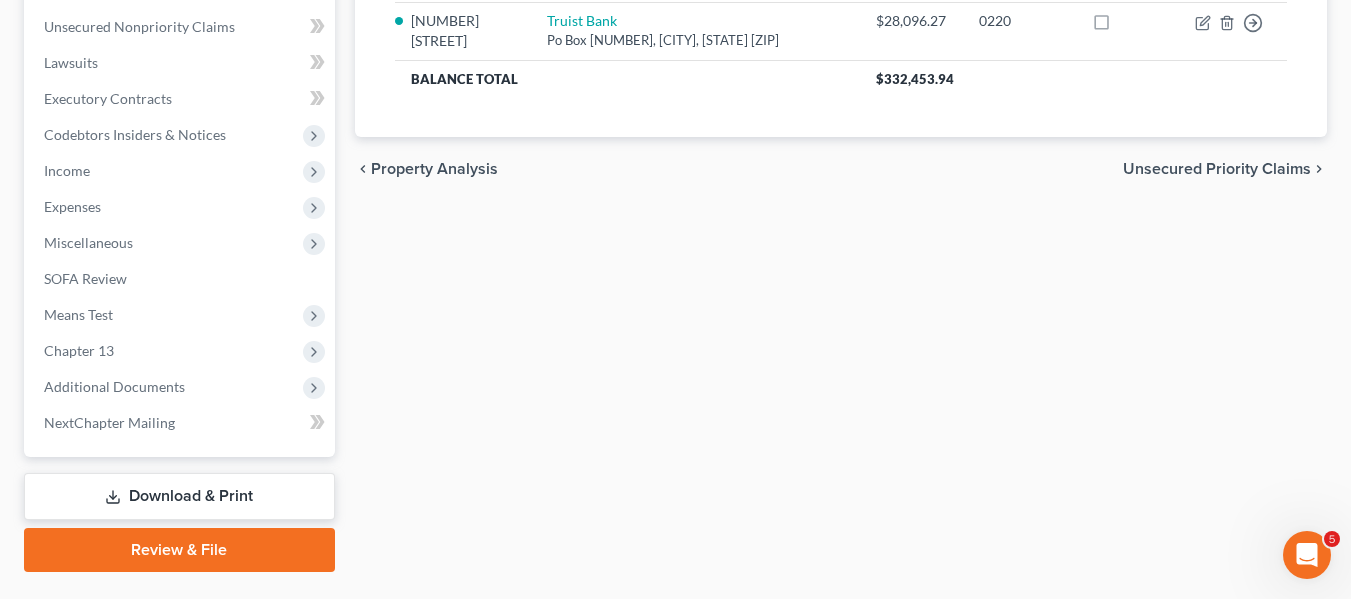 scroll, scrollTop: 536, scrollLeft: 0, axis: vertical 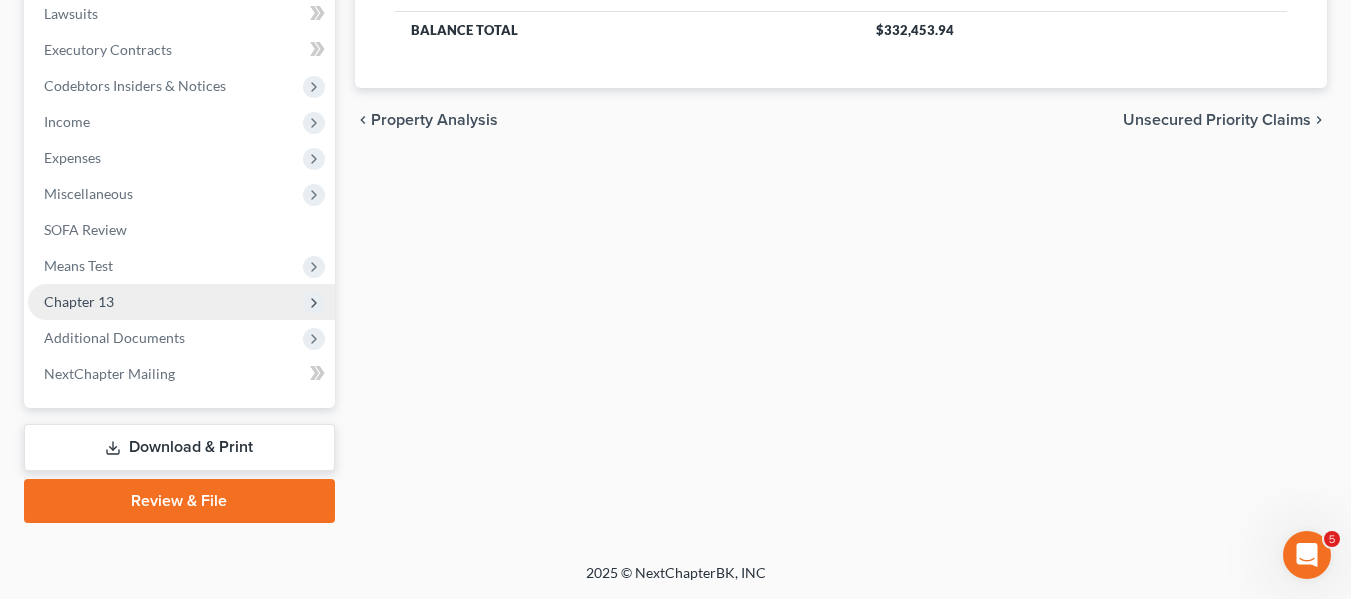 click on "Chapter 13" at bounding box center (181, 302) 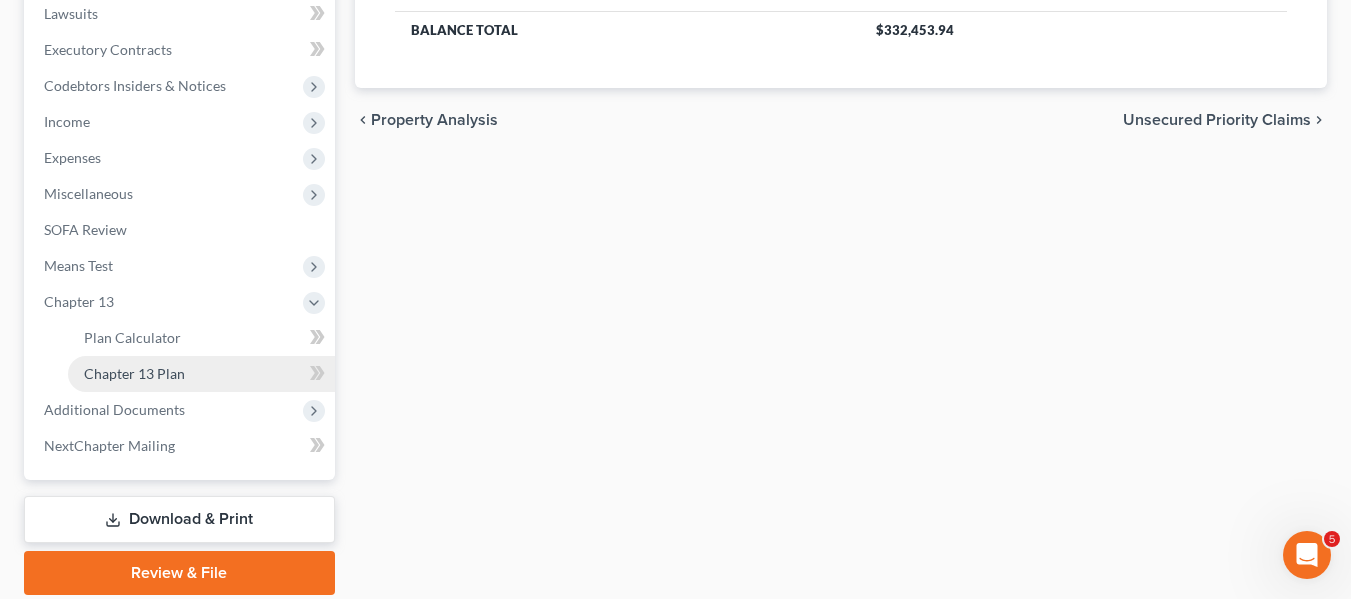 click on "Chapter 13 Plan" at bounding box center [201, 374] 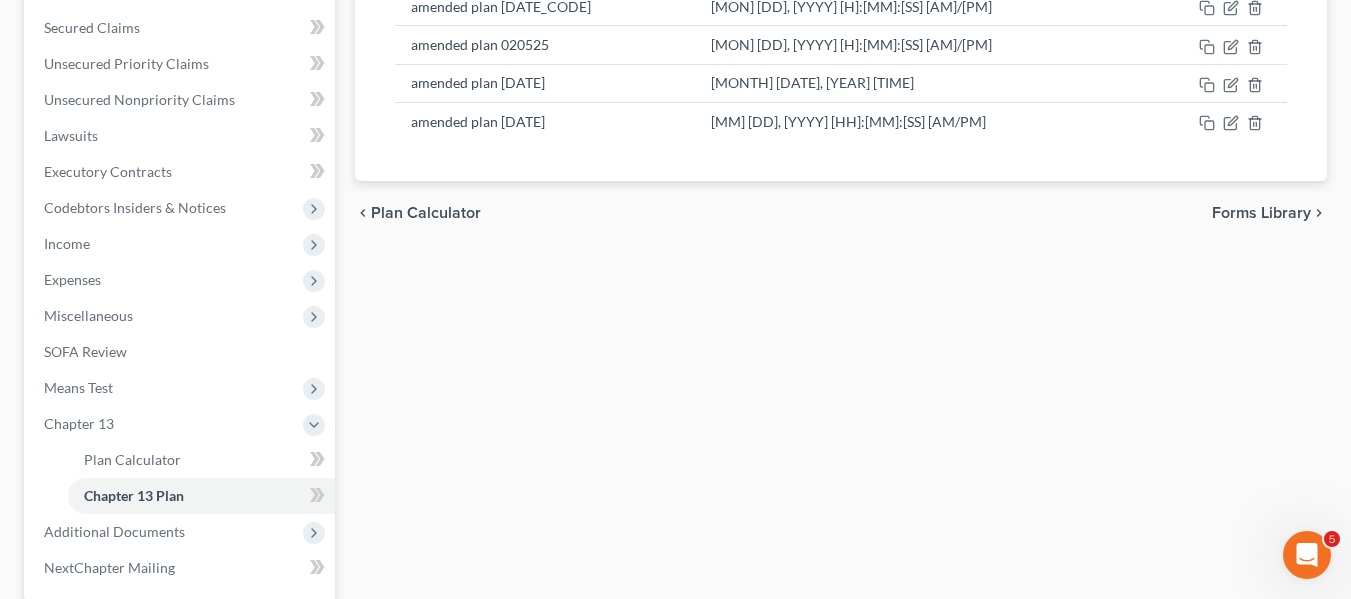 scroll, scrollTop: 415, scrollLeft: 0, axis: vertical 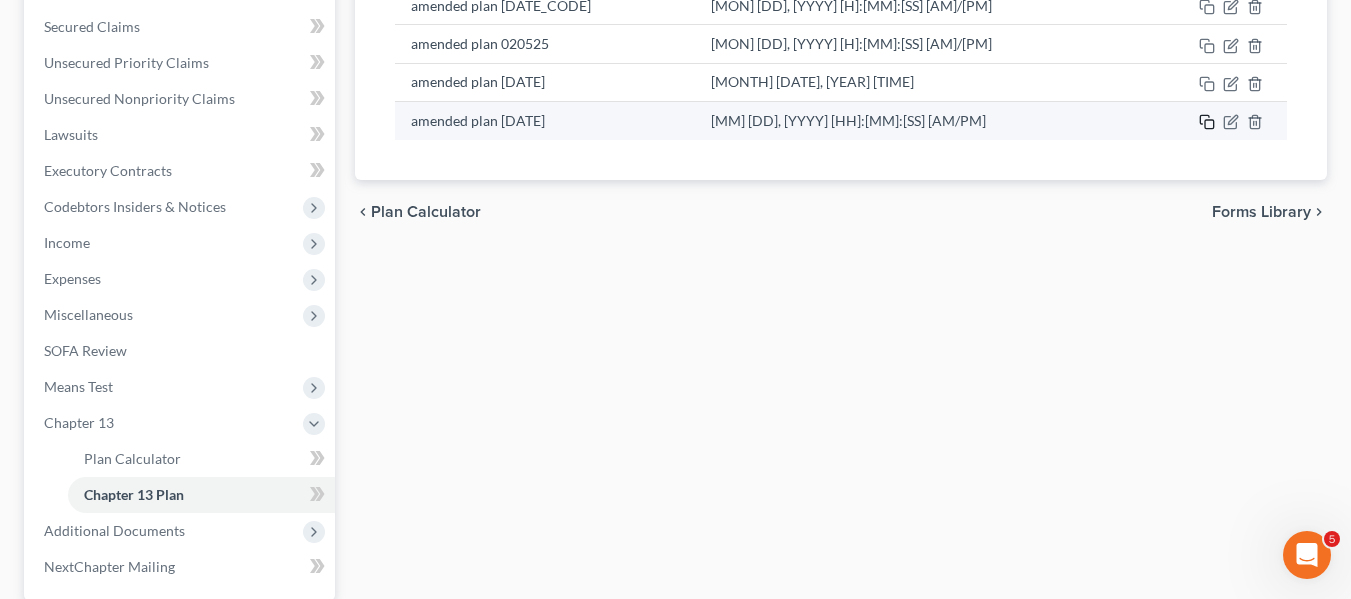 click 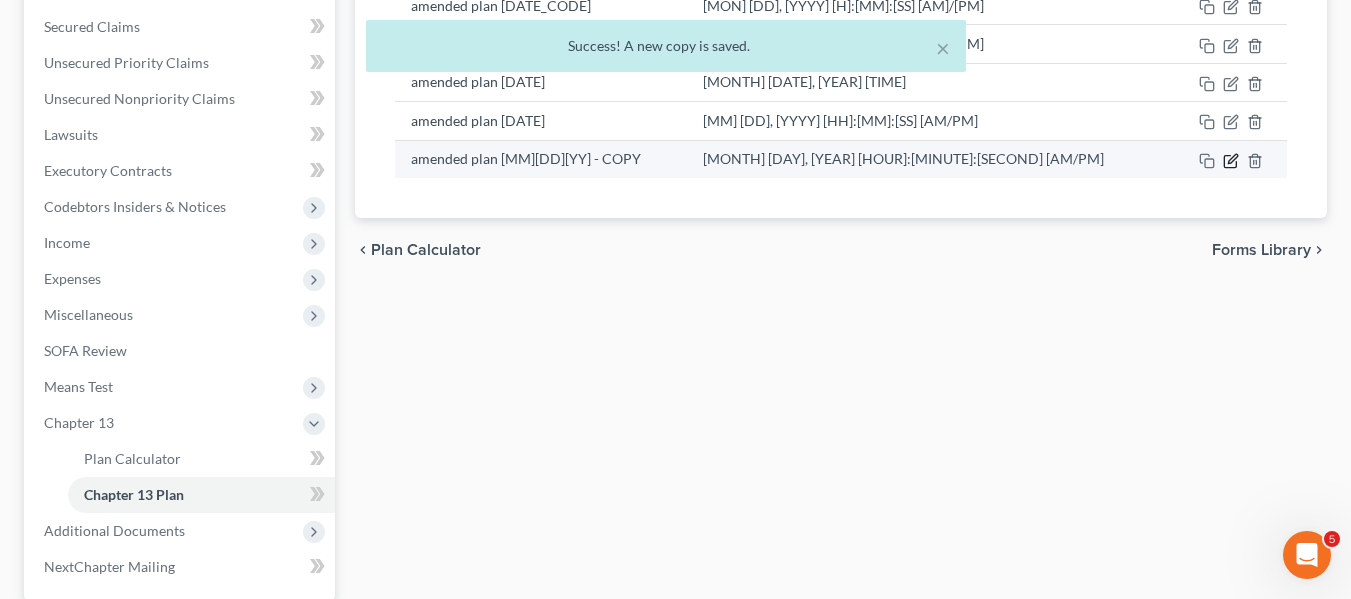 click 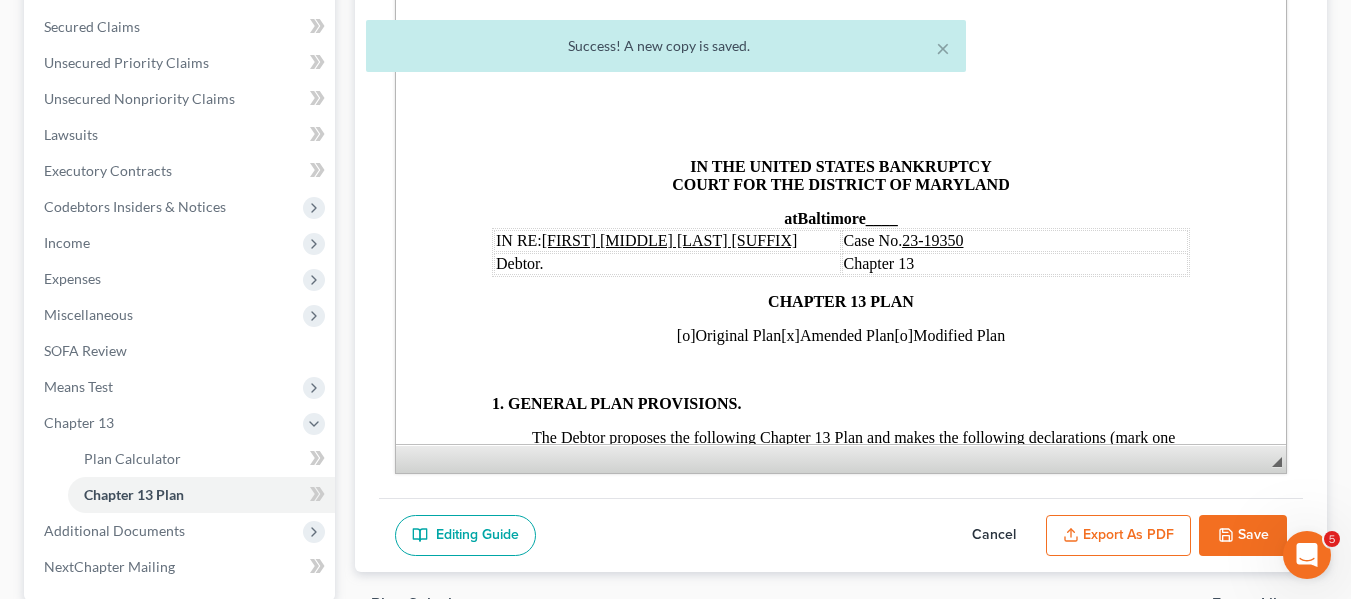 scroll, scrollTop: 0, scrollLeft: 0, axis: both 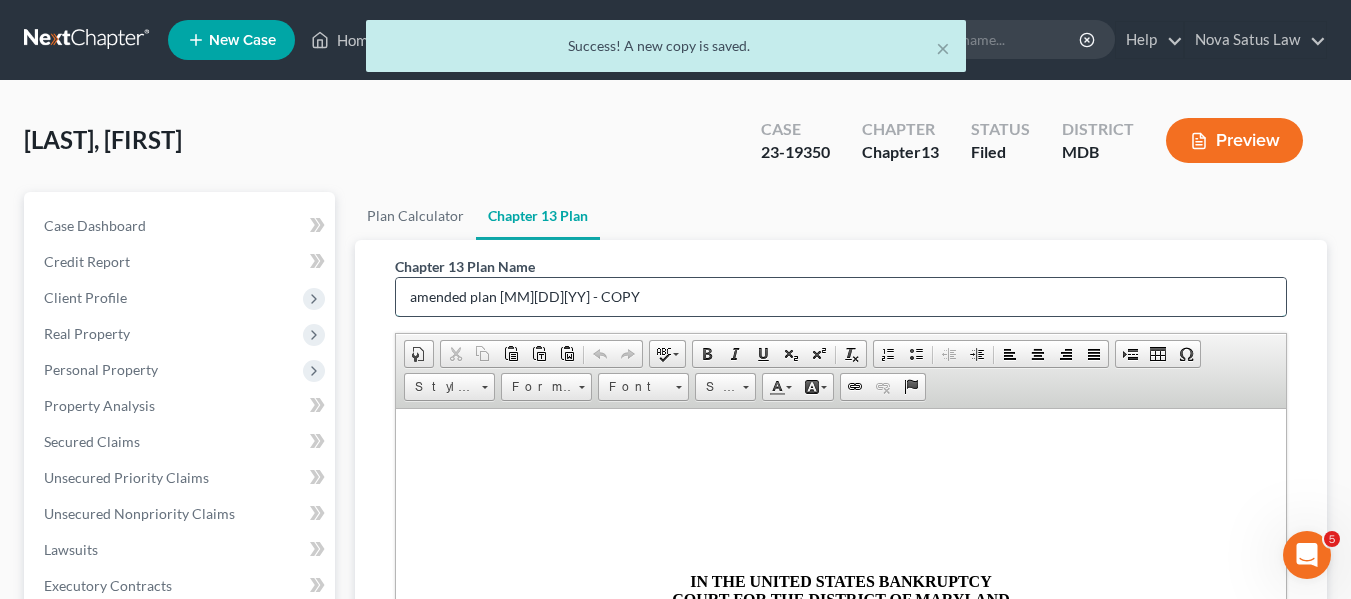 click on "amended plan [MM][DD][YY] - COPY" at bounding box center [841, 297] 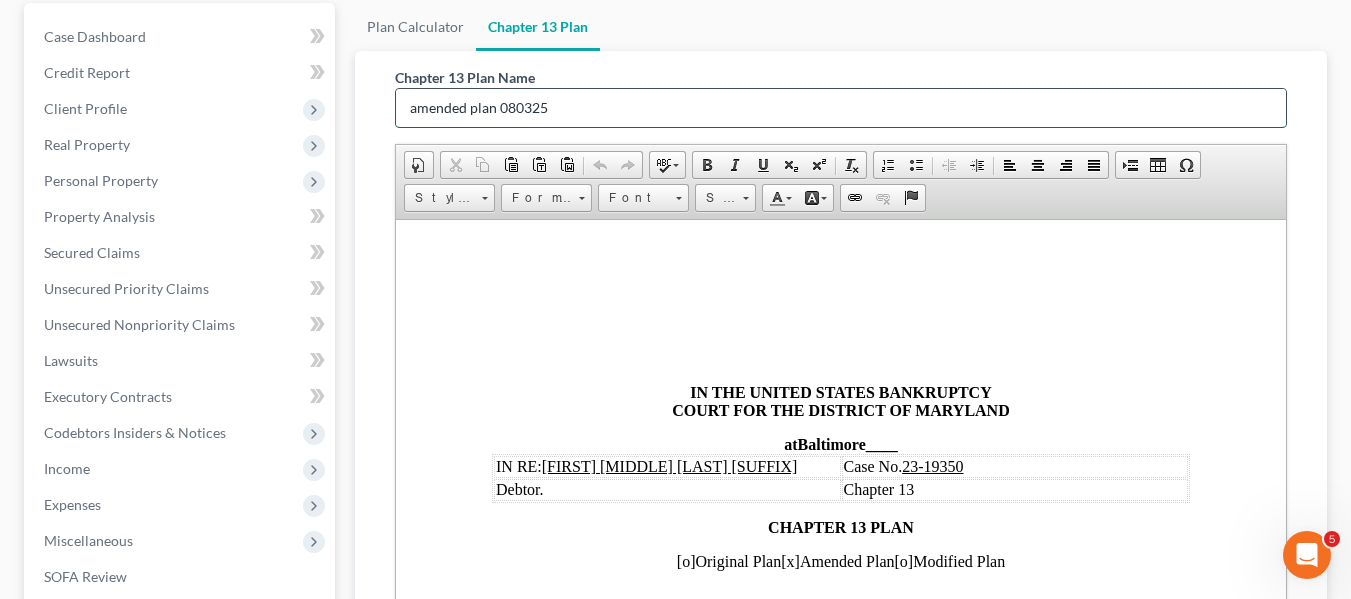 scroll, scrollTop: 195, scrollLeft: 0, axis: vertical 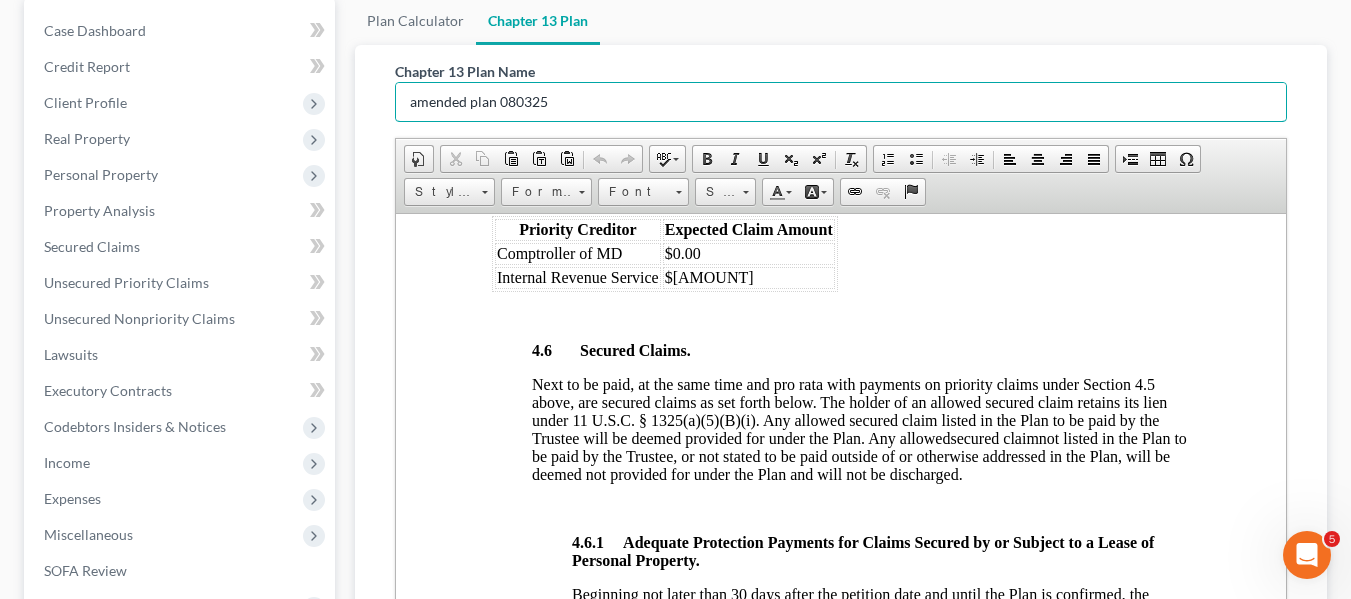 type on "amended plan 080325" 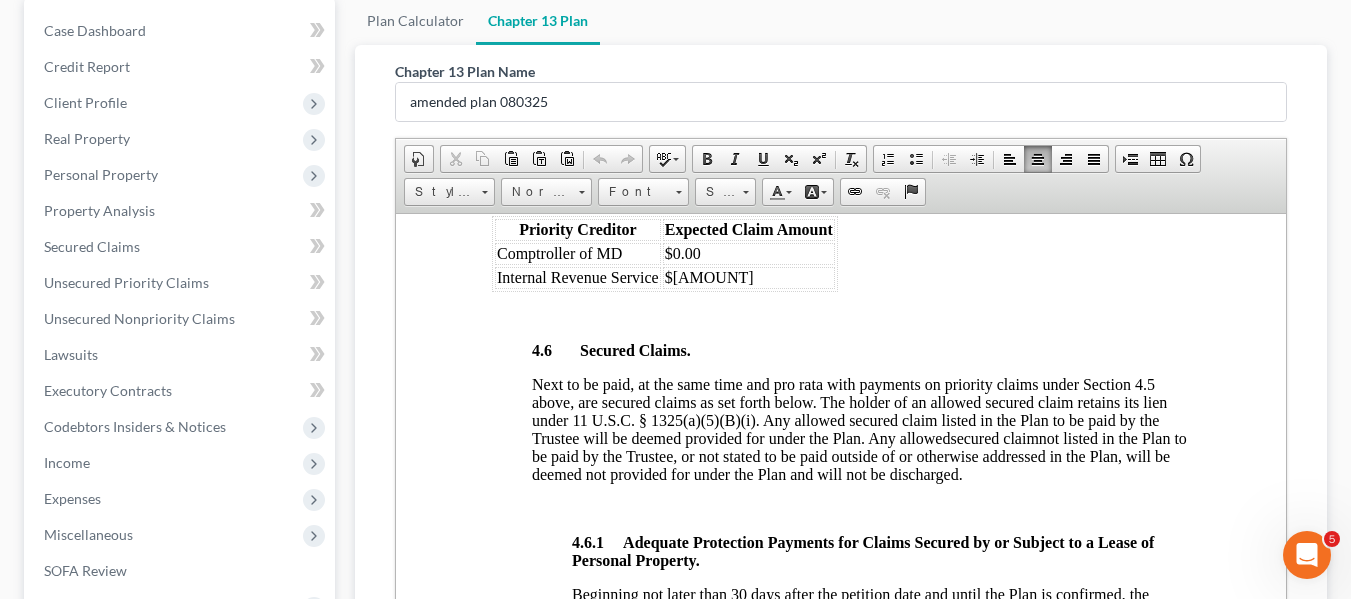 click on "$[AMOUNT]" at bounding box center [748, 277] 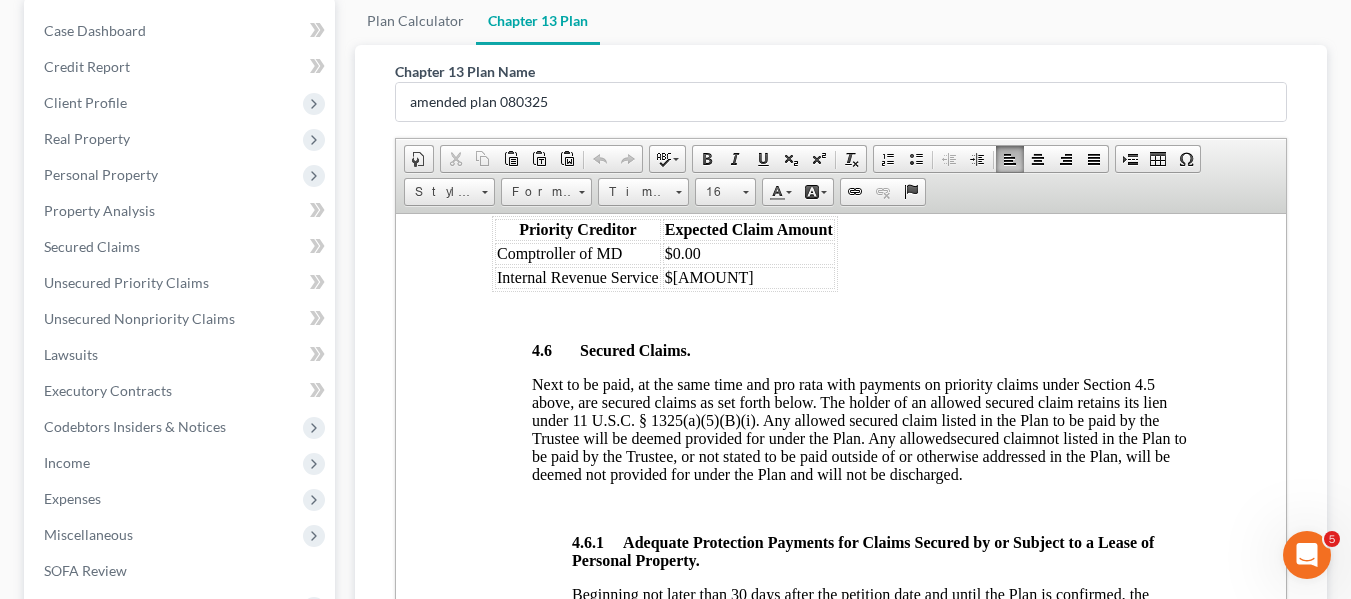 type 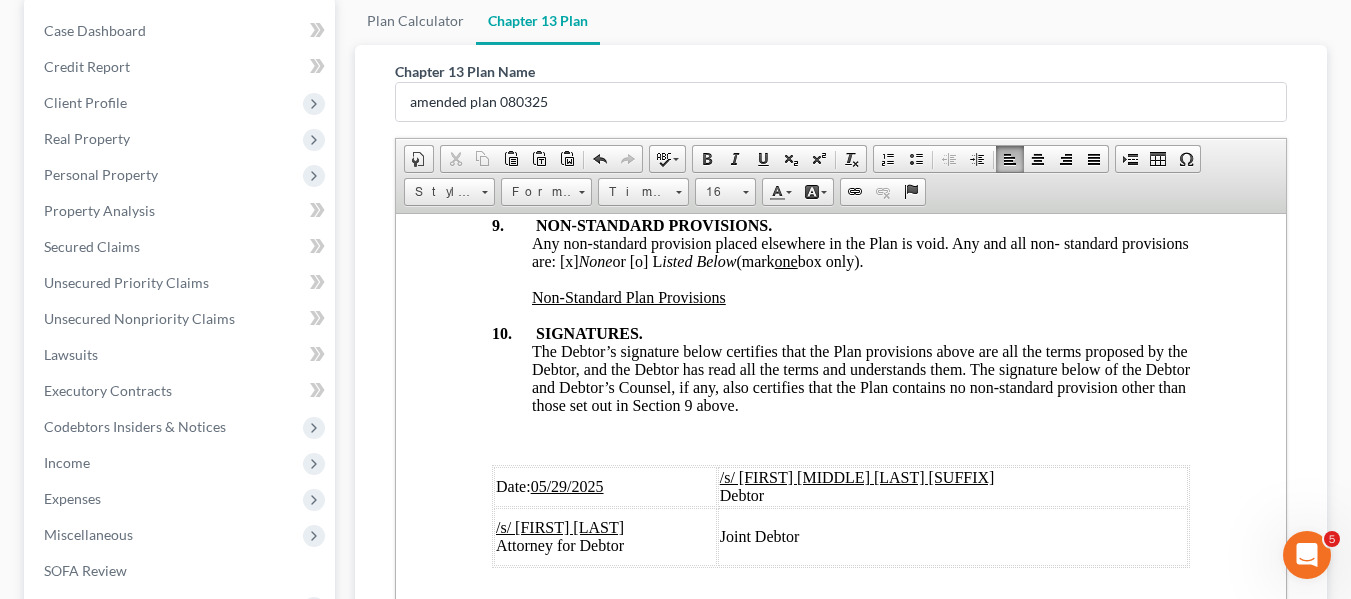 scroll, scrollTop: 7850, scrollLeft: 0, axis: vertical 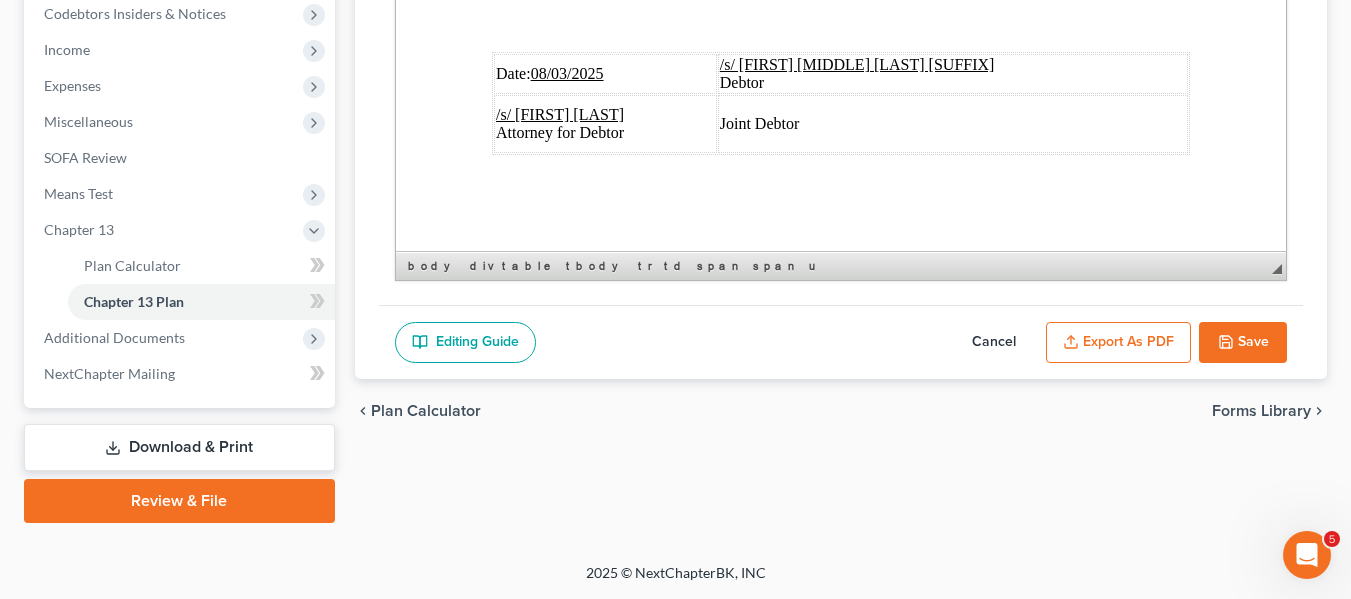 click on "Export as PDF" at bounding box center [1118, 343] 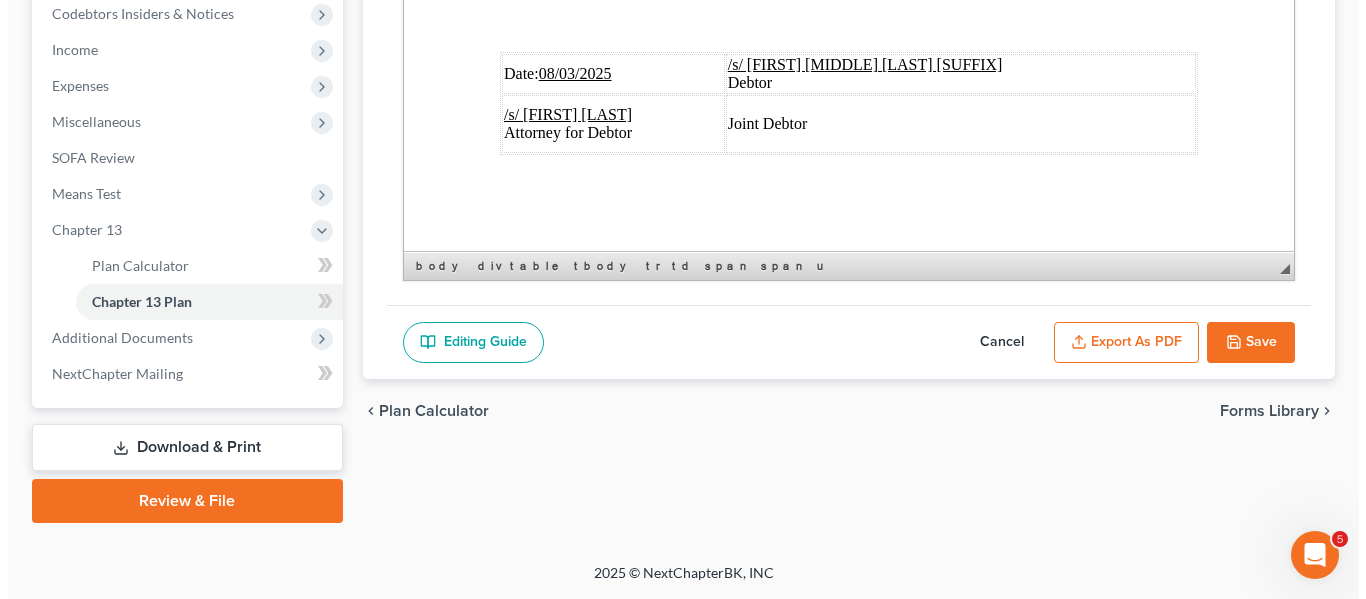 scroll, scrollTop: 7724, scrollLeft: 0, axis: vertical 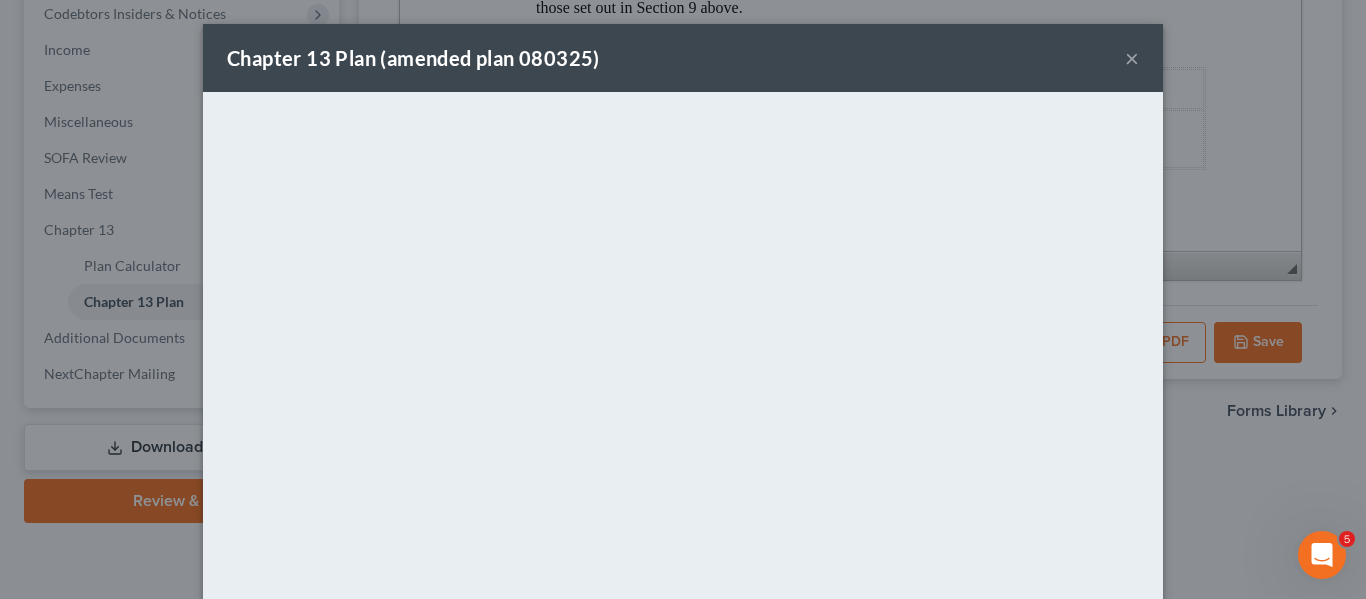 click on "Chapter 13 Plan (amended plan [DATE]) ×" at bounding box center [683, 58] 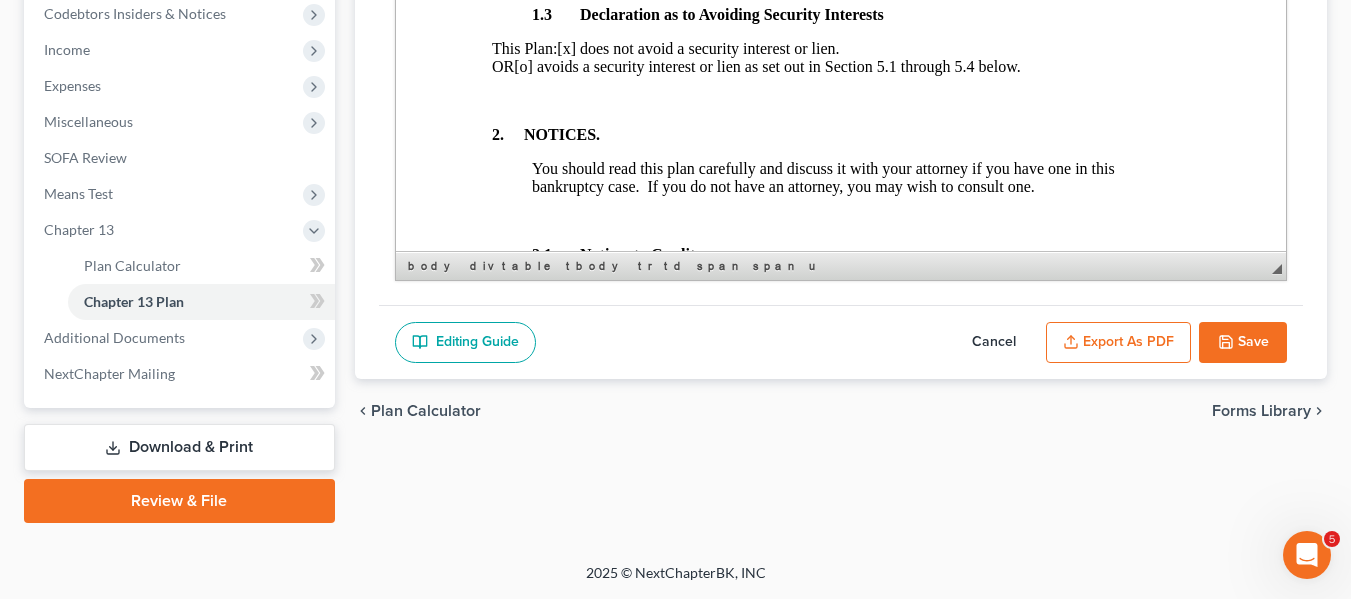 scroll, scrollTop: 573, scrollLeft: 0, axis: vertical 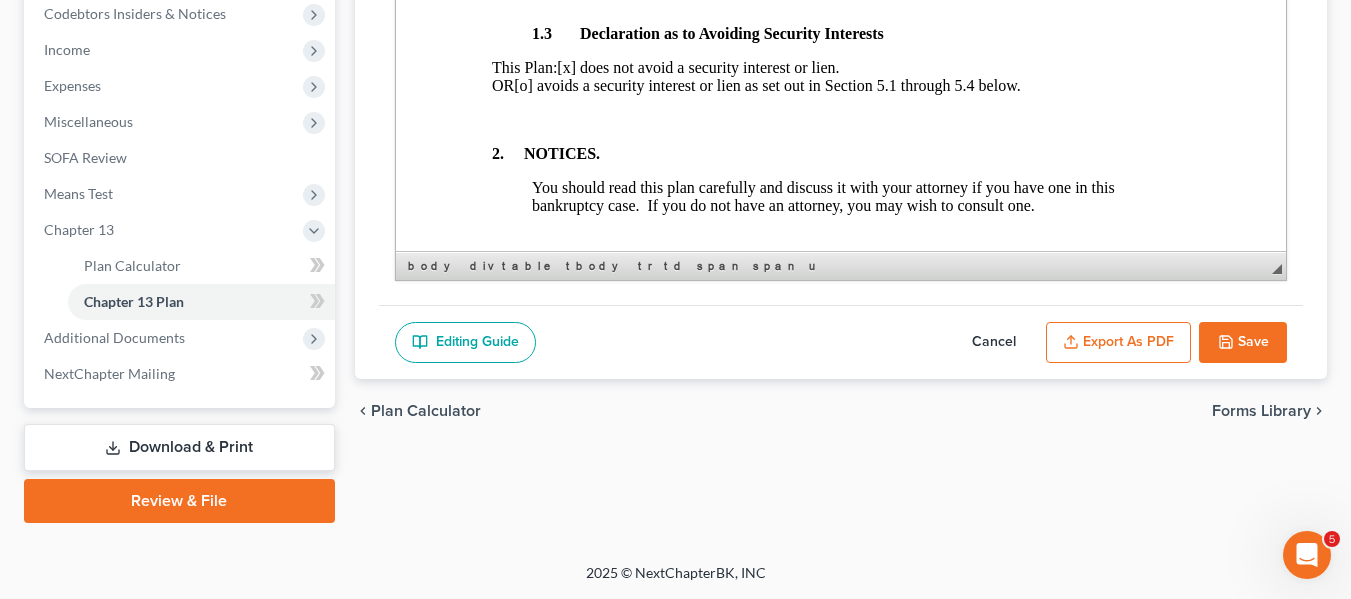 click on "Save" at bounding box center (1243, 343) 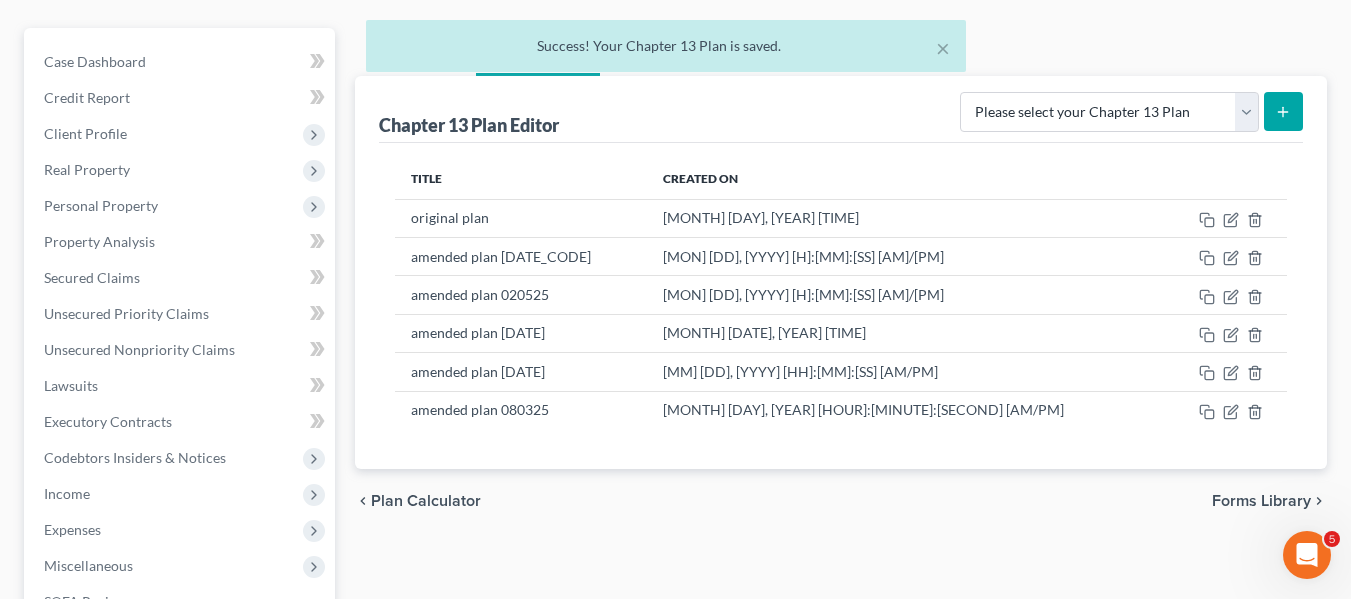 scroll, scrollTop: 0, scrollLeft: 0, axis: both 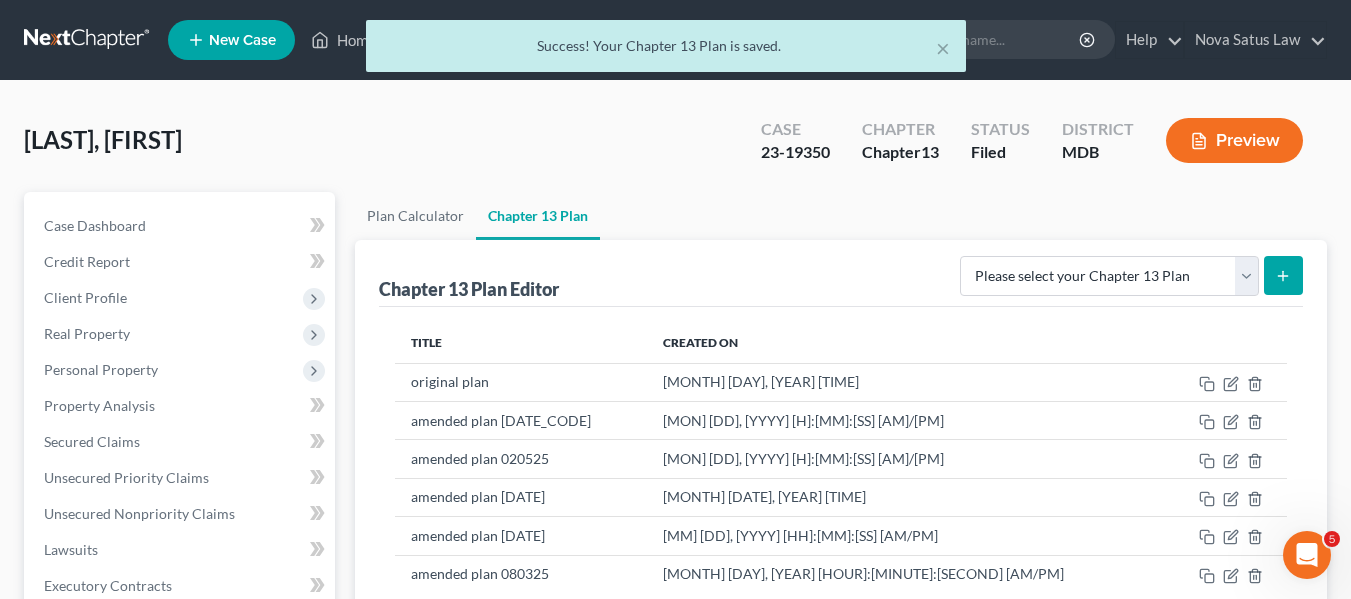 click on "×                     Success! Your Chapter 13 Plan is saved." at bounding box center (665, 51) 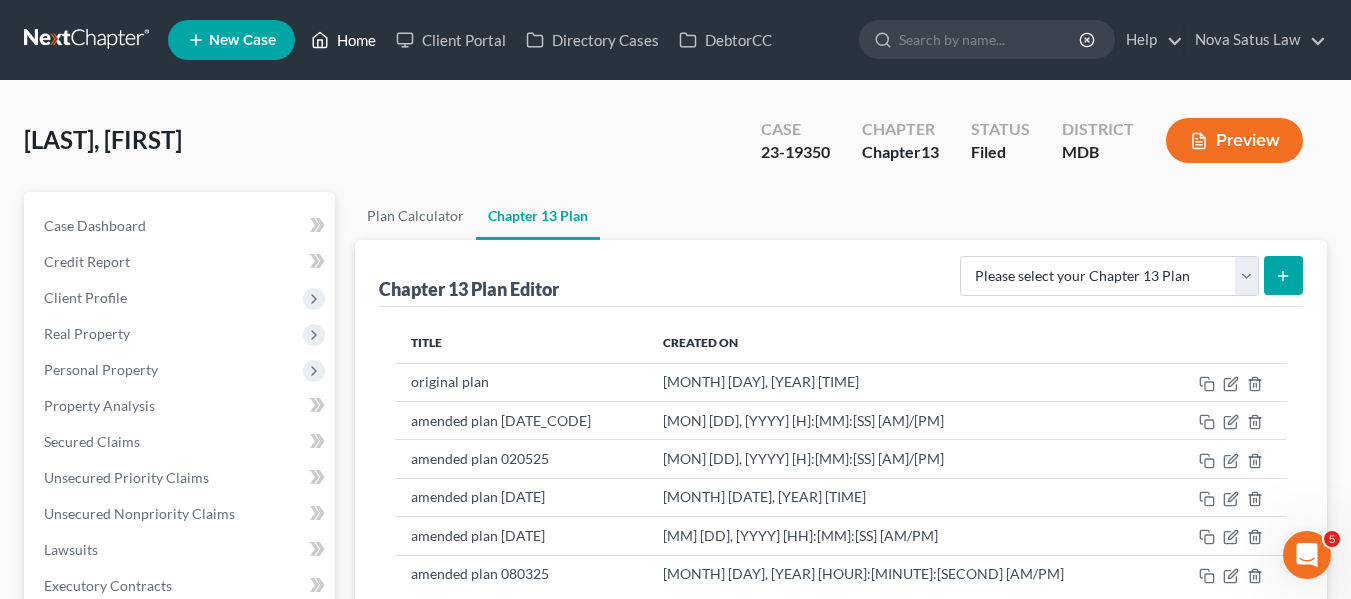 click on "Home" at bounding box center [343, 40] 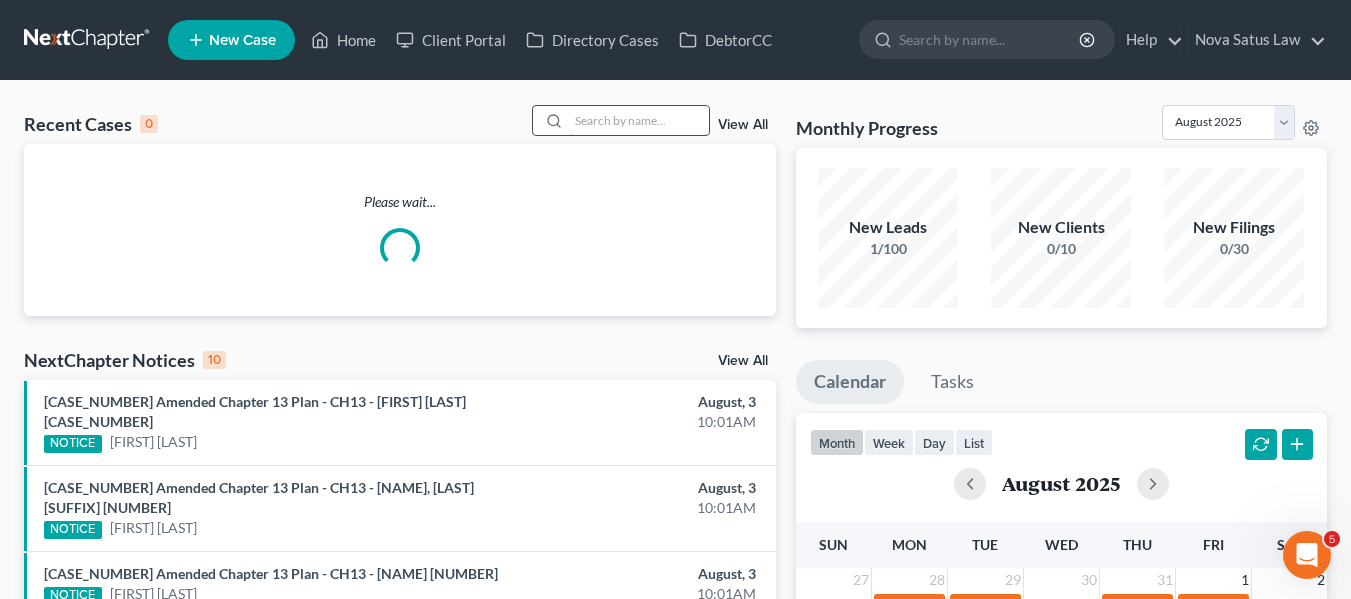 click at bounding box center (639, 120) 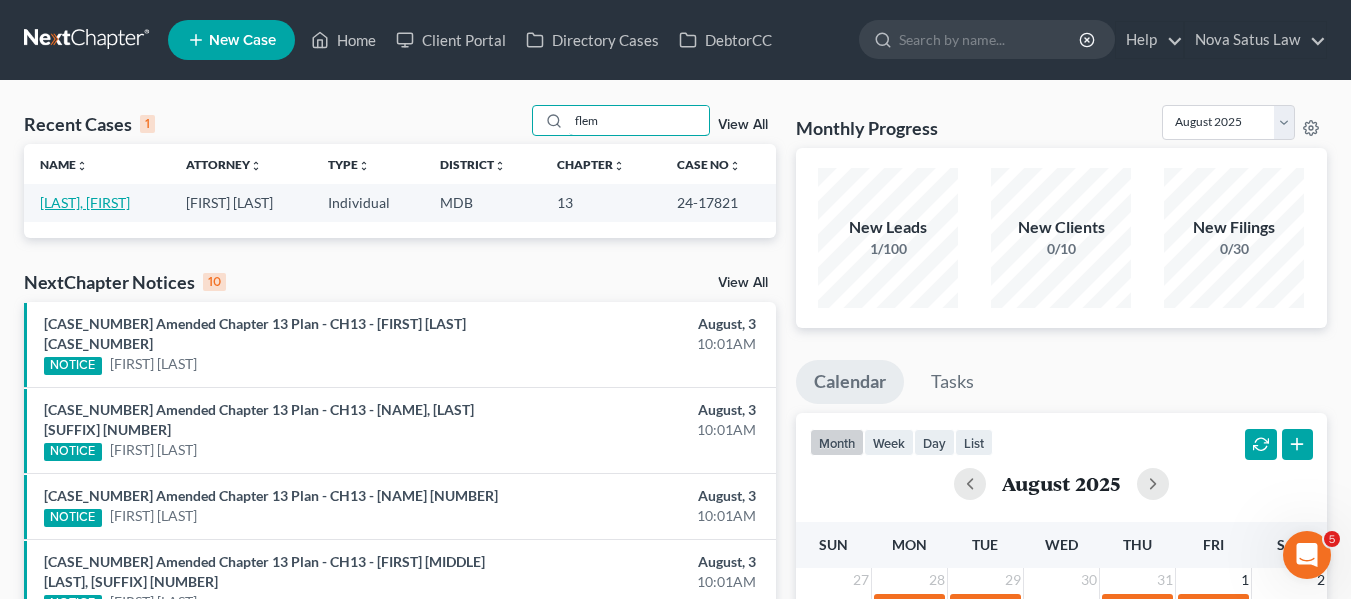 type on "flem" 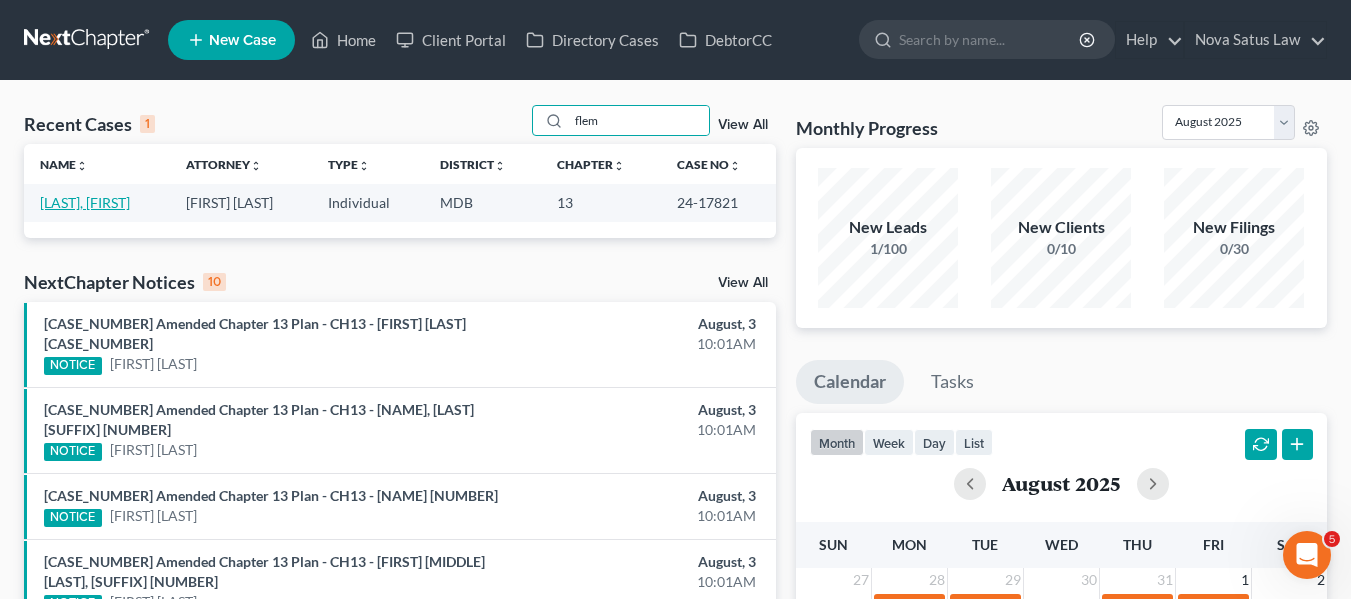 click on "[LAST], [FIRST]" at bounding box center (85, 202) 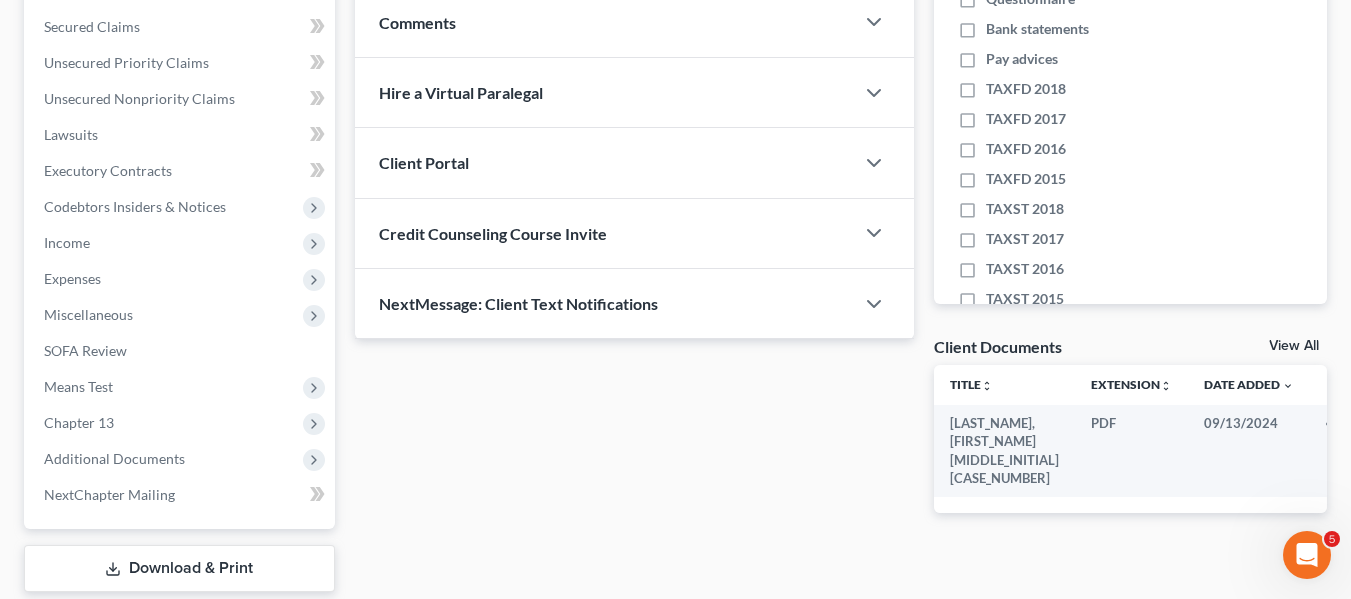 scroll, scrollTop: 536, scrollLeft: 0, axis: vertical 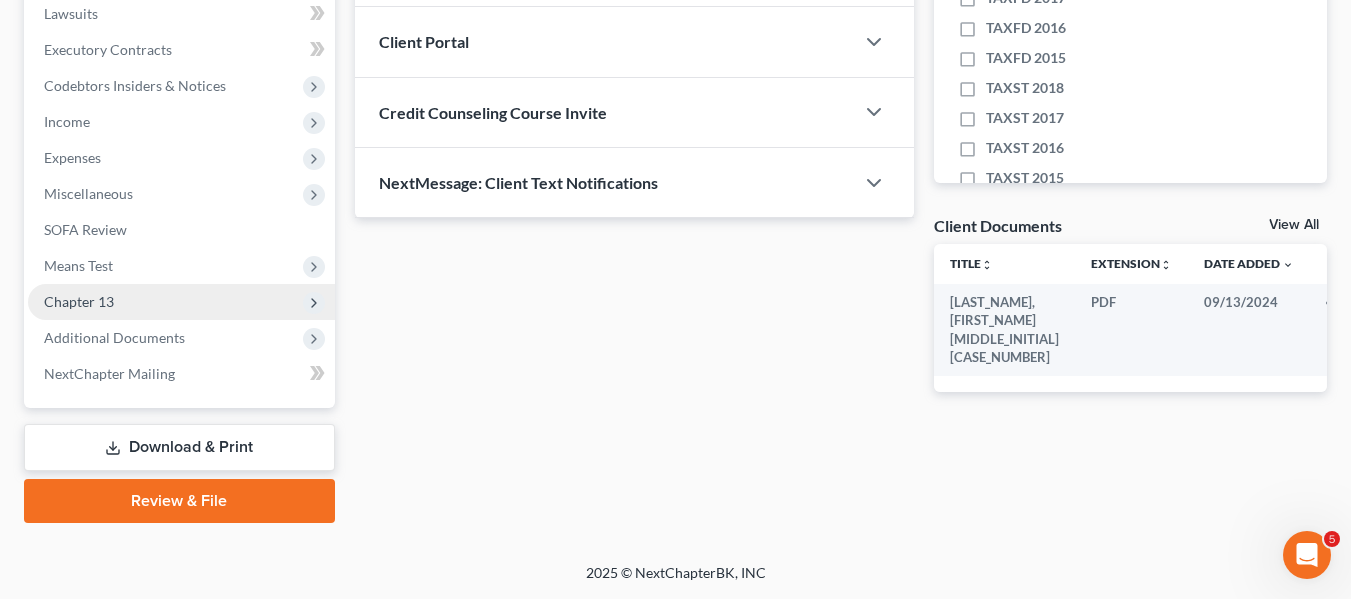 click on "Chapter 13" at bounding box center [79, 301] 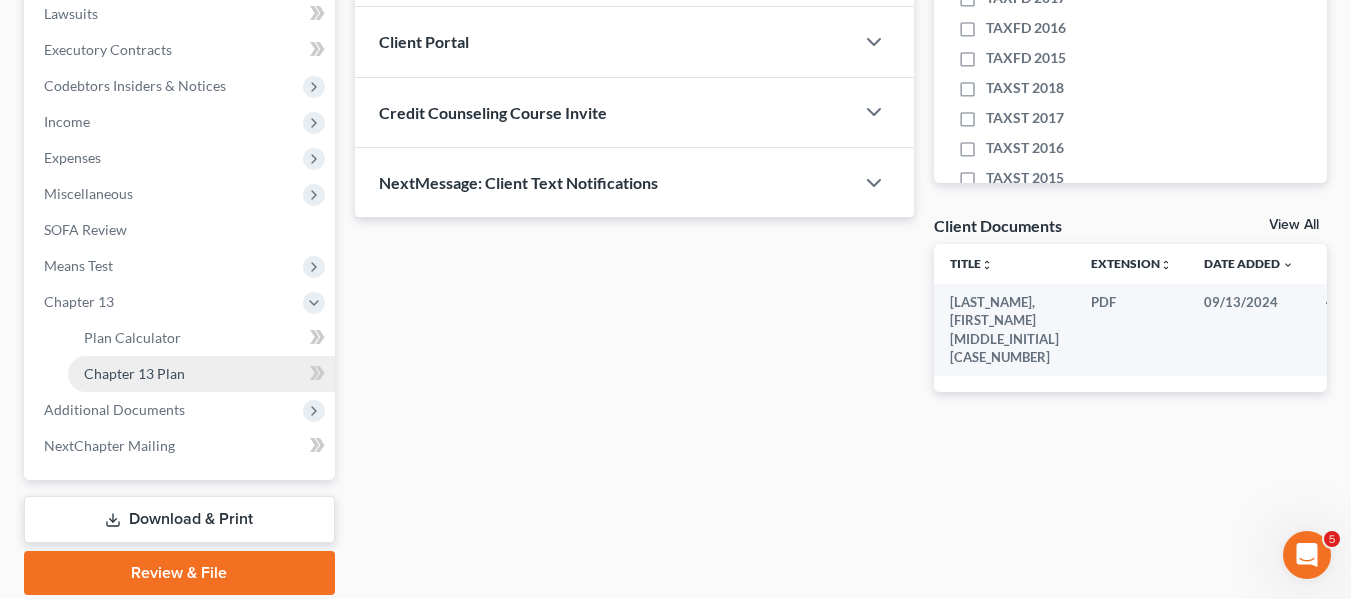 click on "Chapter 13 Plan" at bounding box center [134, 373] 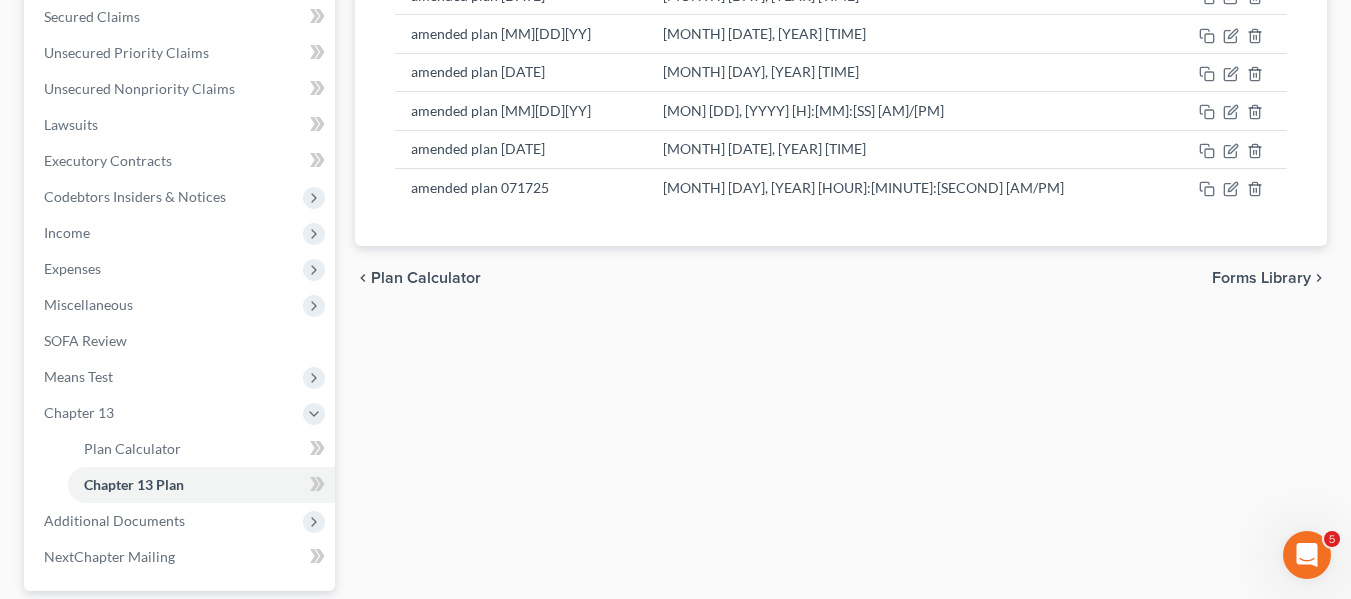 scroll, scrollTop: 426, scrollLeft: 0, axis: vertical 